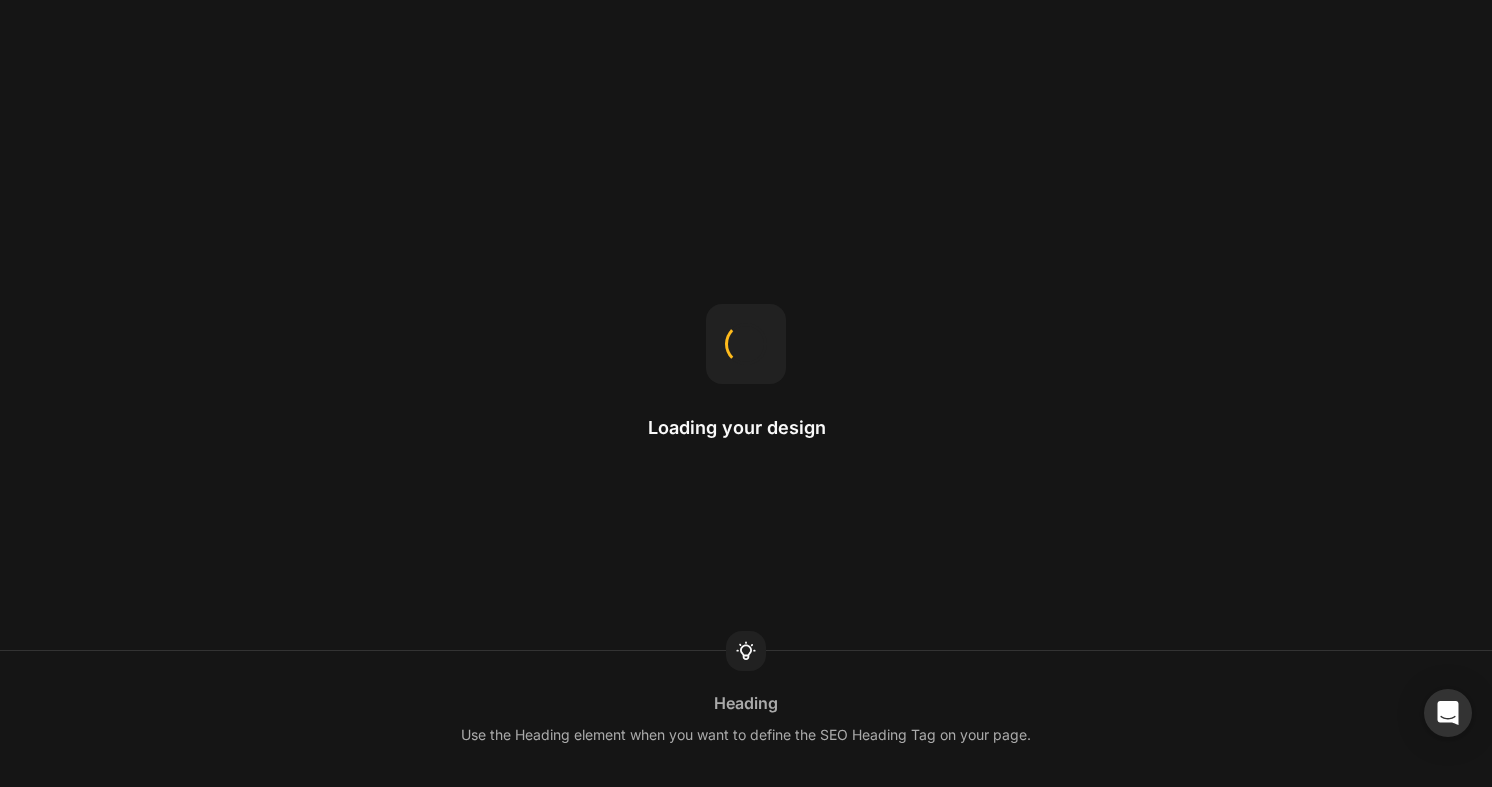 scroll, scrollTop: 0, scrollLeft: 0, axis: both 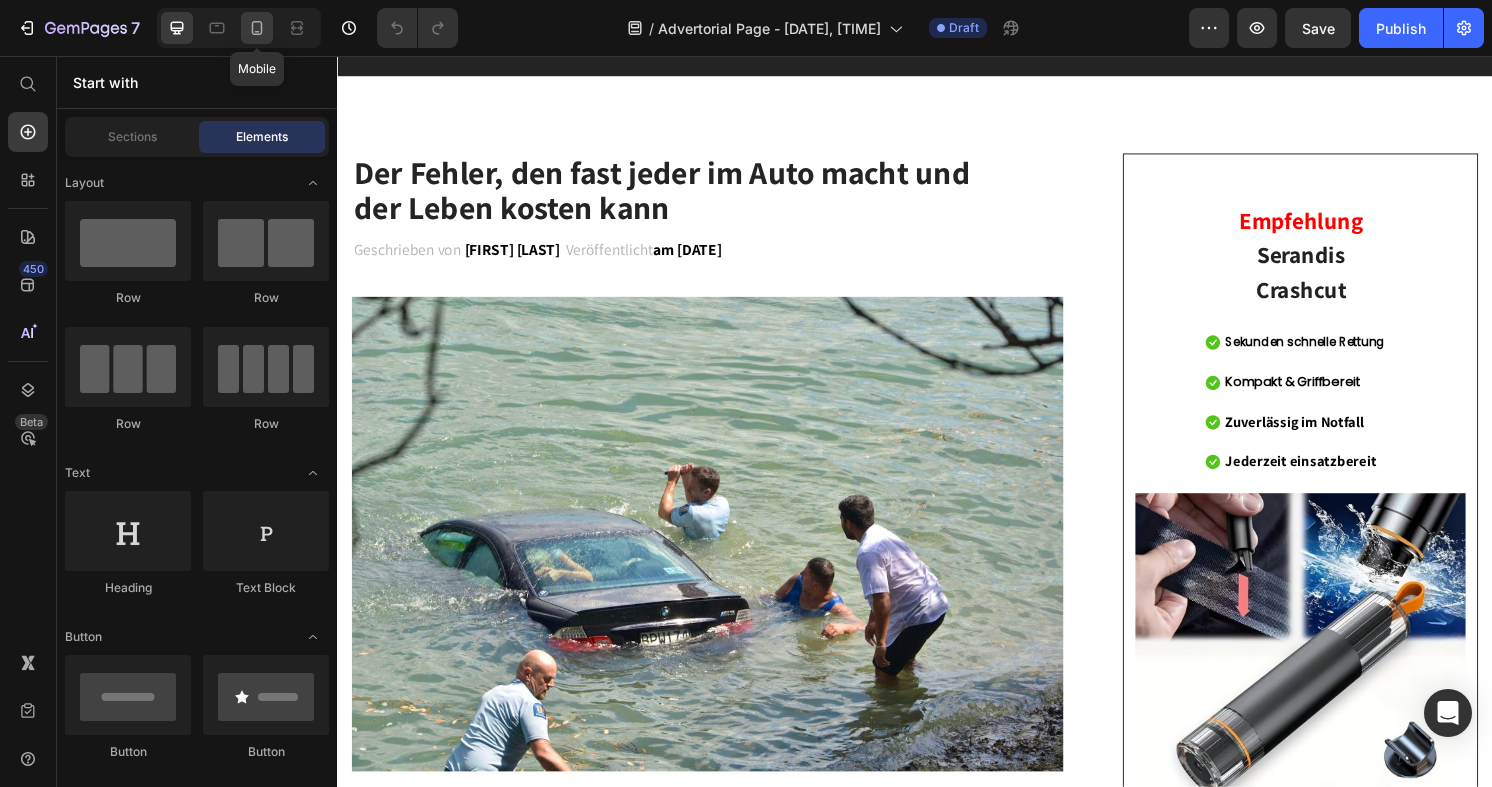 click 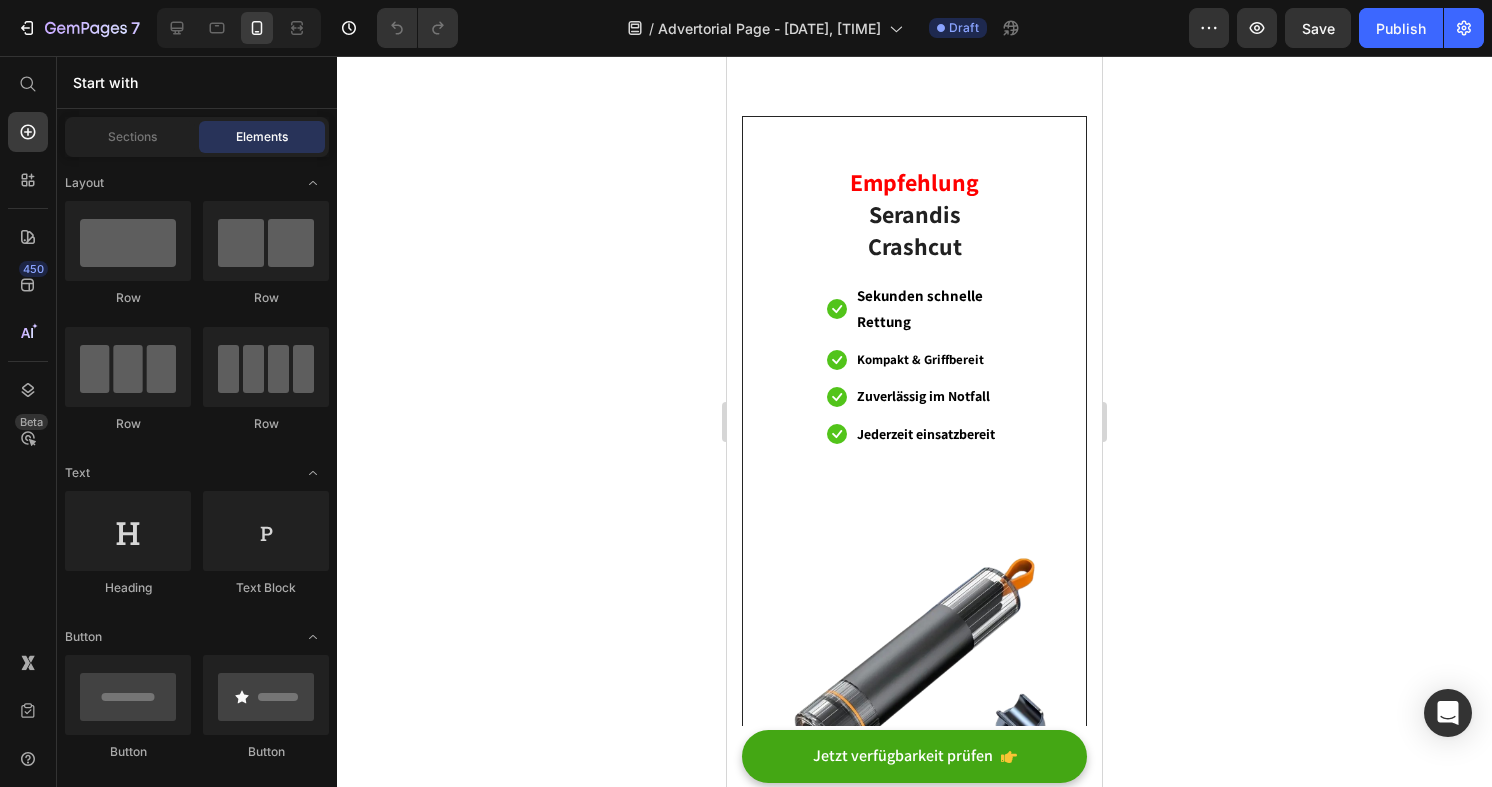 scroll, scrollTop: 7738, scrollLeft: 0, axis: vertical 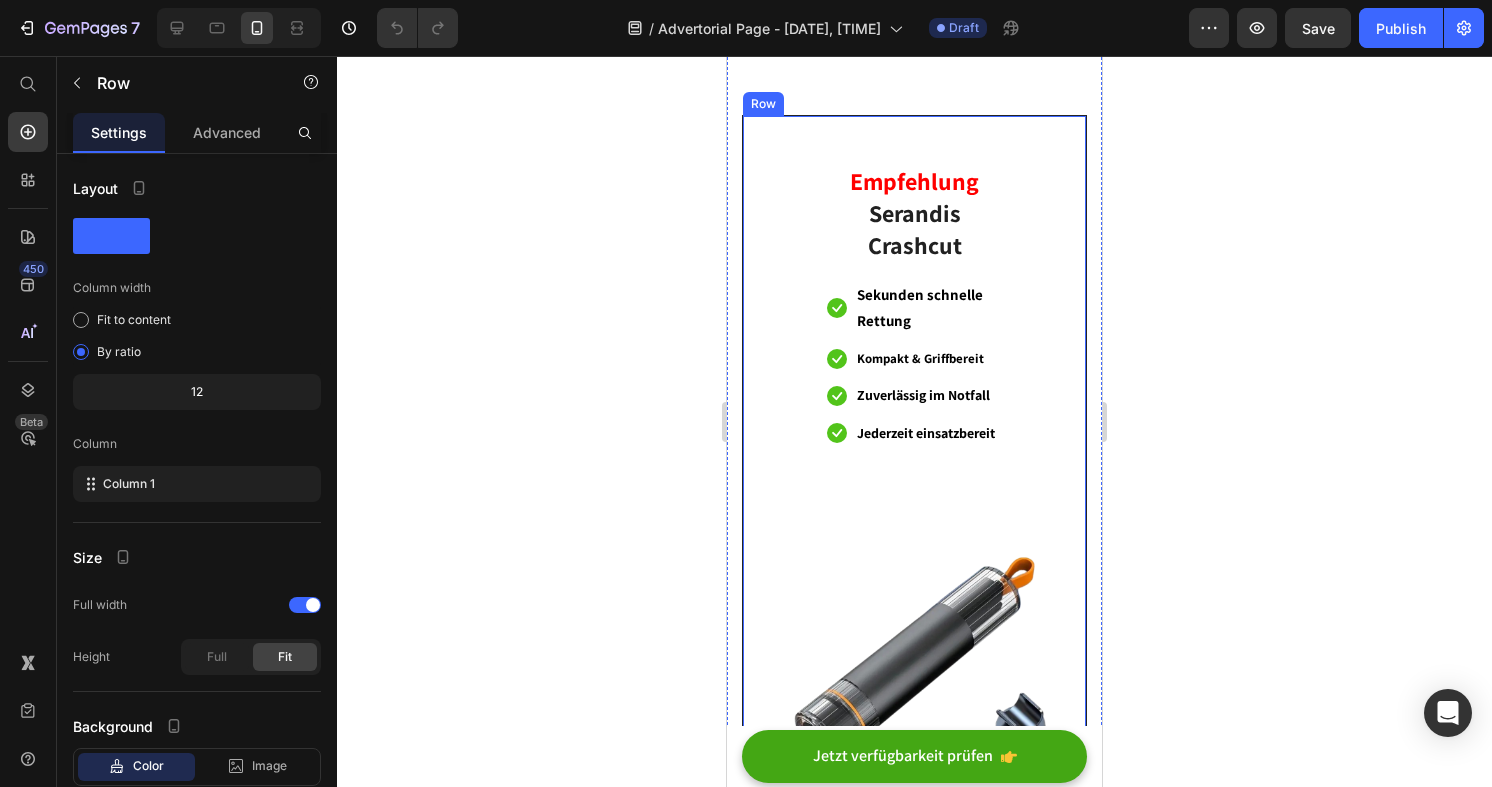 click on "Empfehlung Serandis Crashcut Heading
Icon Sekunden schnelle Rettung Text block
Icon Kompakt & Griffbereit Text block
Icon Zuverlässig im Notfall Text block
Icon Jederzeit einsatzbereit   Text block Icon List Row Image  	   Verüfgbarkeit prüfen Button ✔️  30 Tage Geld-zurück Garantie Text block" at bounding box center (914, 522) 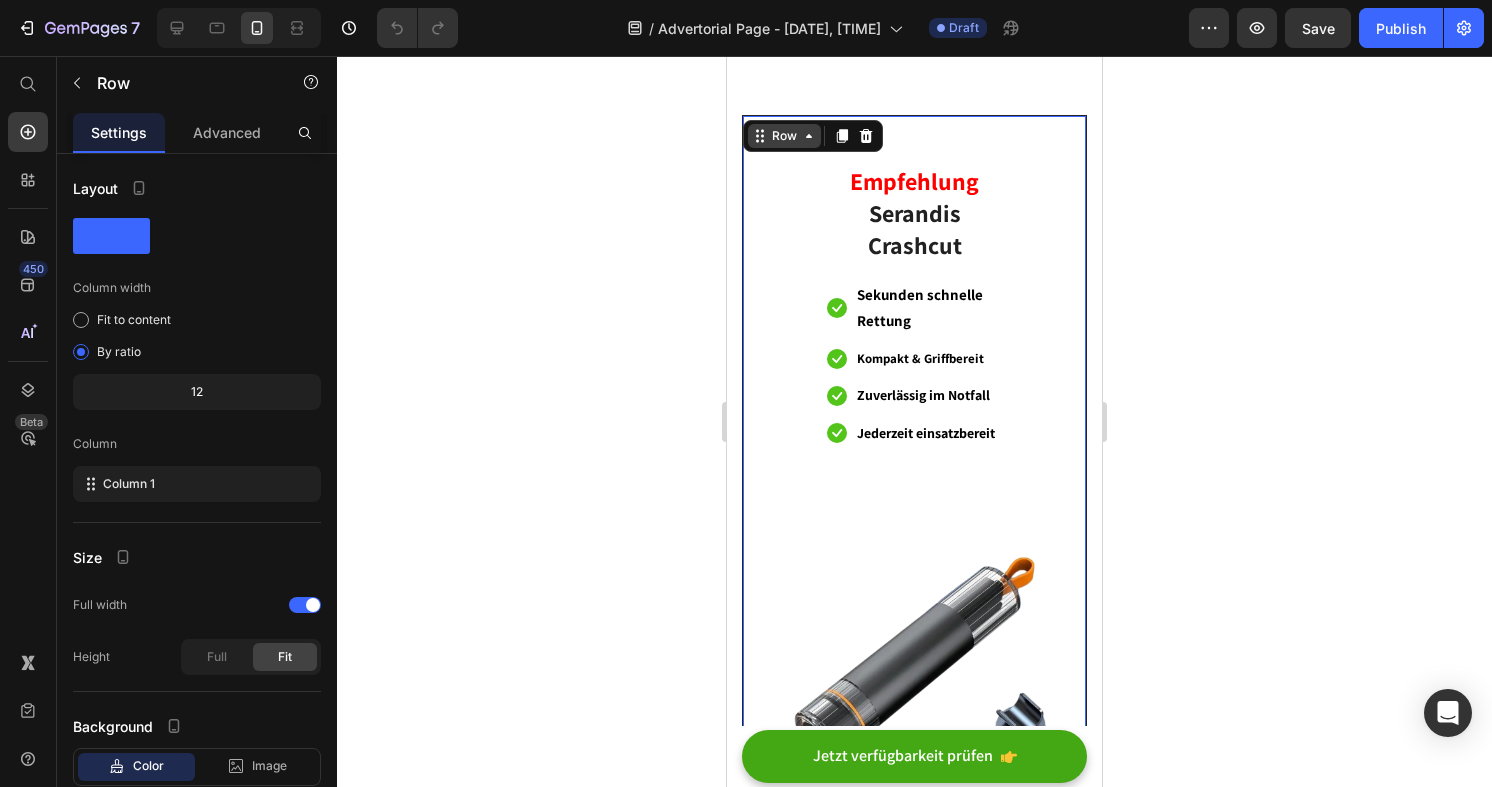 click on "Row" at bounding box center [784, 136] 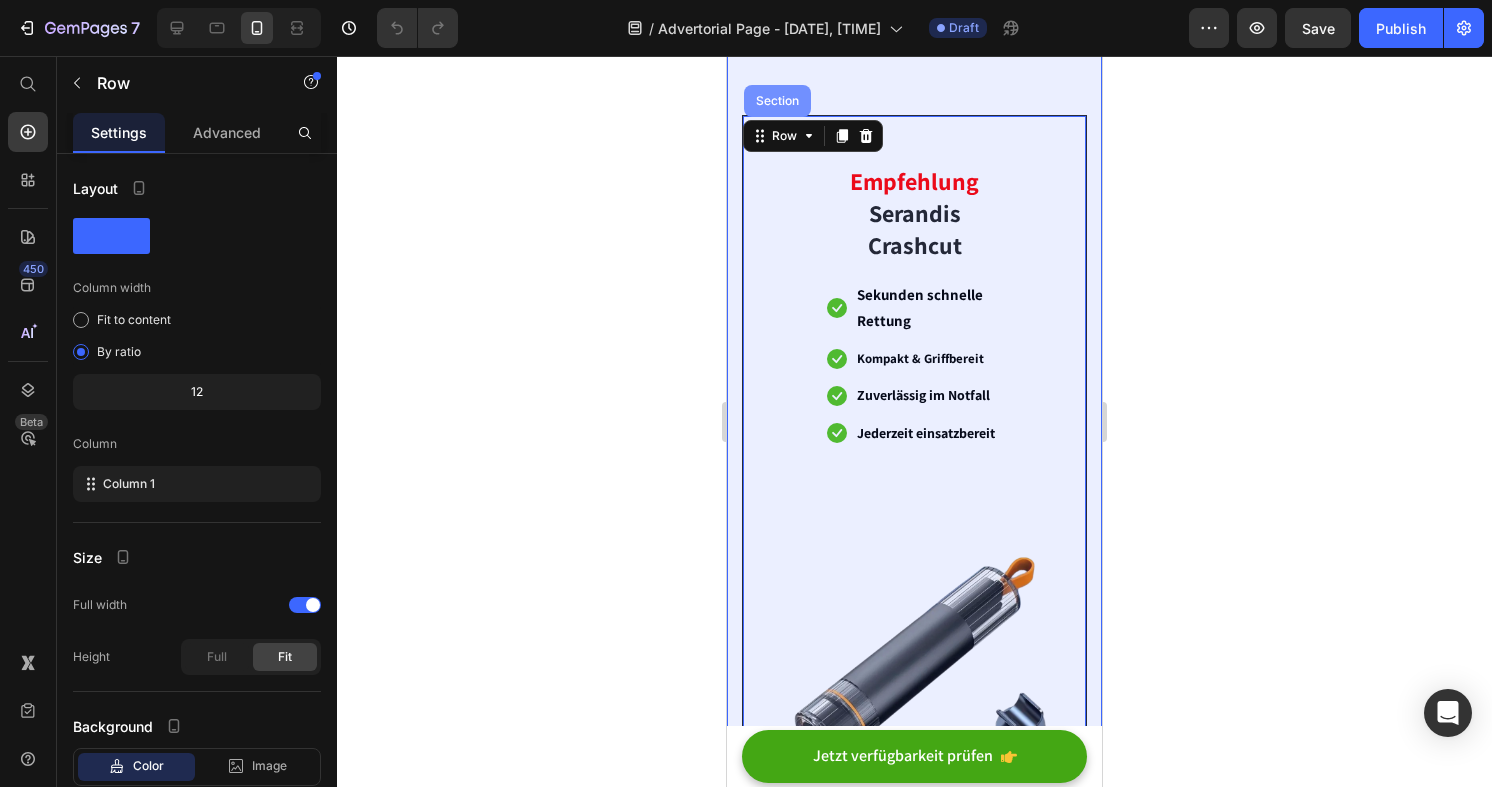 click on "Section" at bounding box center [777, 101] 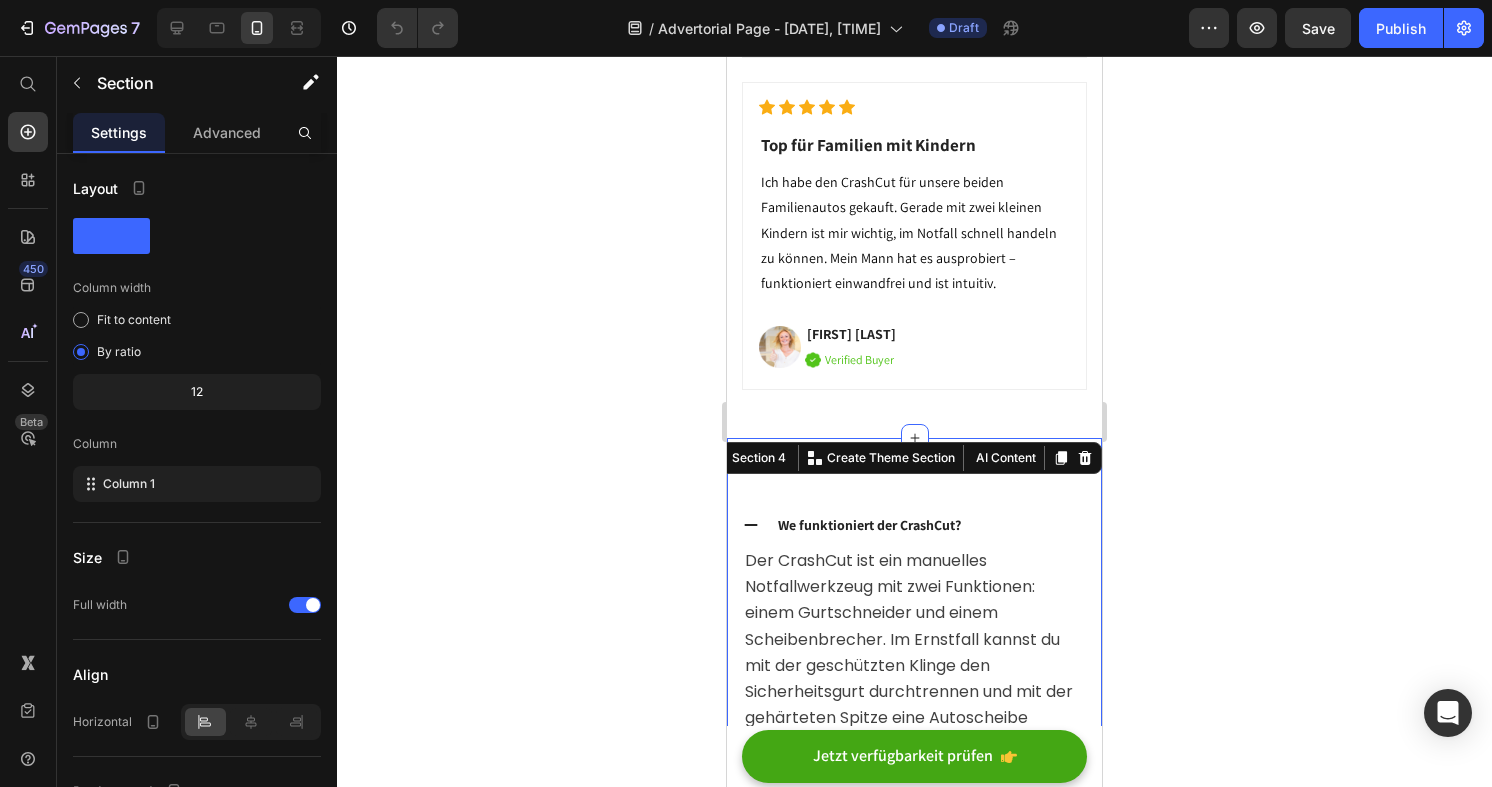 scroll, scrollTop: 6773, scrollLeft: 0, axis: vertical 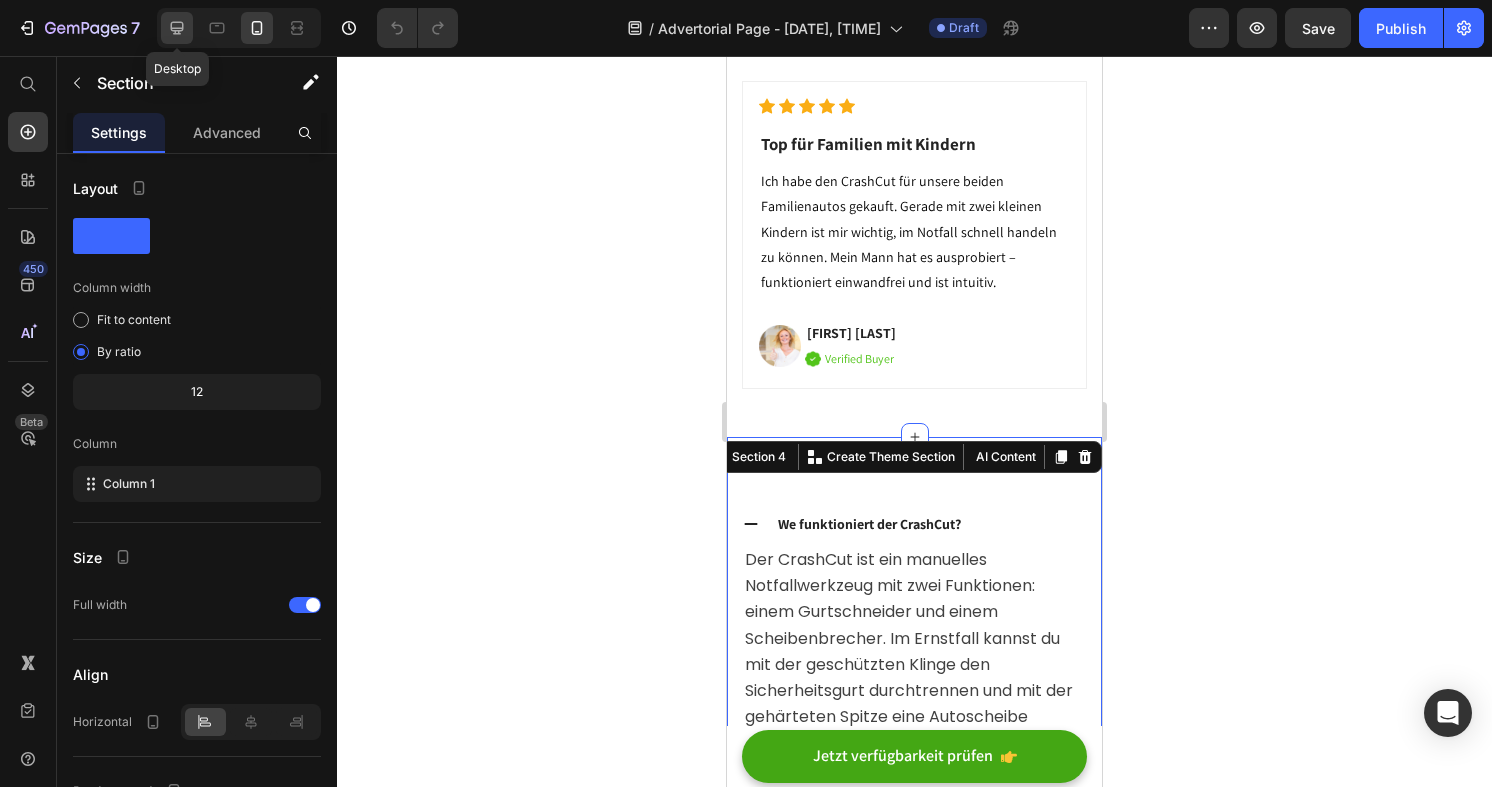 click 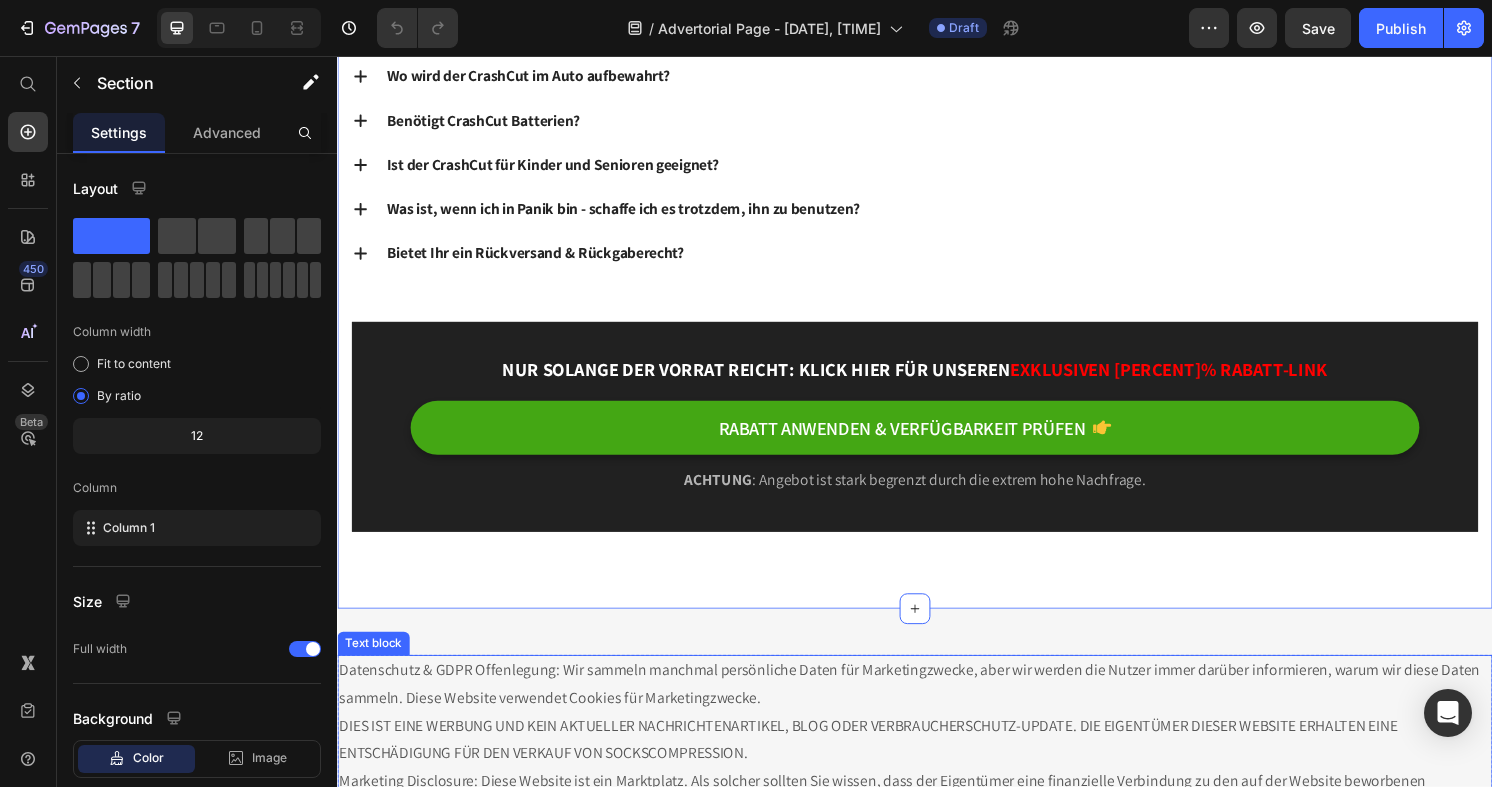 scroll, scrollTop: 7116, scrollLeft: 0, axis: vertical 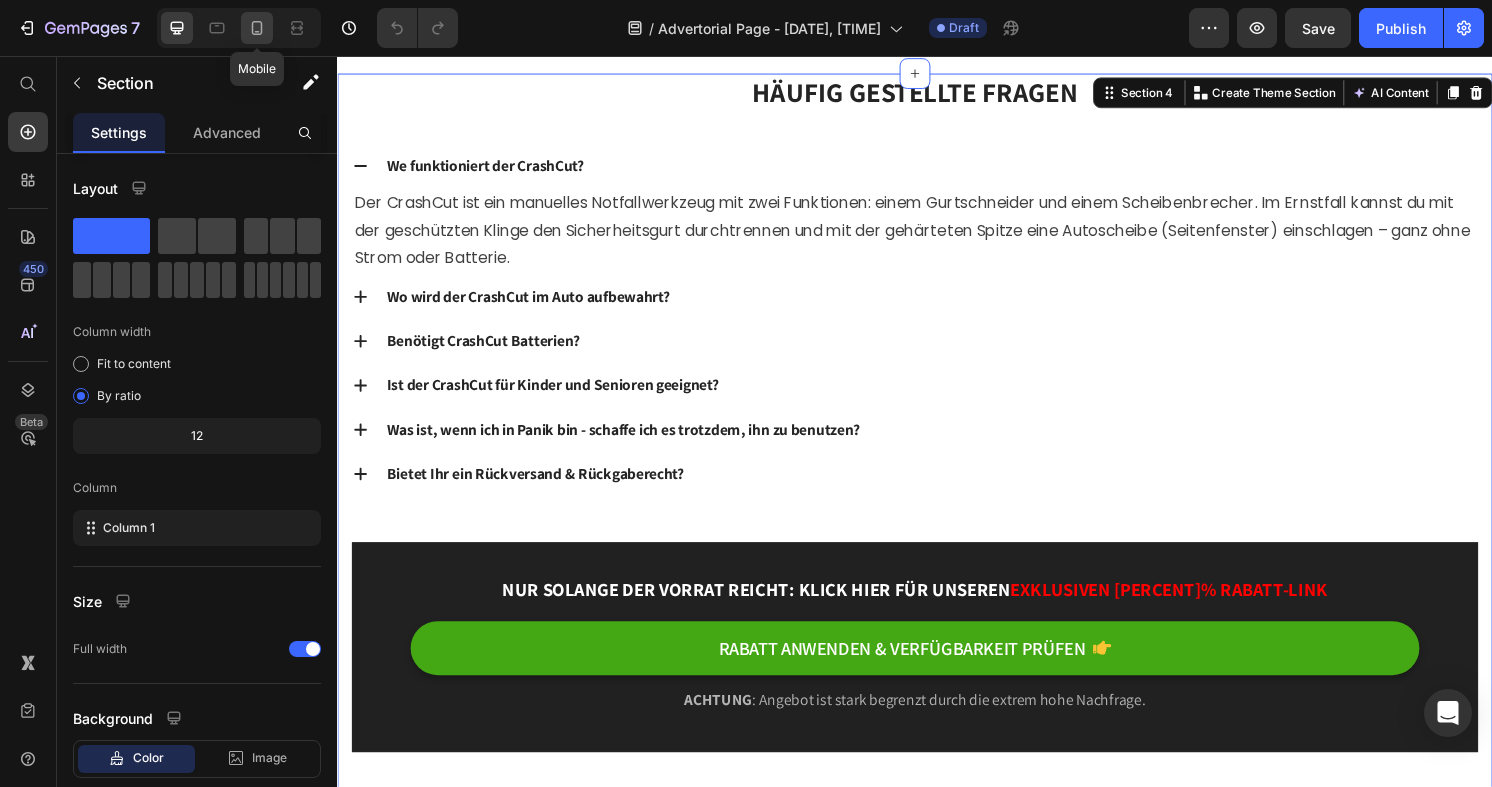 click 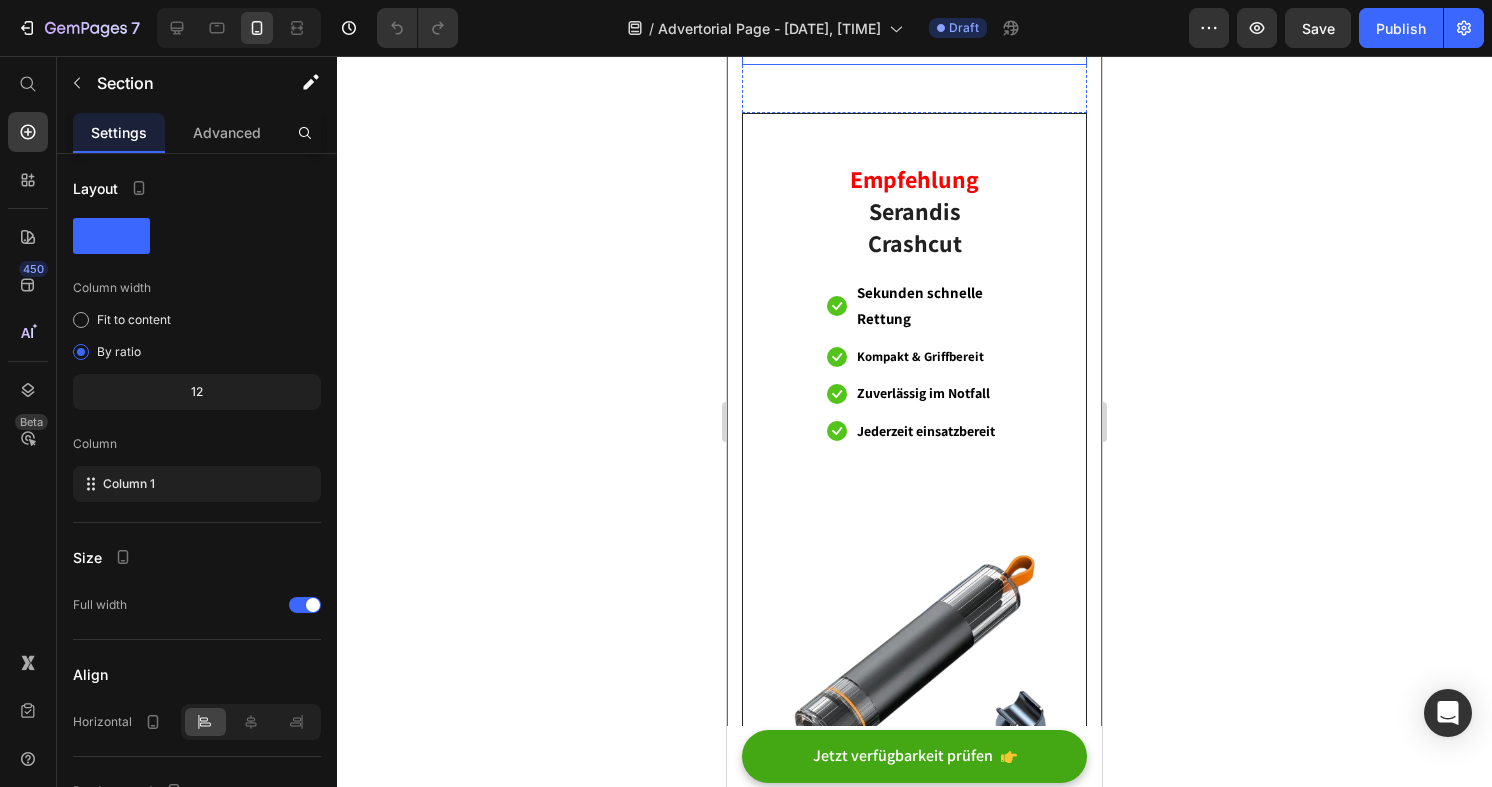 scroll, scrollTop: 7670, scrollLeft: 0, axis: vertical 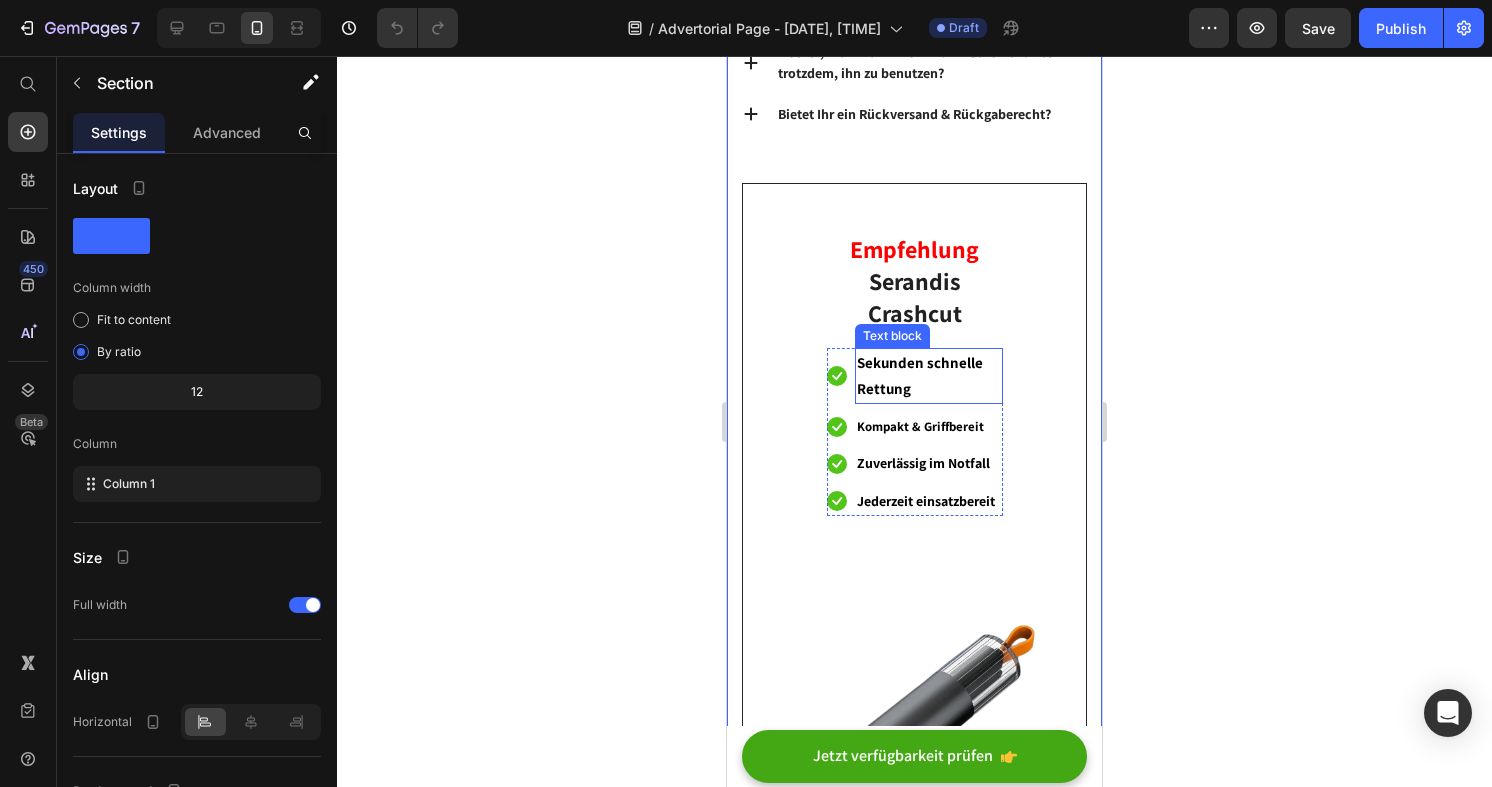click on "Sekunden schnelle Rettung" at bounding box center (929, 376) 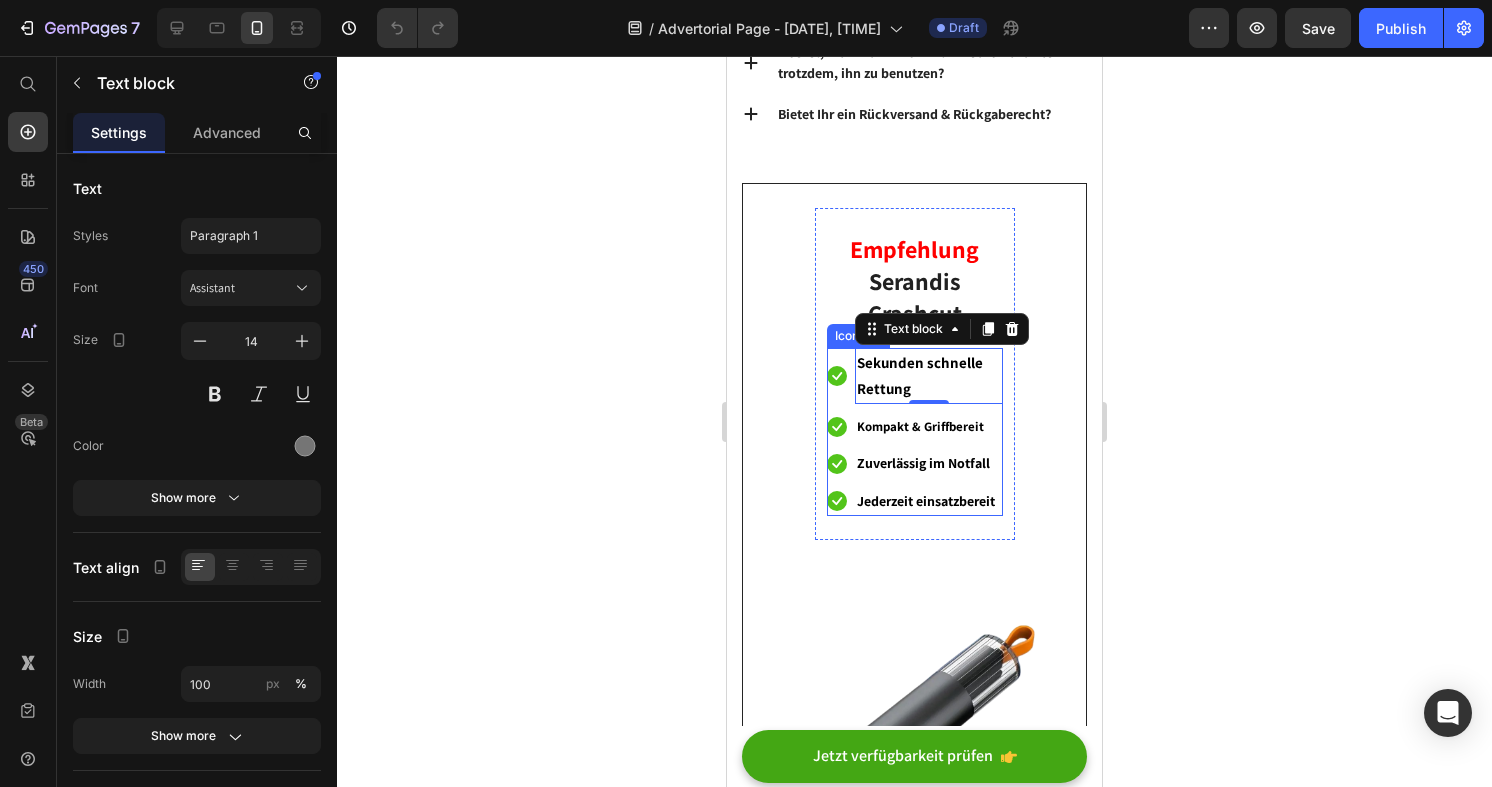 click on "Kompakt & Griffbereit" at bounding box center (920, 426) 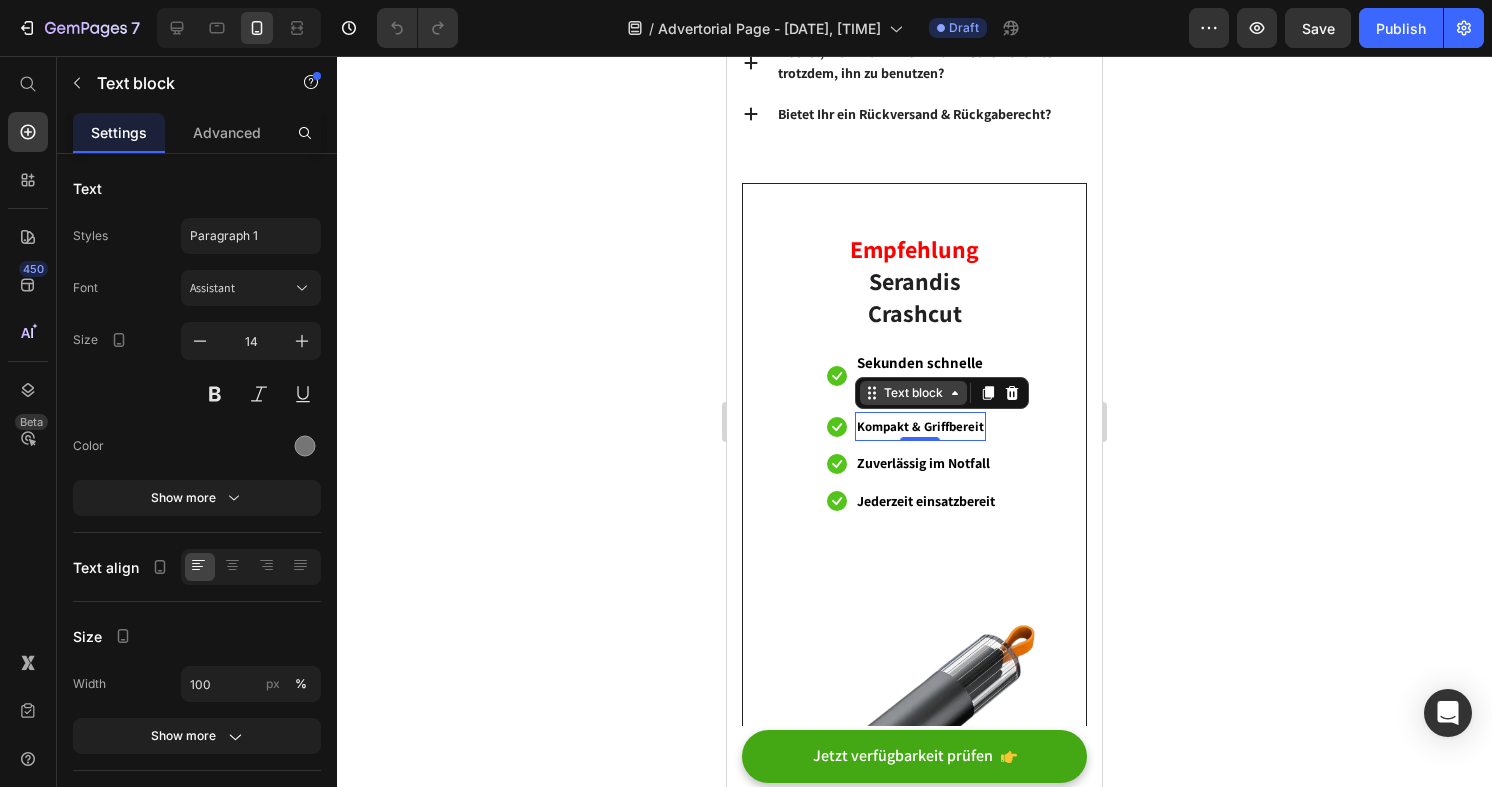 click on "Text block" at bounding box center (913, 393) 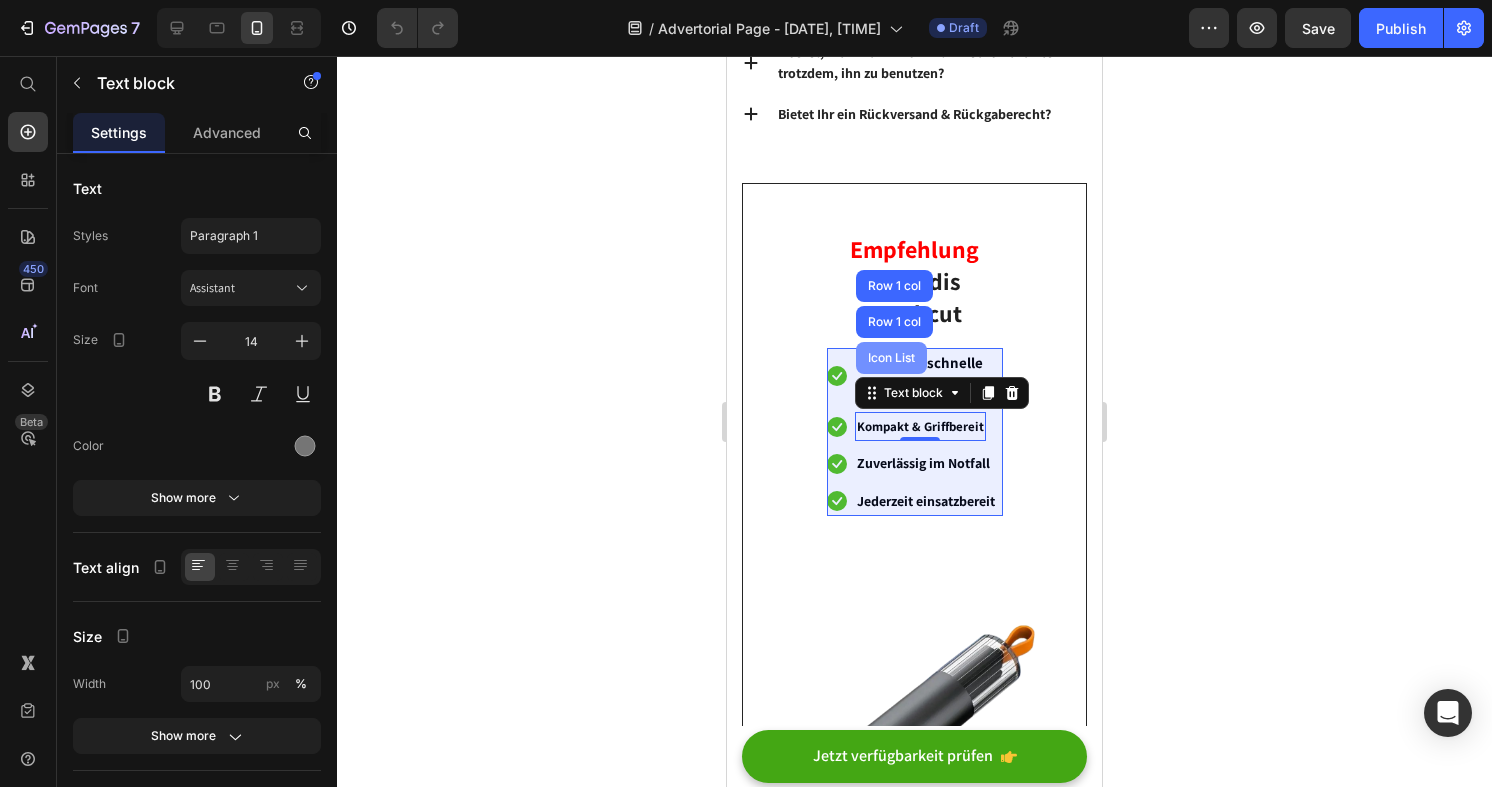 click on "Icon List" at bounding box center (891, 358) 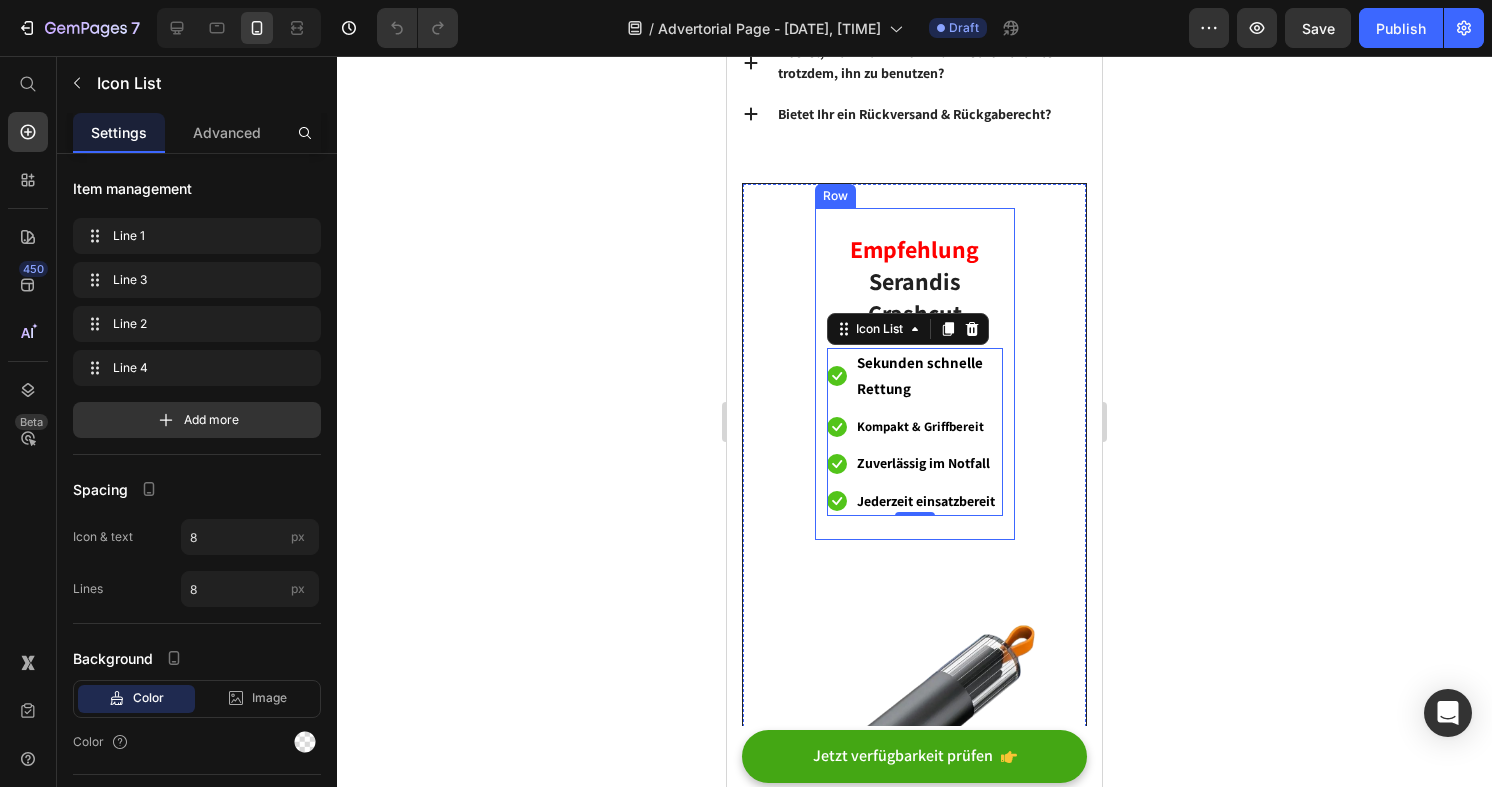 click on "Empfehlung Serandis Crashcut Heading
Icon Sekunden schnelle Rettung Text block
Icon Kompakt & Griffbereit Text block
Icon Zuverlässig im Notfall Text block
Icon Jederzeit einsatzbereit   Text block Icon List   0 Row" at bounding box center [915, 374] 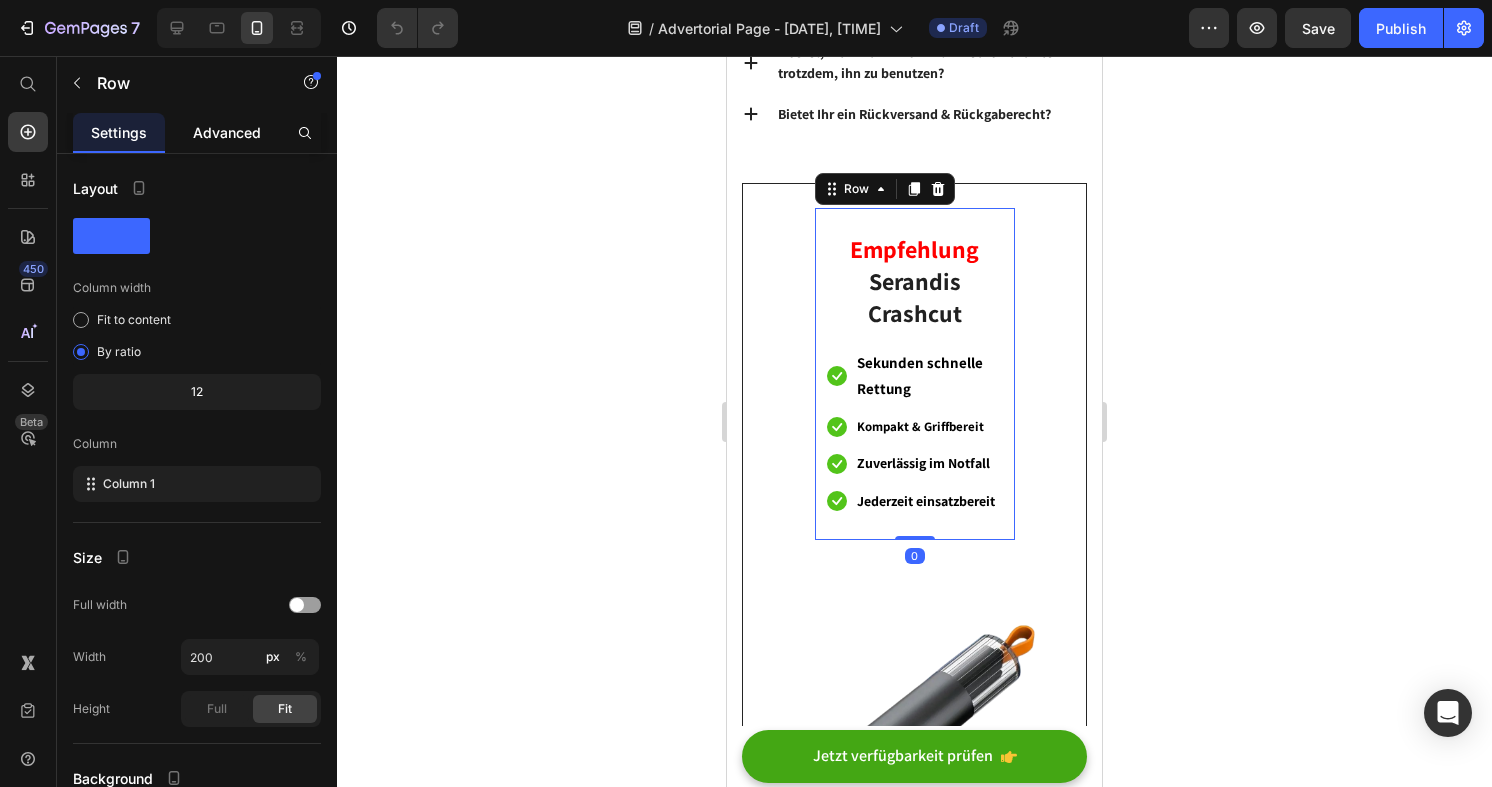 click on "Advanced" at bounding box center [227, 132] 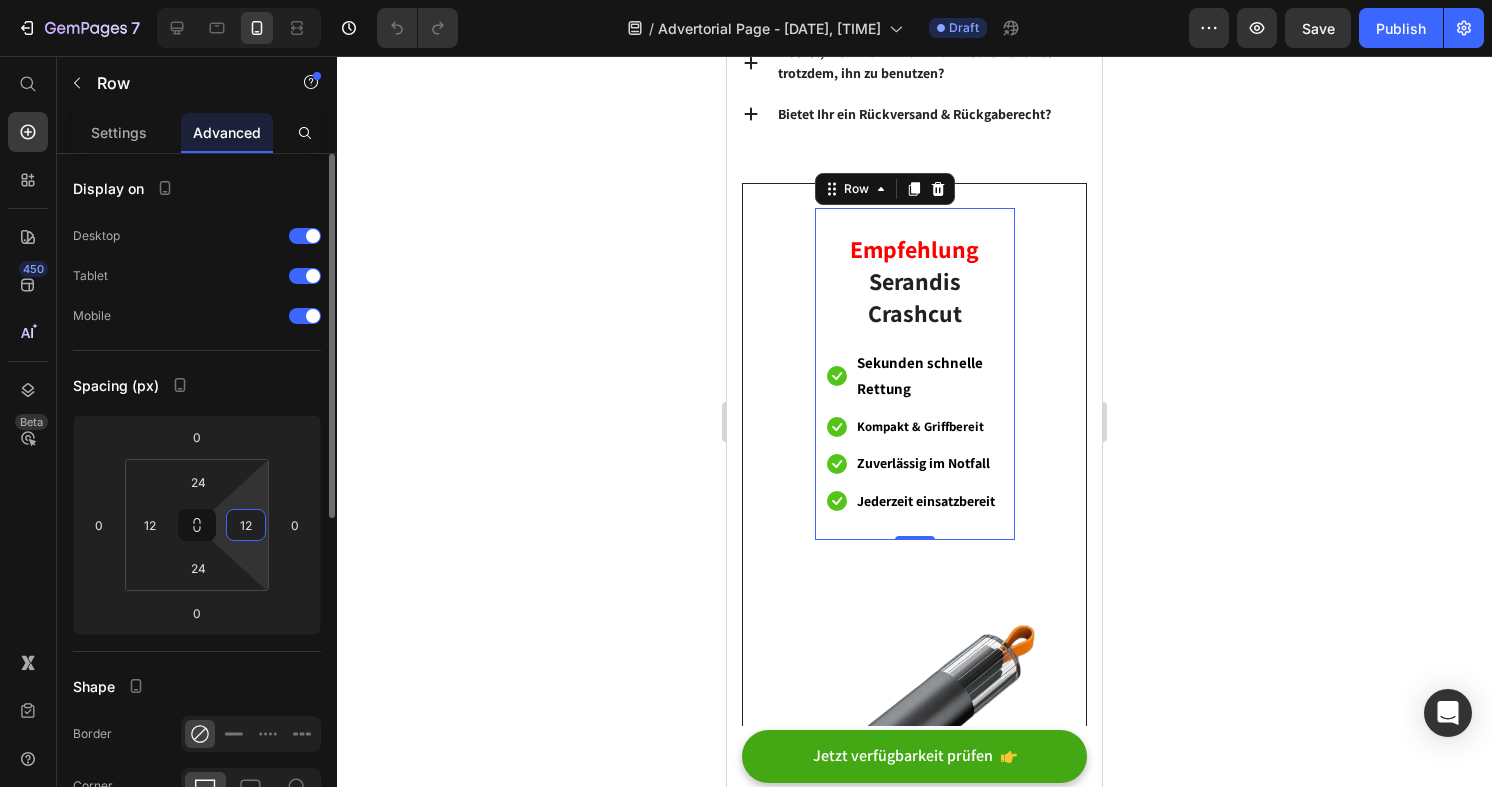 click on "12" at bounding box center [246, 525] 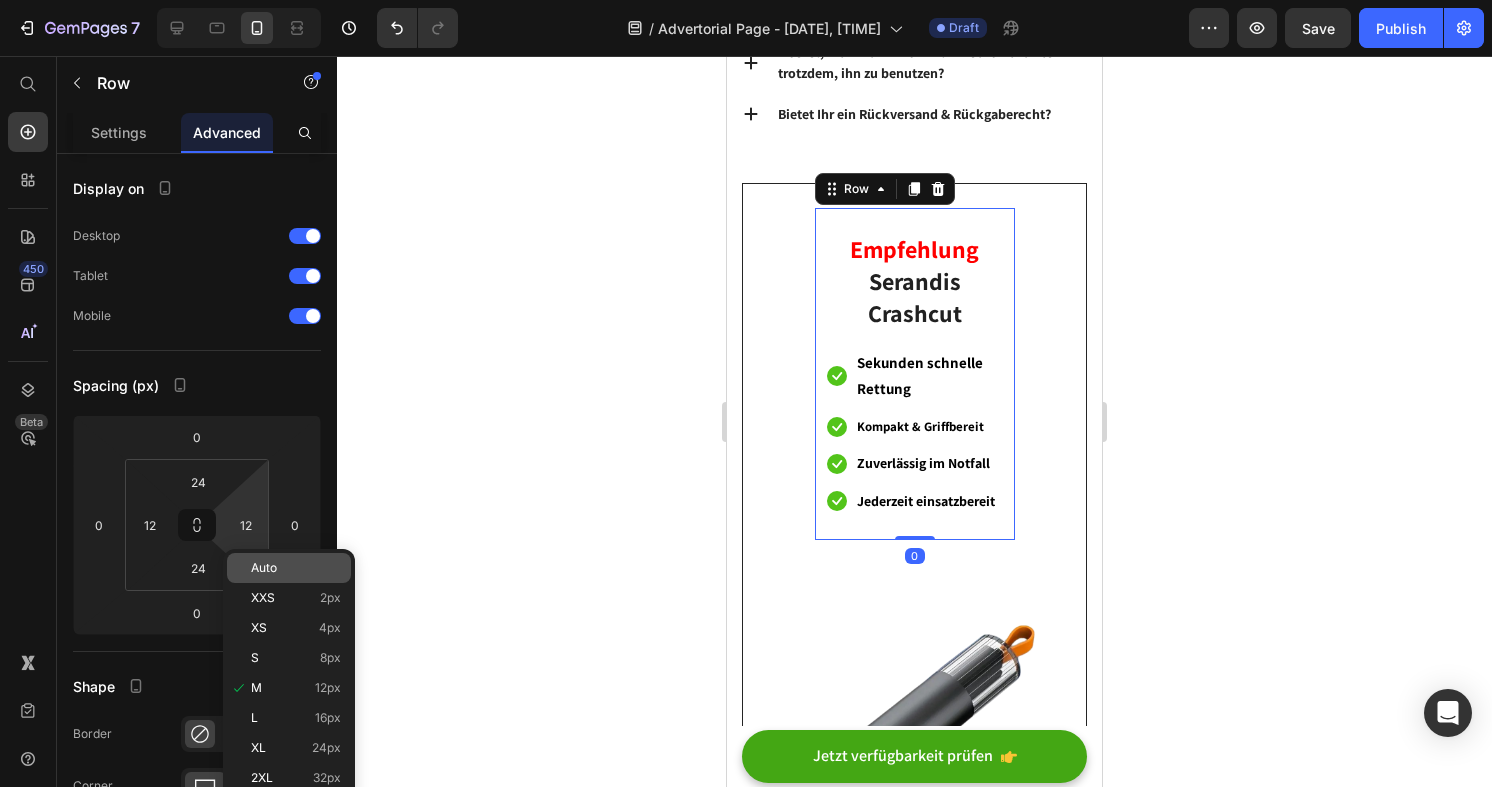 click on "Auto" at bounding box center (264, 568) 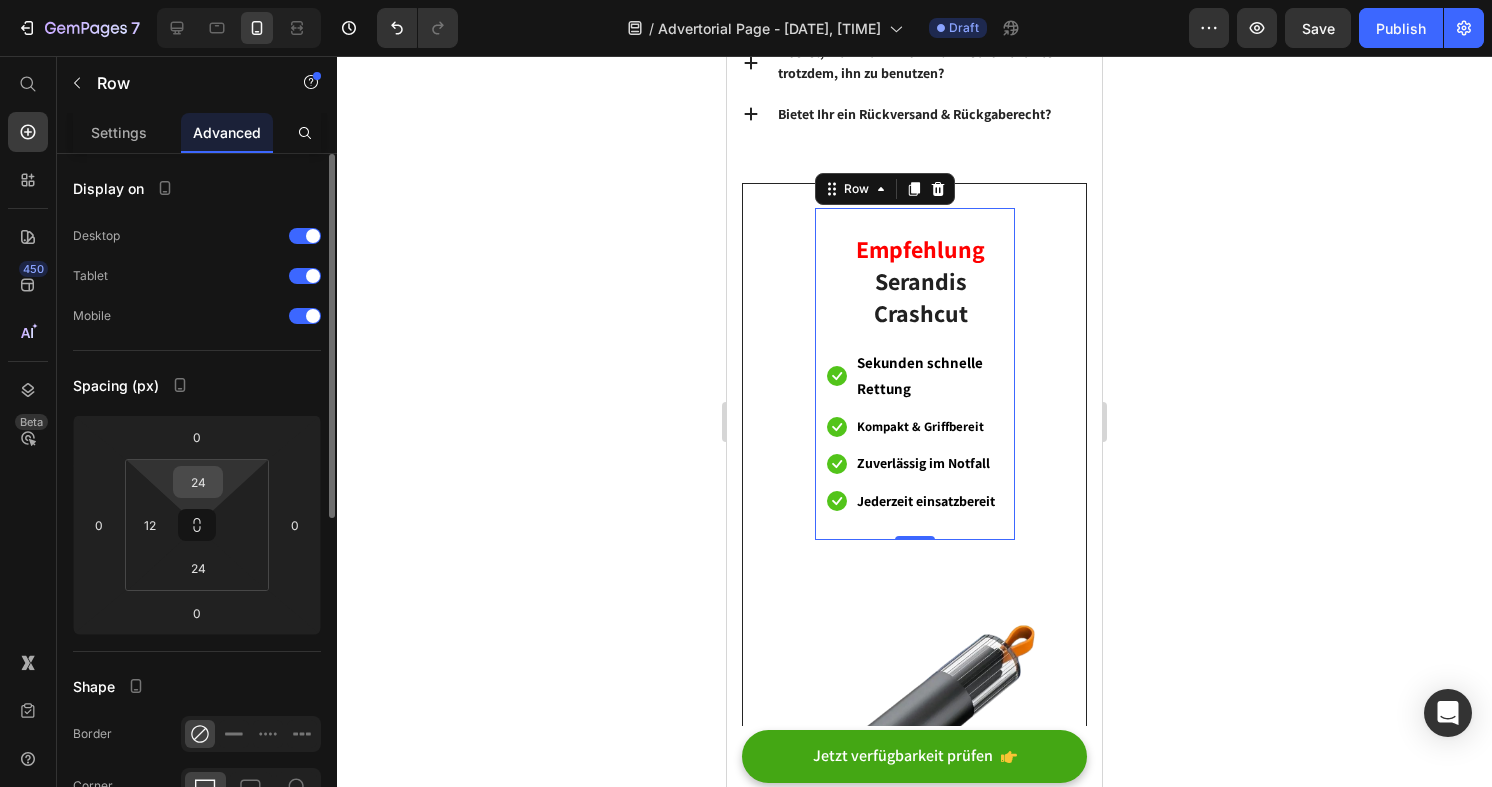 type on "12" 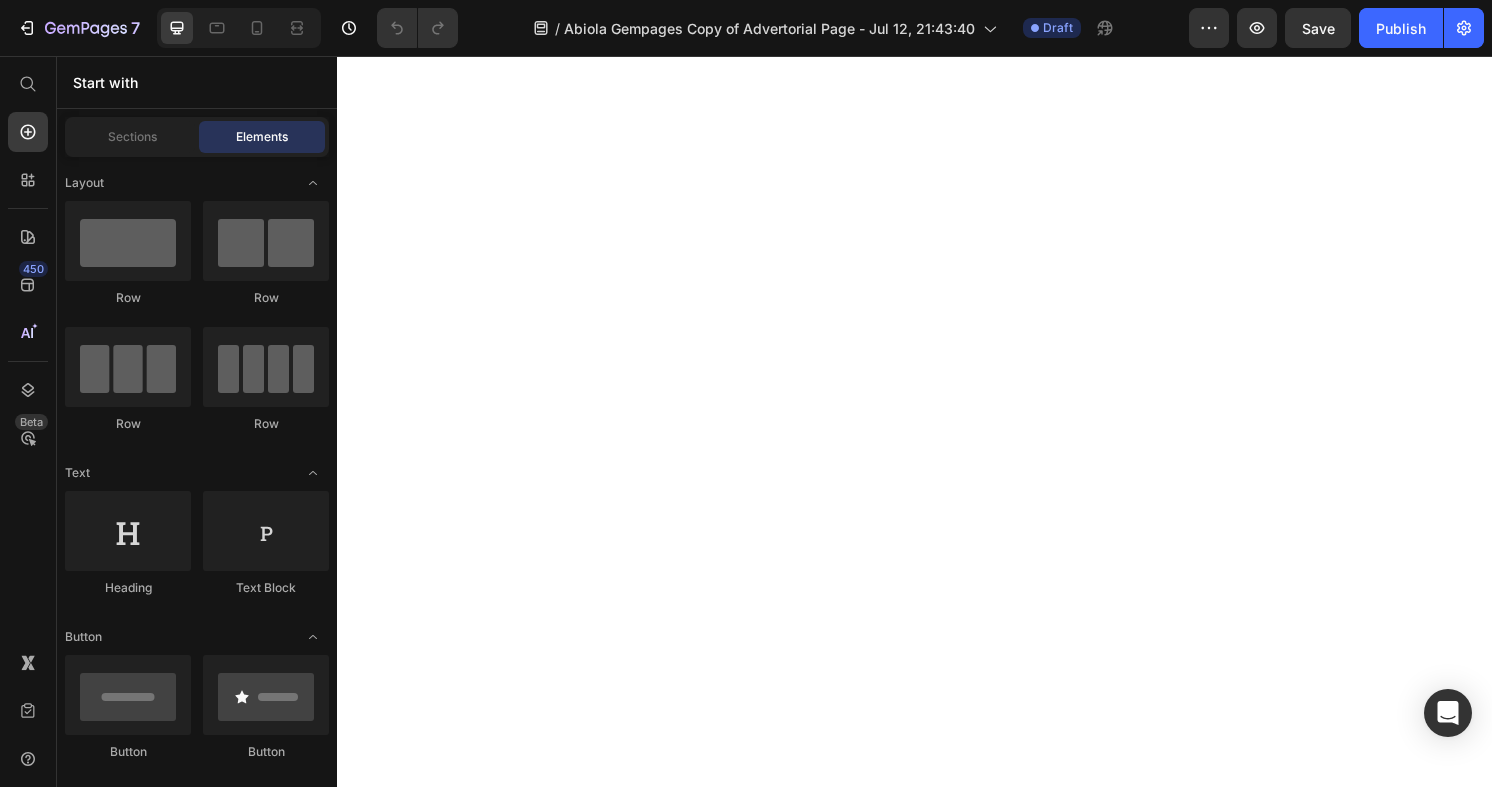 scroll, scrollTop: 0, scrollLeft: 0, axis: both 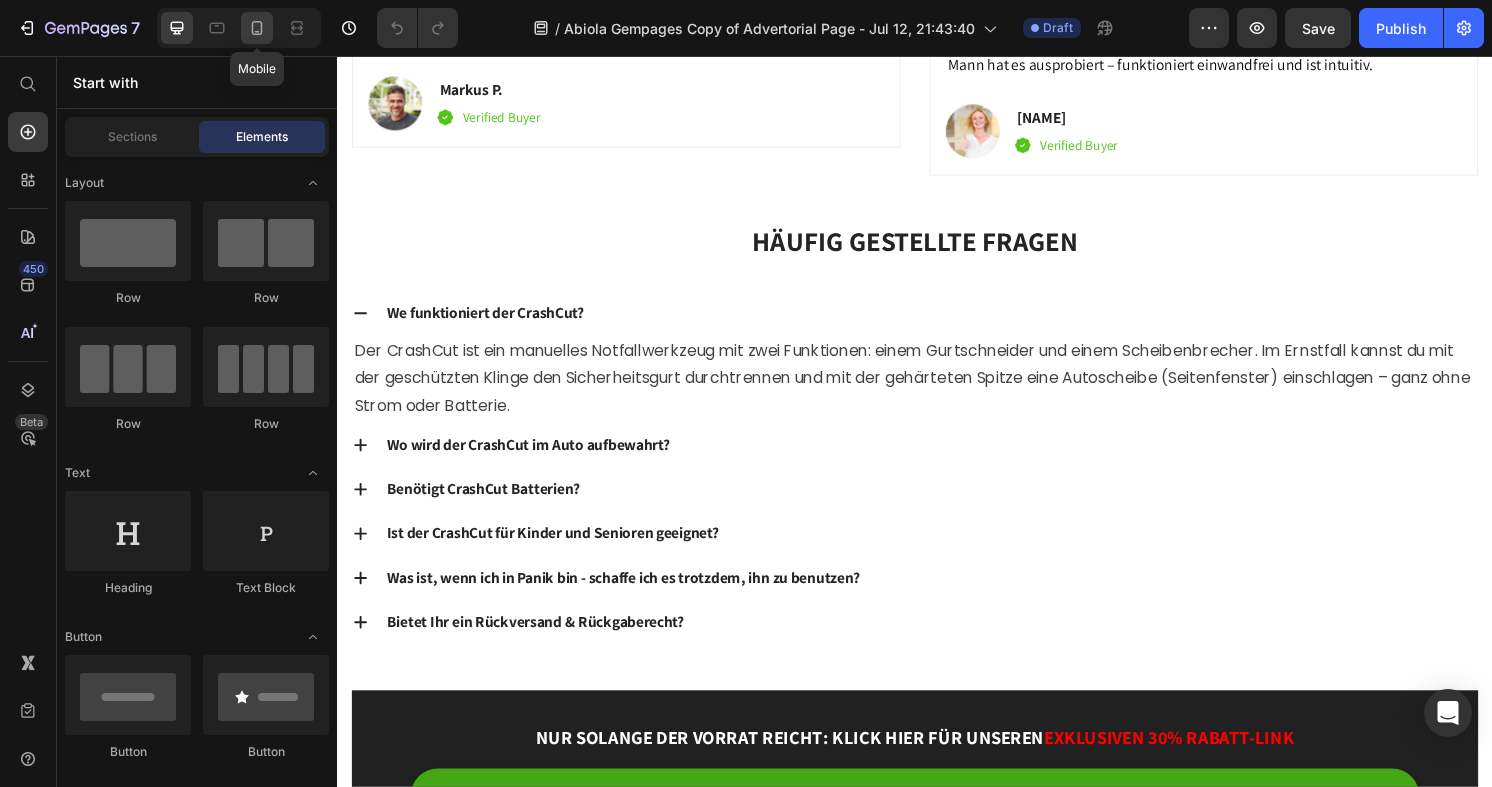 click 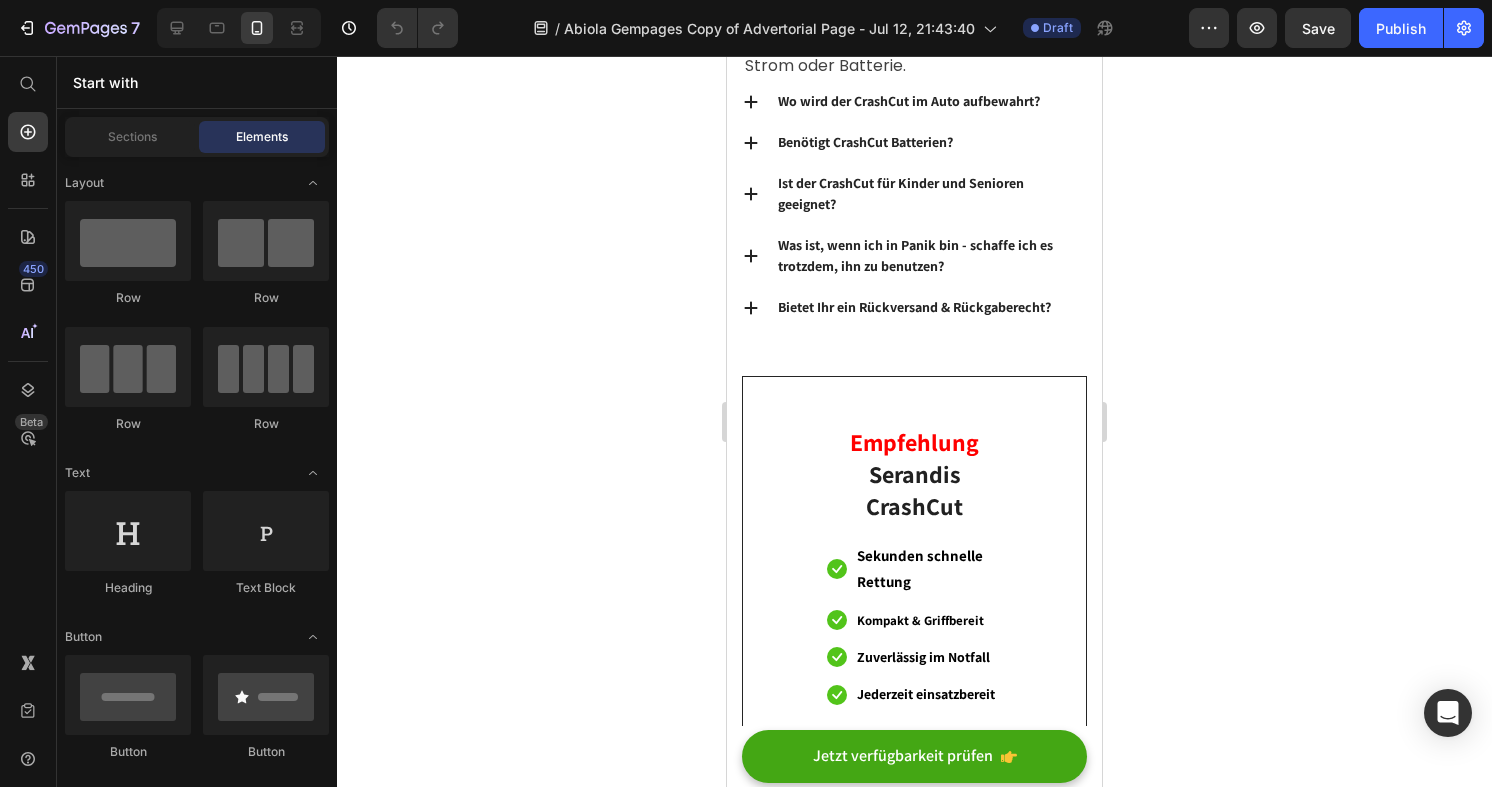 scroll, scrollTop: 7779, scrollLeft: 0, axis: vertical 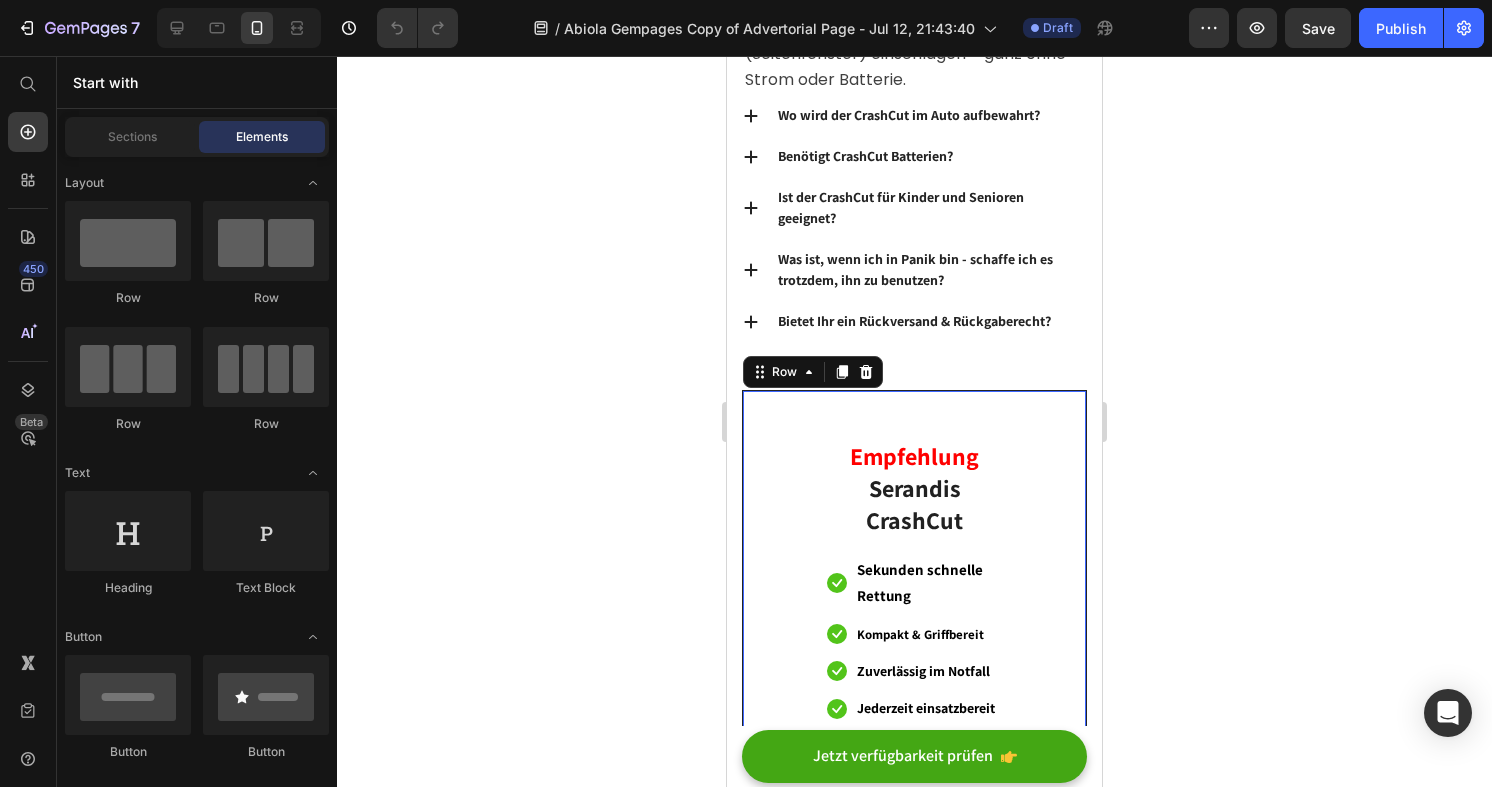 click on "Empfehlung Serandis Crashcut Heading
Icon Sekunden schnelle Rettung Text block
Icon Kompakt & Griffbereit Text block
Icon Zuverlässig im Notfall Text block
Icon Jederzeit einsatzbereit   Text block Icon List Row Image  	   Verüfgbarkeit prüfen Button ✔️  30 Tage Geld-zurück Garantie Text block" at bounding box center [914, 797] 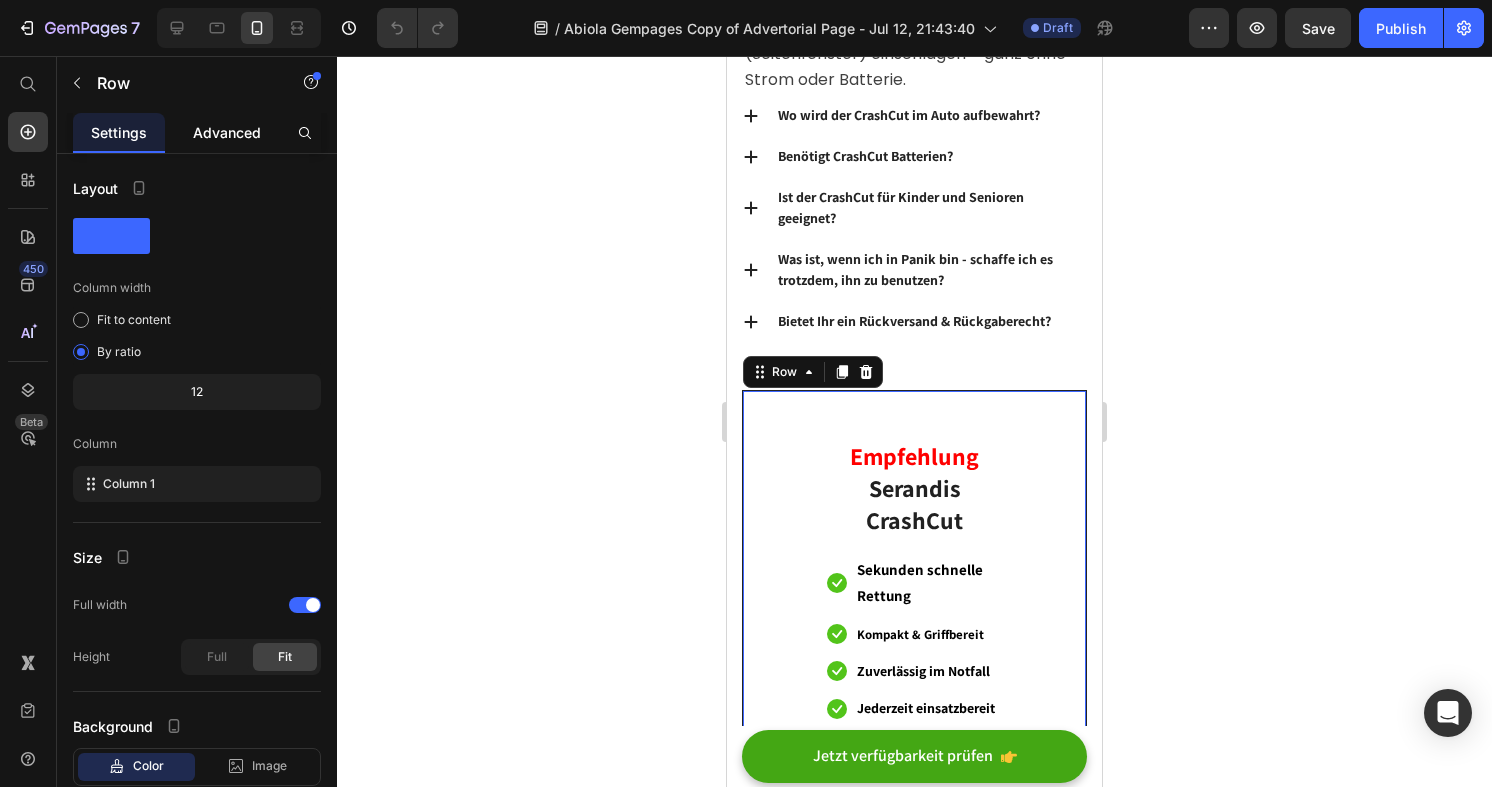 click on "Advanced" at bounding box center [227, 132] 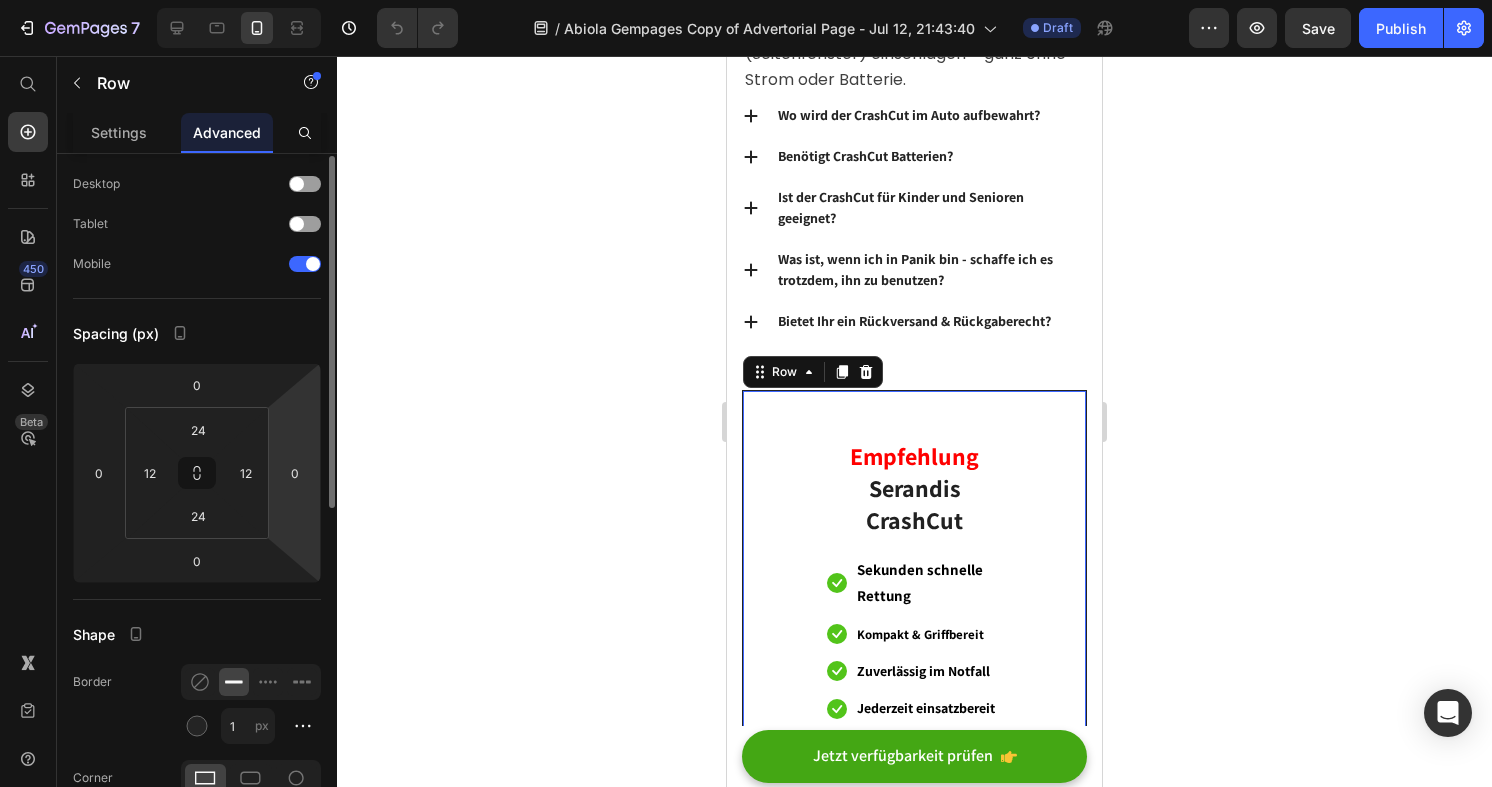scroll, scrollTop: 53, scrollLeft: 0, axis: vertical 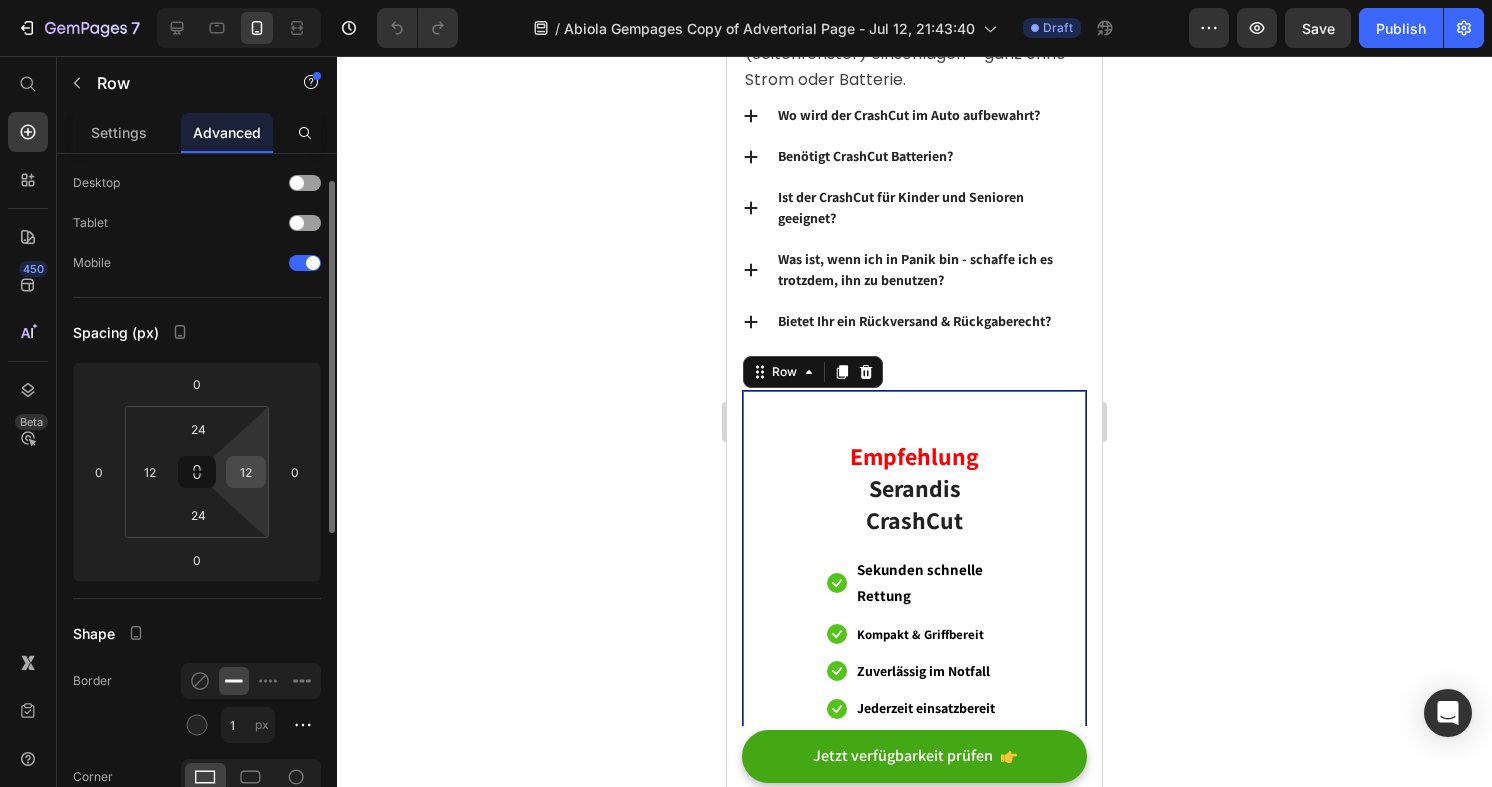click on "12" at bounding box center [246, 472] 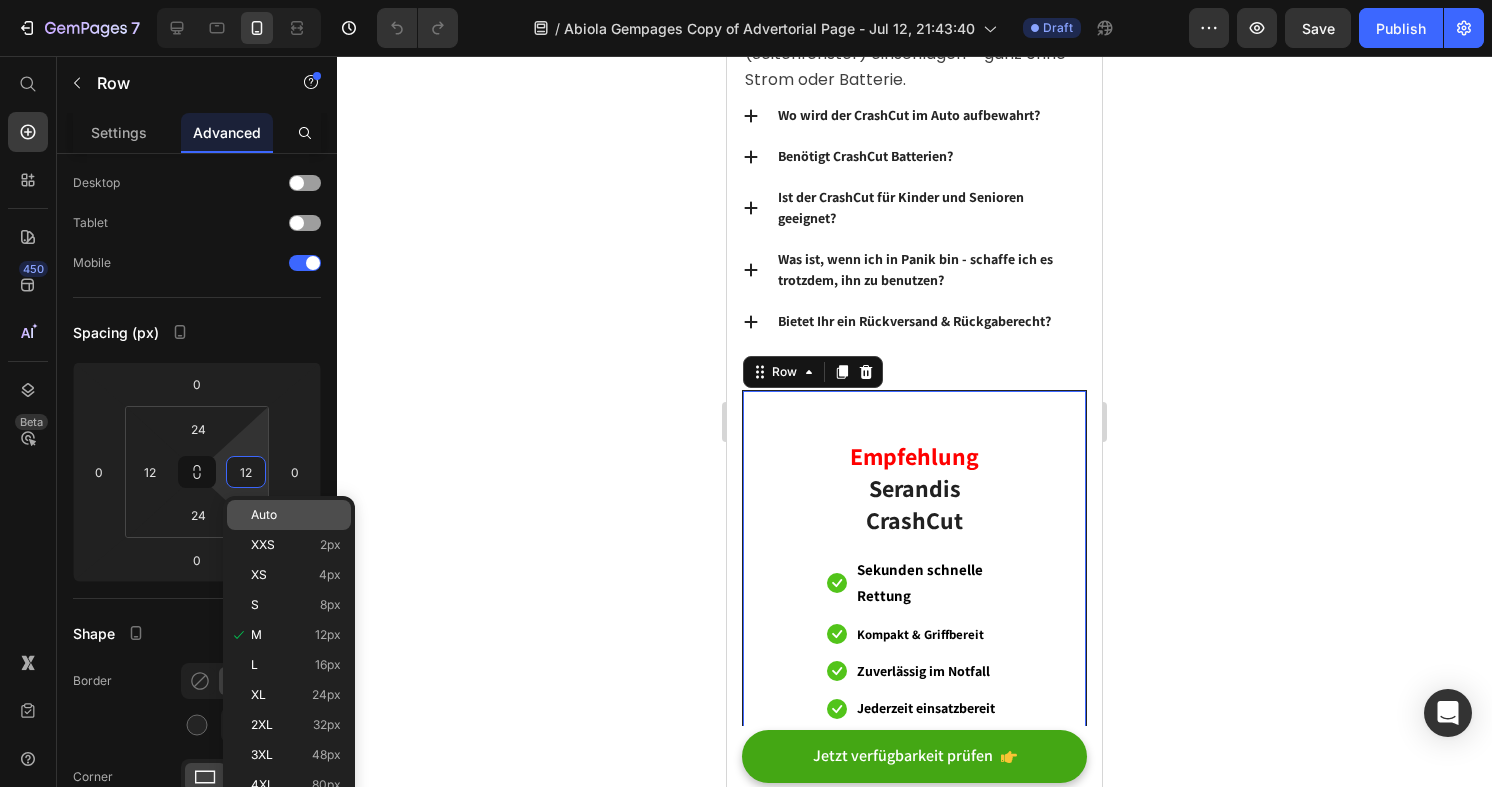 click on "Auto" at bounding box center [296, 515] 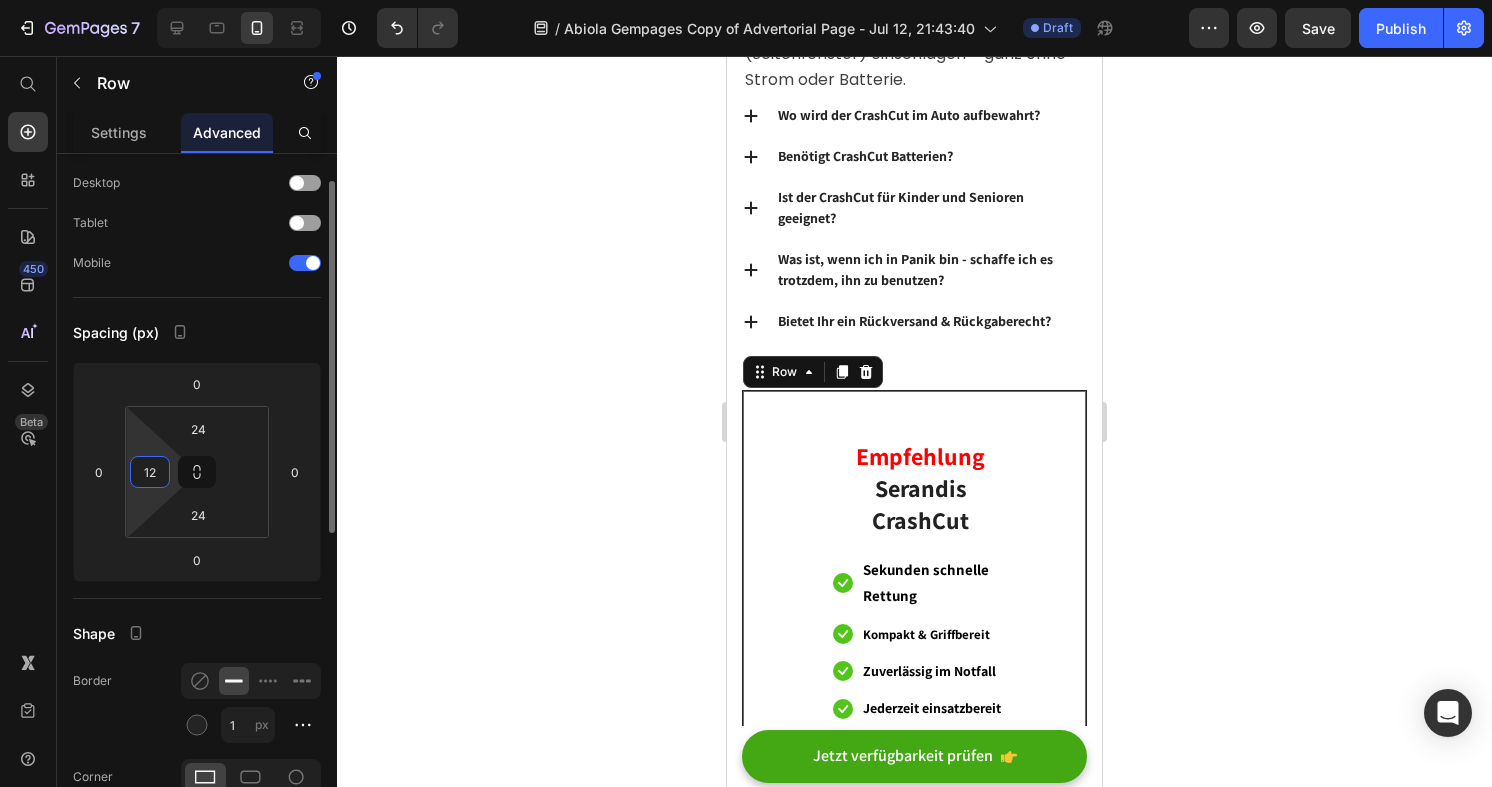click on "12" at bounding box center (150, 472) 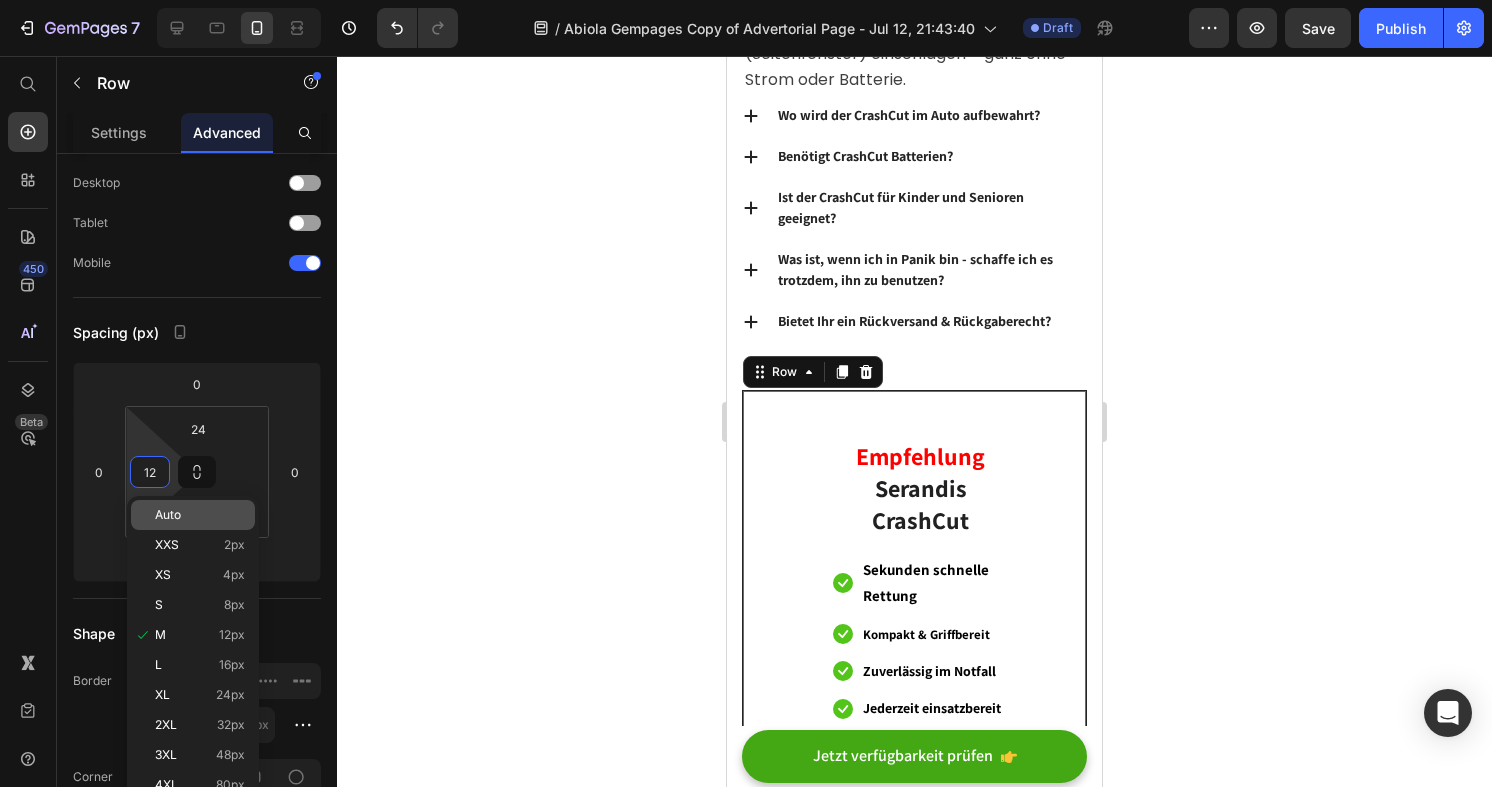 click on "Auto" at bounding box center (200, 515) 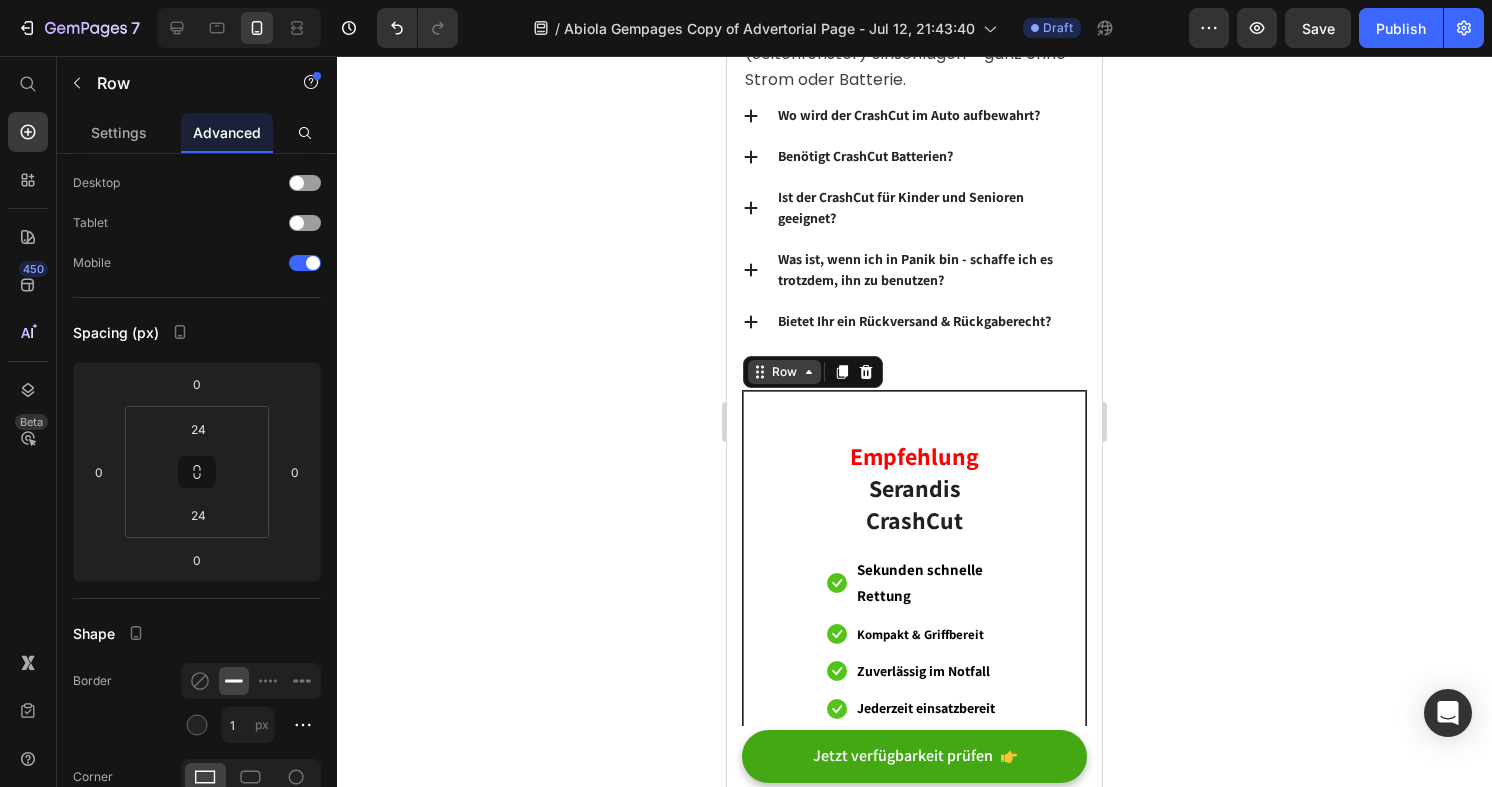 click on "Row" at bounding box center [784, 372] 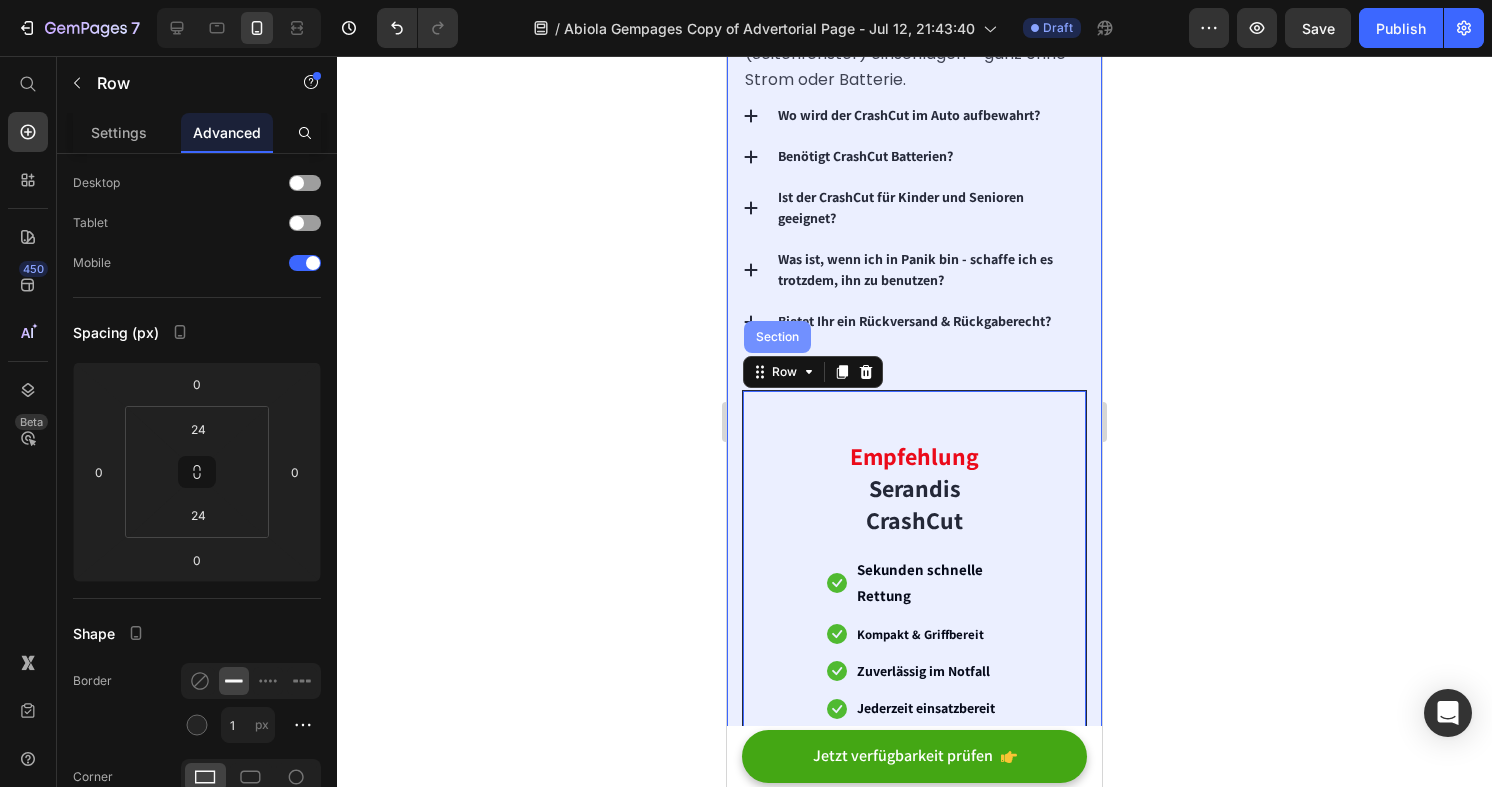 click on "Section" at bounding box center (777, 337) 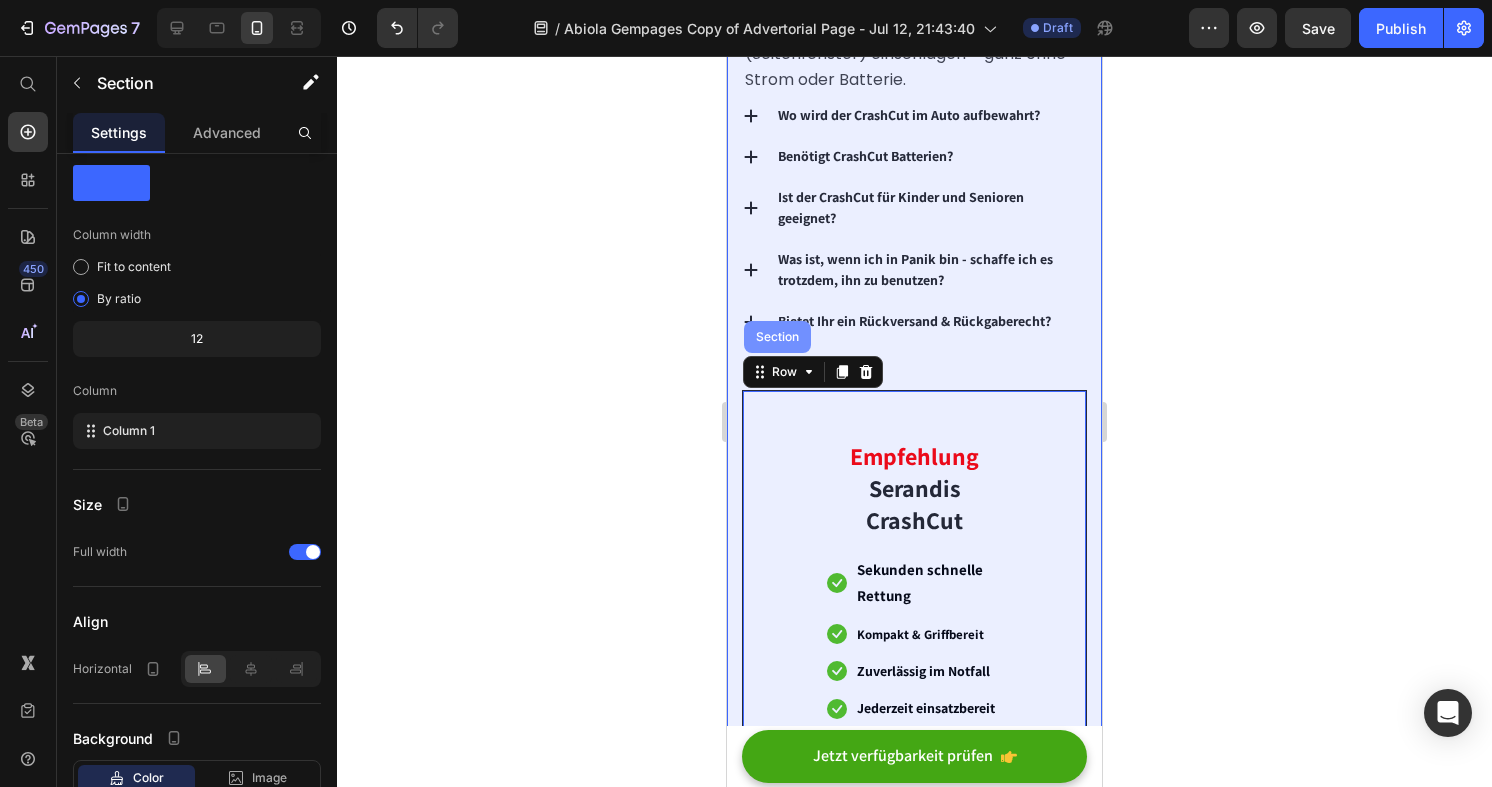 scroll, scrollTop: 0, scrollLeft: 0, axis: both 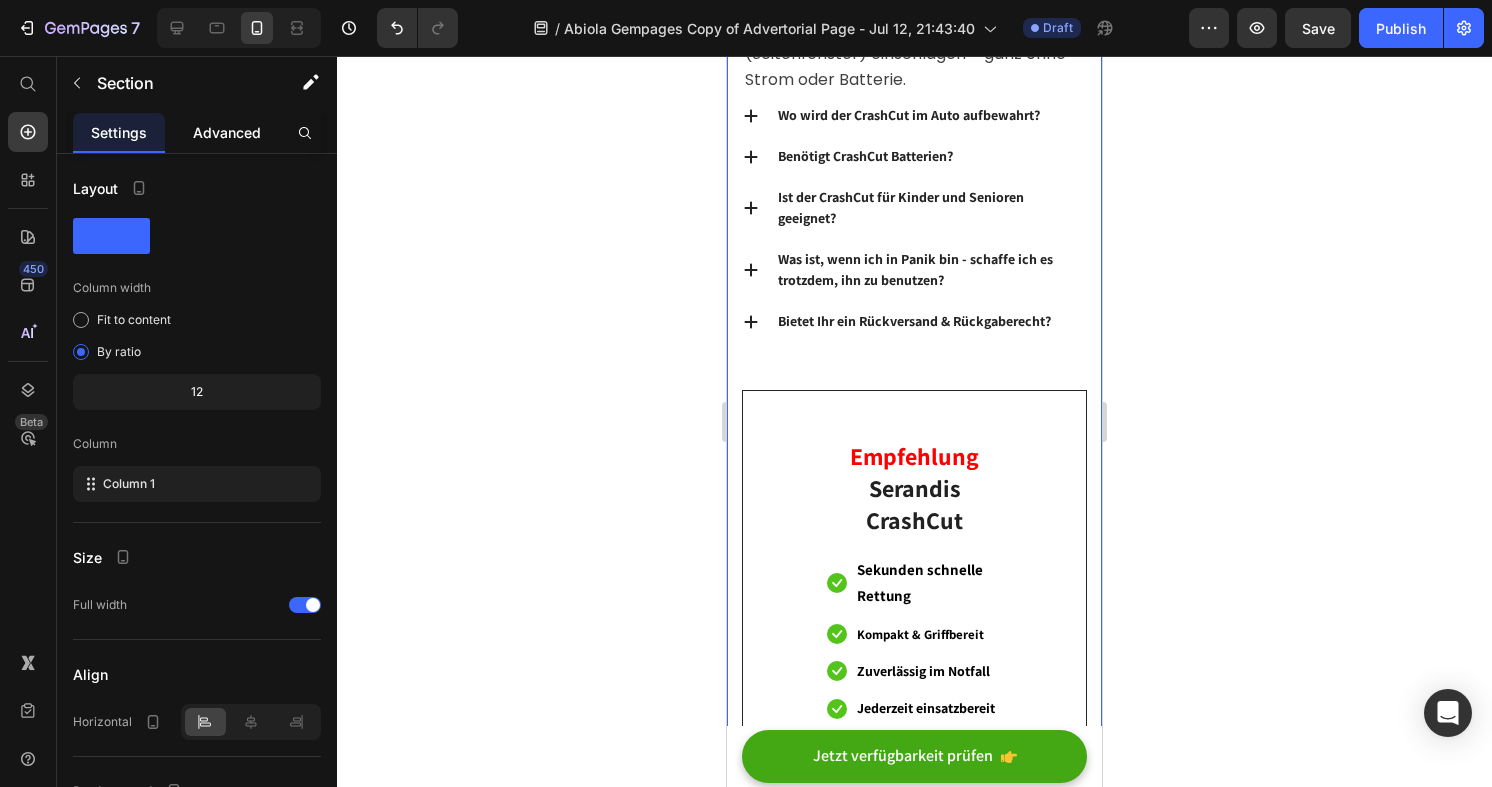click on "Advanced" at bounding box center (227, 132) 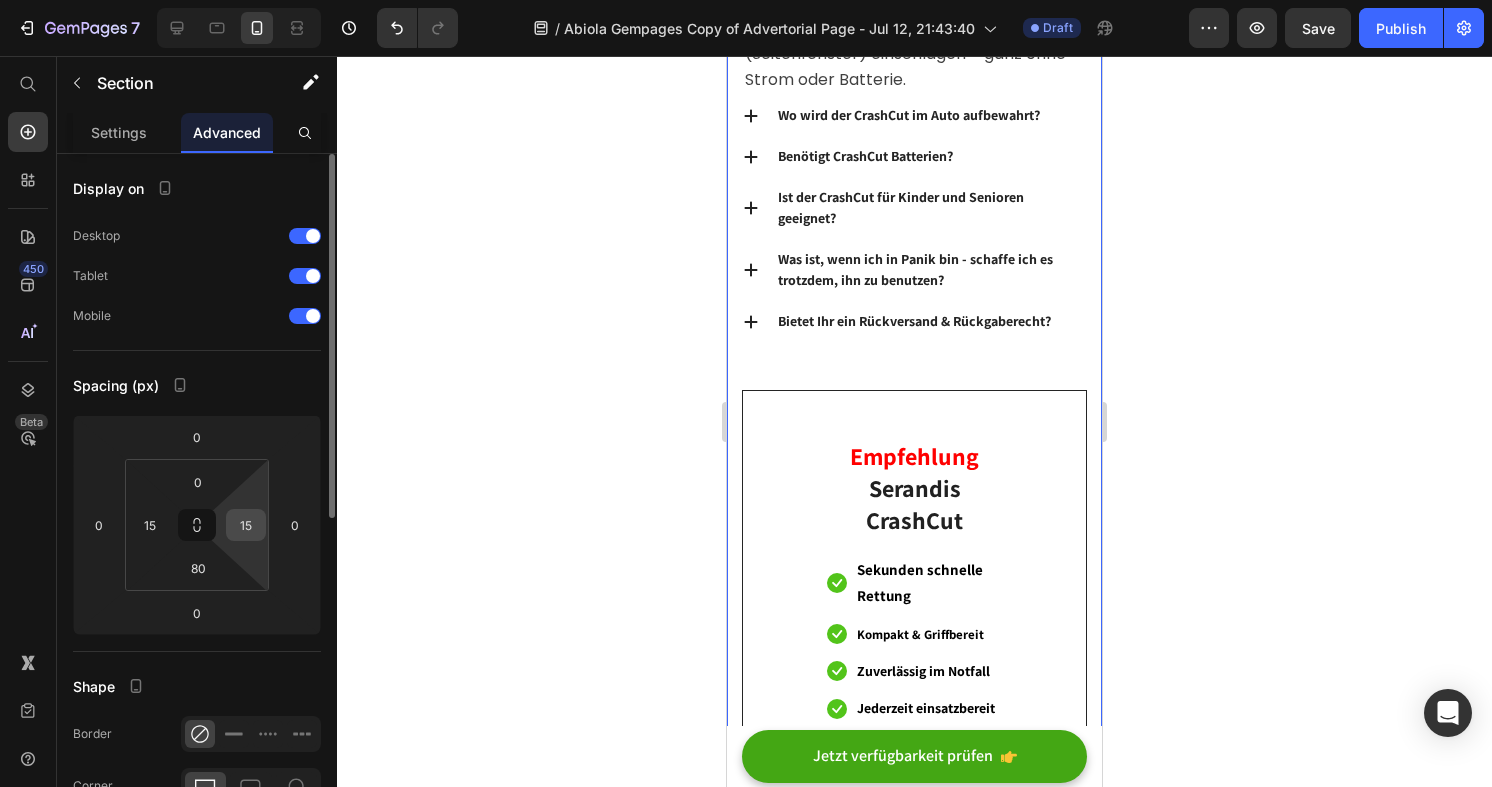 click on "15" at bounding box center [246, 525] 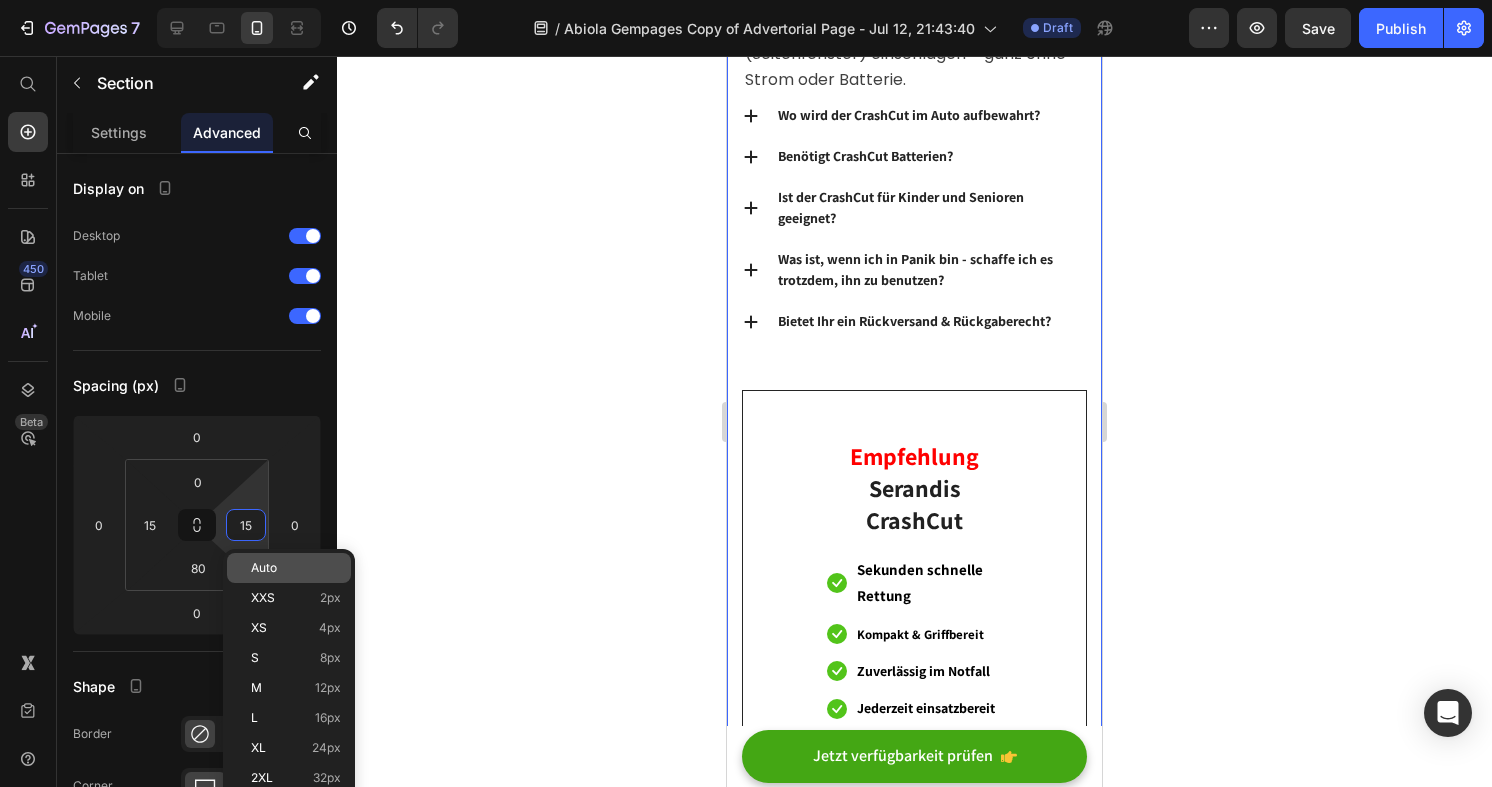 click on "Auto" at bounding box center (296, 568) 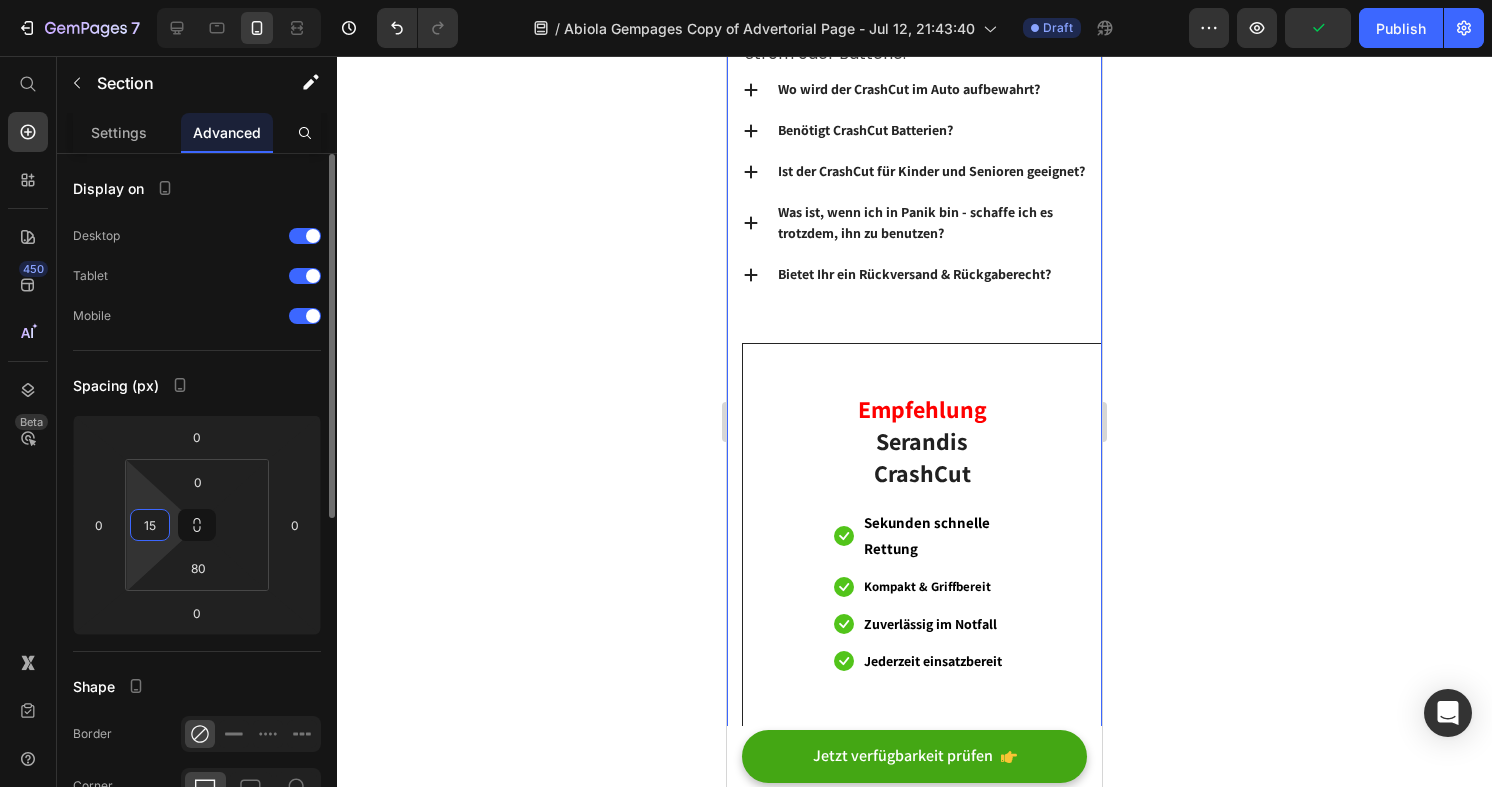 click on "15" at bounding box center (150, 525) 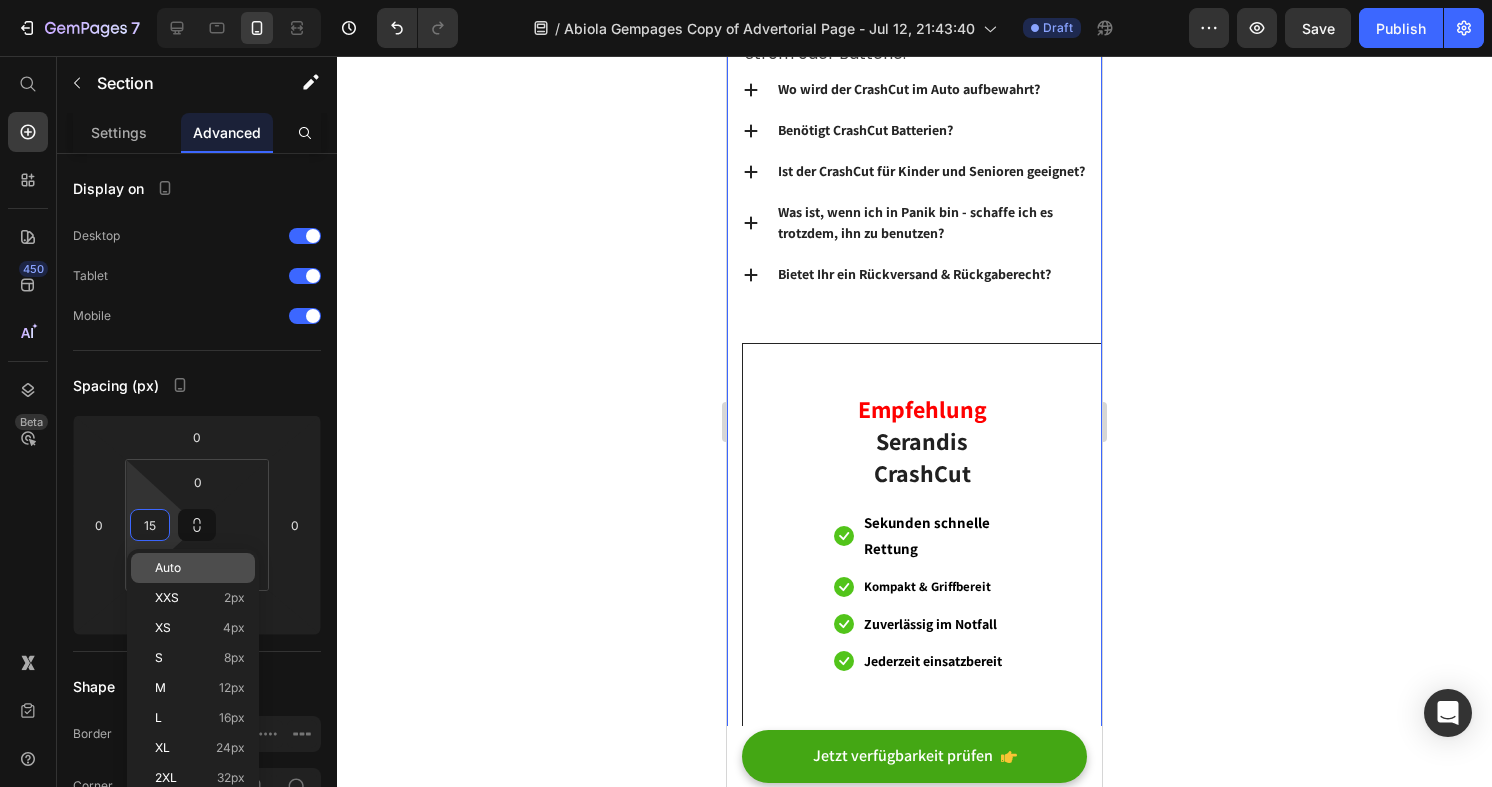 click on "Auto" at bounding box center (168, 568) 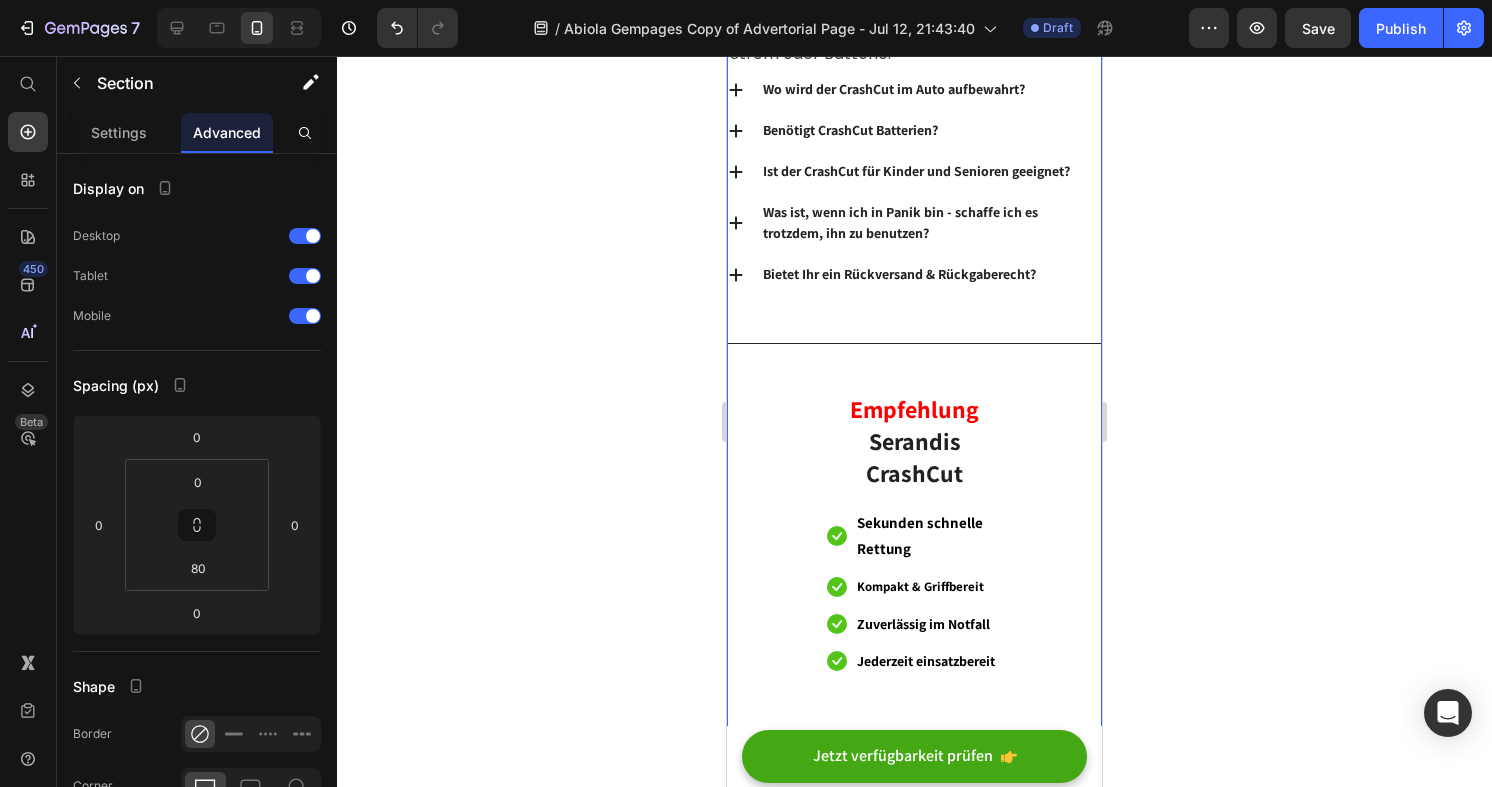 type on "15" 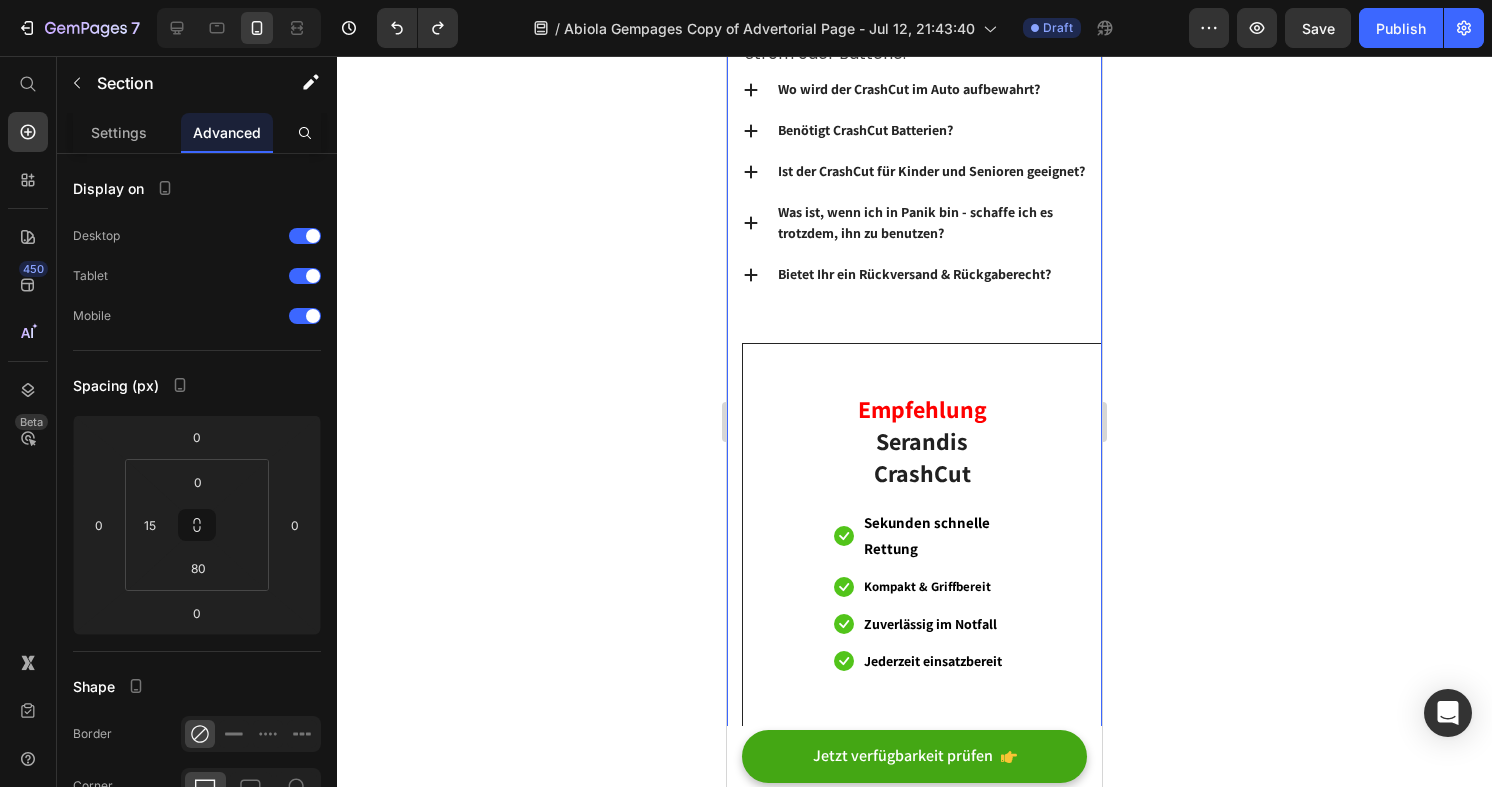 type on "15" 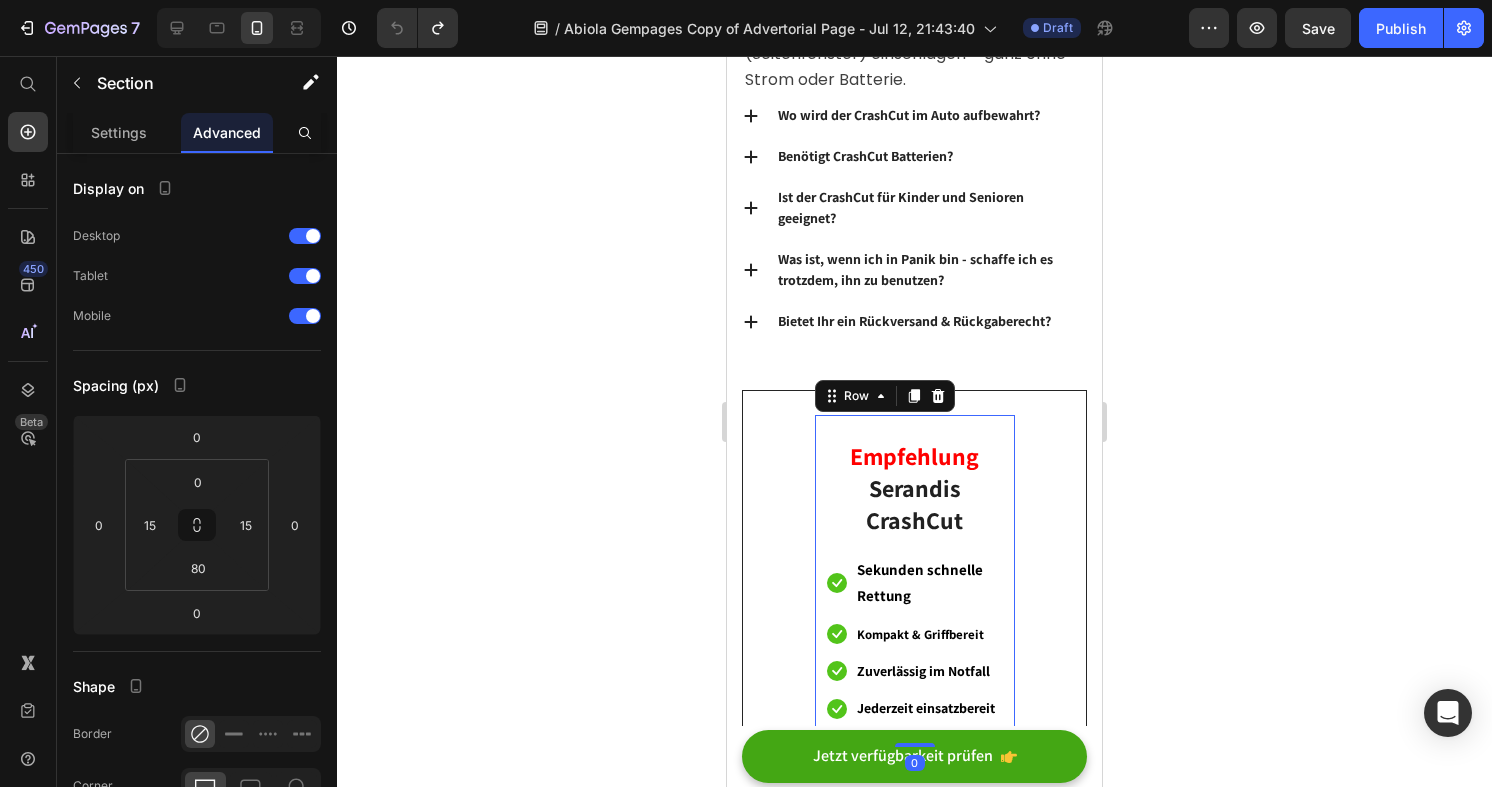 click on "Empfehlung Serandis Crashcut Heading
Icon Sekunden schnelle Rettung Text block
Icon Kompakt & Griffbereit Text block
Icon Zuverlässig im Notfall  Text block
Icon Jederzeit einsatzbereit   Text block Icon List Row   0" at bounding box center [915, 581] 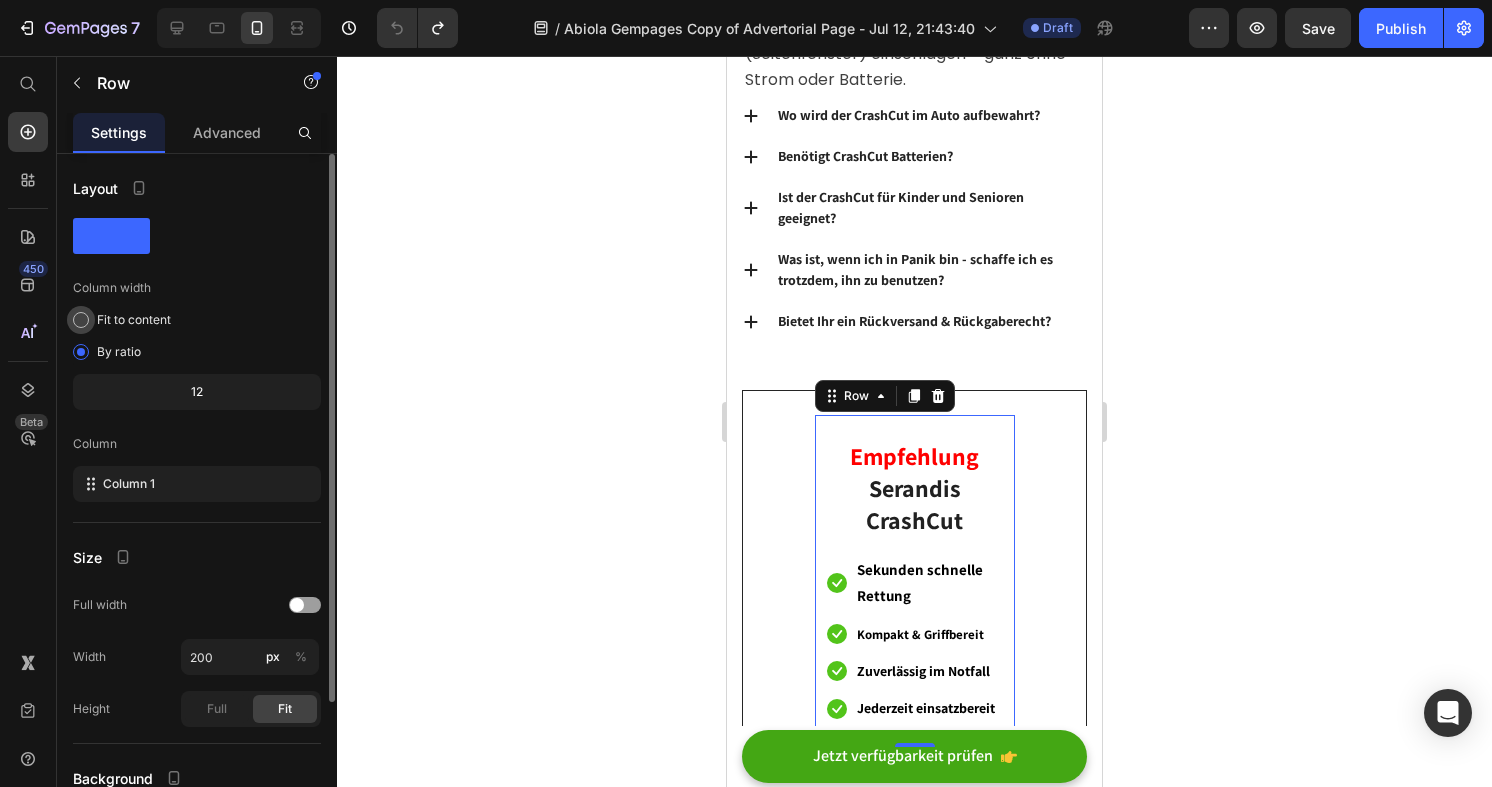 click on "Fit to content" at bounding box center (134, 320) 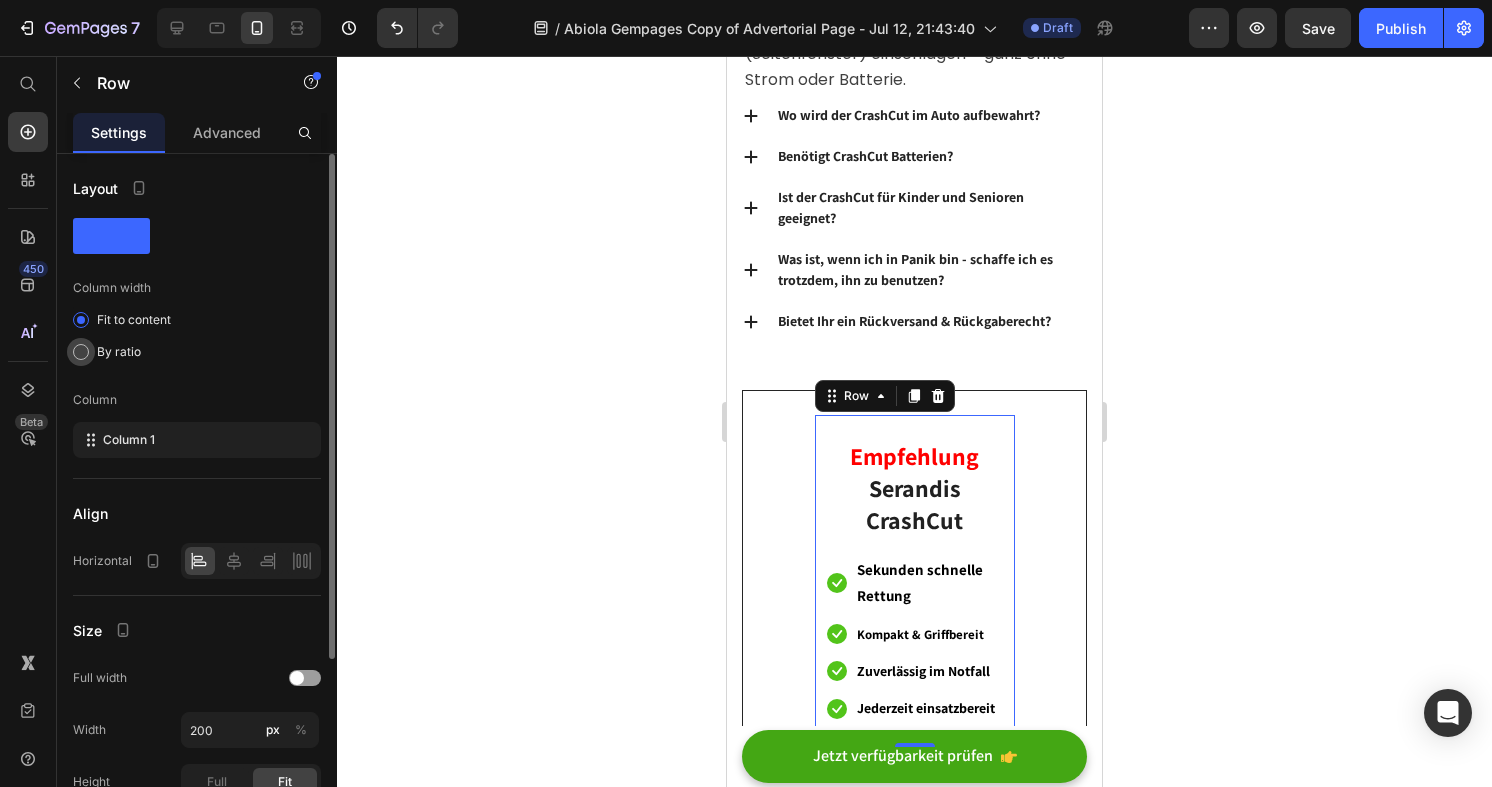 click on "By ratio" at bounding box center (119, 352) 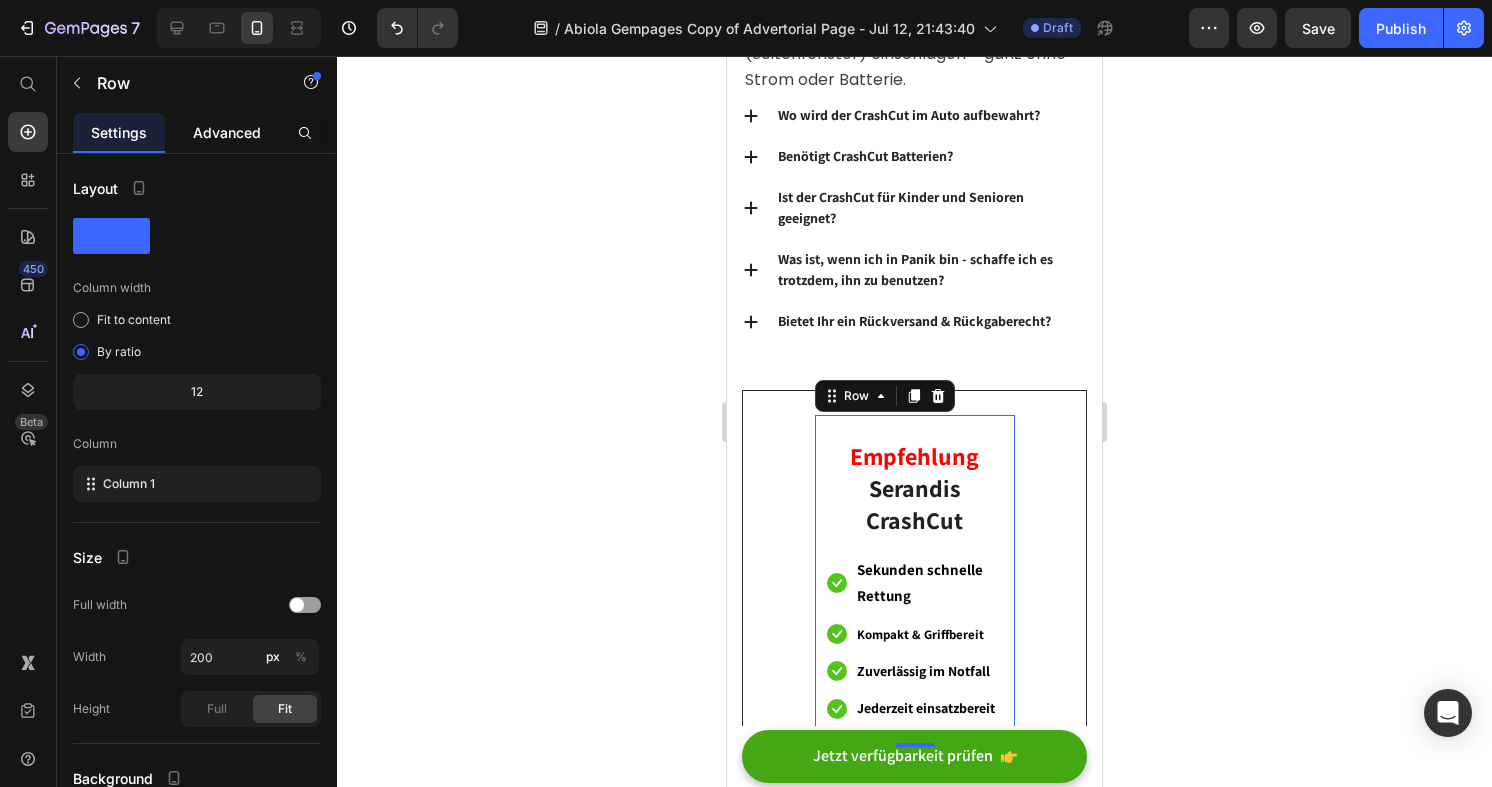 click on "Advanced" at bounding box center (227, 132) 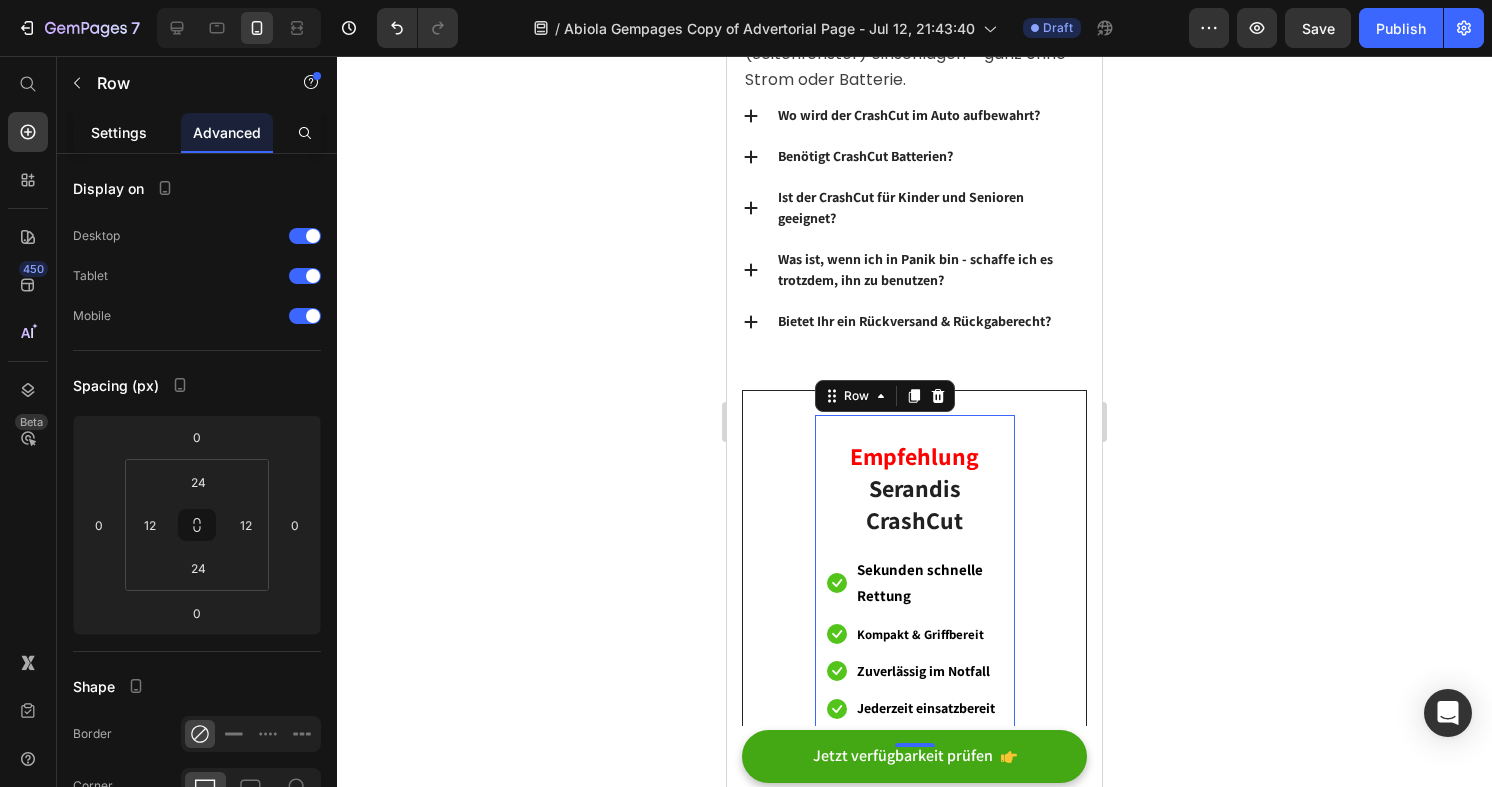 click on "Settings" at bounding box center (119, 132) 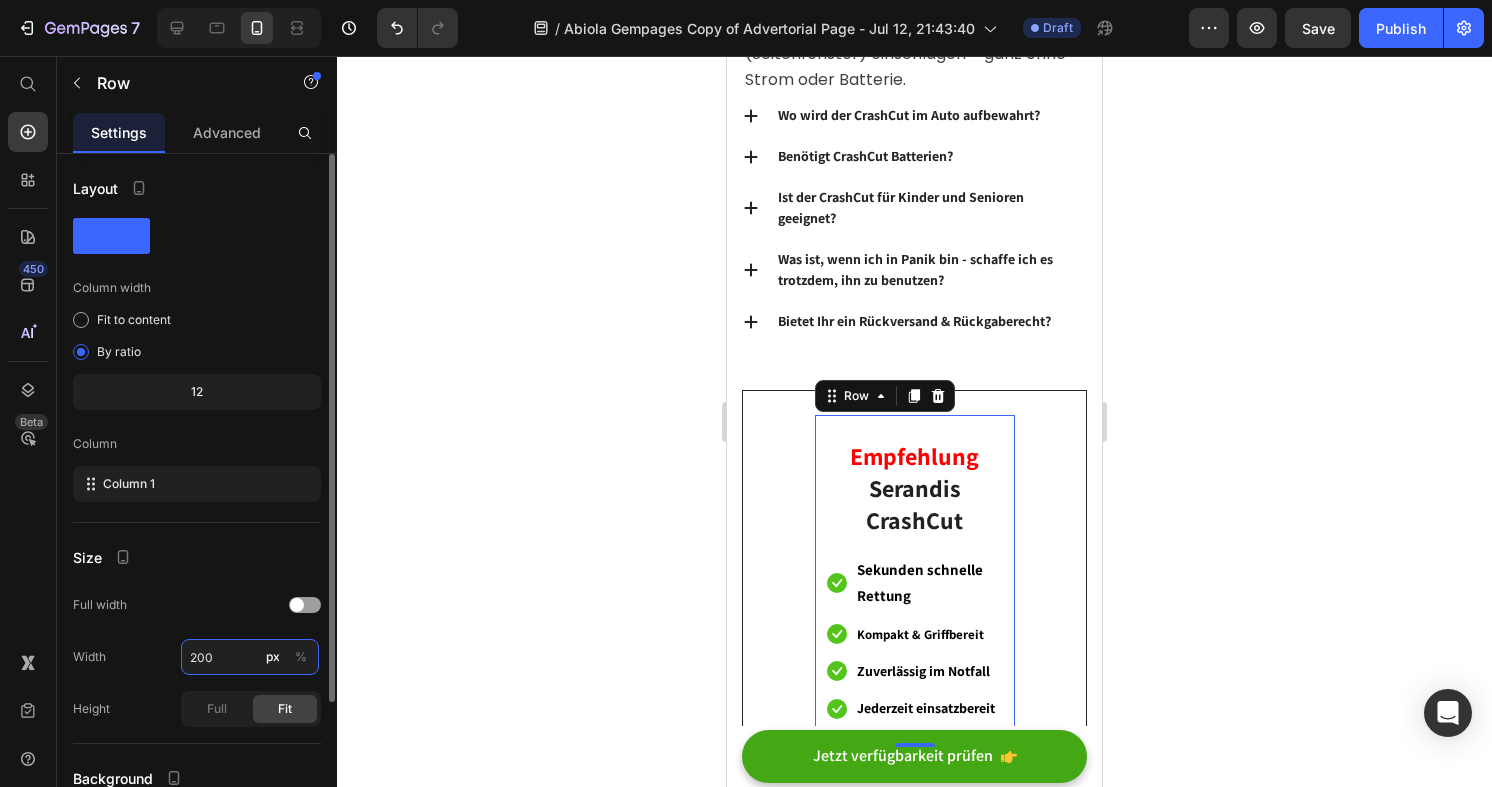 click on "200" at bounding box center [250, 657] 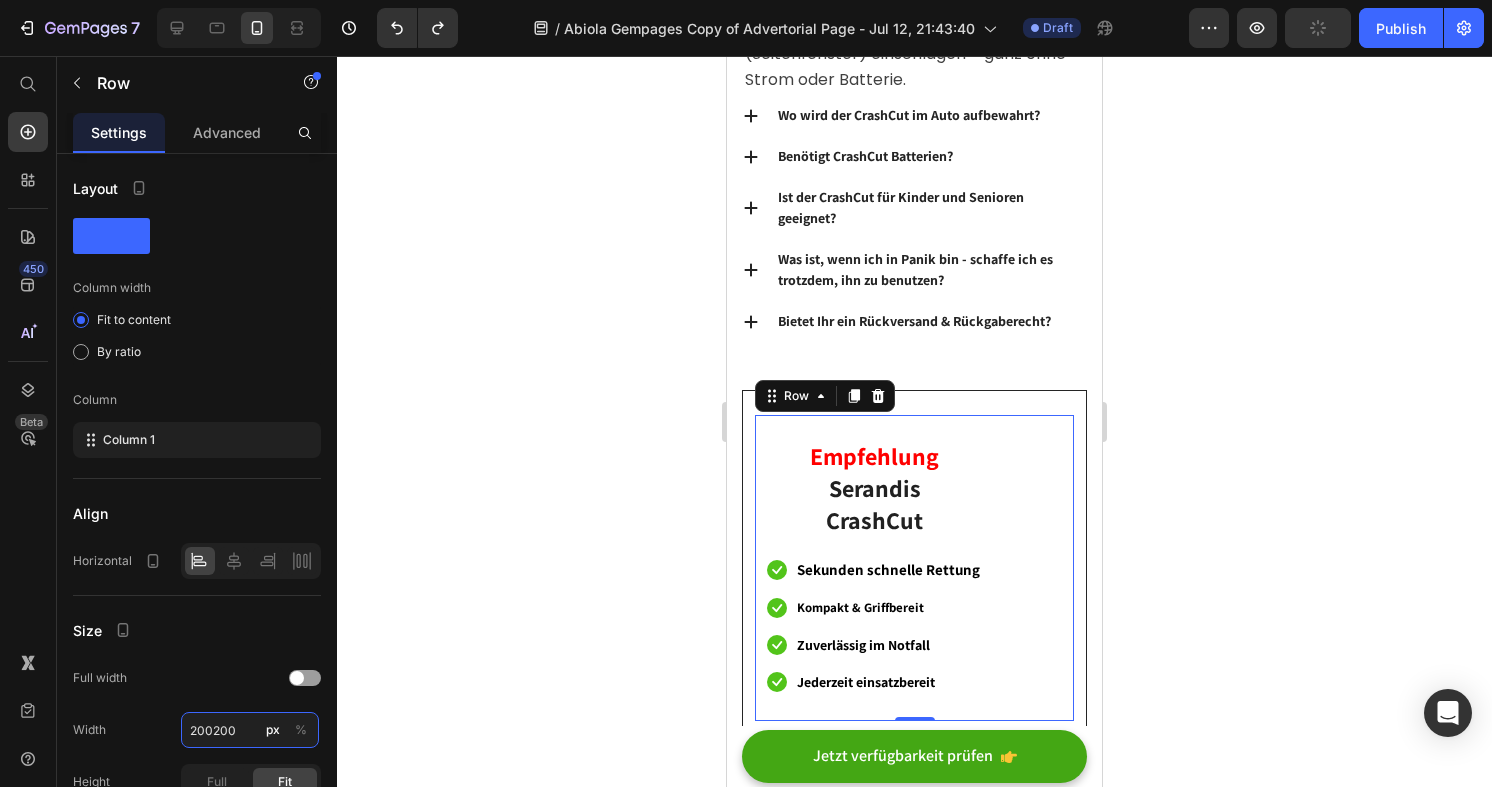 type on "200" 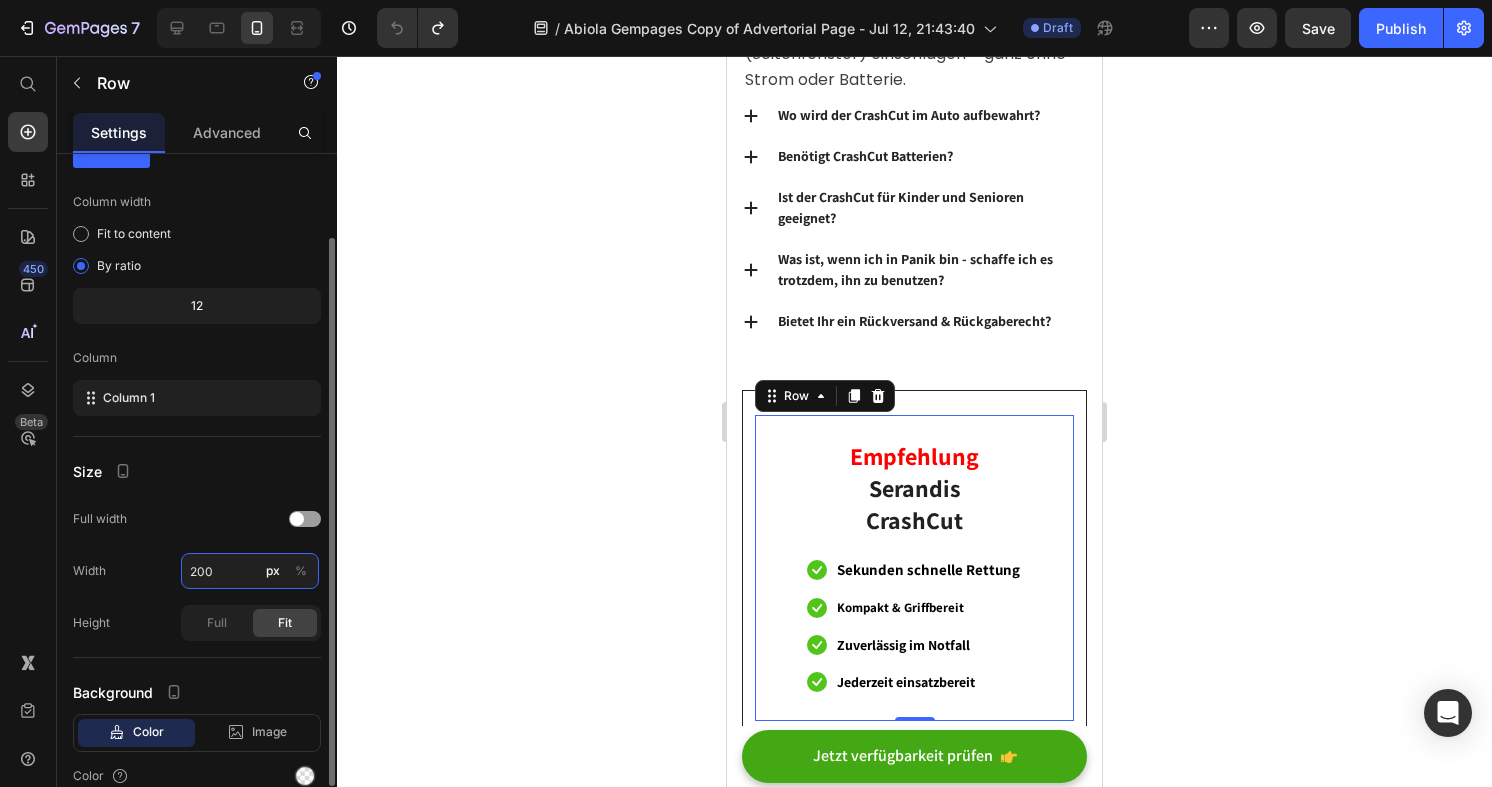 scroll, scrollTop: 100, scrollLeft: 0, axis: vertical 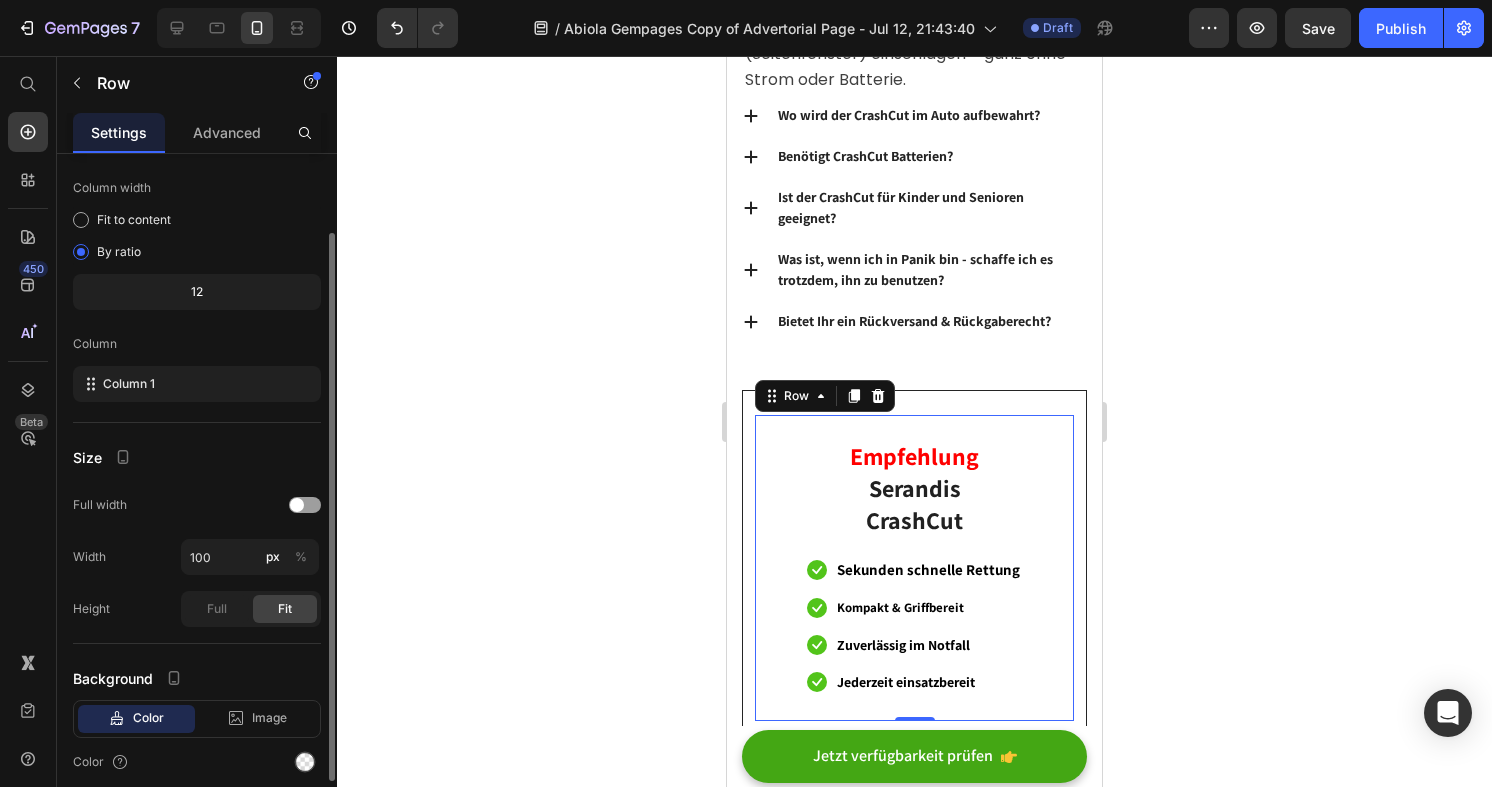 click on "Size" at bounding box center (197, 457) 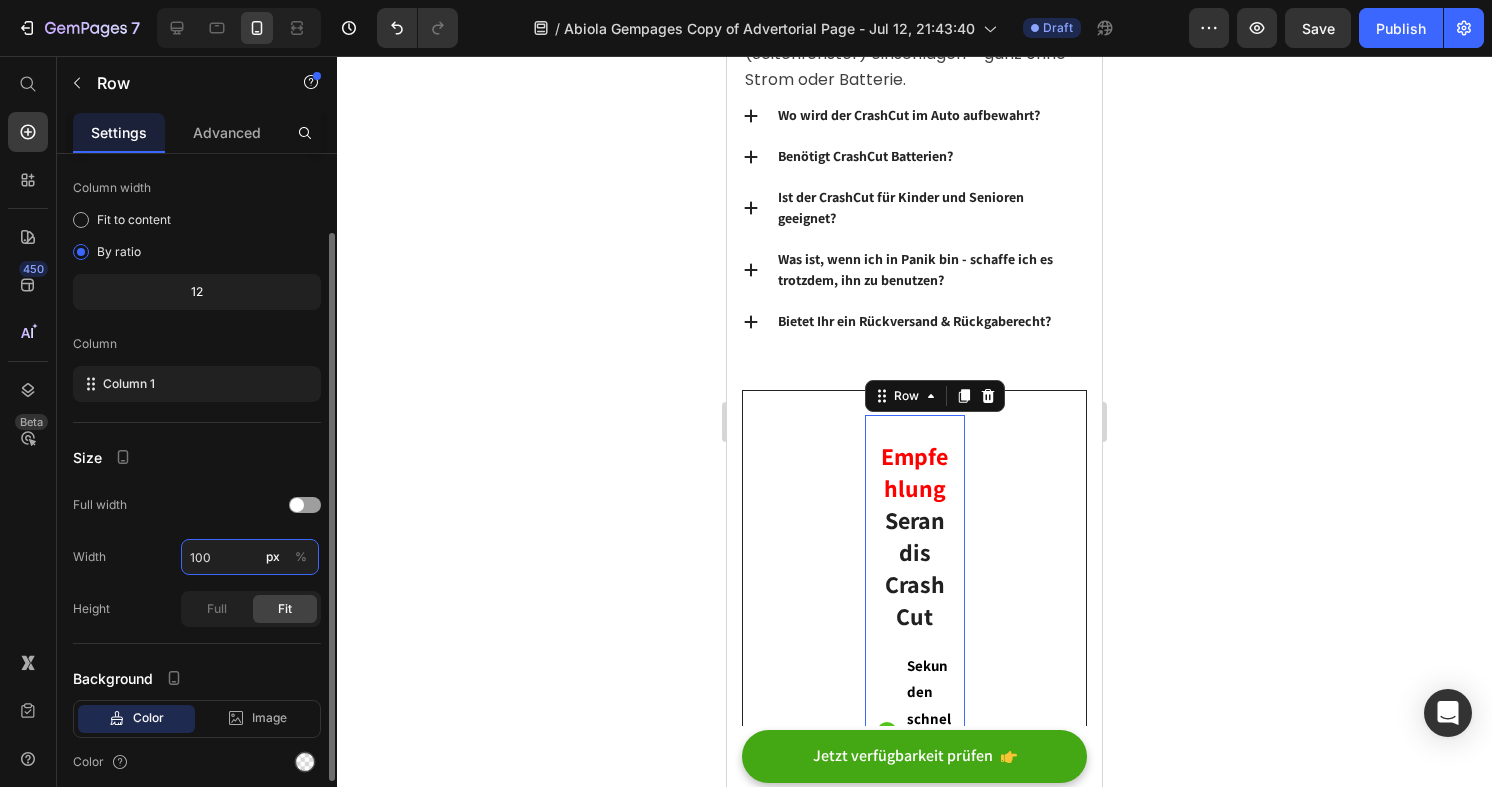 click on "100" at bounding box center [250, 557] 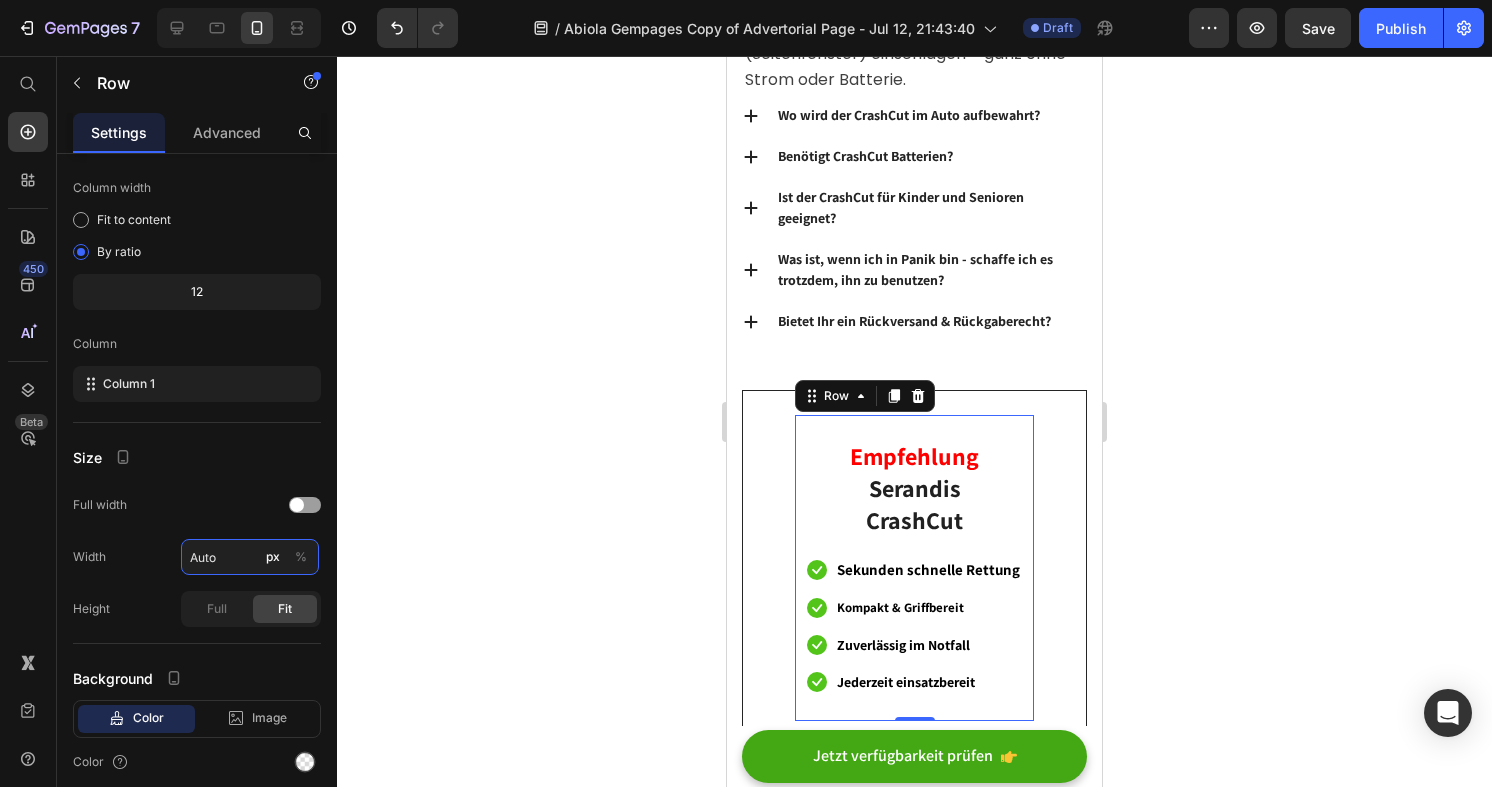 type on "Auto" 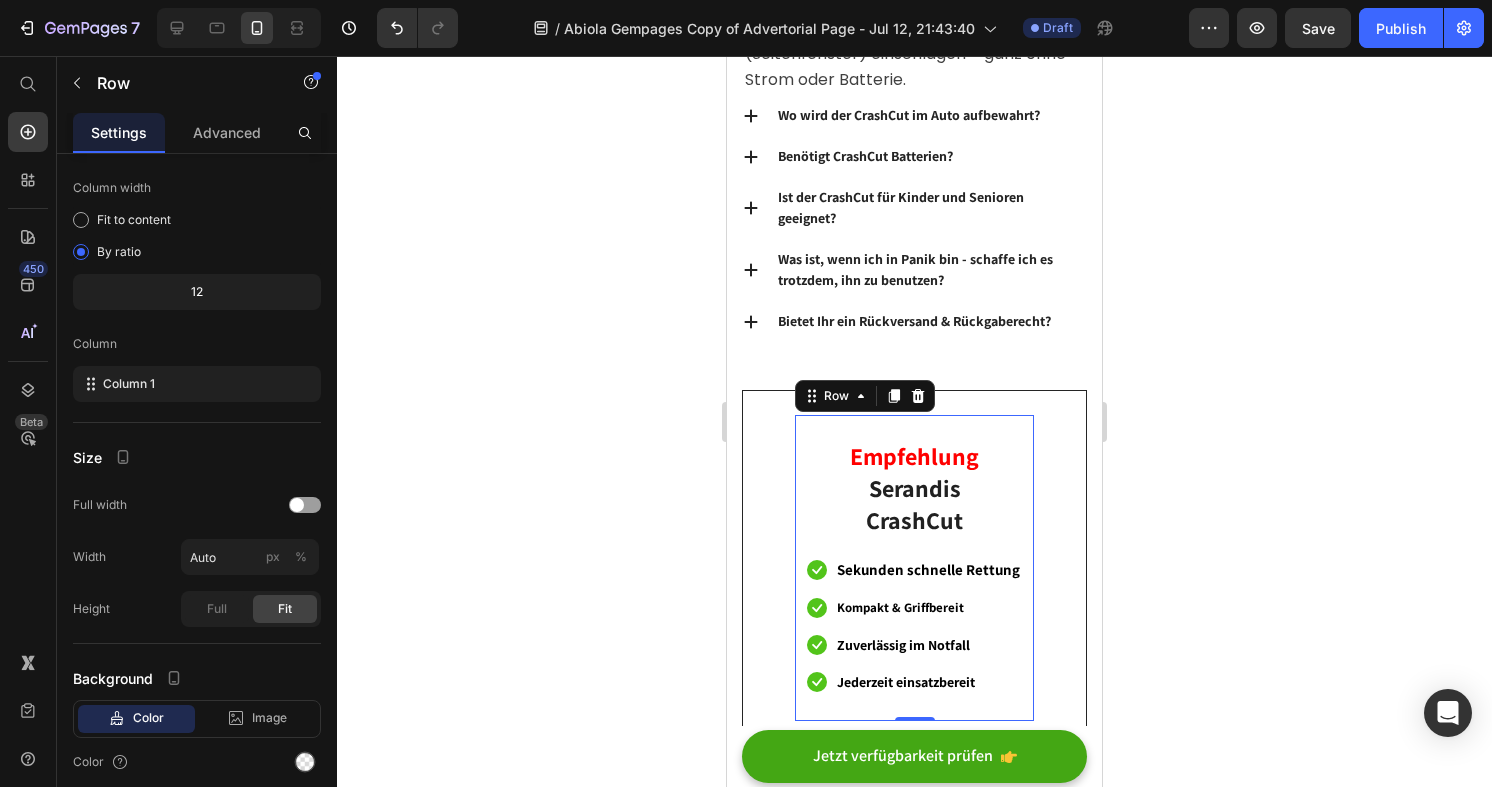 click 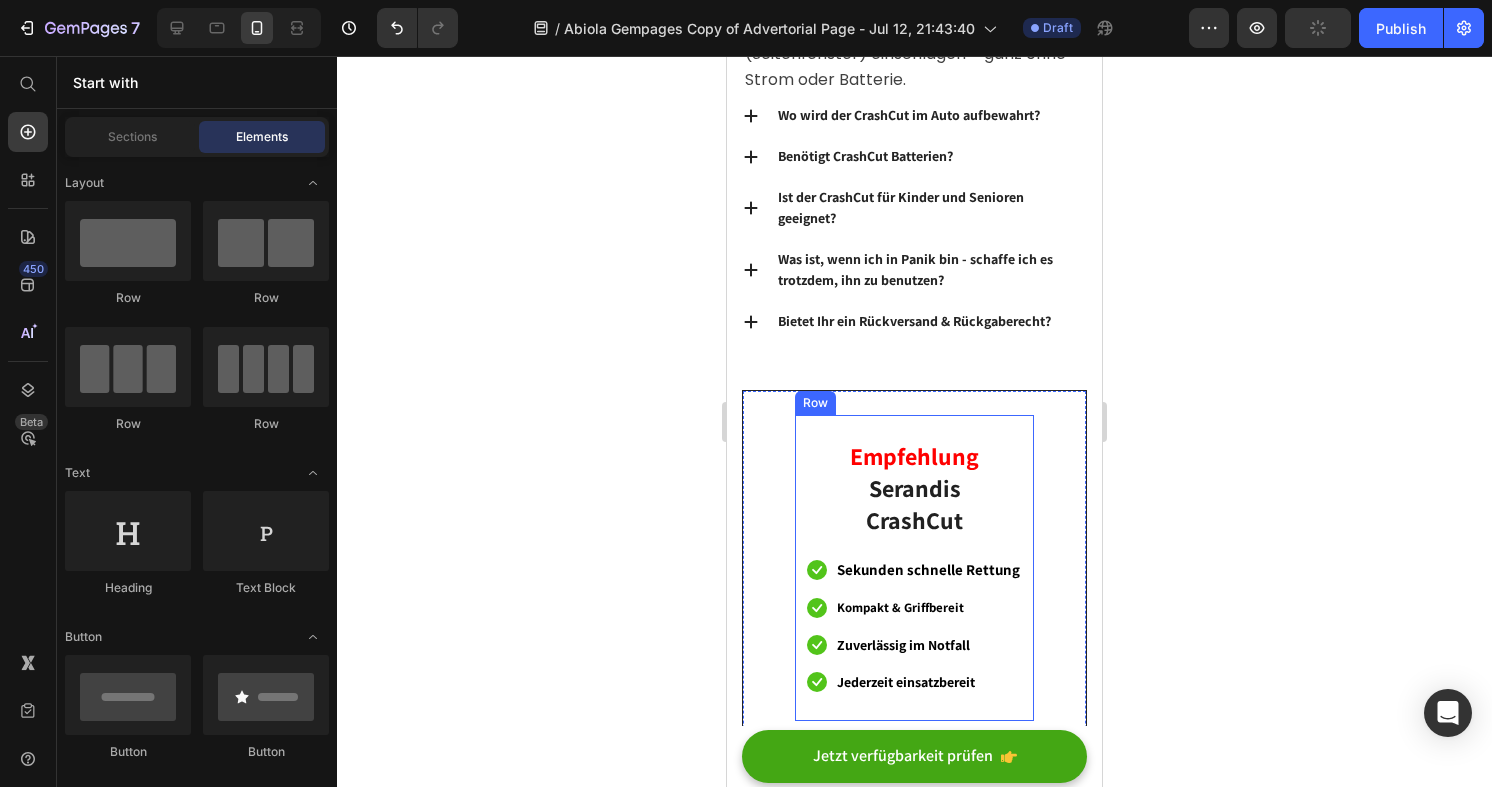 click on "Empfehlung Serandis Crashcut Heading
Icon Sekunden schnelle Rettung Text block
Icon Kompakt & Griffbereit Text block
Icon Zuverlässig im Notfall Text block
Icon Jederzeit einsatzbereit   Text block Icon List Row" at bounding box center [914, 568] 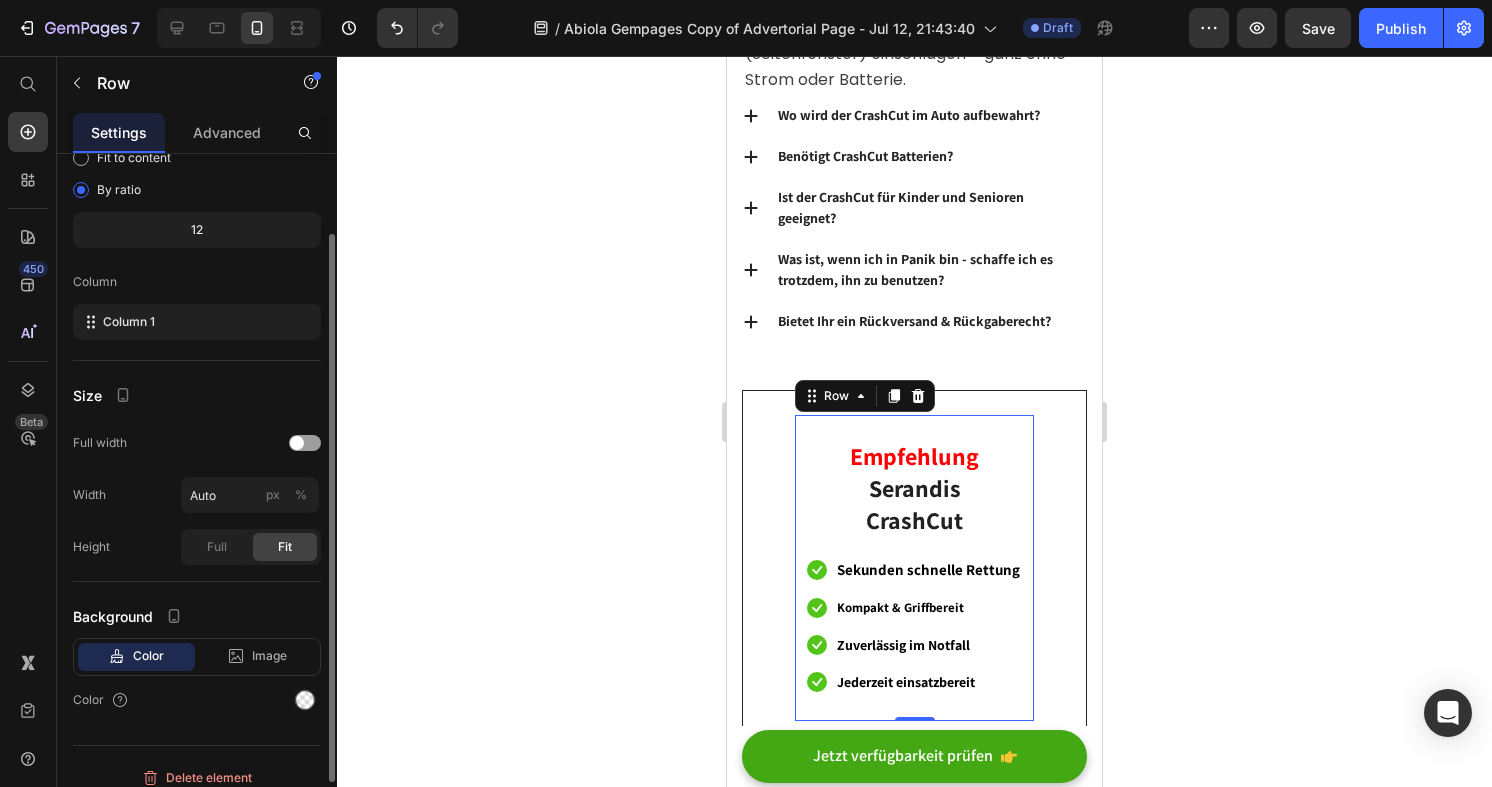 scroll, scrollTop: 169, scrollLeft: 0, axis: vertical 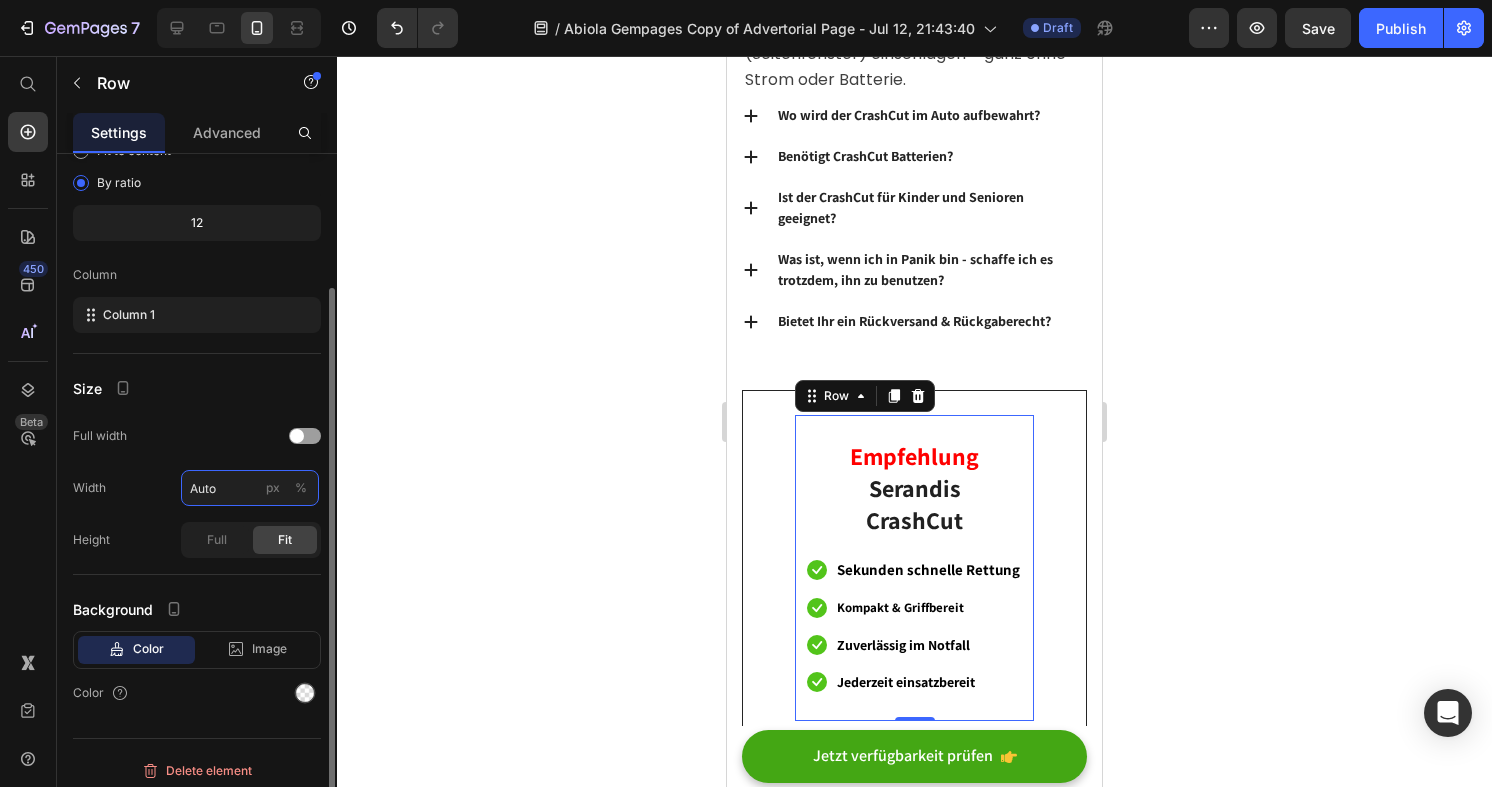 click on "Auto" at bounding box center [250, 488] 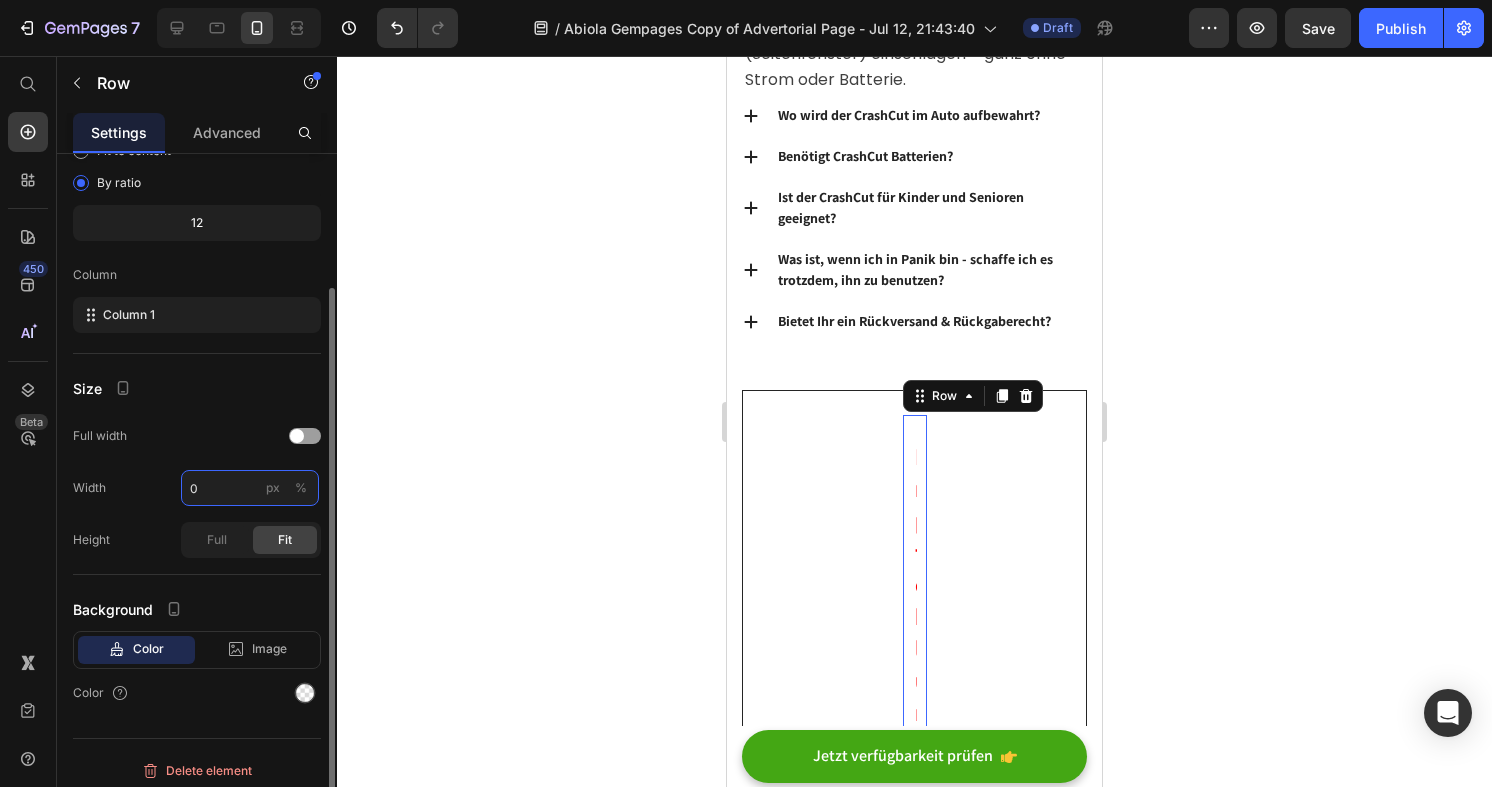 type on "0" 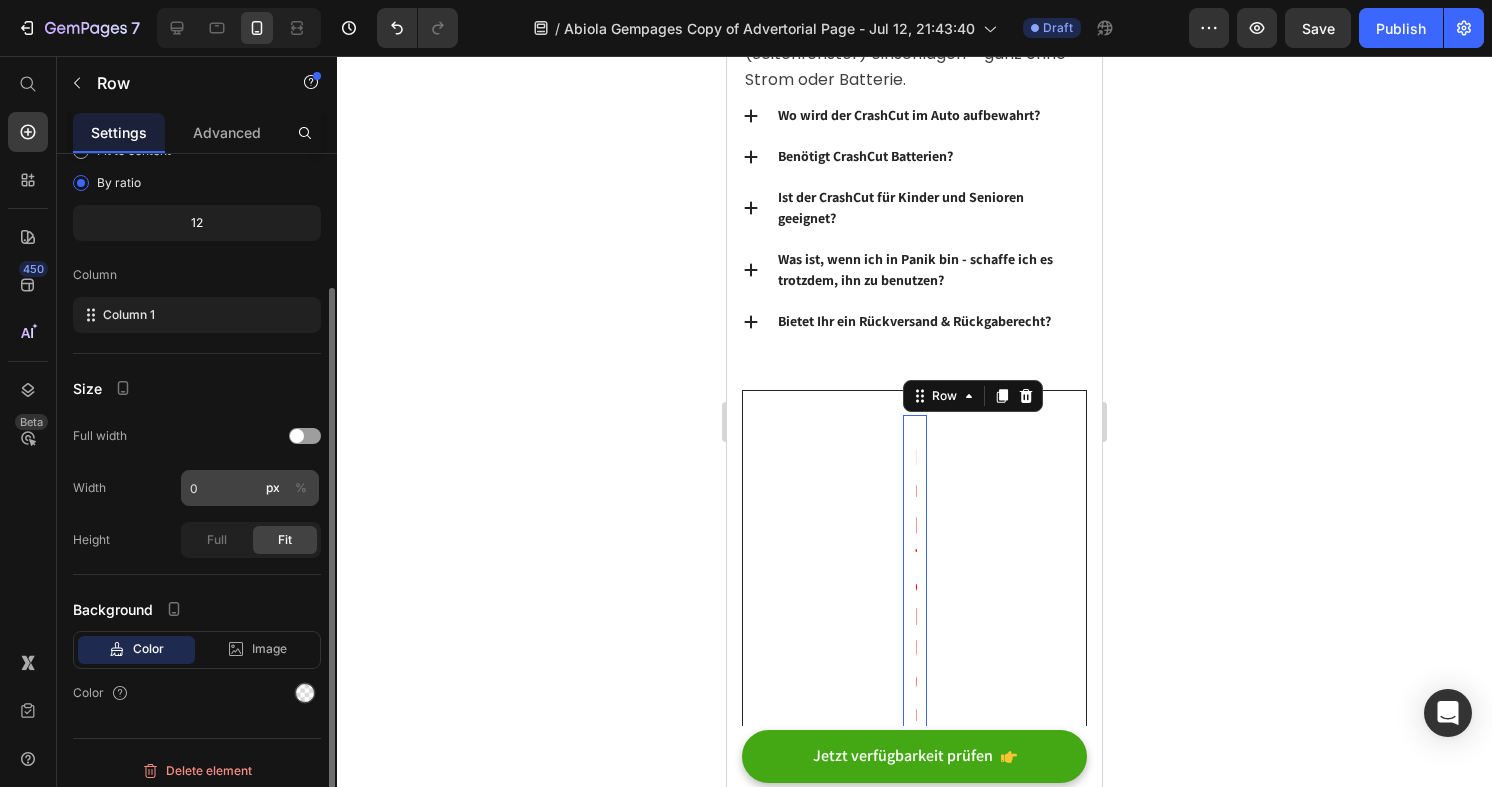 click on "%" 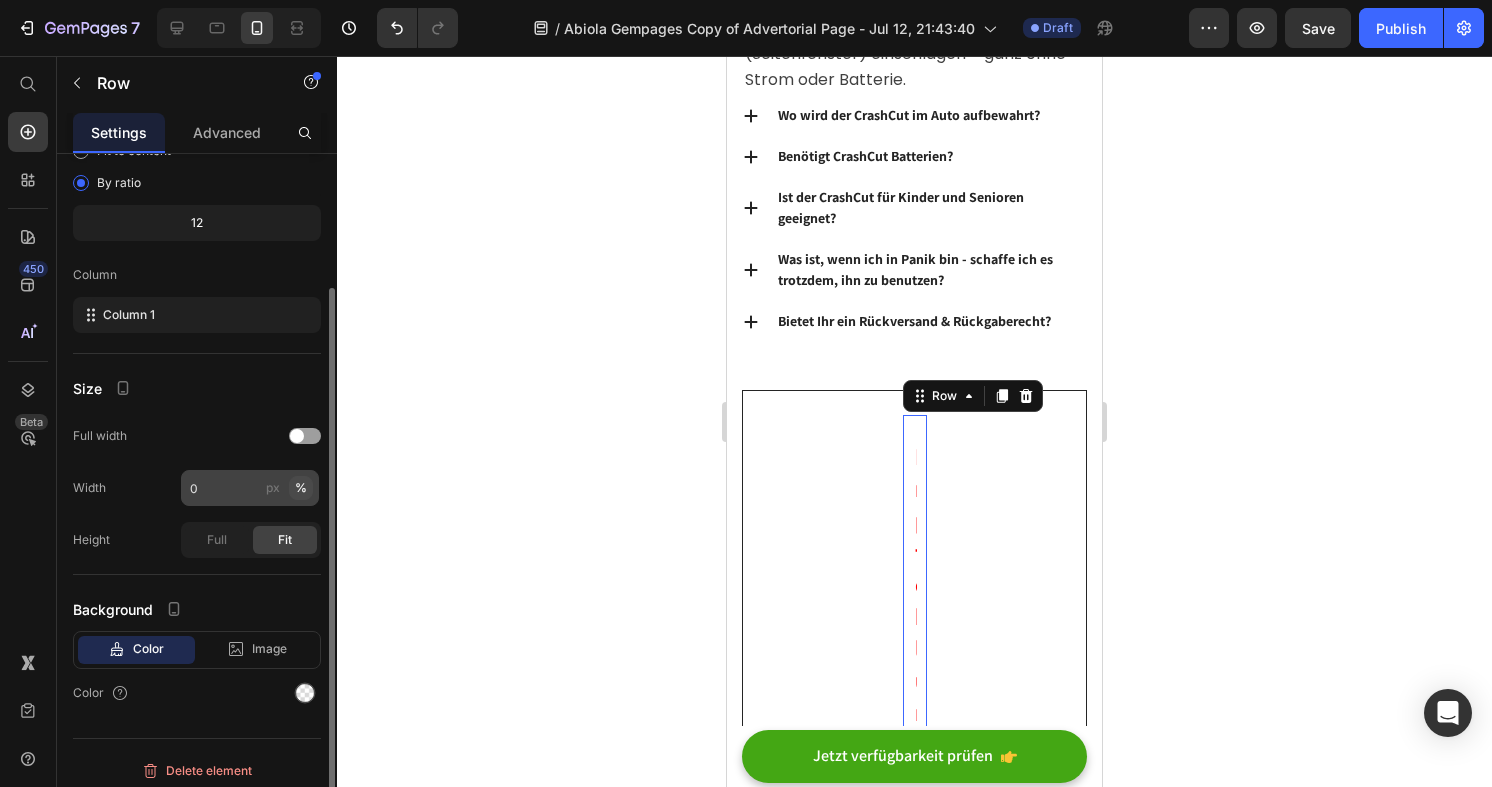 click on "%" at bounding box center [301, 488] 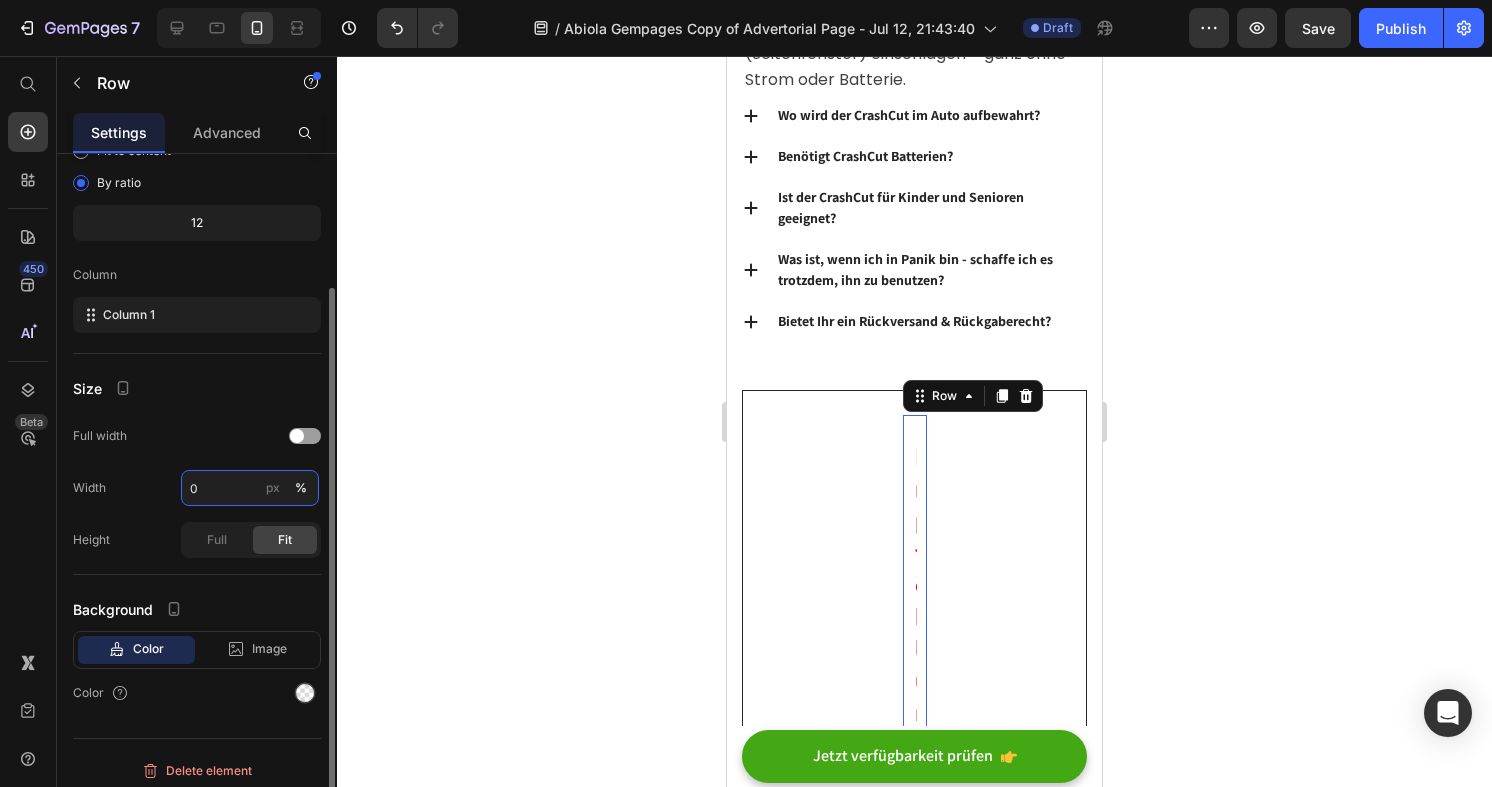 click on "0" at bounding box center [250, 488] 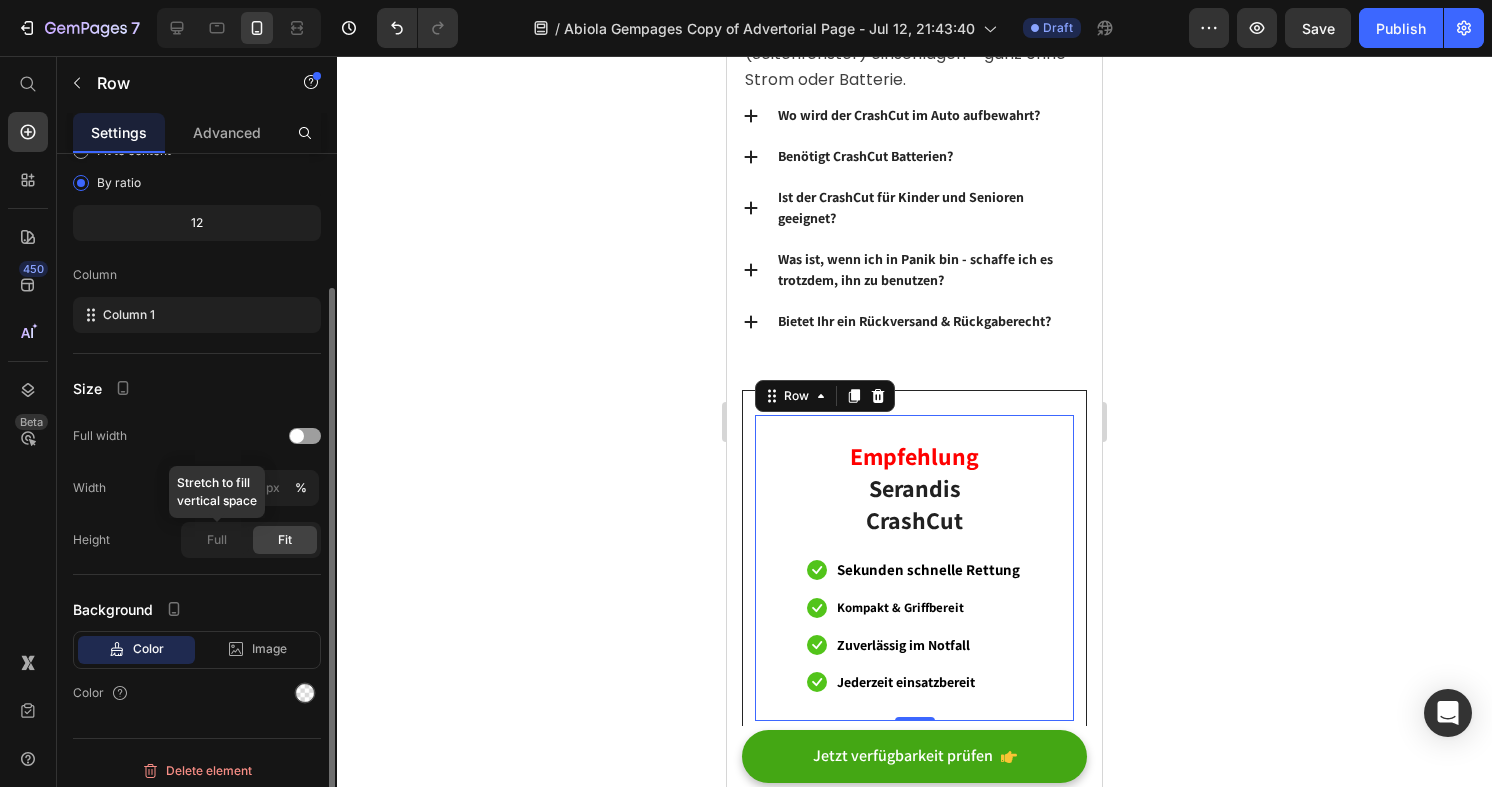 type on "100" 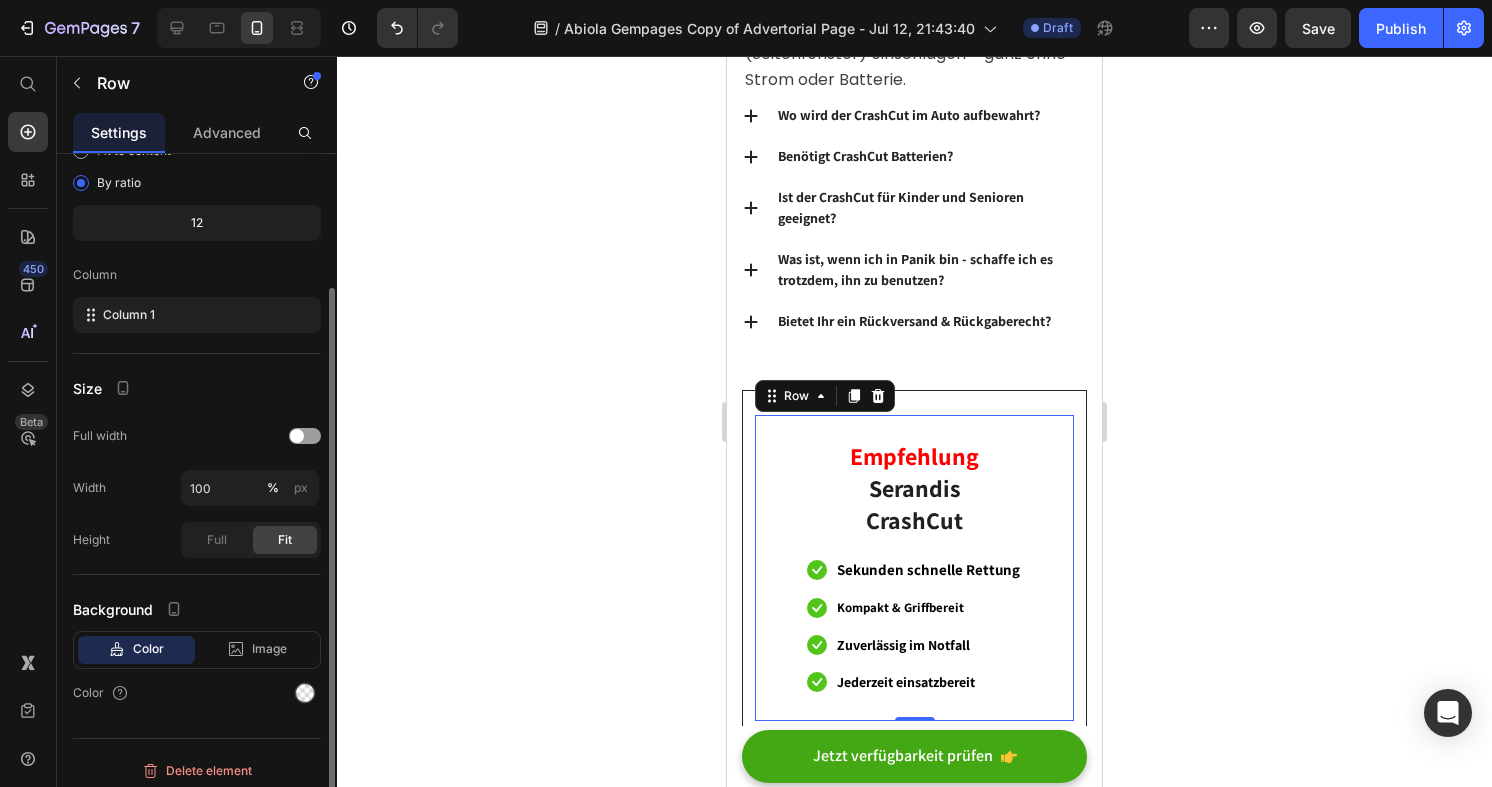 click on "Height Full Fit" 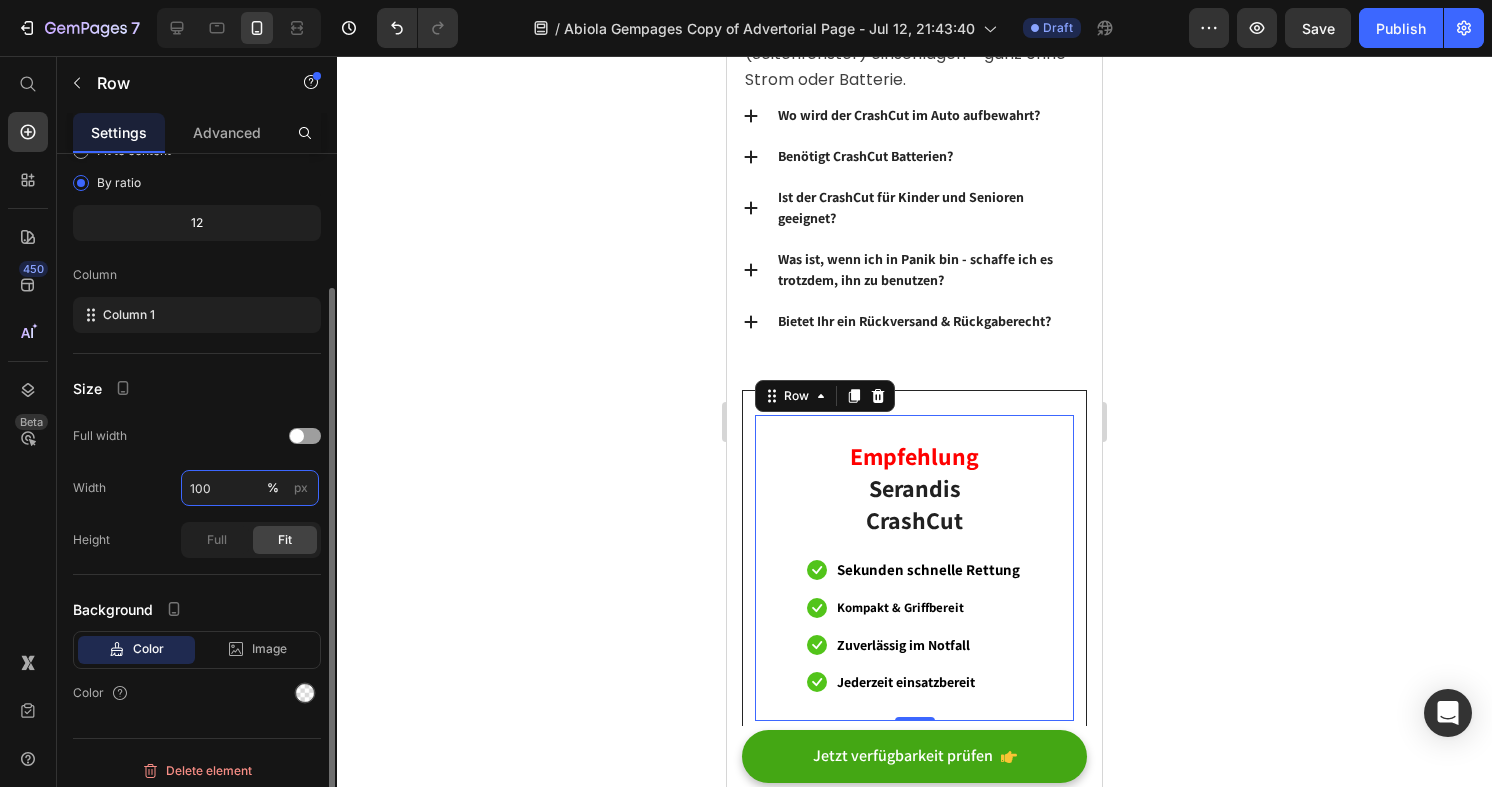 click on "100" at bounding box center (250, 488) 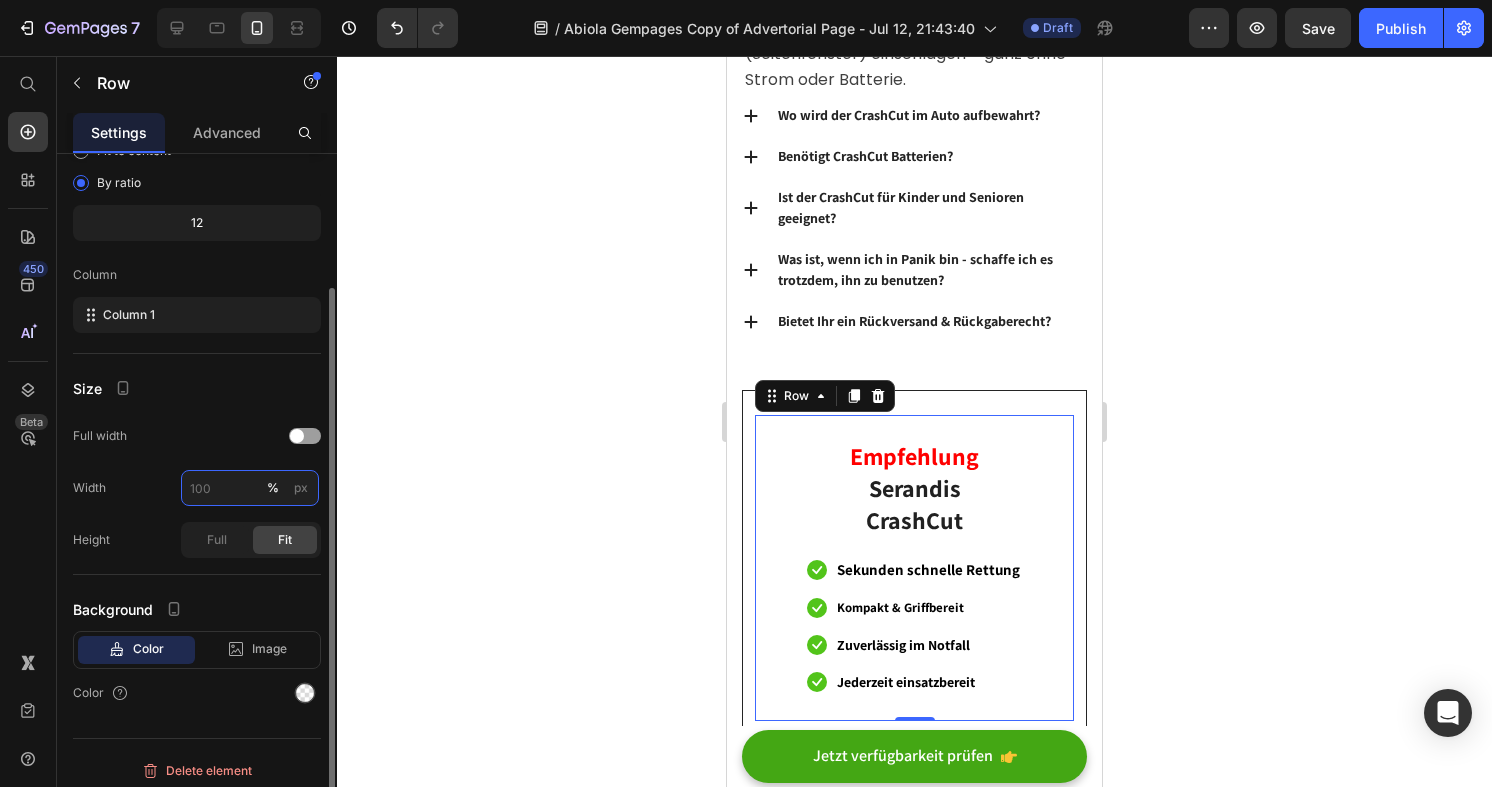 click on "% px" at bounding box center (250, 488) 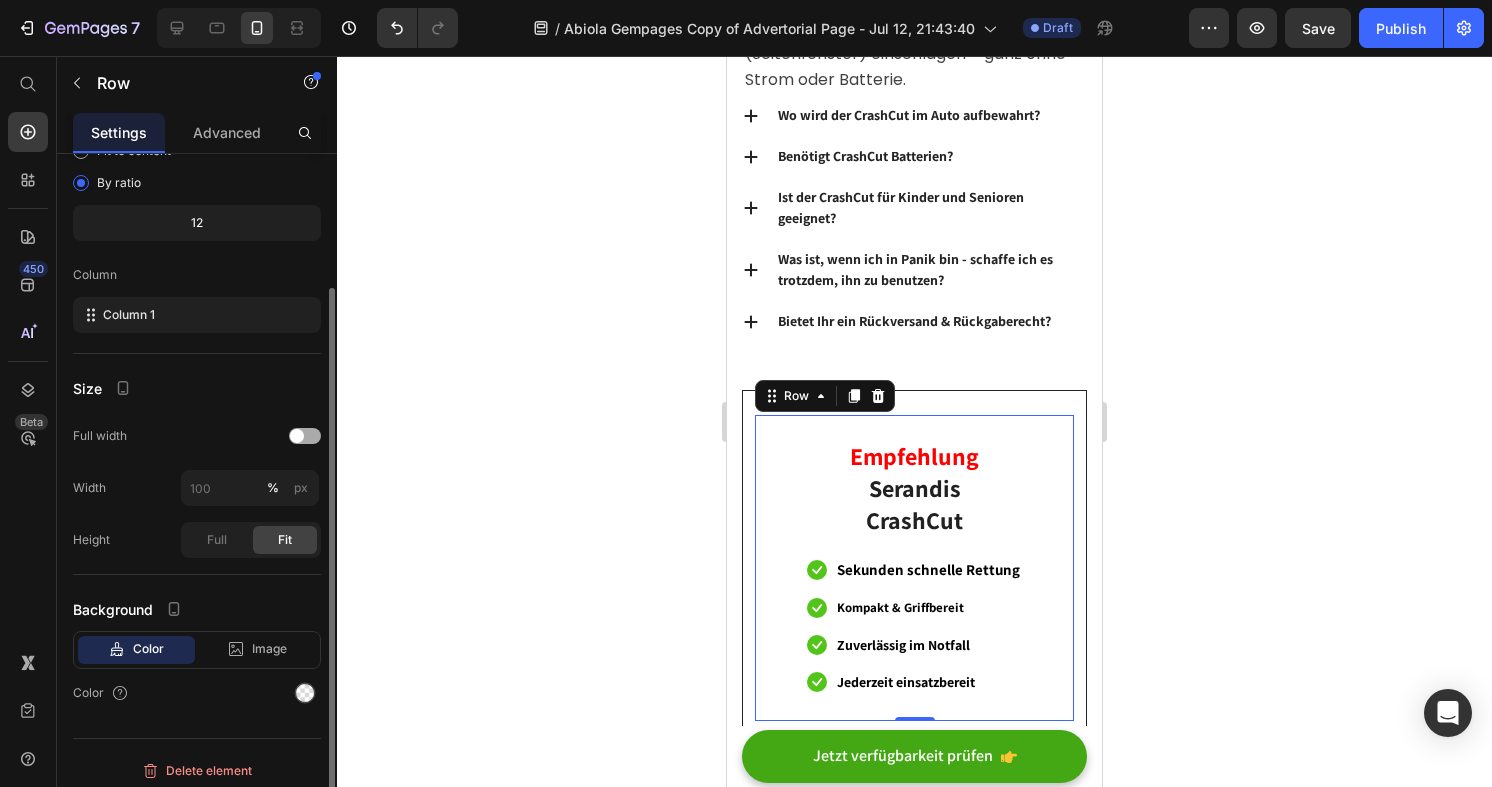 type on "100" 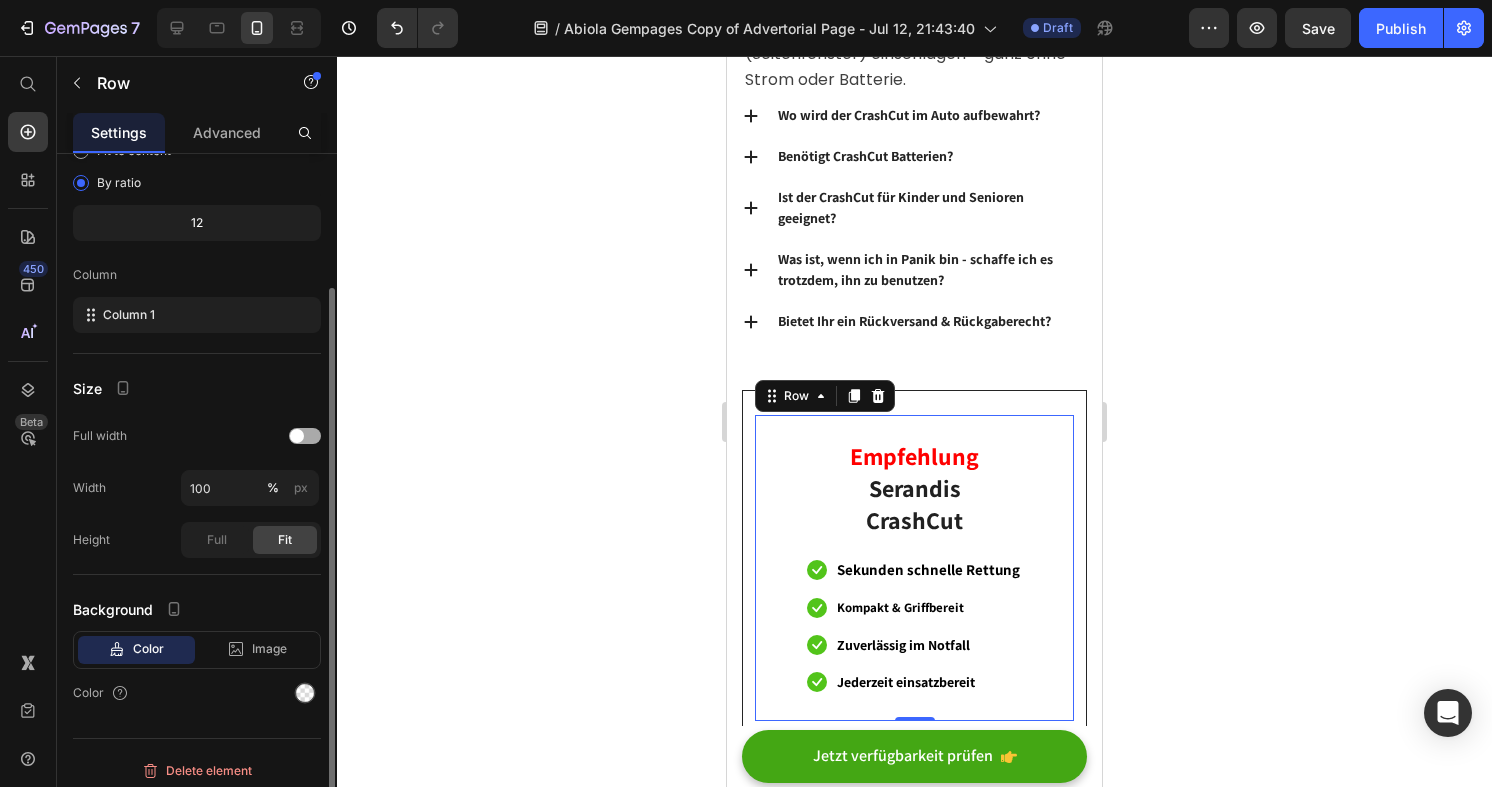 click on "Full width" 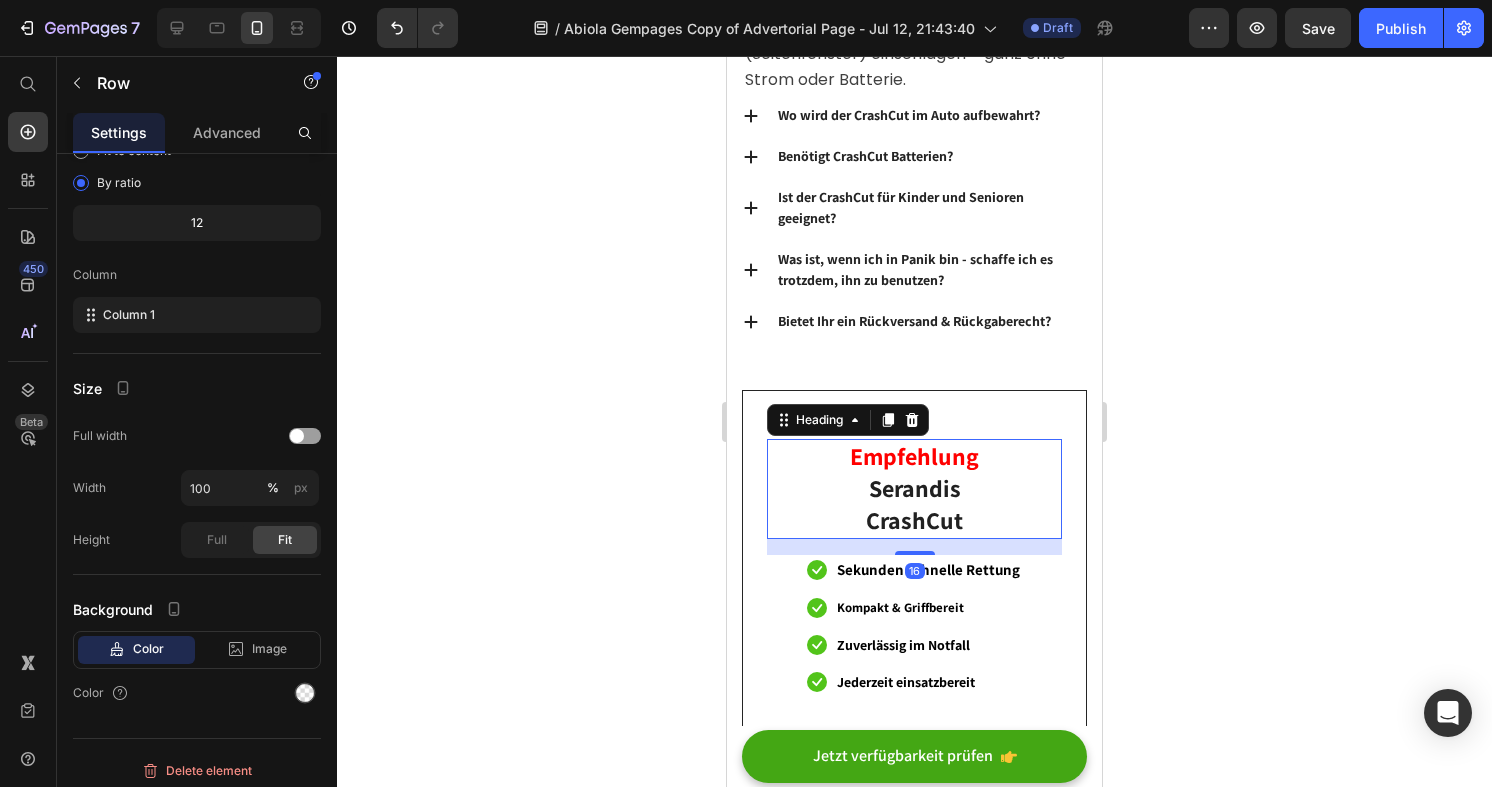 click on "Serandis" at bounding box center [915, 488] 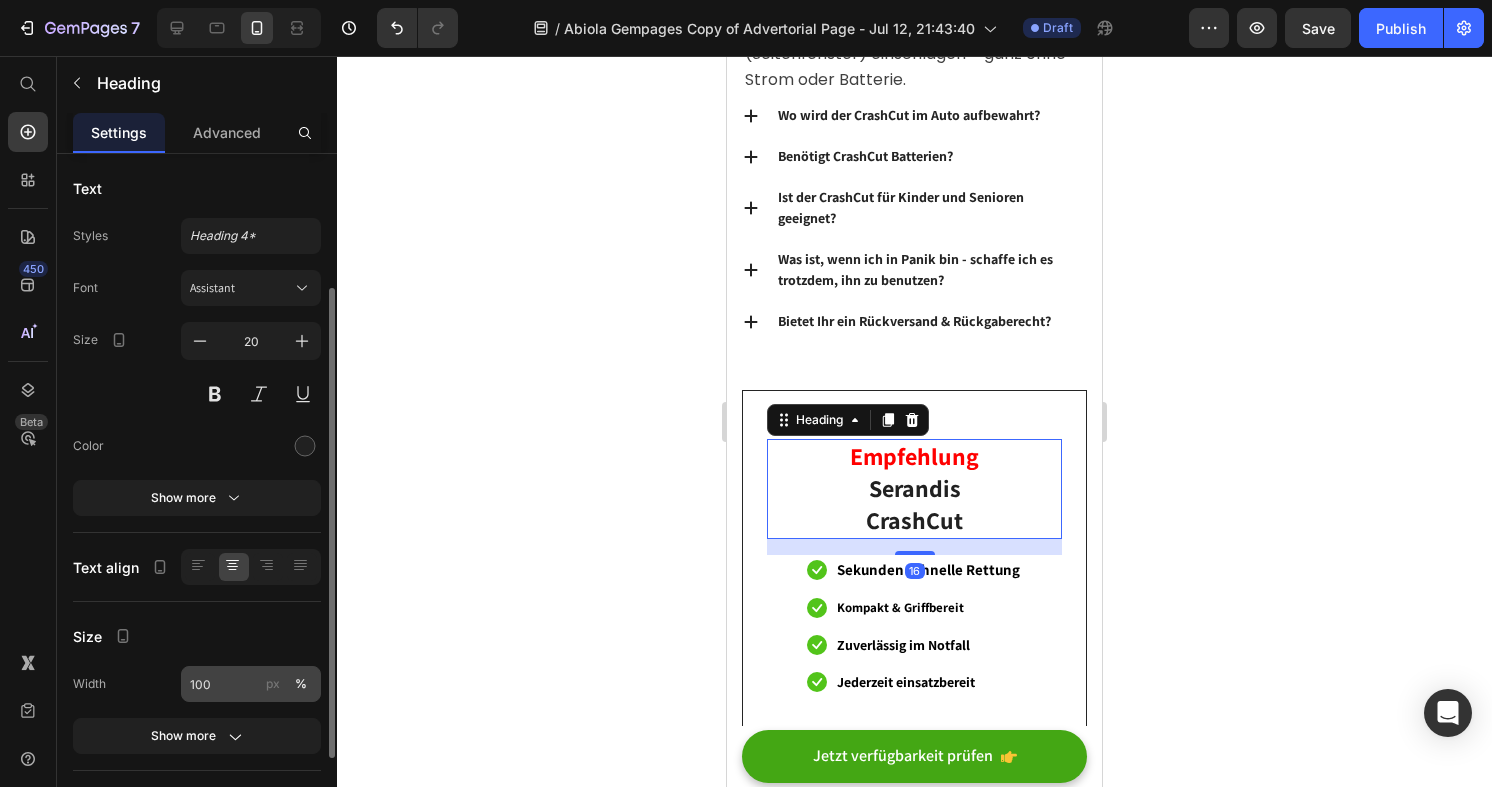 scroll, scrollTop: 322, scrollLeft: 0, axis: vertical 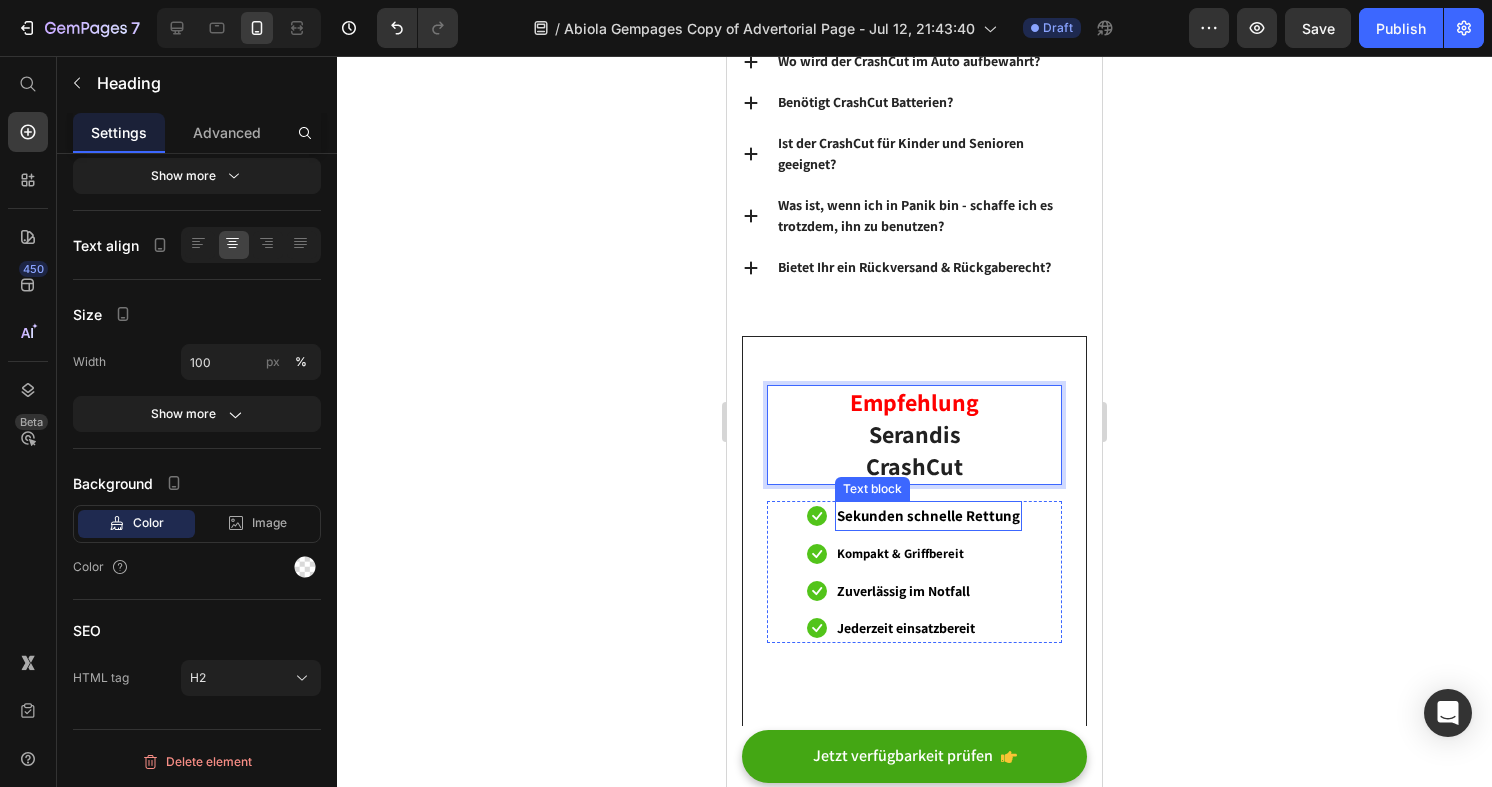 click on "Sekunden schnelle Rettung" at bounding box center [928, 516] 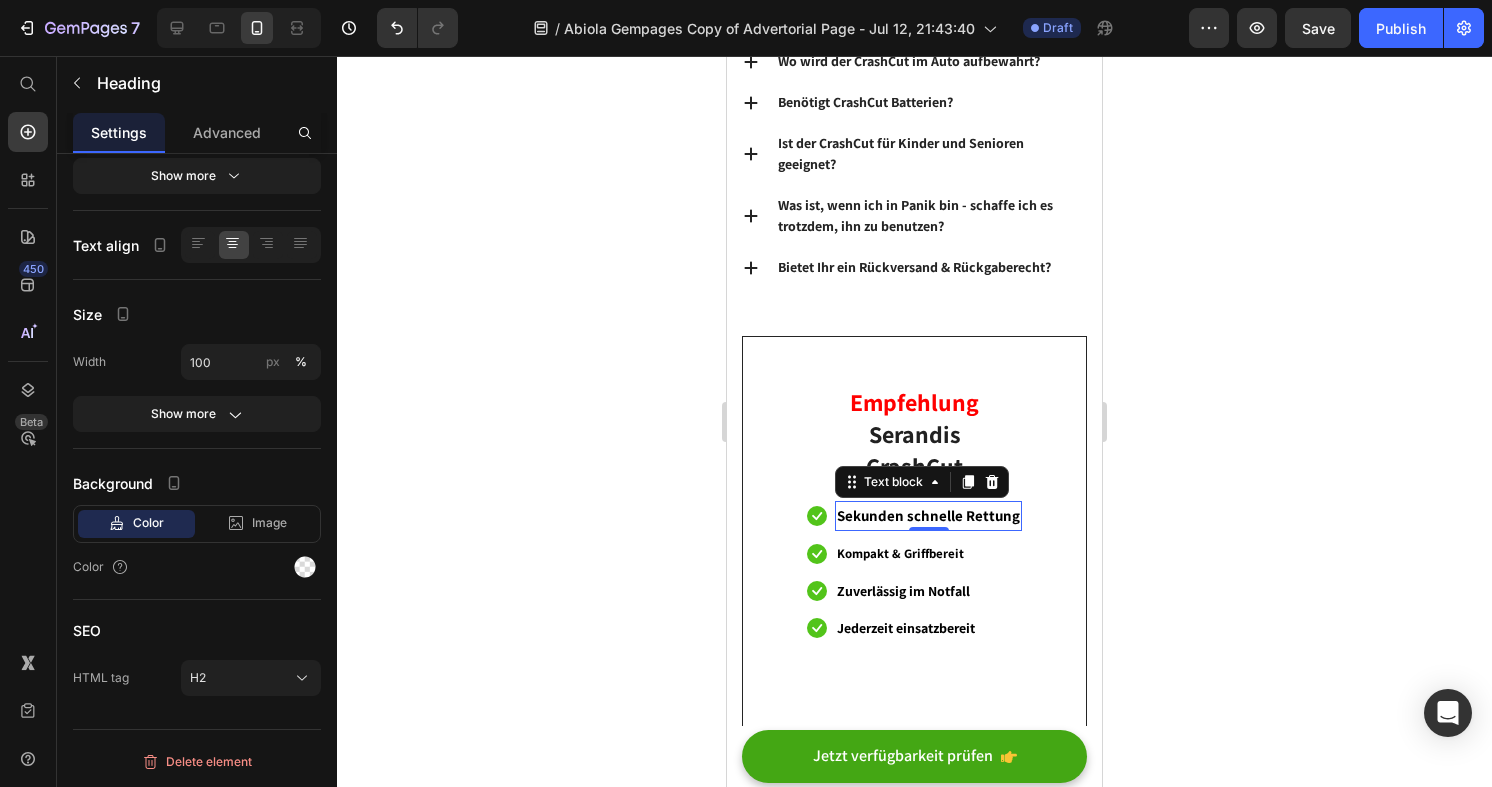 scroll, scrollTop: 0, scrollLeft: 0, axis: both 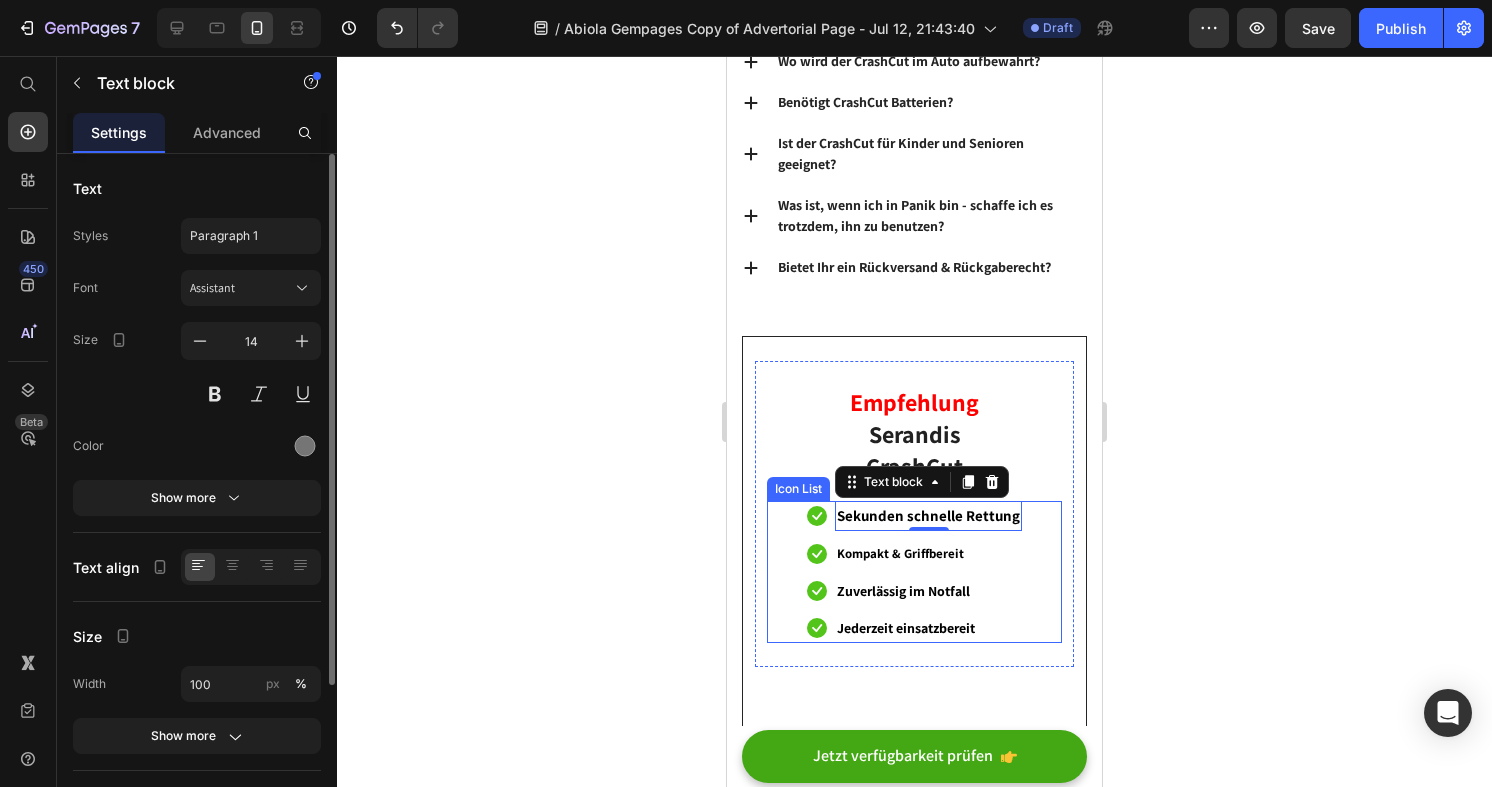 click on "Icon Sekunden schnelle Rettung Text block   0
Icon Kompakt & Griffbereit Text block
Icon Zuverlässig im Notfall Text block
Icon Jederzeit einsatzbereit   Text block" at bounding box center (914, 572) 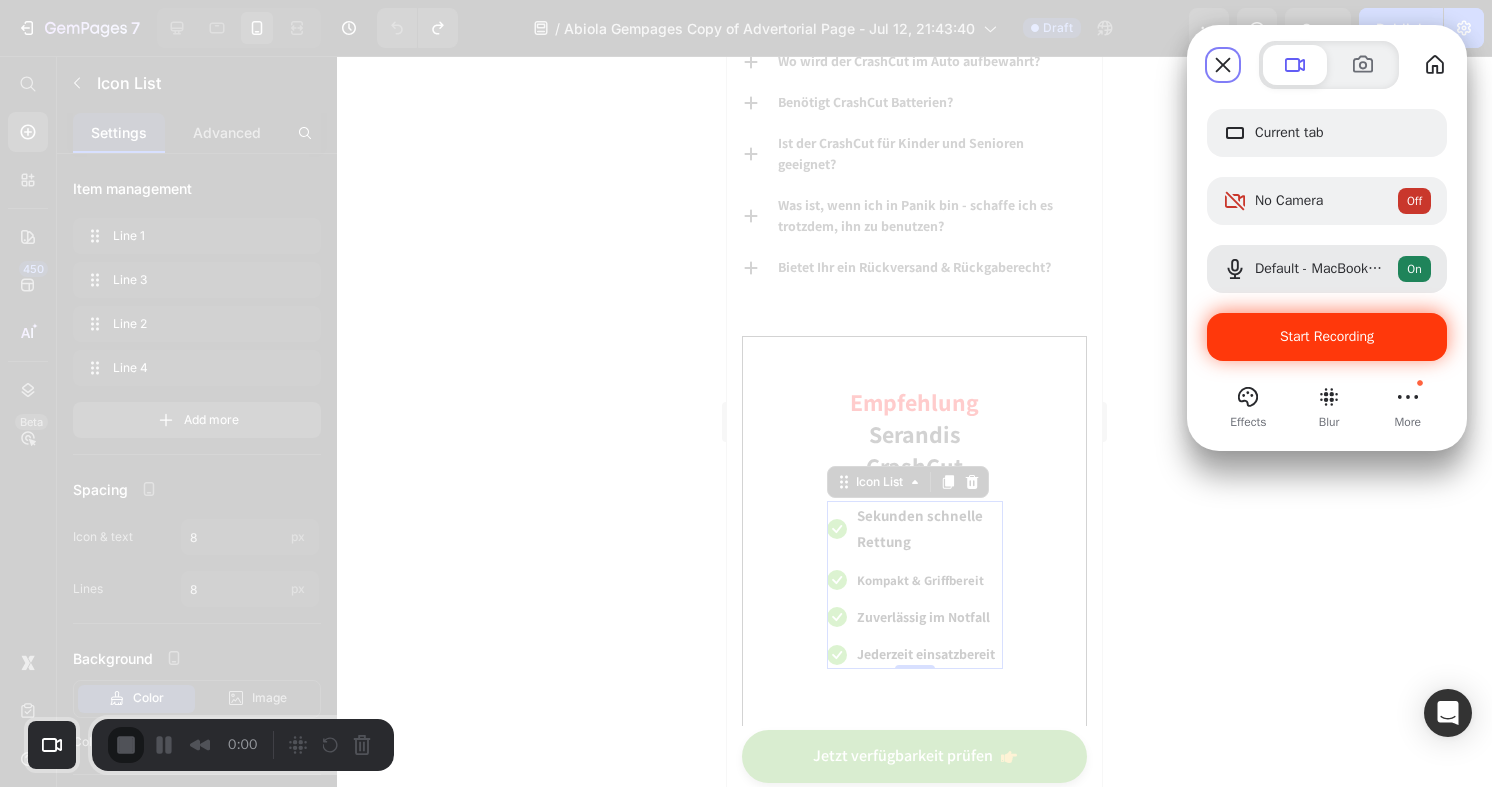 click on "Start Recording" at bounding box center [1327, 336] 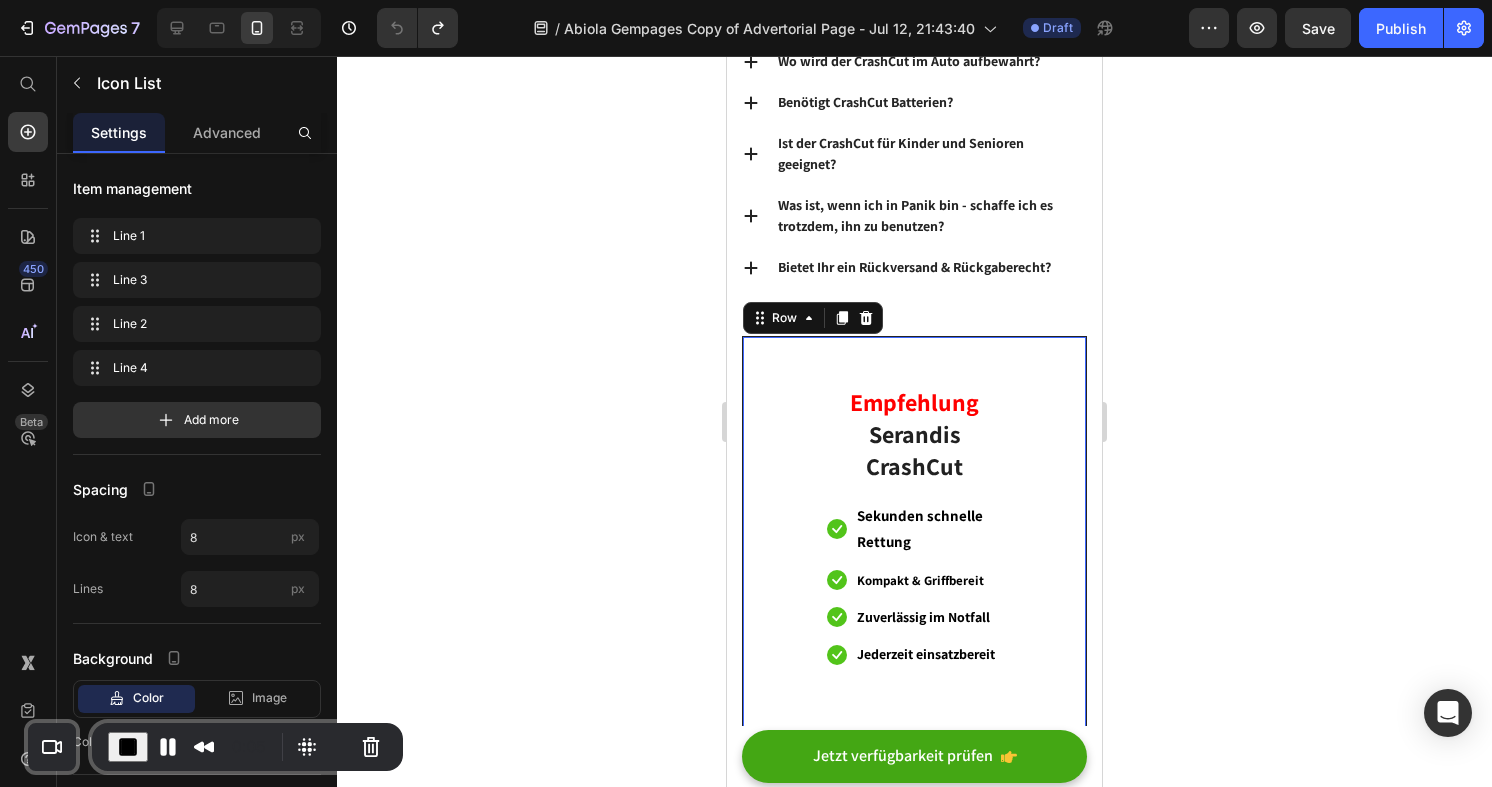 click on "Serandis Crashcut Heading
Icon Sekunden schnelle Rettung Text block
Icon Kompakt & Griffbereit Text block
Icon Zuverlässig im Notfall Text block
Icon Jederzeit einsatzbereit   Text block Icon List Row Image  	   Verüfgbarkeit prüfen Button ✔️  30 Tage Geld-zurück Garantie Text block" at bounding box center [914, 743] 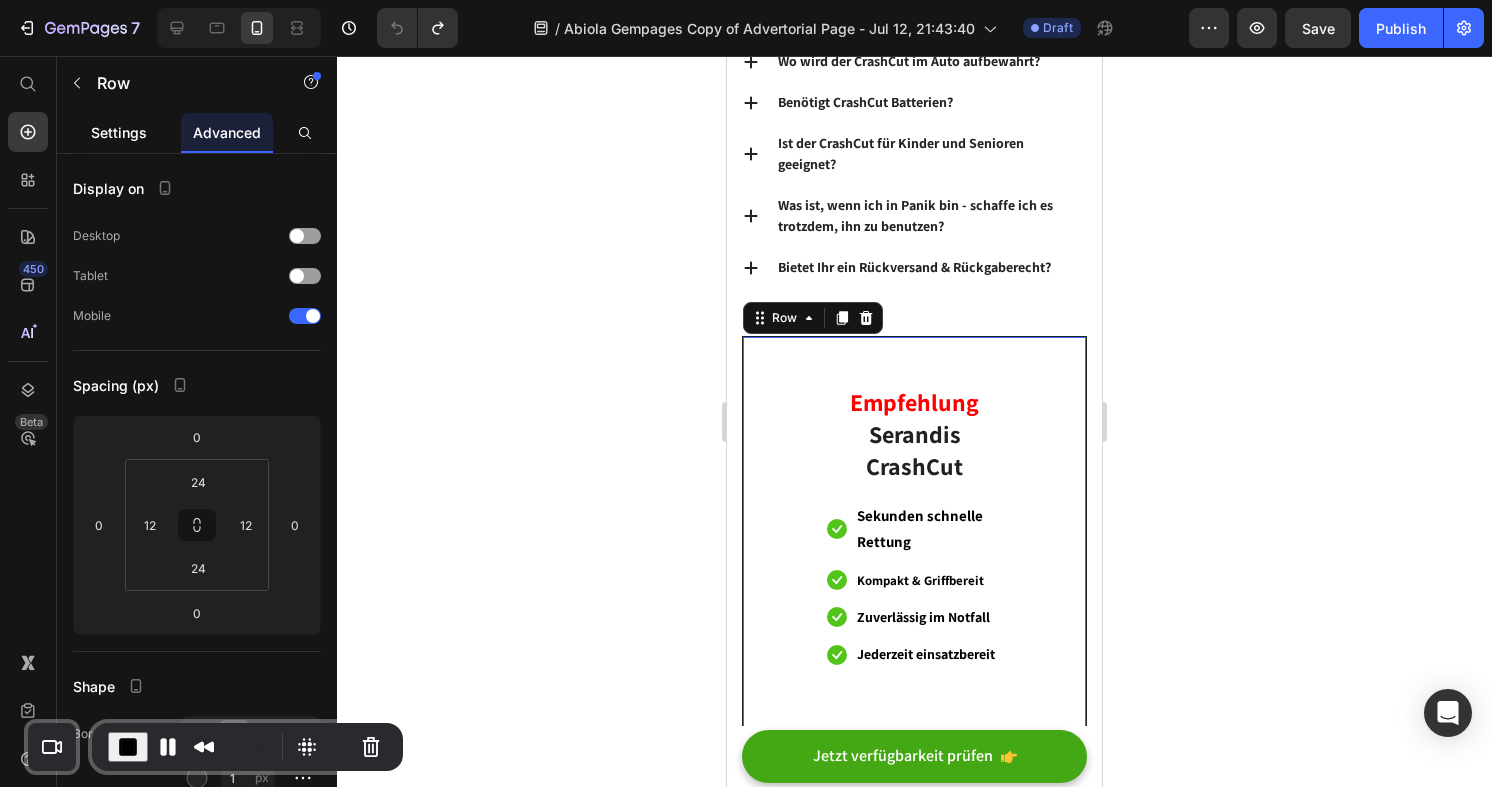 click on "Settings" at bounding box center (119, 132) 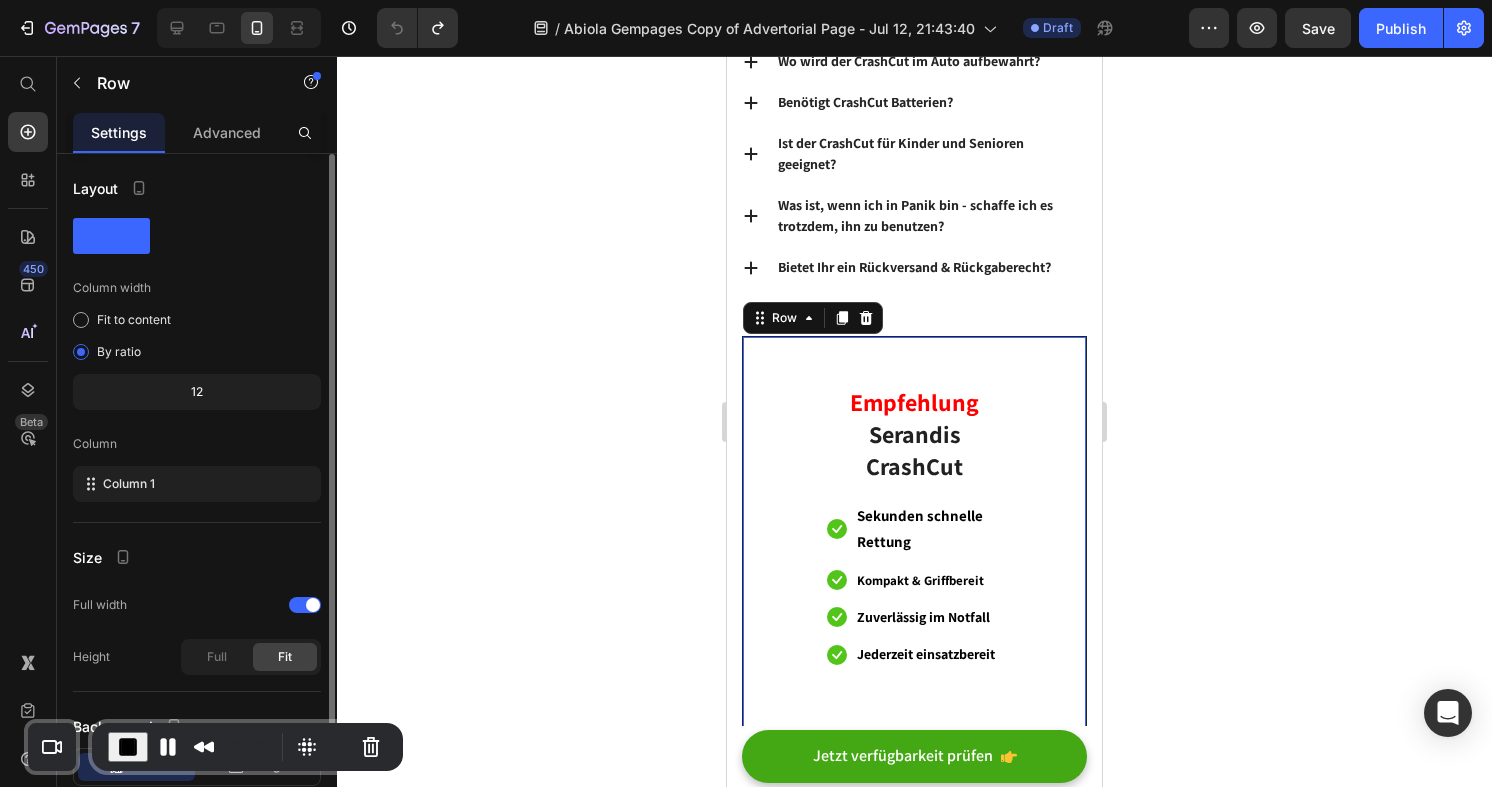 scroll, scrollTop: 126, scrollLeft: 0, axis: vertical 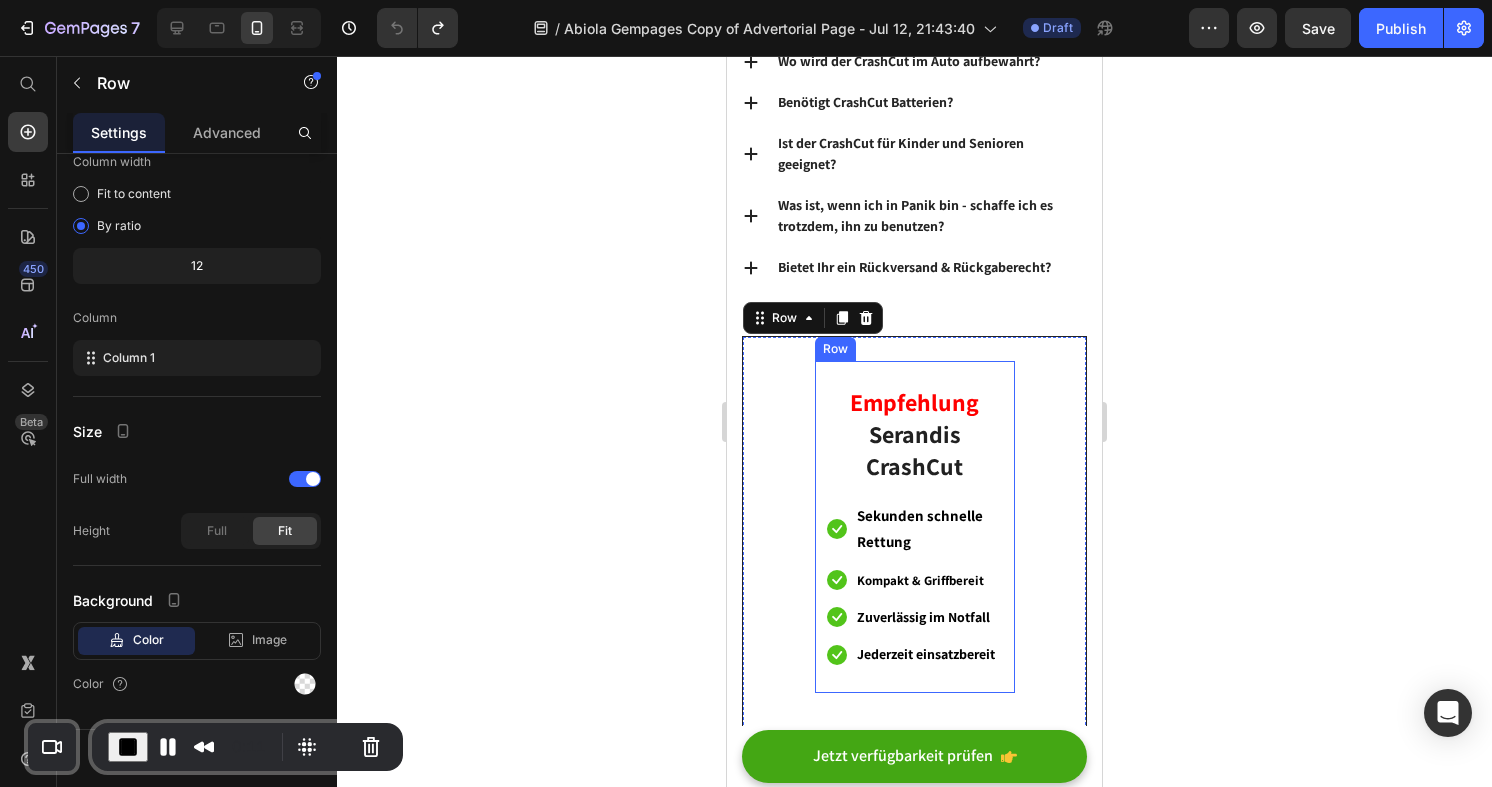 click on "Serandis Crashcut Heading
Icon Sekunden schnelle Rettung Text block
Icon Kompakt & Griffbereit Text block
Icon Zuverlässig im Notfall Text block
Icon Jederzeit einsatzbereit   Text block Icon List Row" at bounding box center [915, 527] 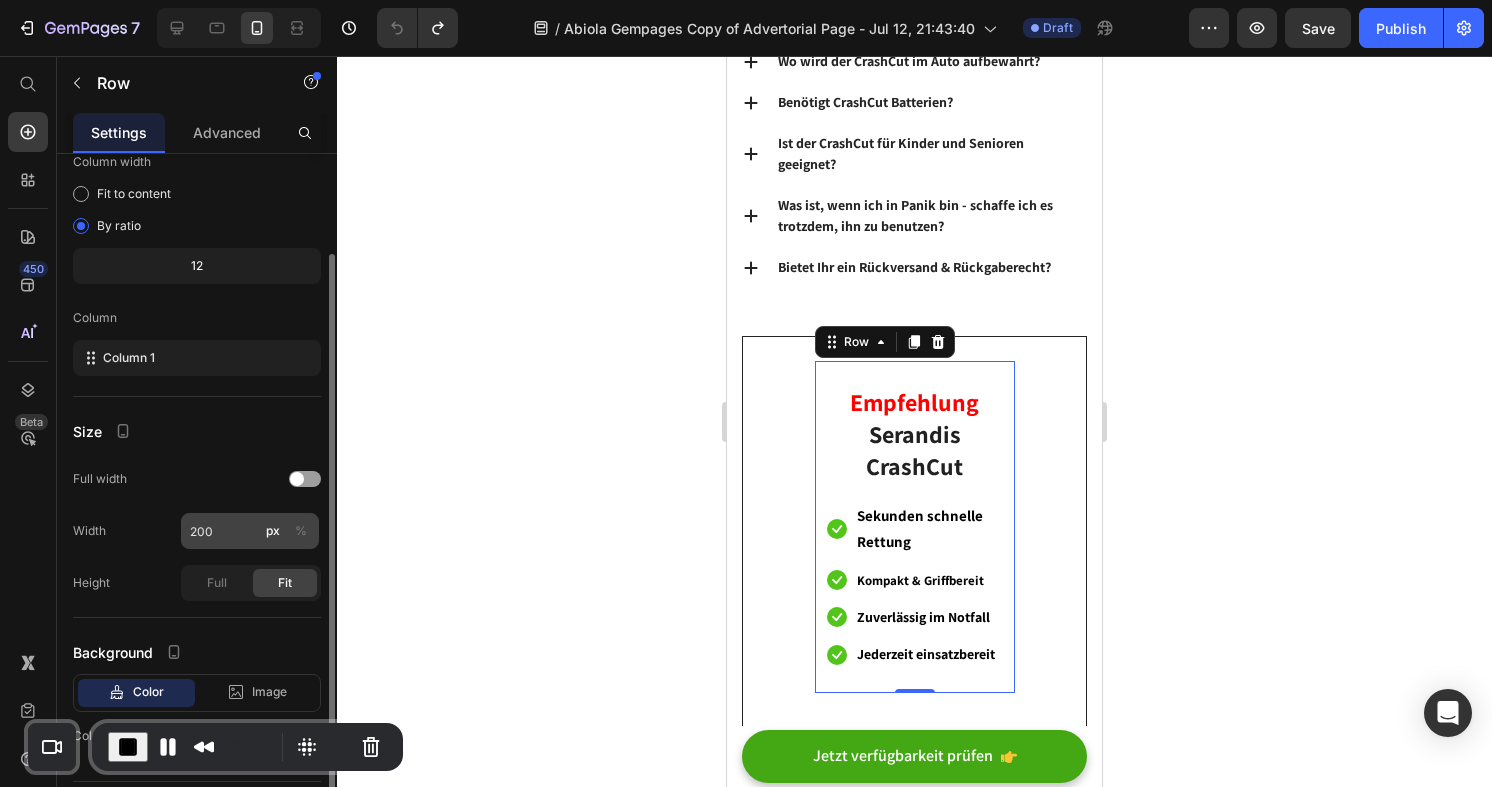 click on "%" at bounding box center (301, 531) 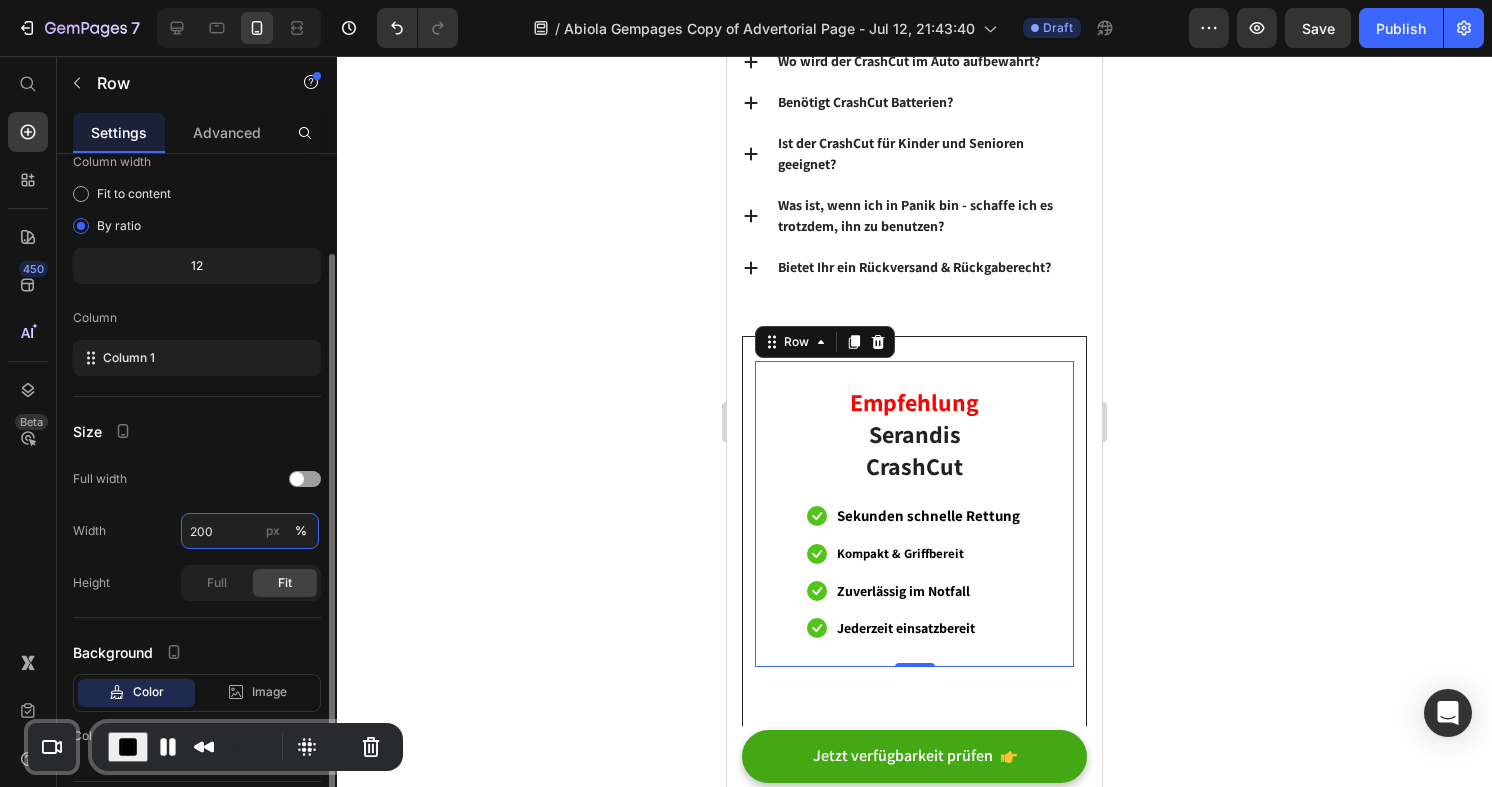 click on "200" at bounding box center [250, 531] 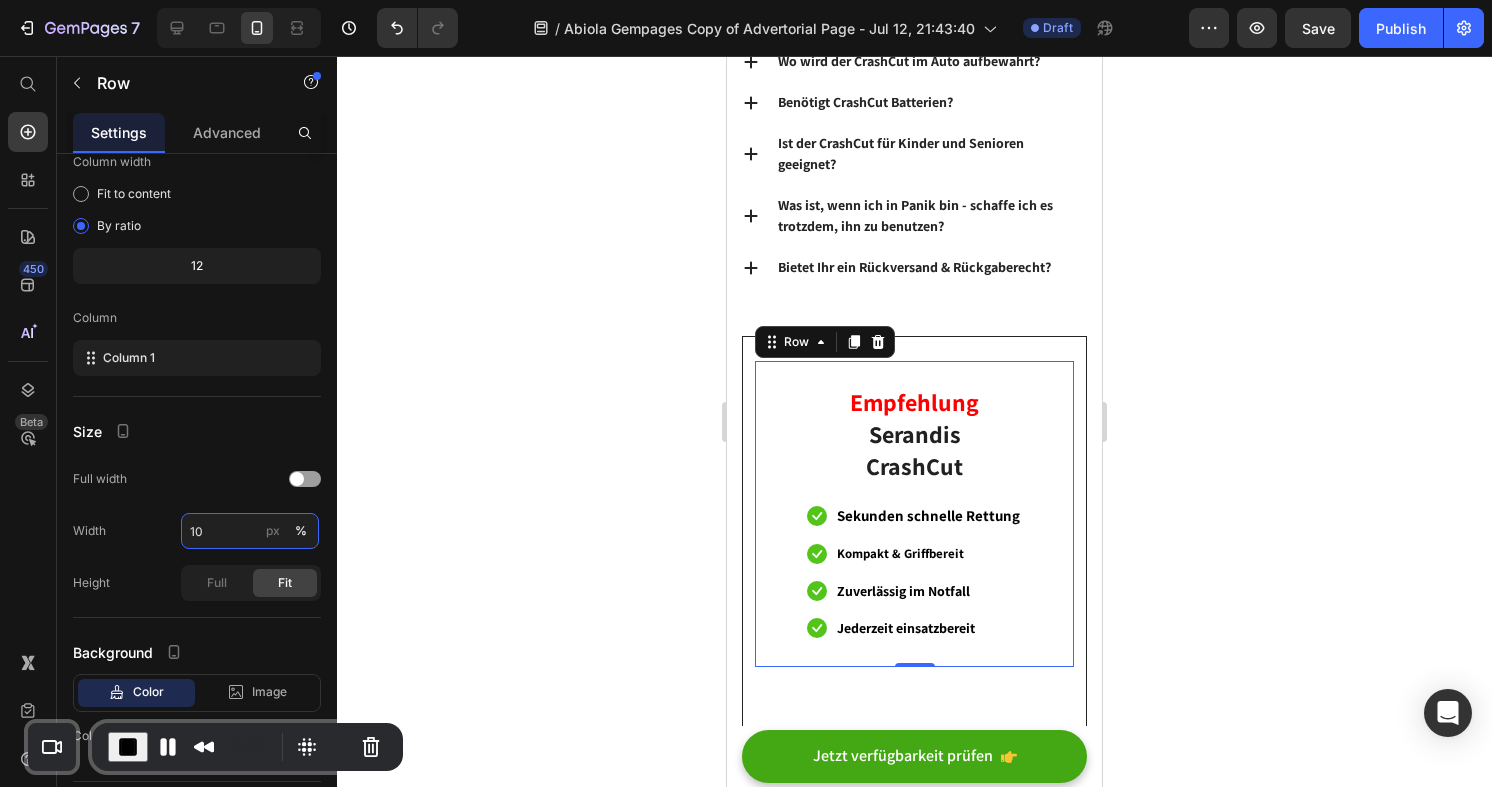 type on "100" 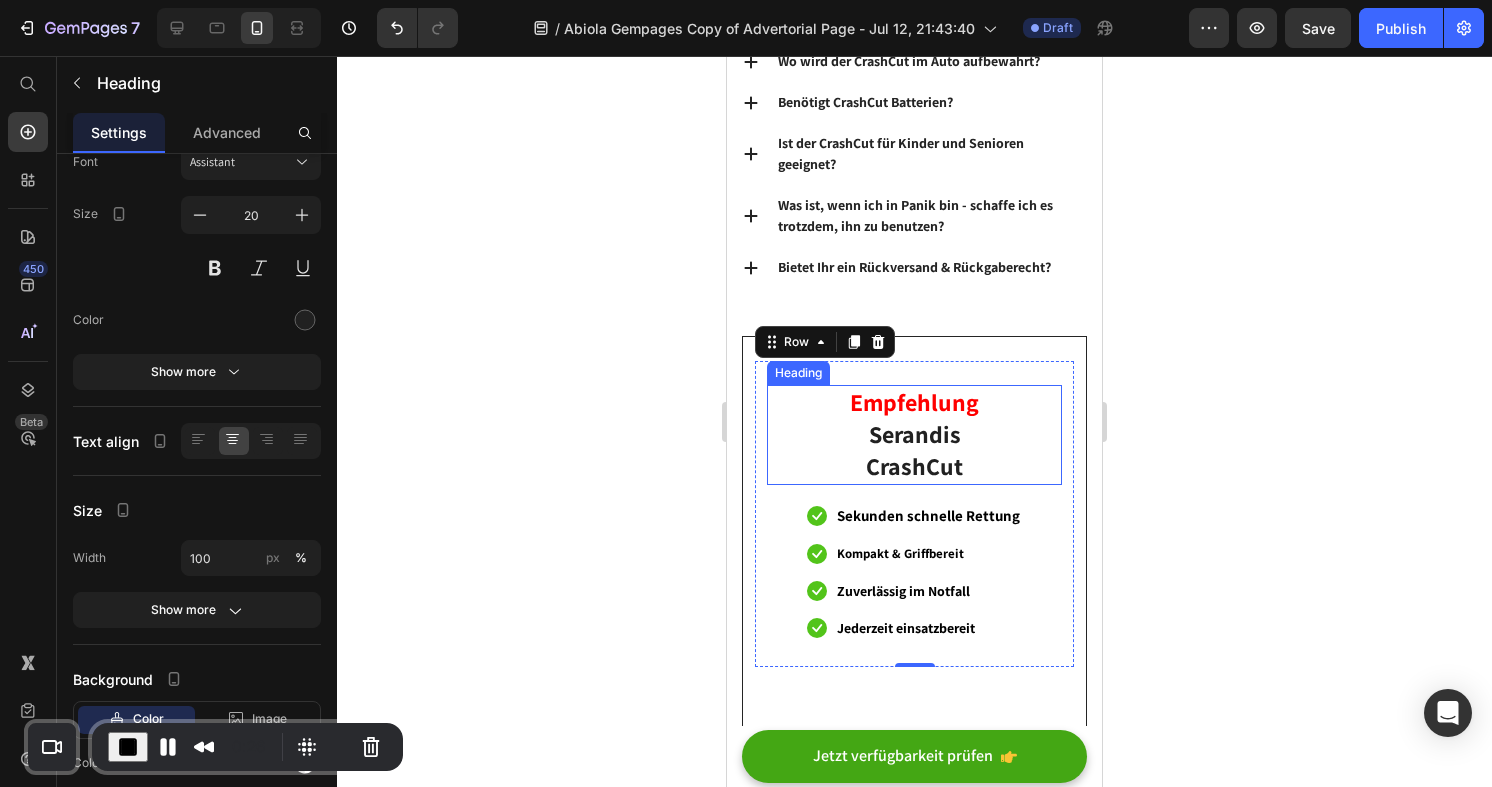 click on "Empfehlung" at bounding box center [914, 402] 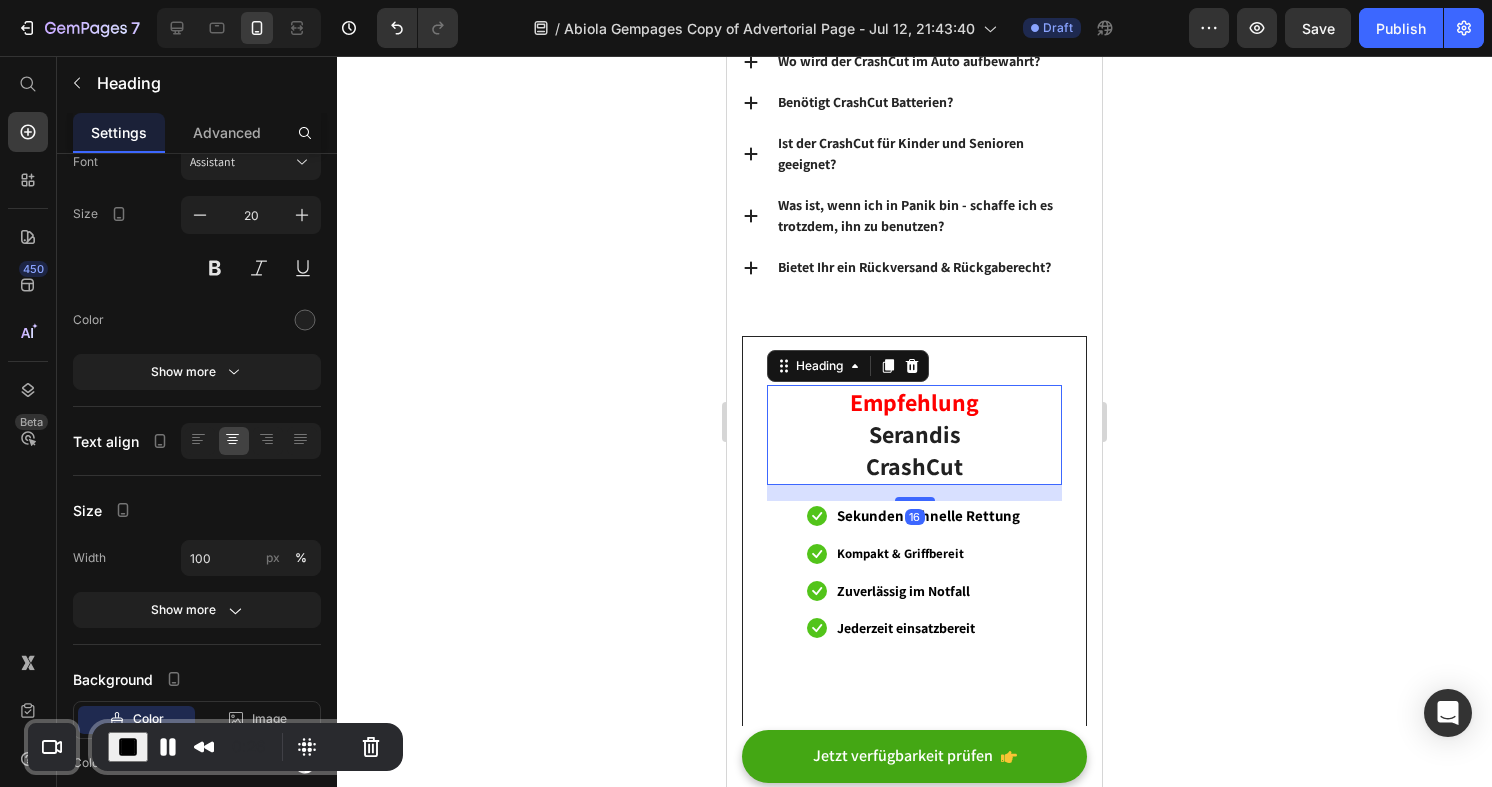 scroll, scrollTop: 0, scrollLeft: 0, axis: both 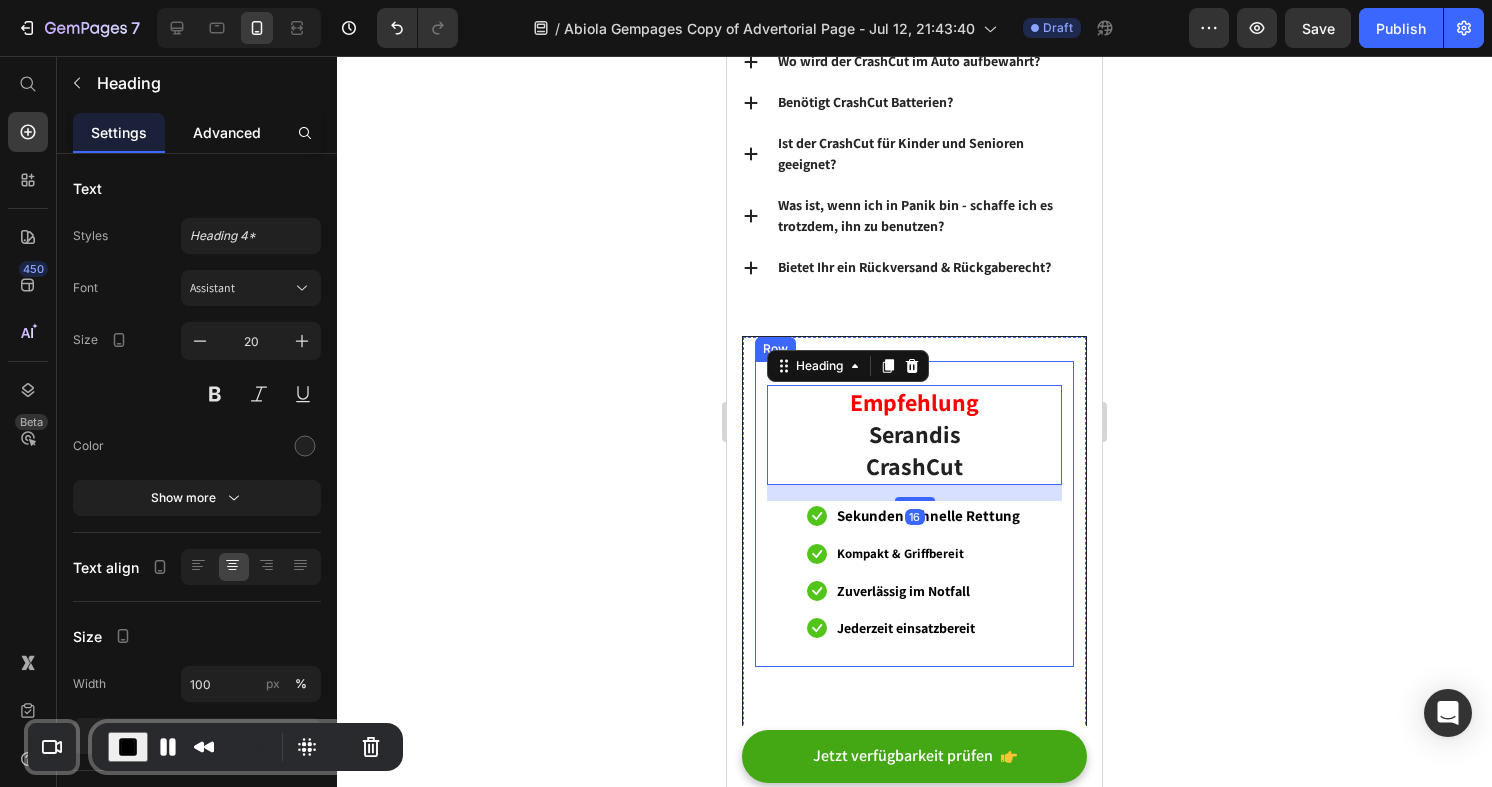 click on "Advanced" at bounding box center [227, 132] 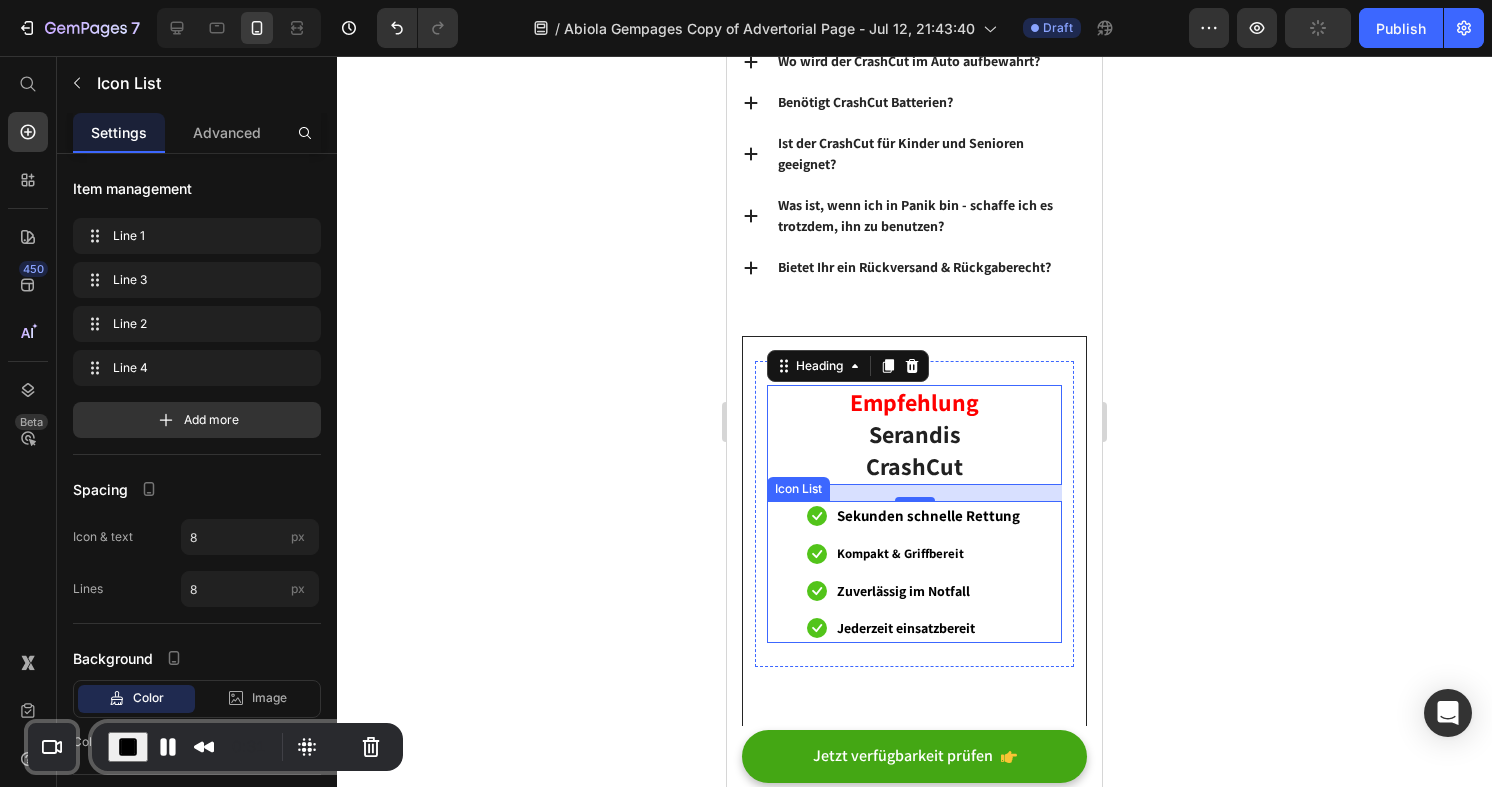 click on "Icon Sekunden schnelle Rettung Text block
Icon Kompakt & Griffbereit Text block
Icon Zuverlässig im Notfall Text block
Icon Jederzeit einsatzbereit   Text block" at bounding box center [914, 572] 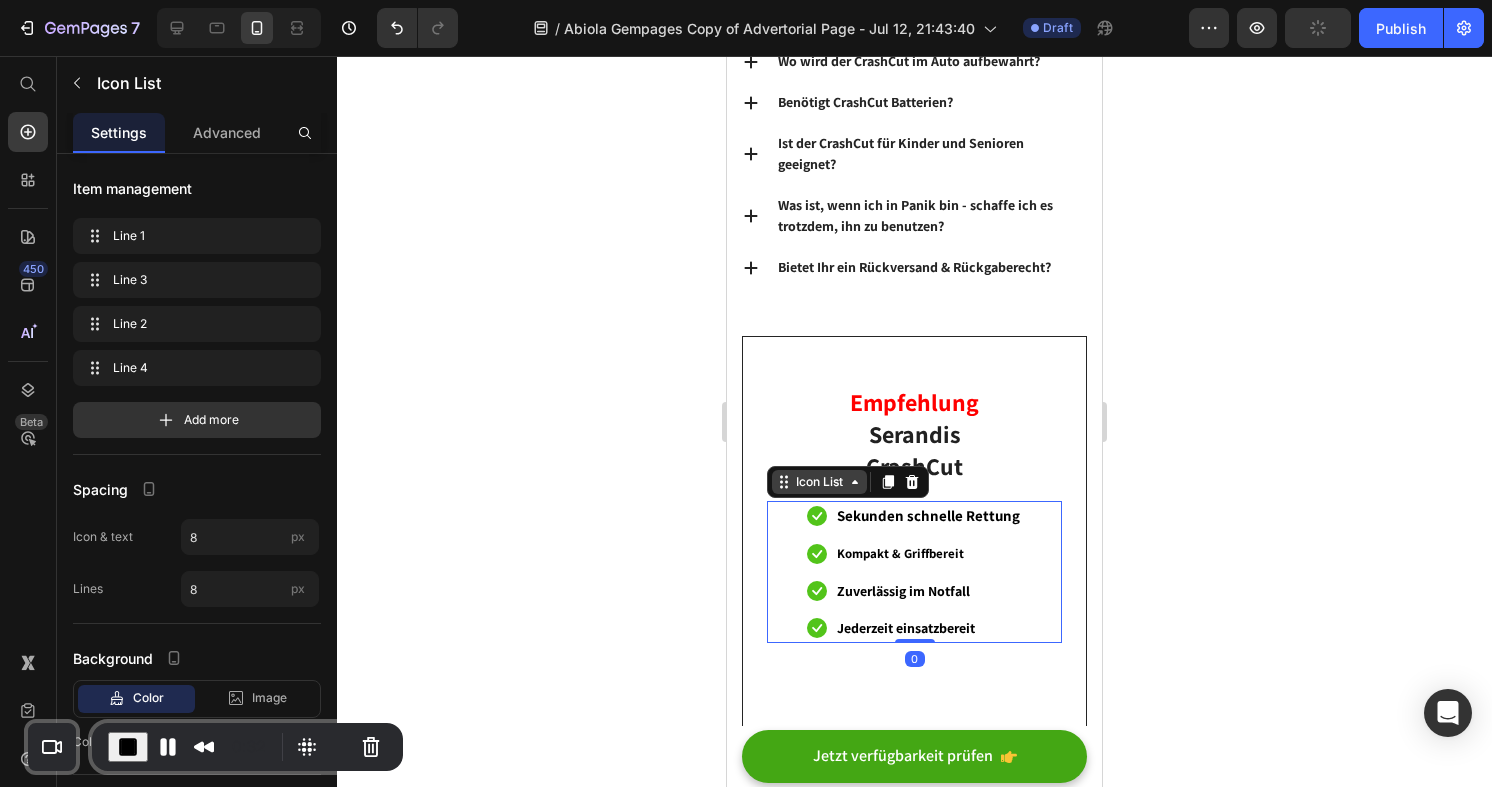 click on "Icon List" at bounding box center (819, 482) 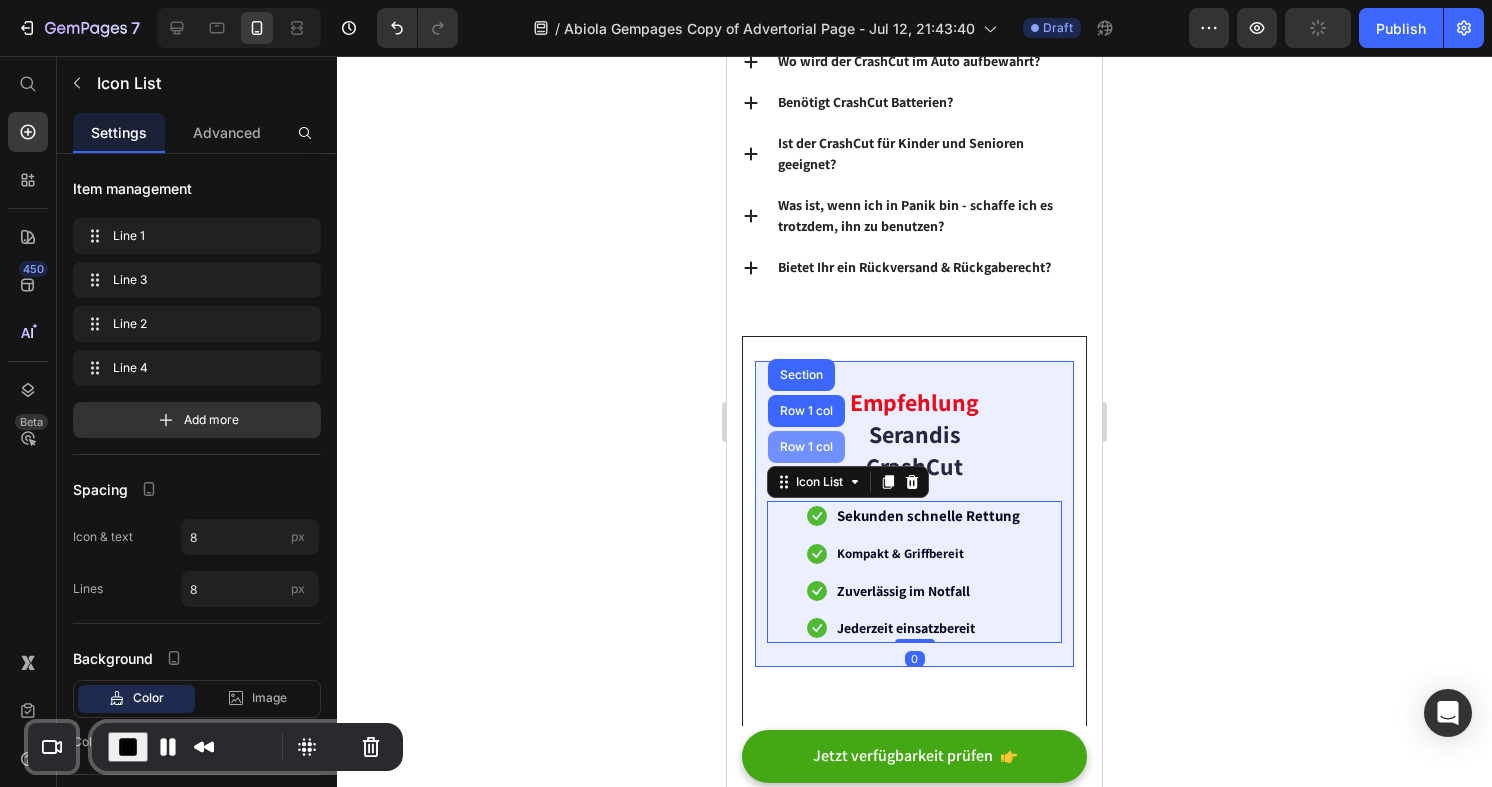 click on "Row 1 col" at bounding box center [806, 447] 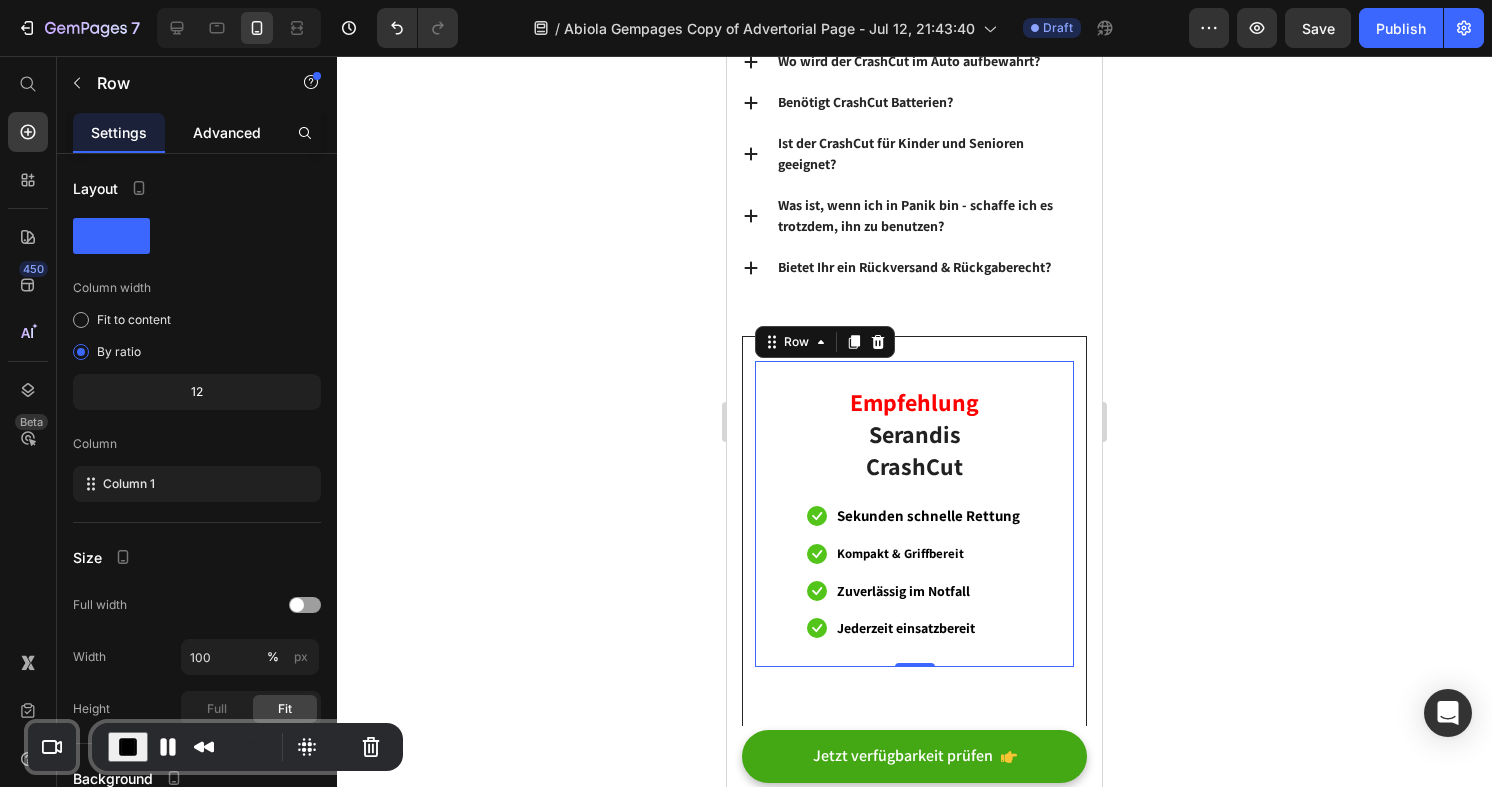 click on "Advanced" 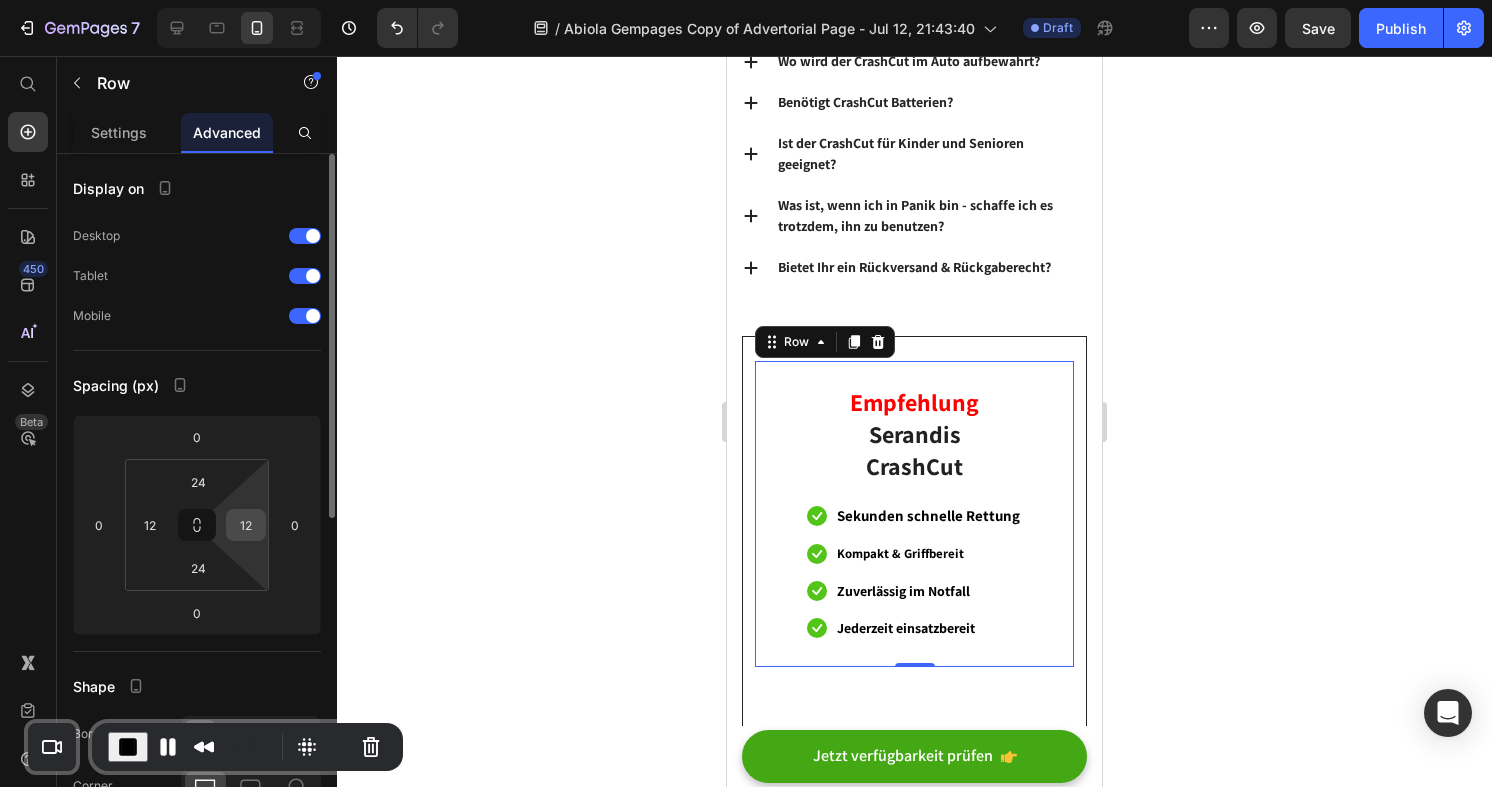click on "12" at bounding box center (246, 525) 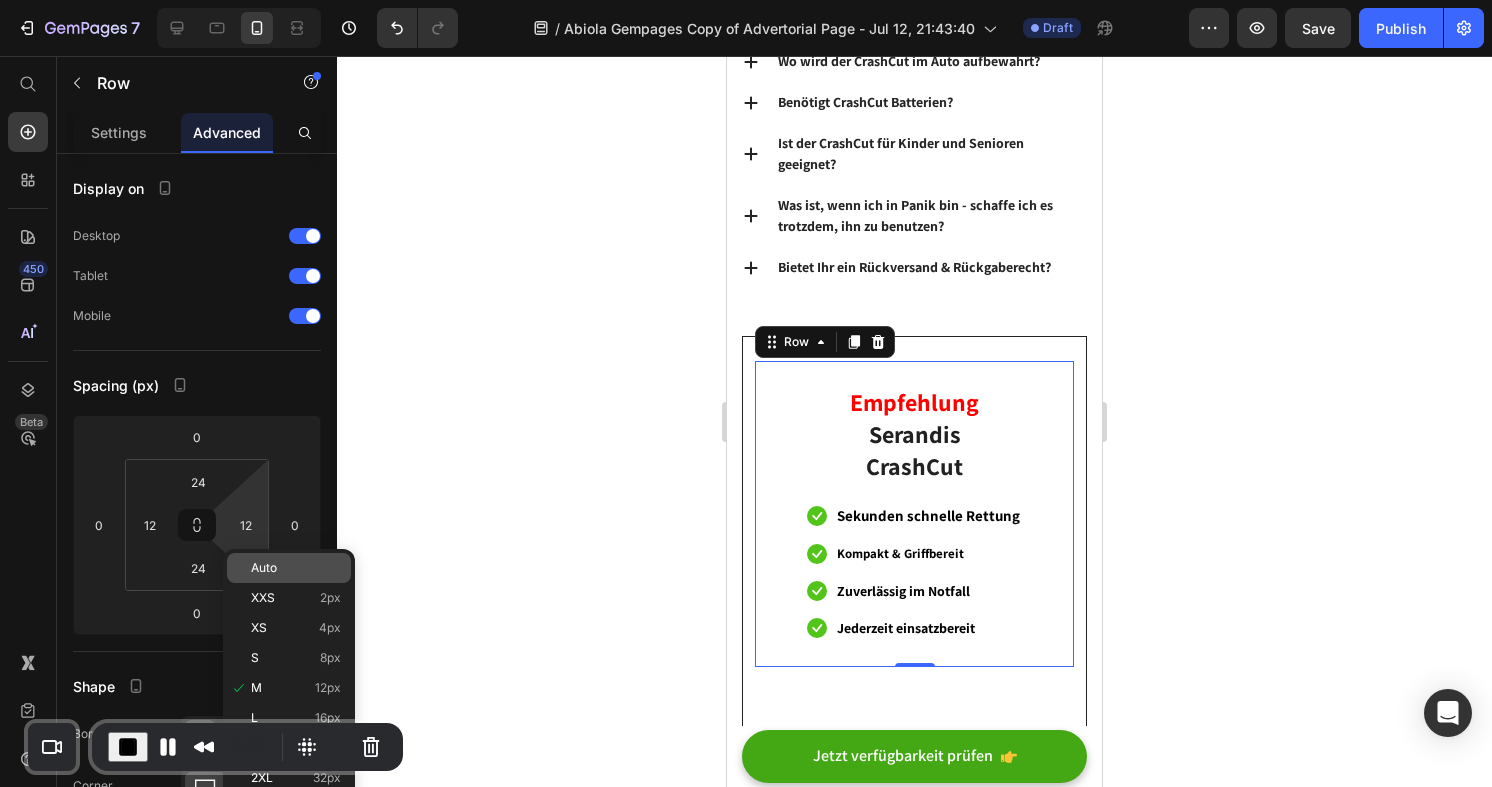 click on "Auto" at bounding box center (296, 568) 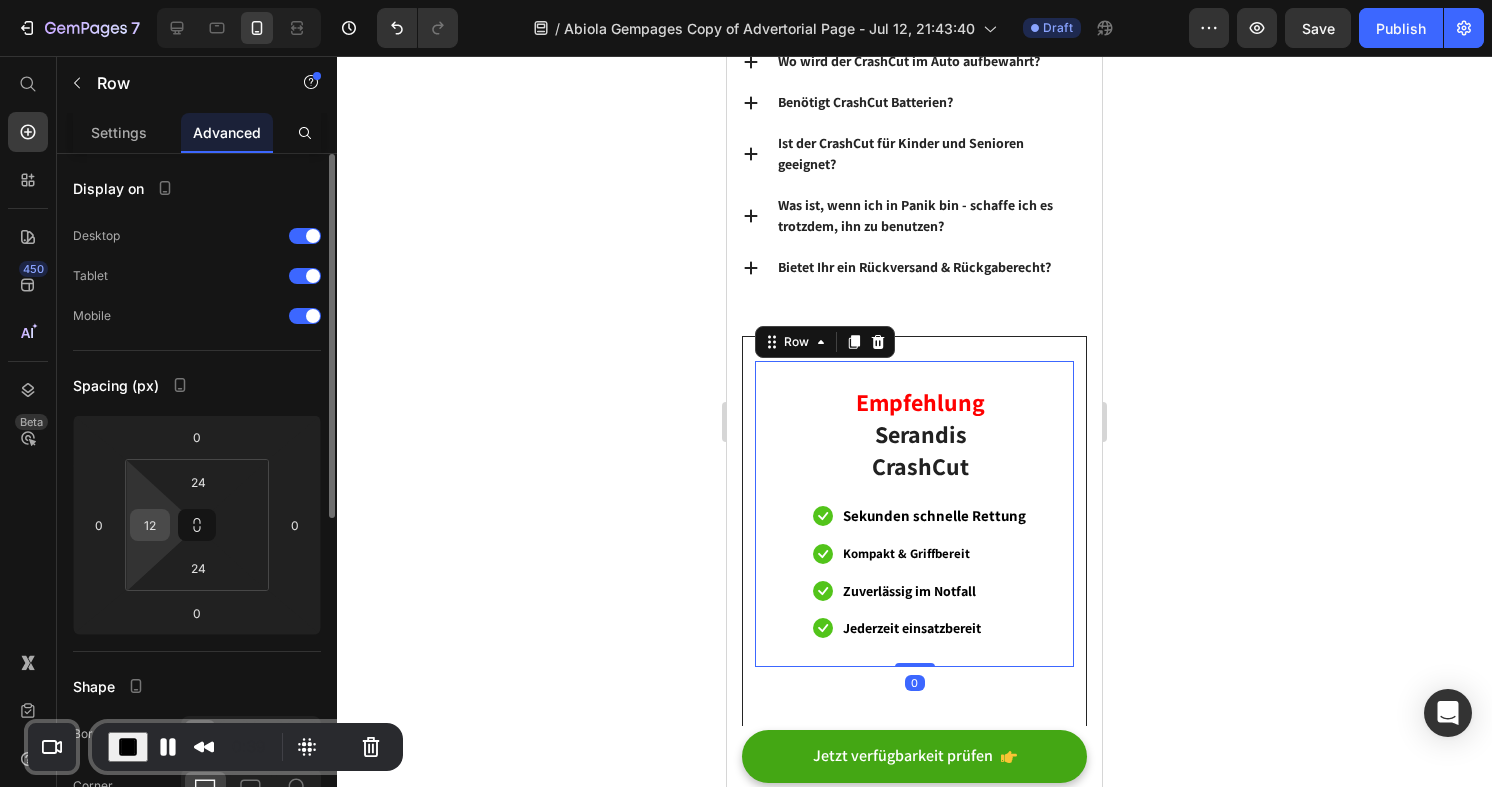 click on "12" at bounding box center (150, 525) 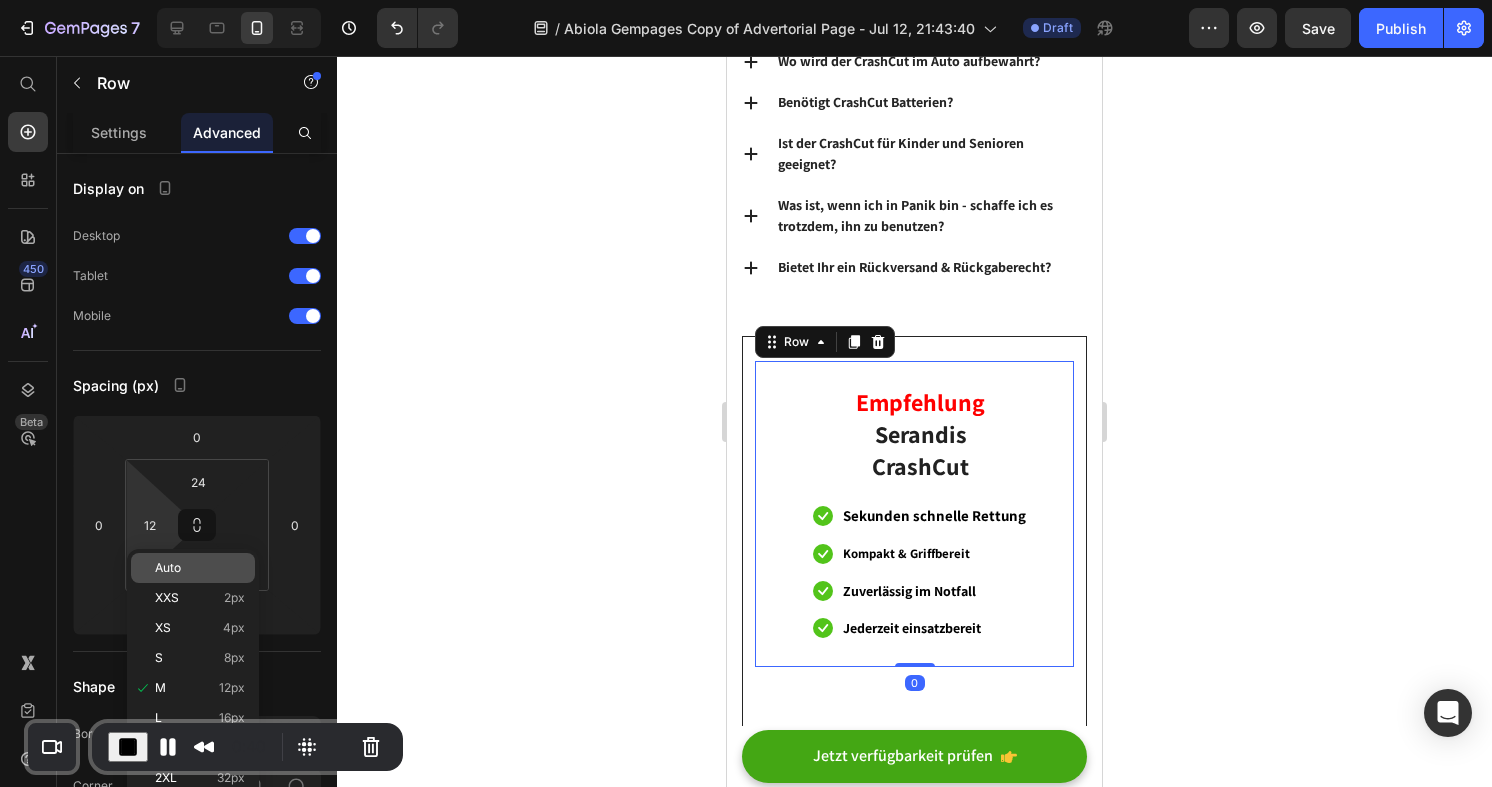 click on "Auto" at bounding box center [200, 568] 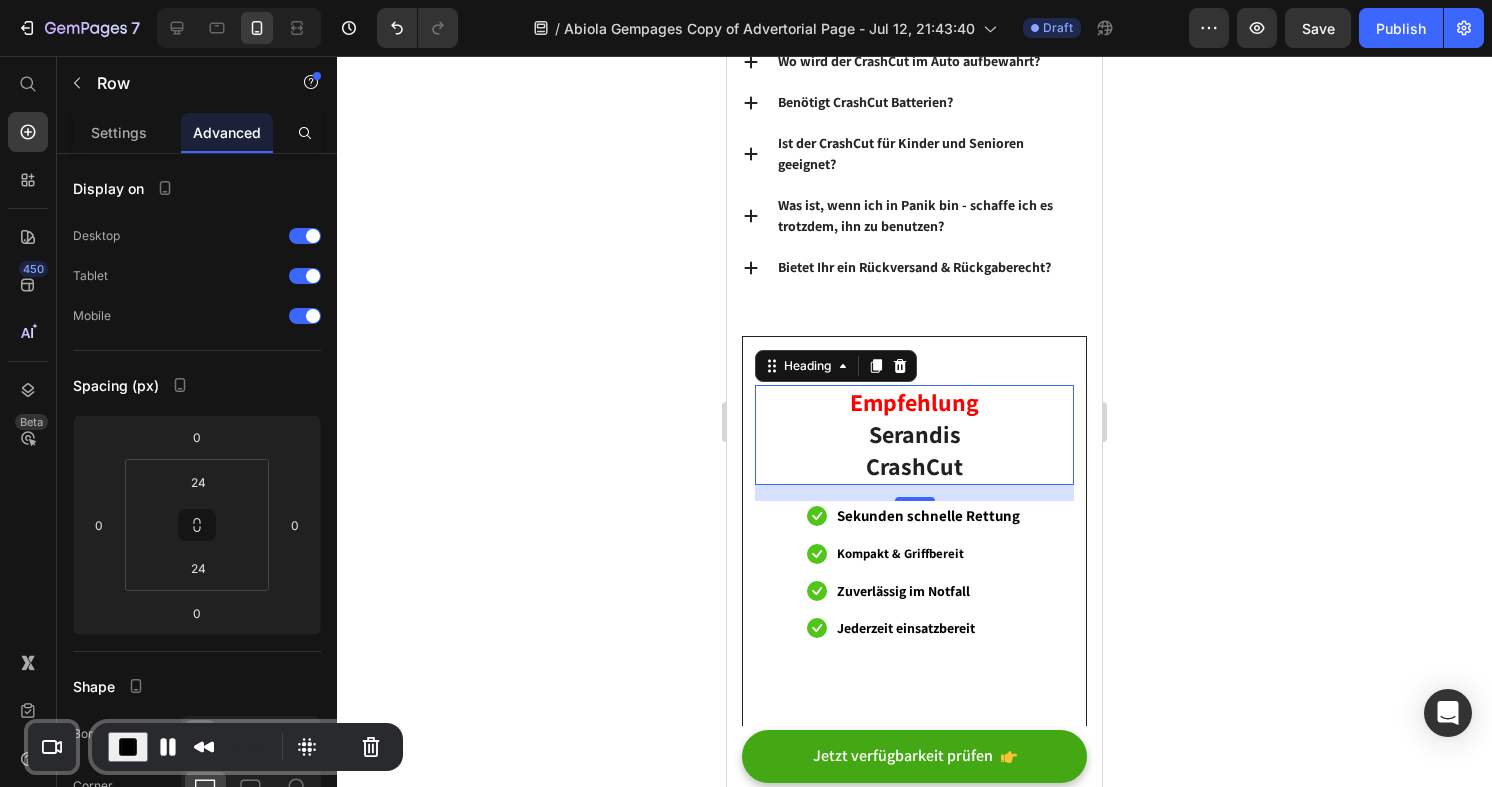 click on "Empfehlung" at bounding box center (914, 402) 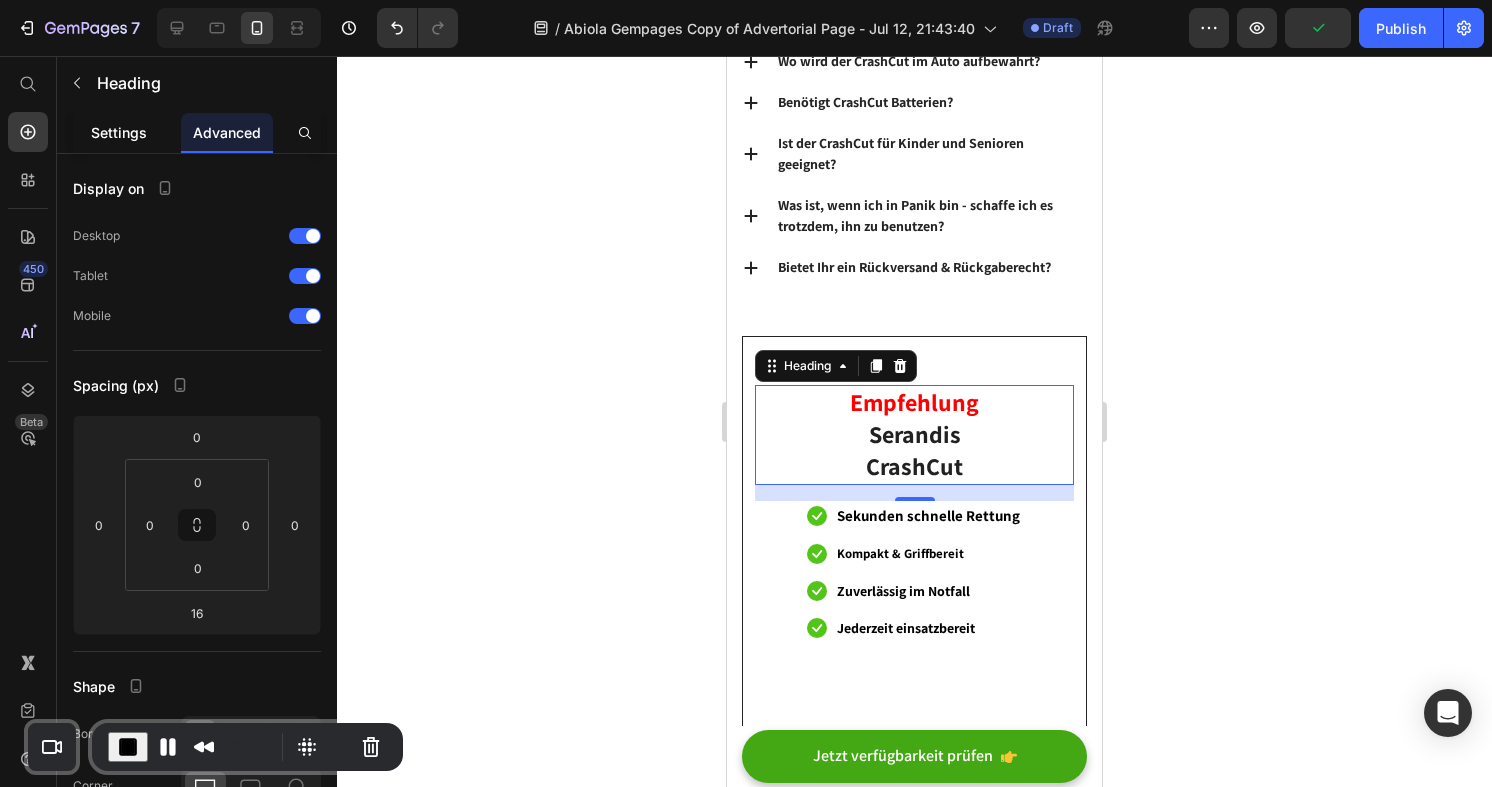 click on "Settings" at bounding box center [119, 132] 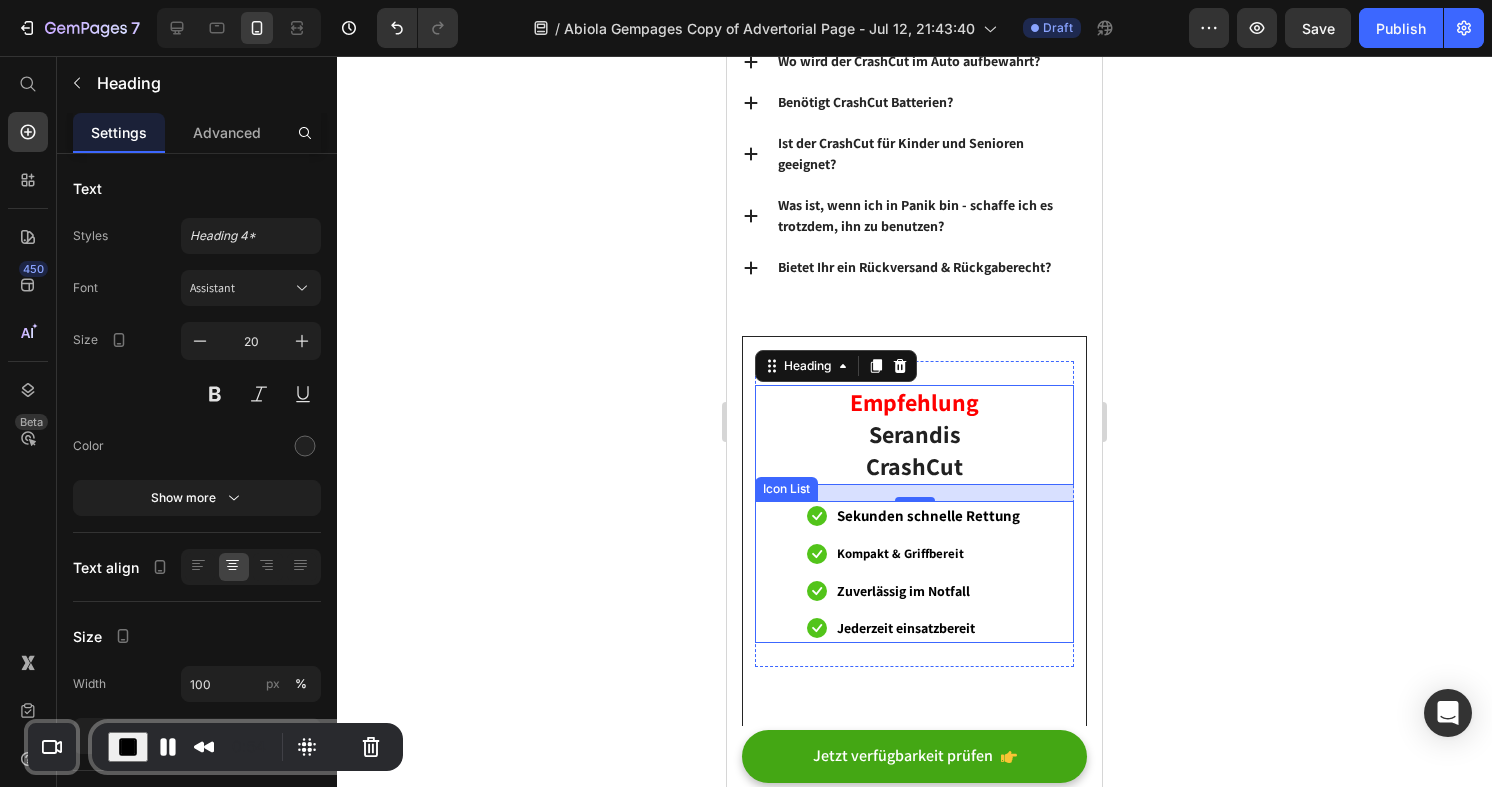 click on "Icon Sekunden schnelle Rettung Text block
Icon Kompakt & Griffbereit Text block
Icon Zuverlässig im Notfall Text block
Icon Jederzeit einsatzbereit   Text block" at bounding box center (914, 572) 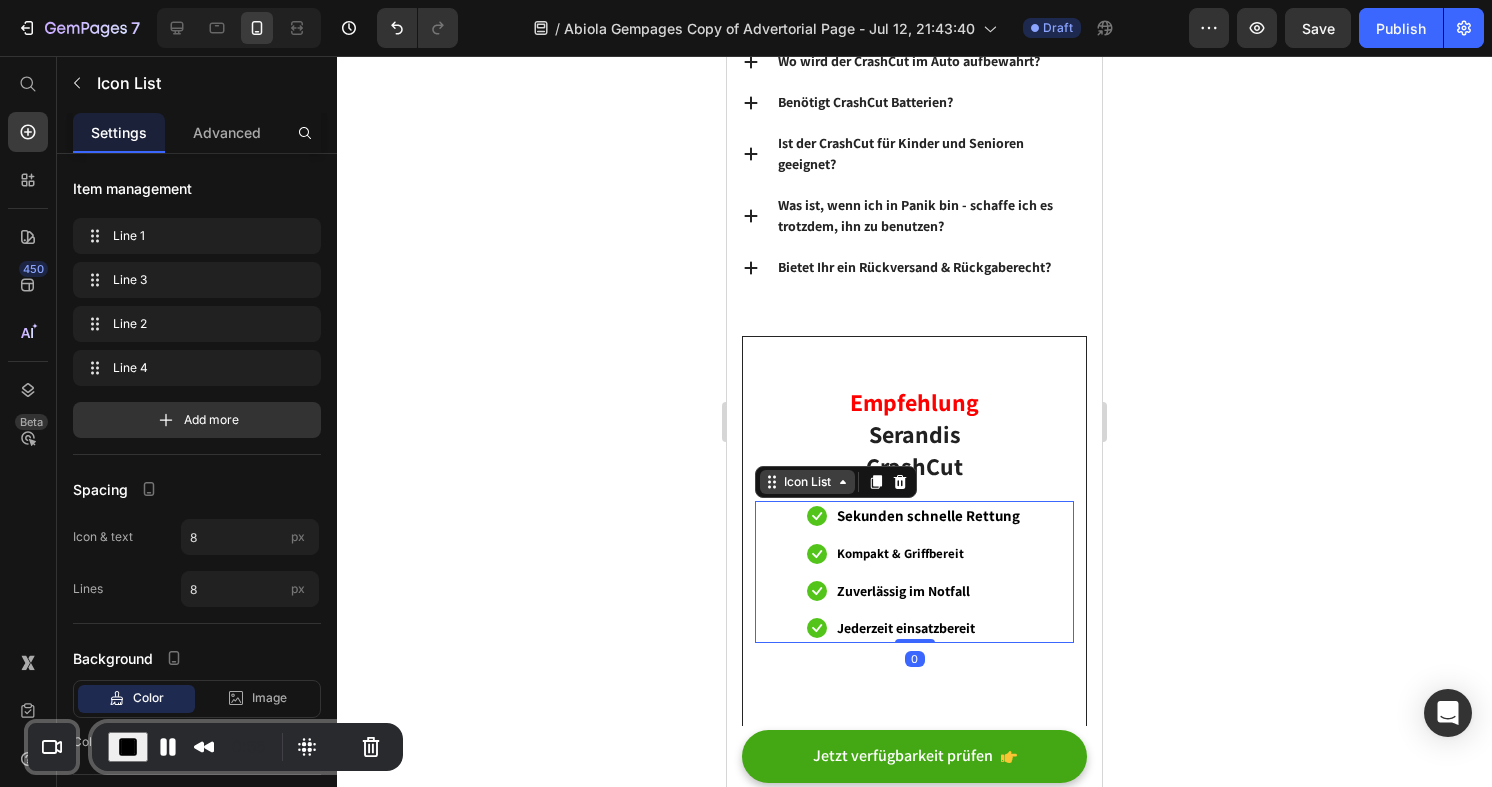 click on "Icon List" at bounding box center (807, 482) 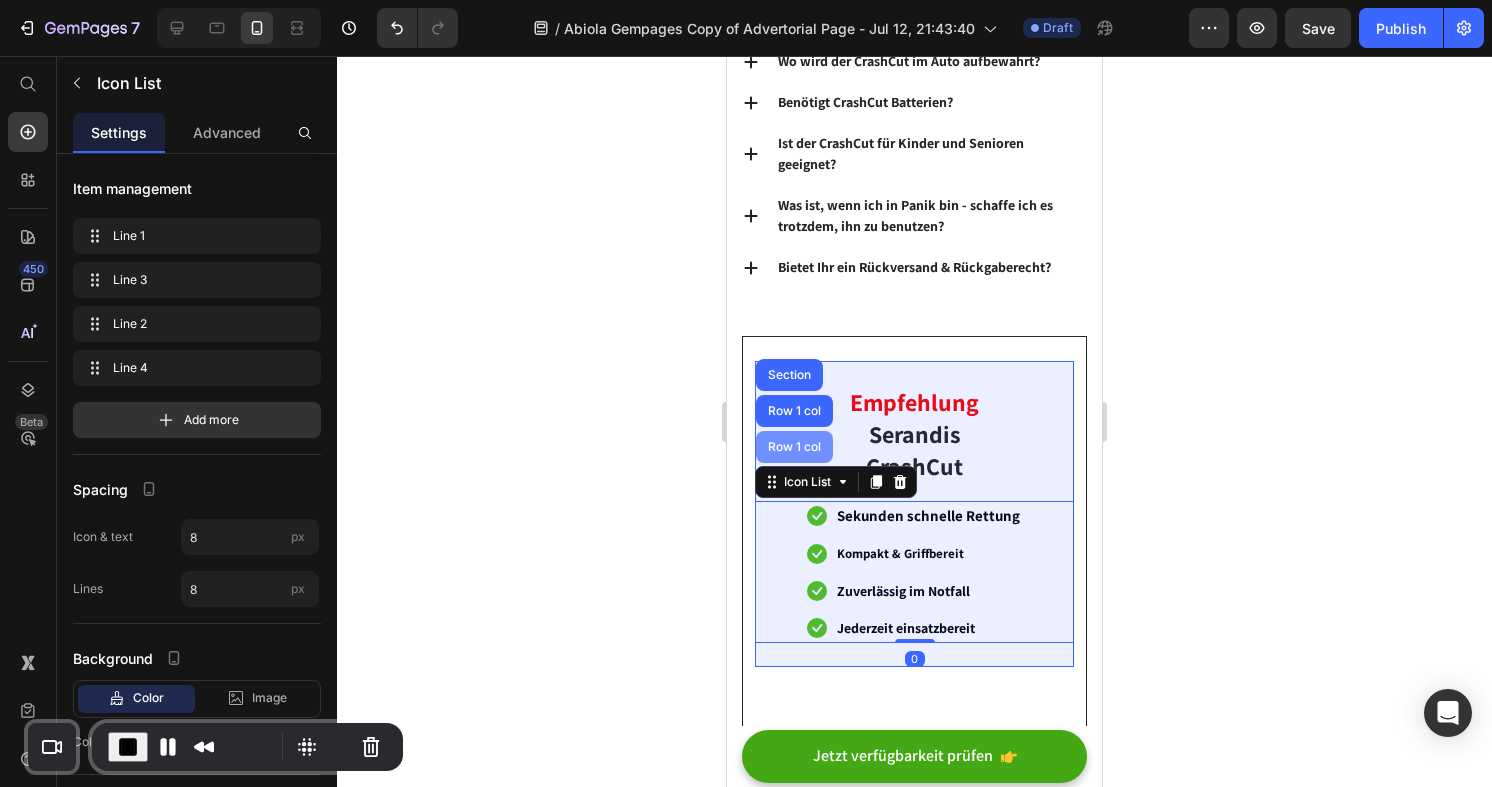 click on "Row 1 col" at bounding box center [794, 447] 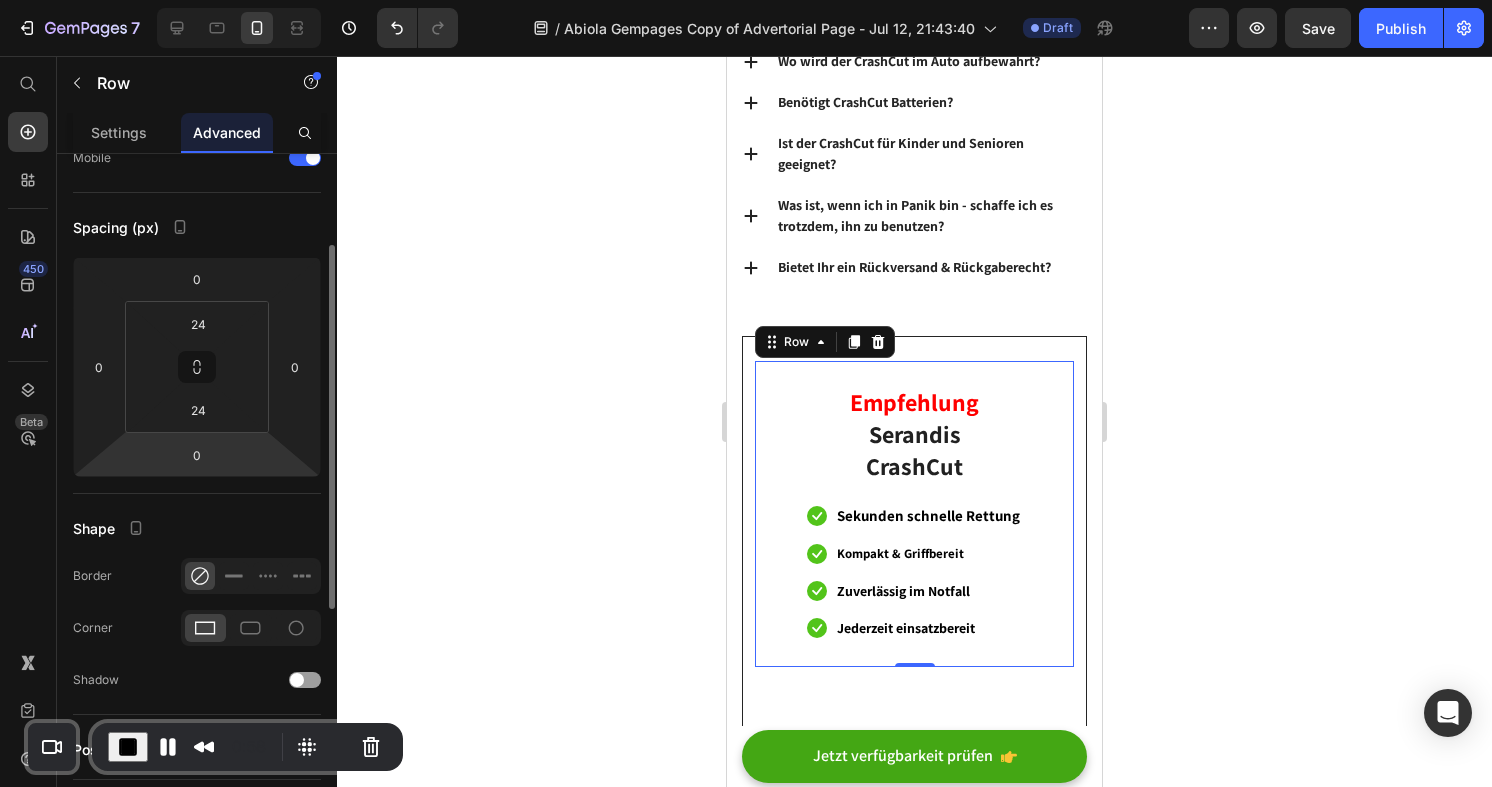 scroll, scrollTop: 179, scrollLeft: 0, axis: vertical 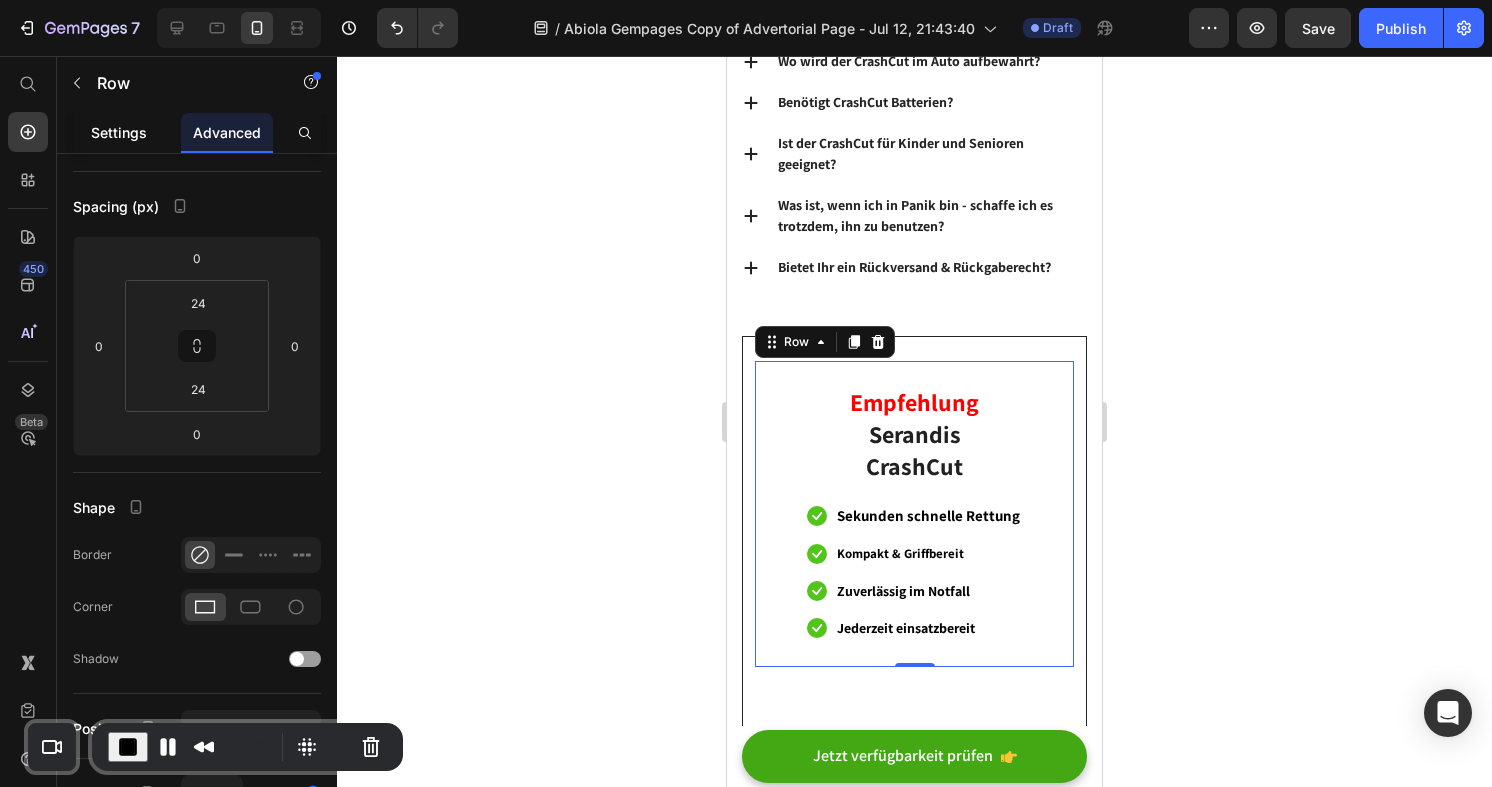 click on "Settings" 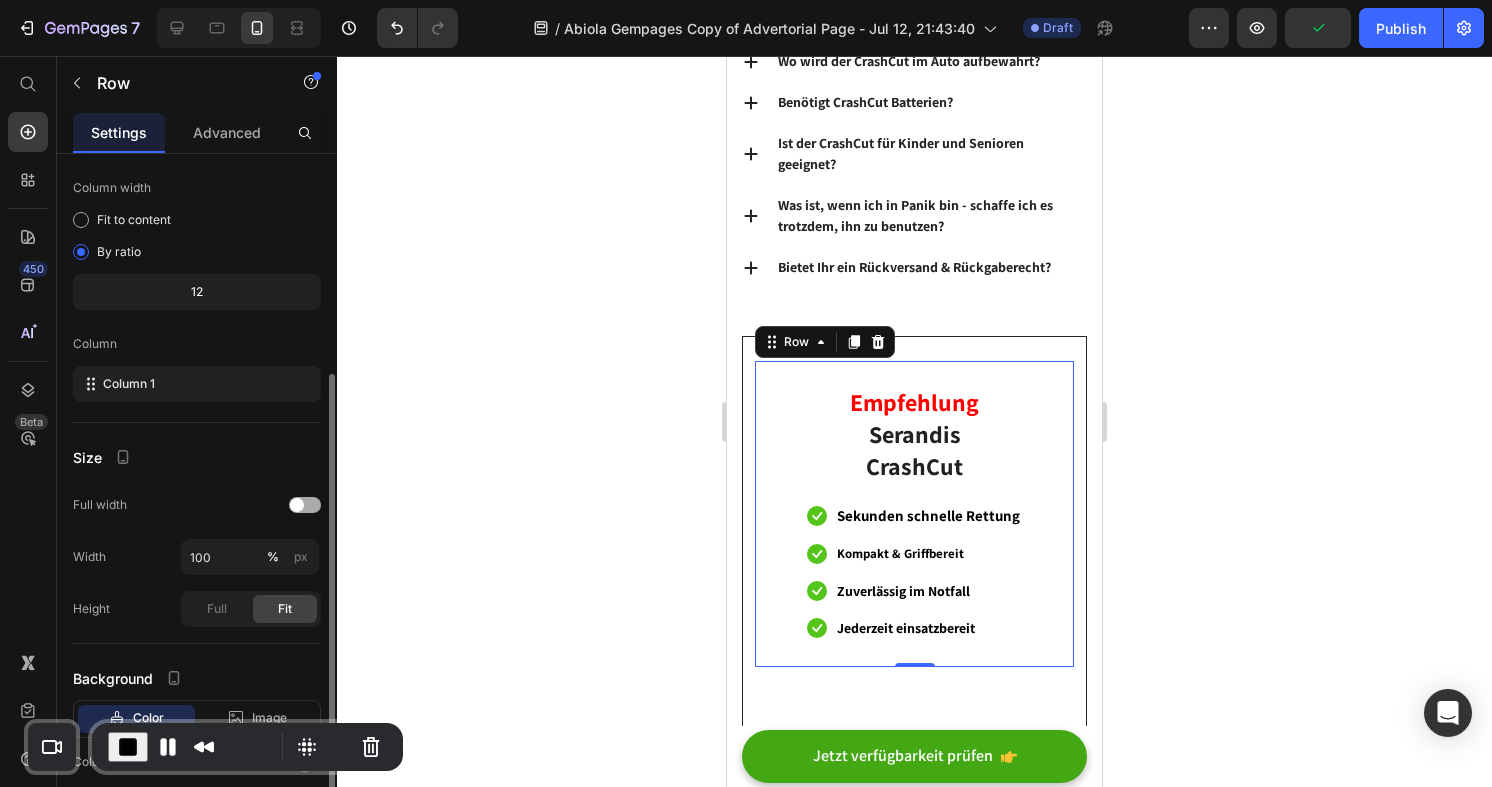 scroll, scrollTop: 178, scrollLeft: 0, axis: vertical 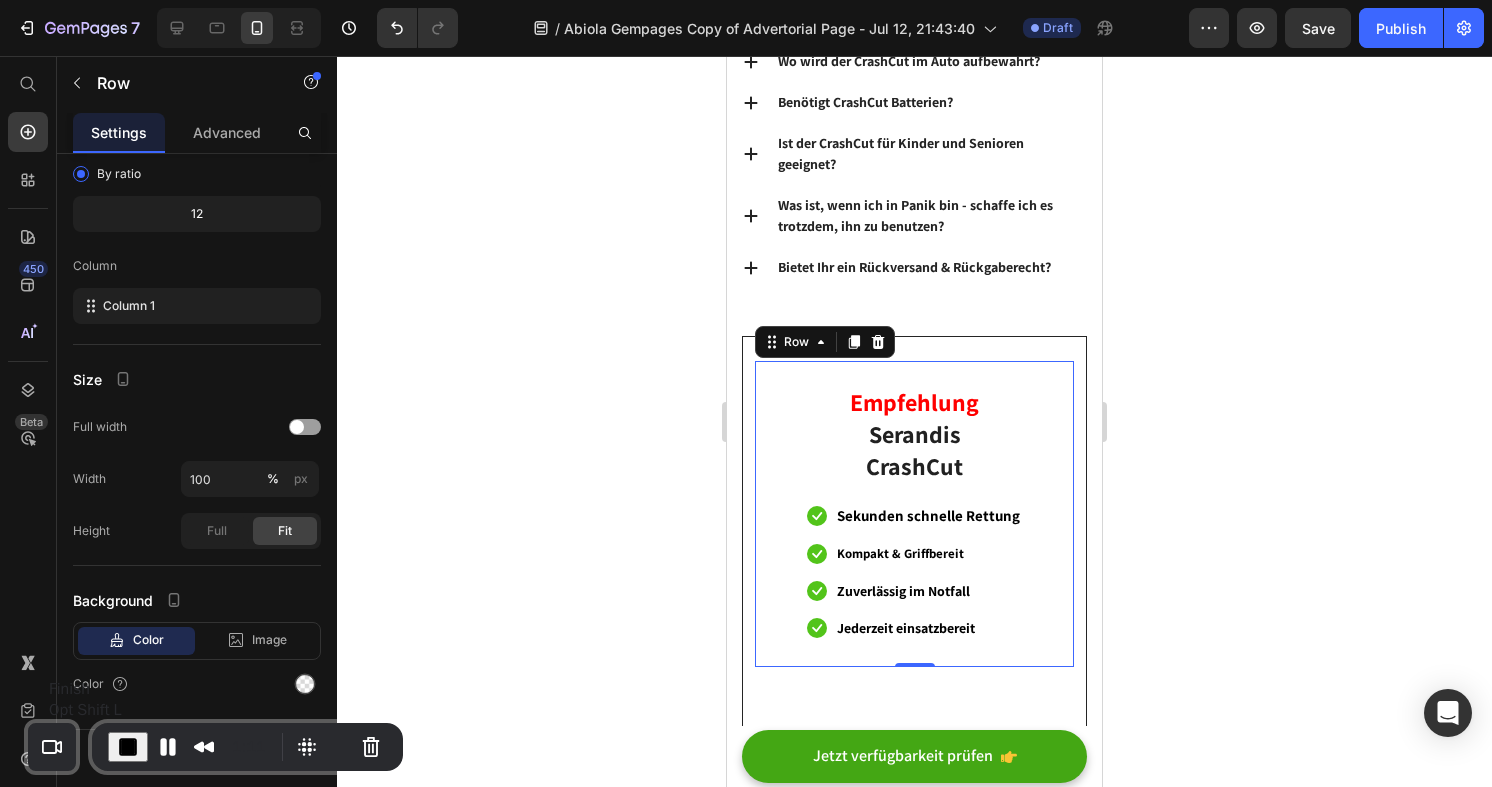 click at bounding box center [128, 747] 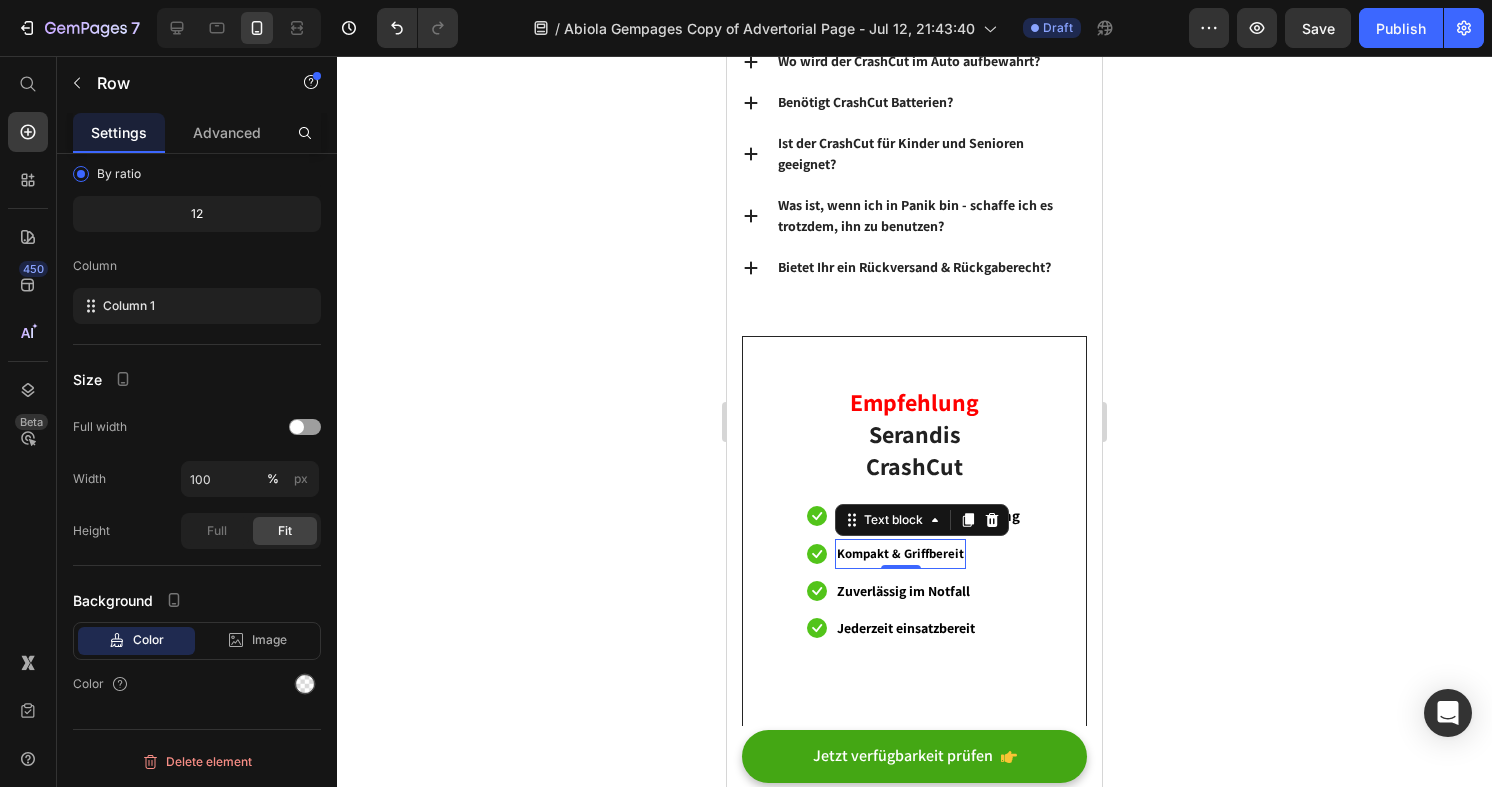 click on "Kompakt & Griffbereit" at bounding box center [900, 553] 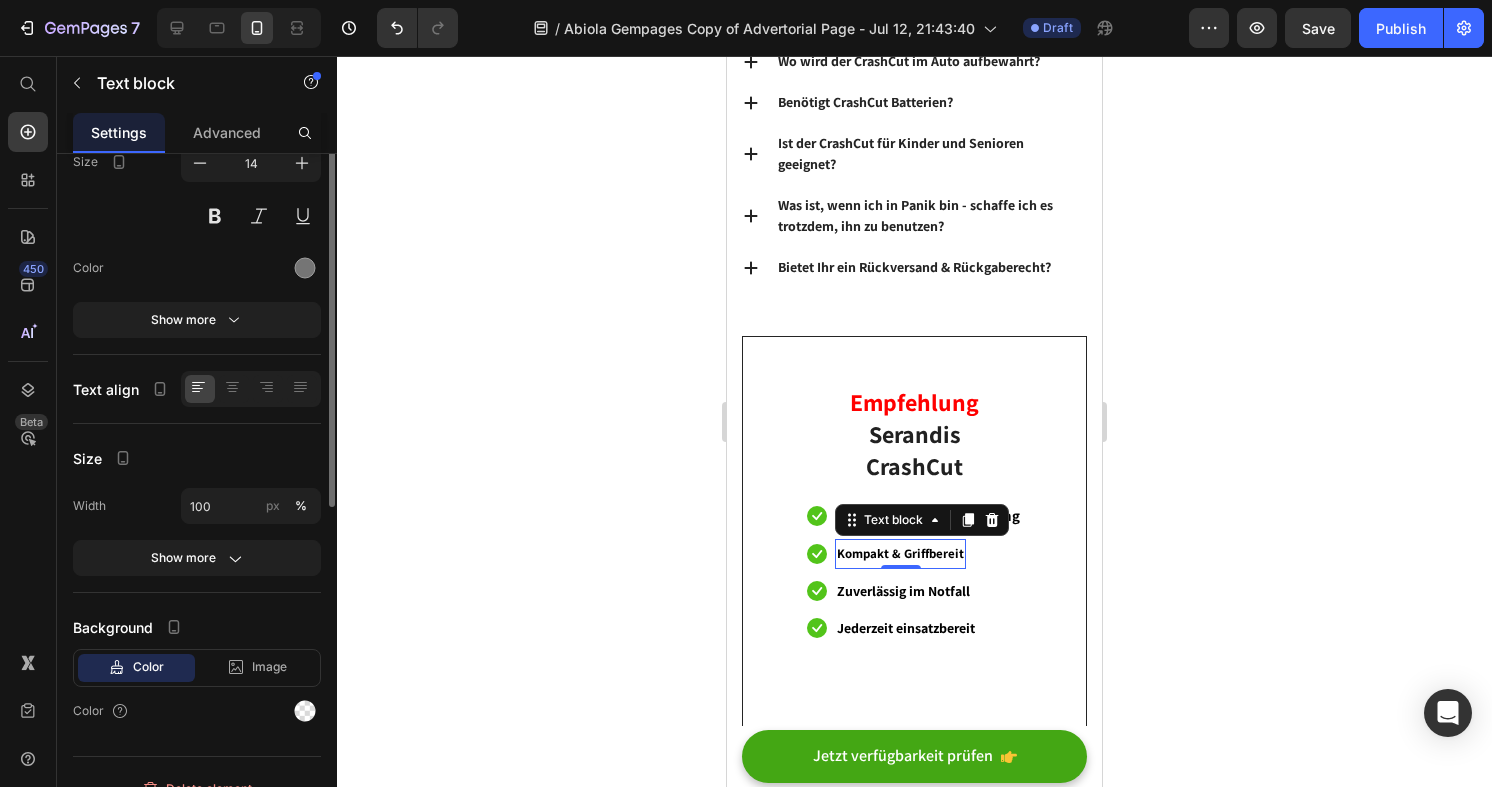 scroll, scrollTop: 0, scrollLeft: 0, axis: both 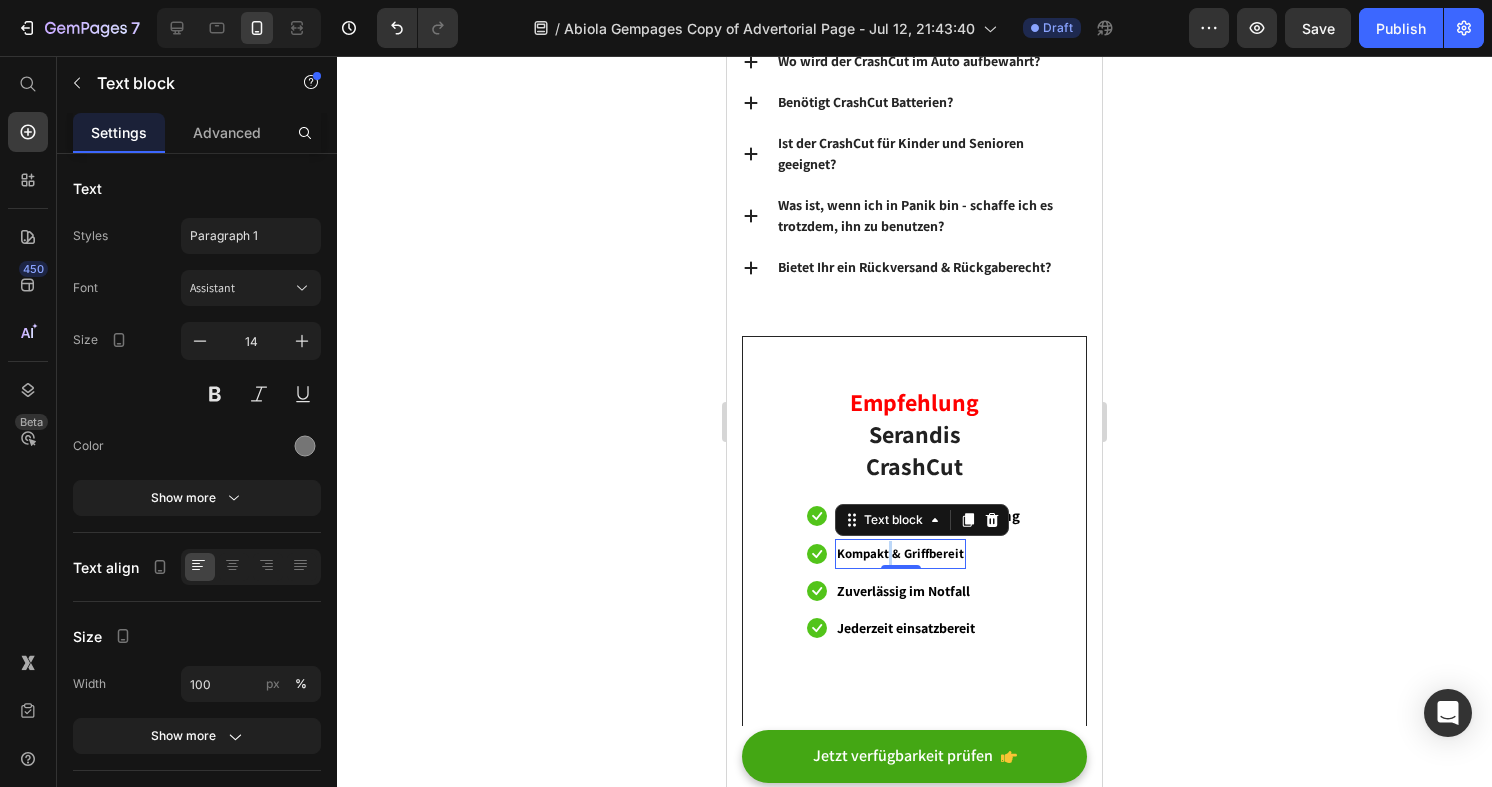 click on "Kompakt & Griffbereit" at bounding box center (900, 553) 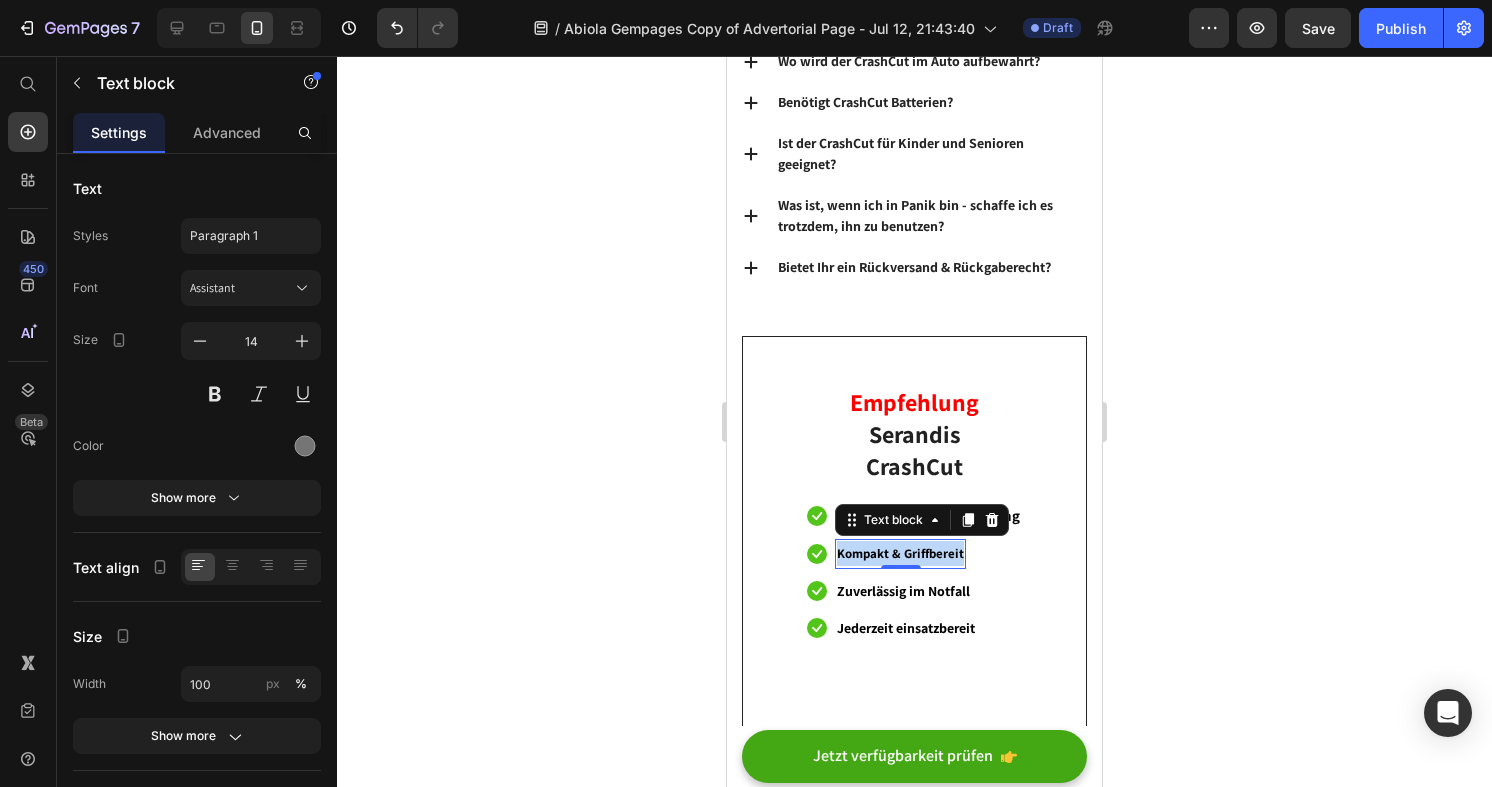click on "Kompakt & Griffbereit" at bounding box center (900, 553) 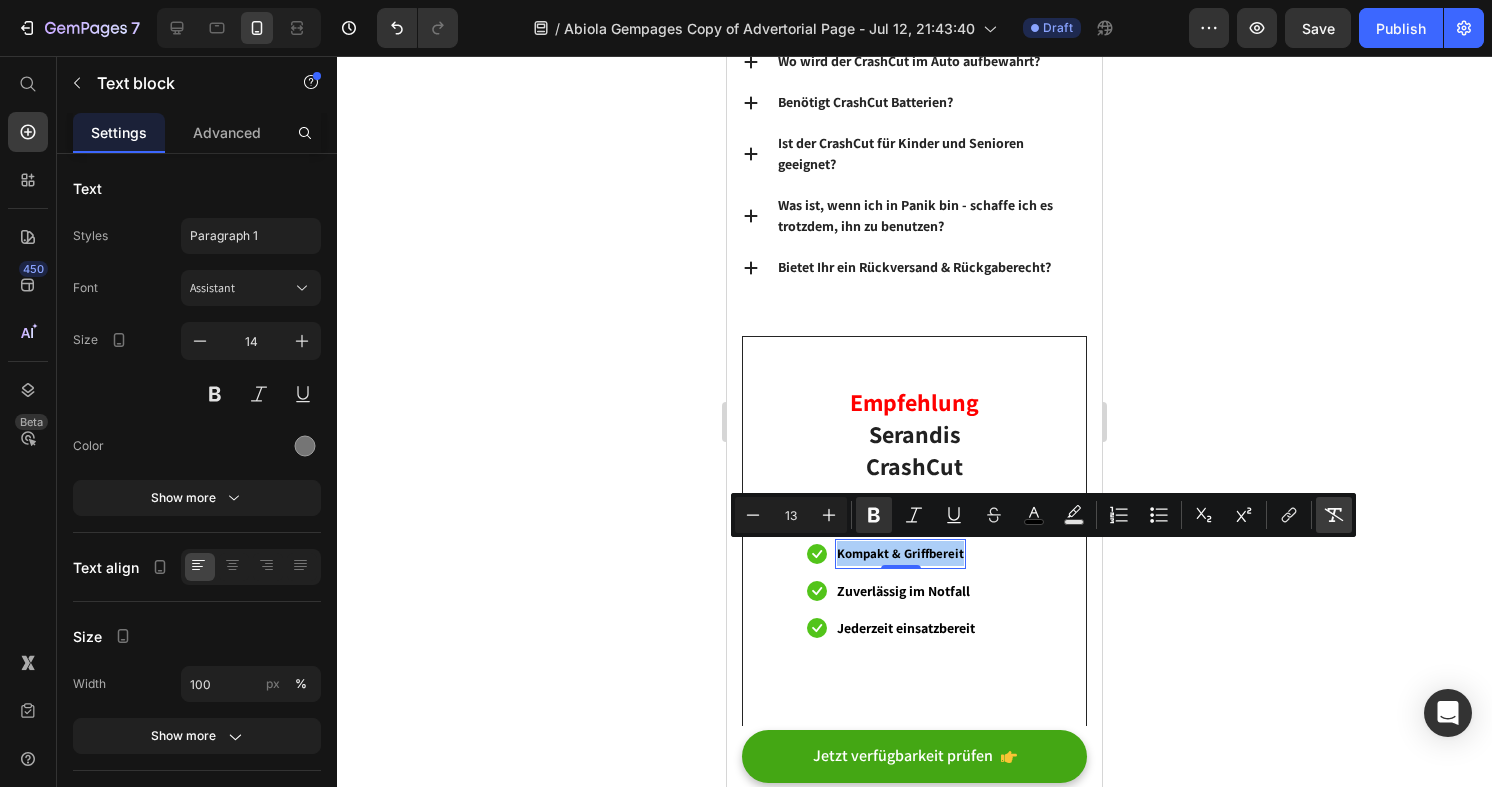 click 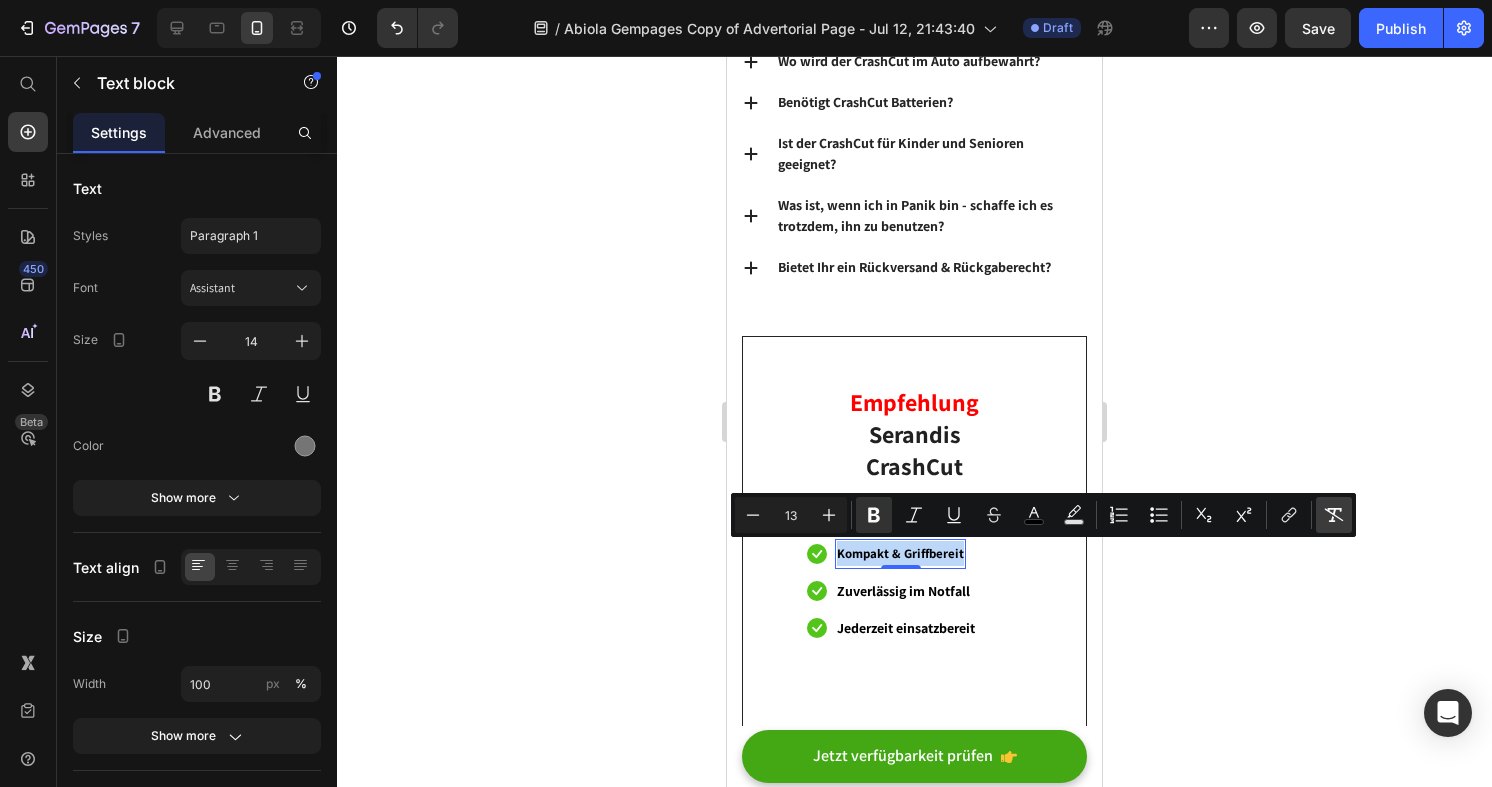 type on "14" 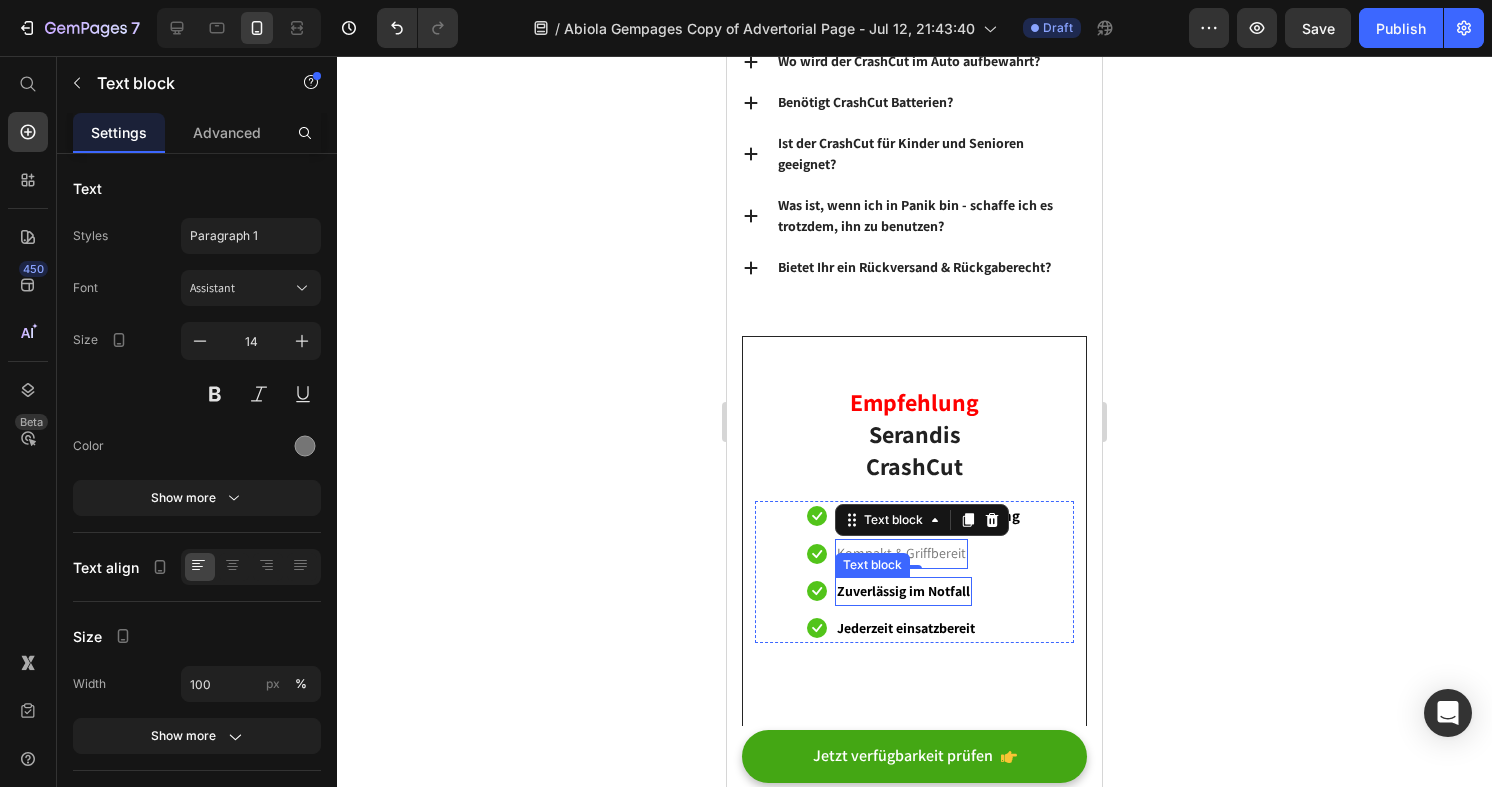 click on "Zuverlässig im Notfall" at bounding box center (903, 591) 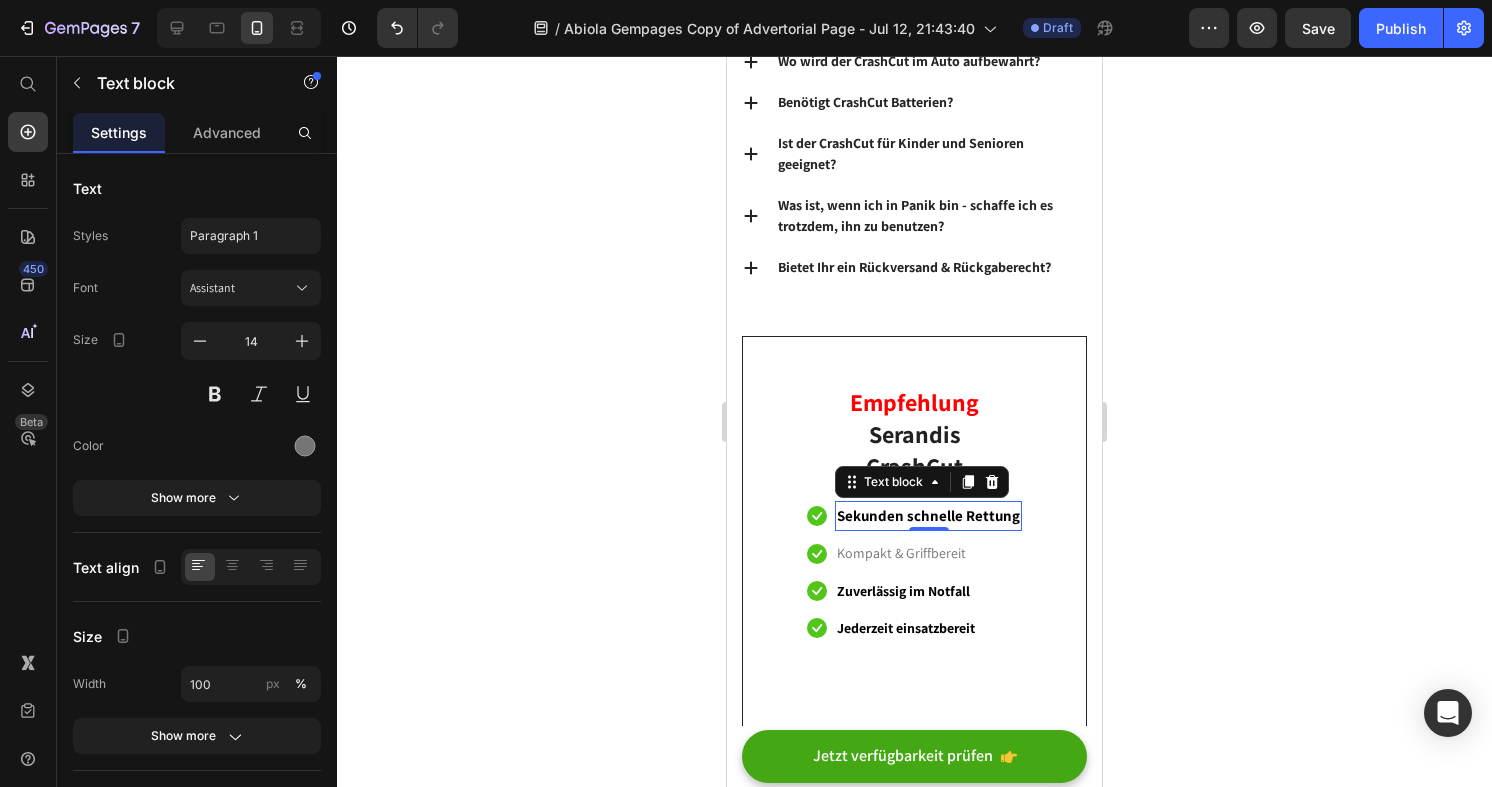 click on "Sekunden schnelle Rettung" at bounding box center (928, 515) 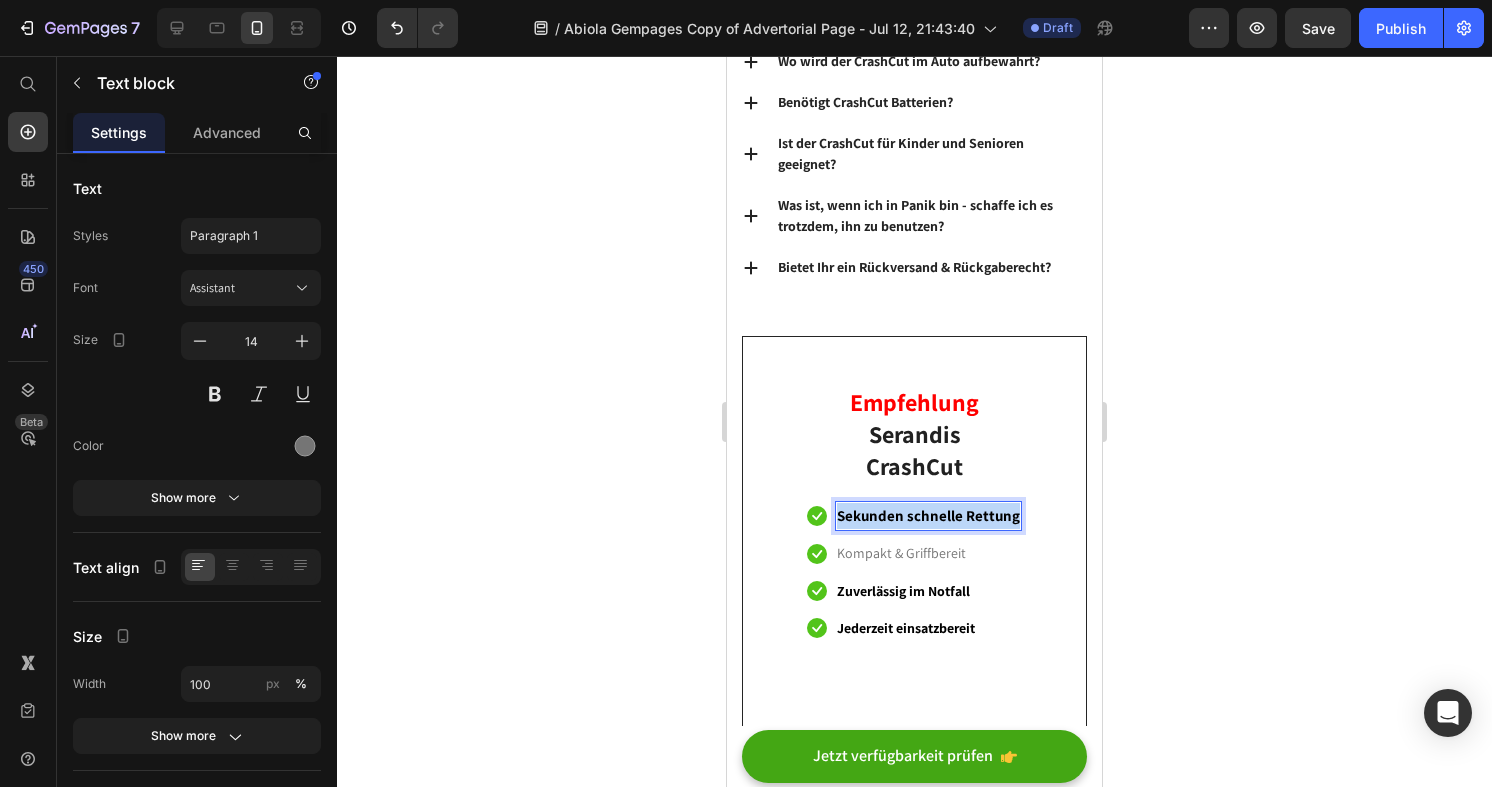 click on "Sekunden schnelle Rettung" at bounding box center (928, 515) 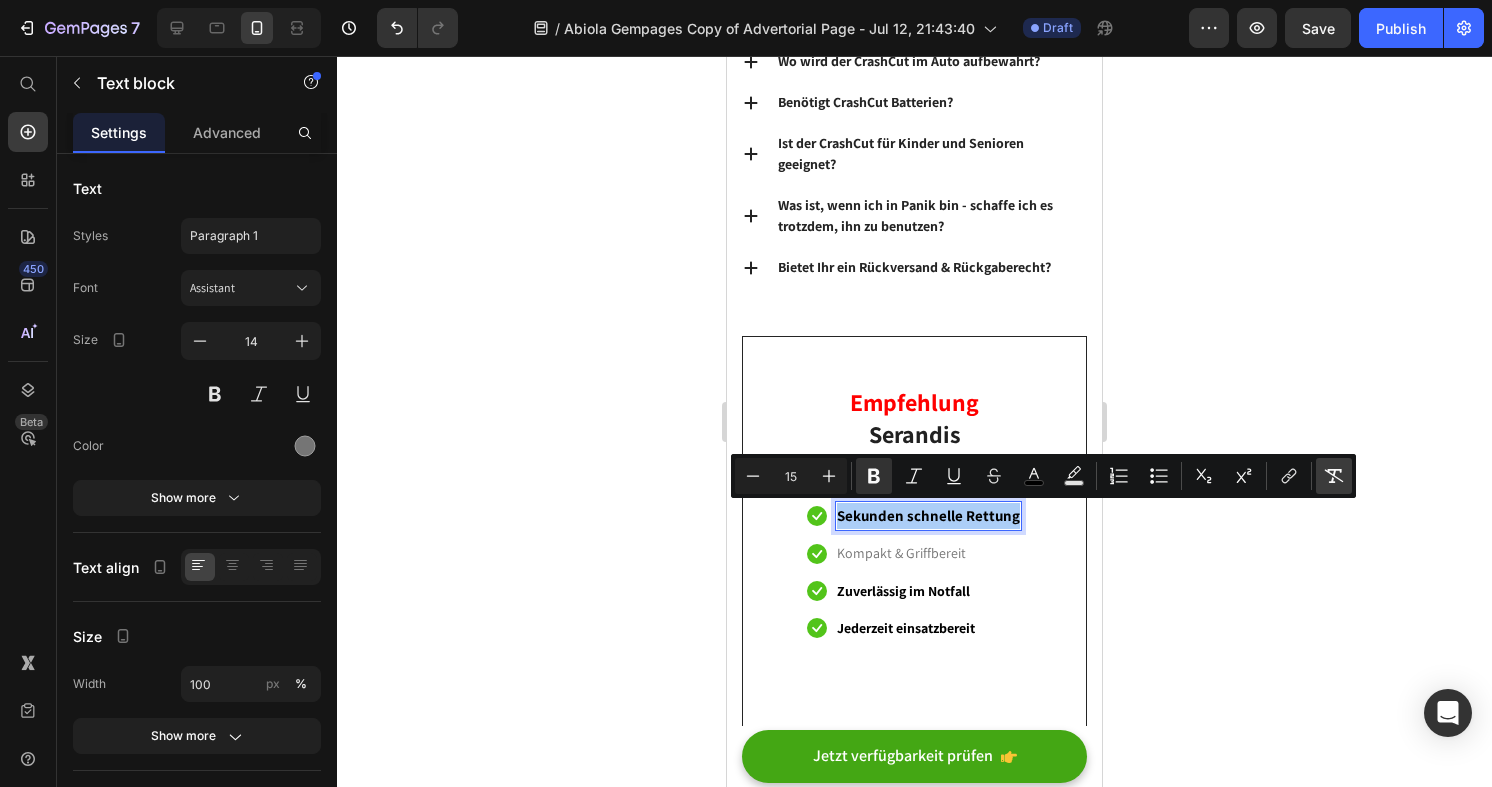click 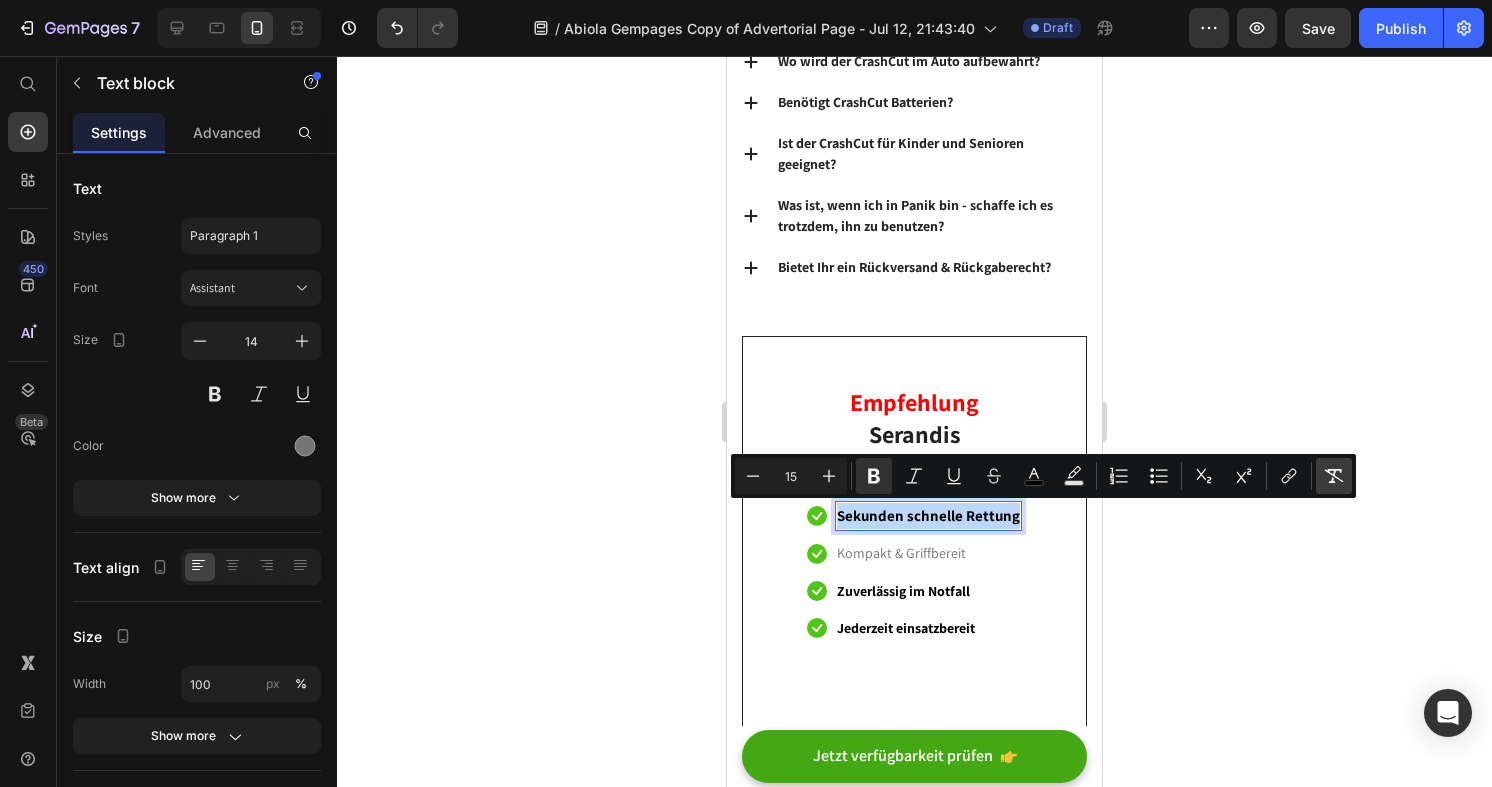 type on "14" 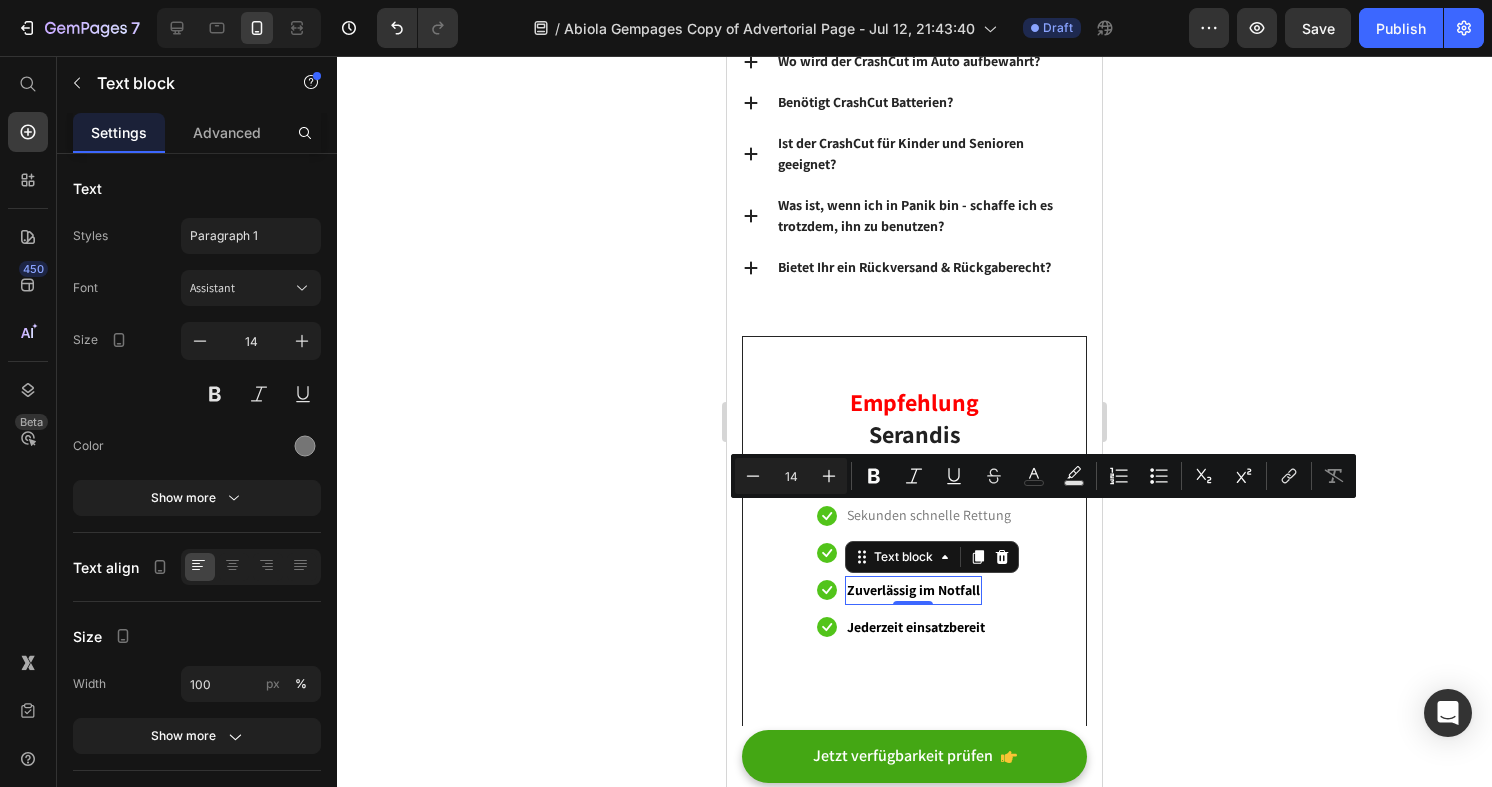 click on "Zuverlässig im Notfall" at bounding box center (913, 590) 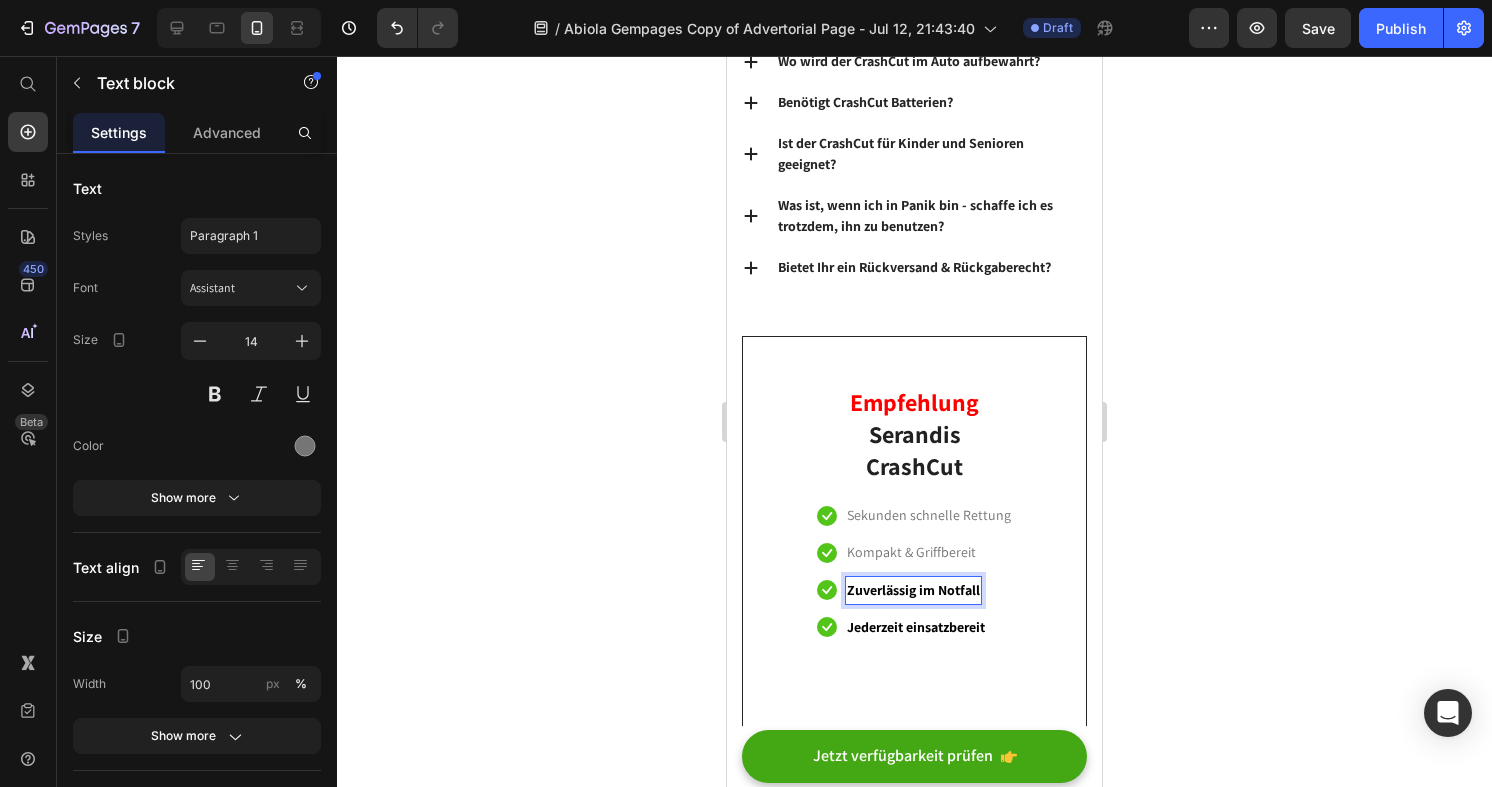 click on "Zuverlässig im Notfall" at bounding box center [913, 590] 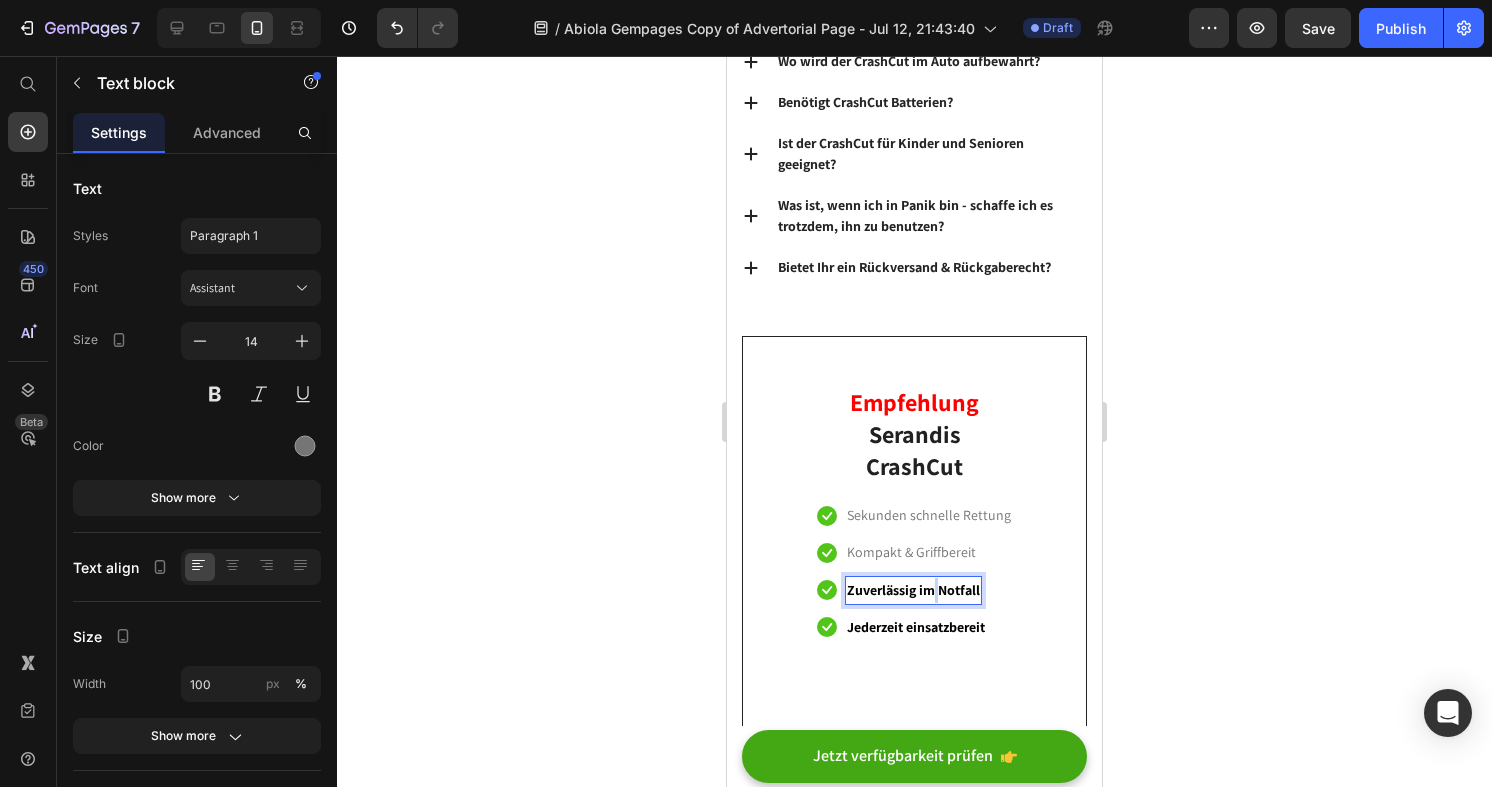 click on "Zuverlässig im Notfall" at bounding box center (913, 590) 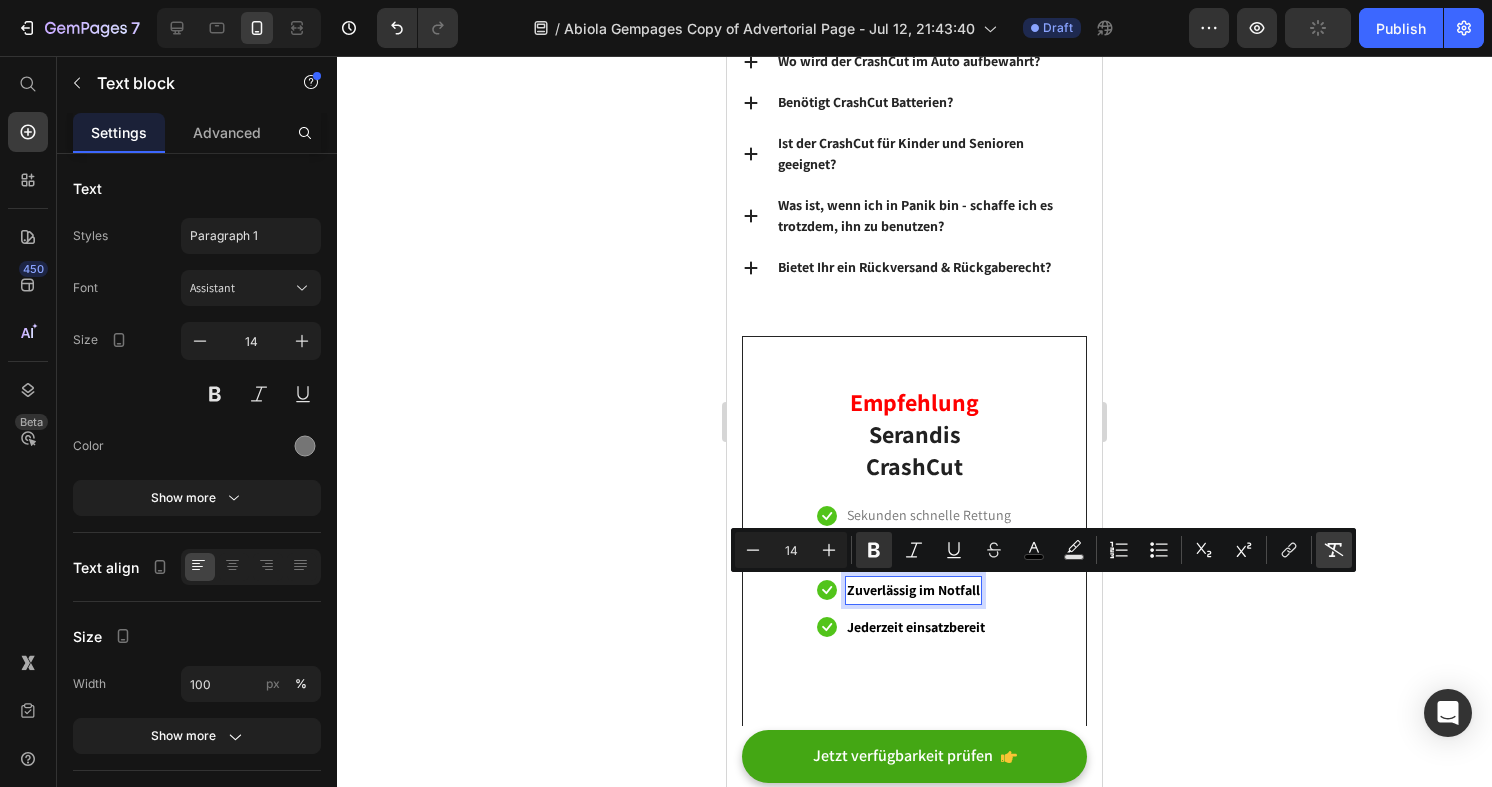 click 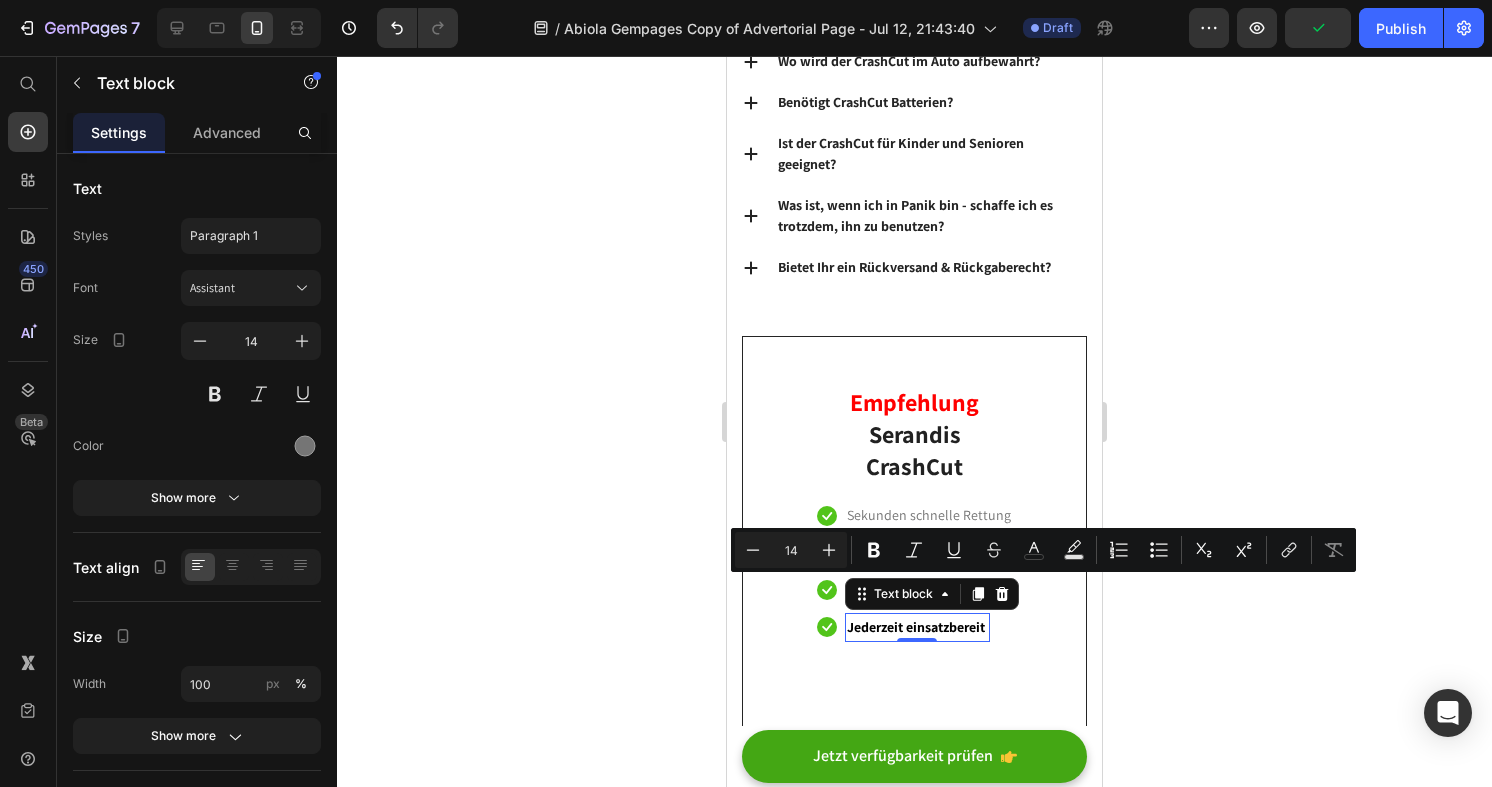 click on "Jederzeit einsatzbereit" at bounding box center (916, 627) 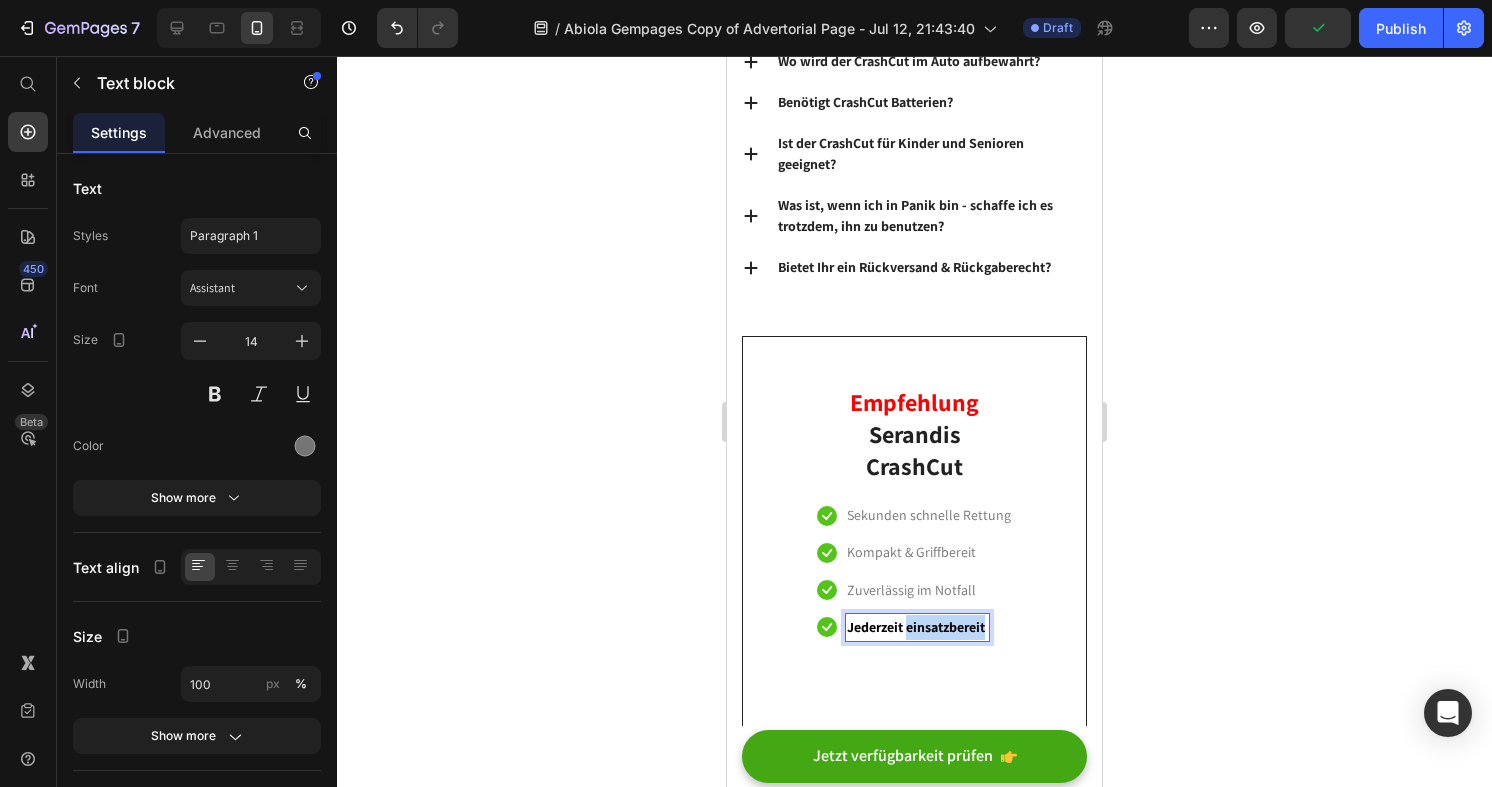 click on "Jederzeit einsatzbereit" at bounding box center [916, 627] 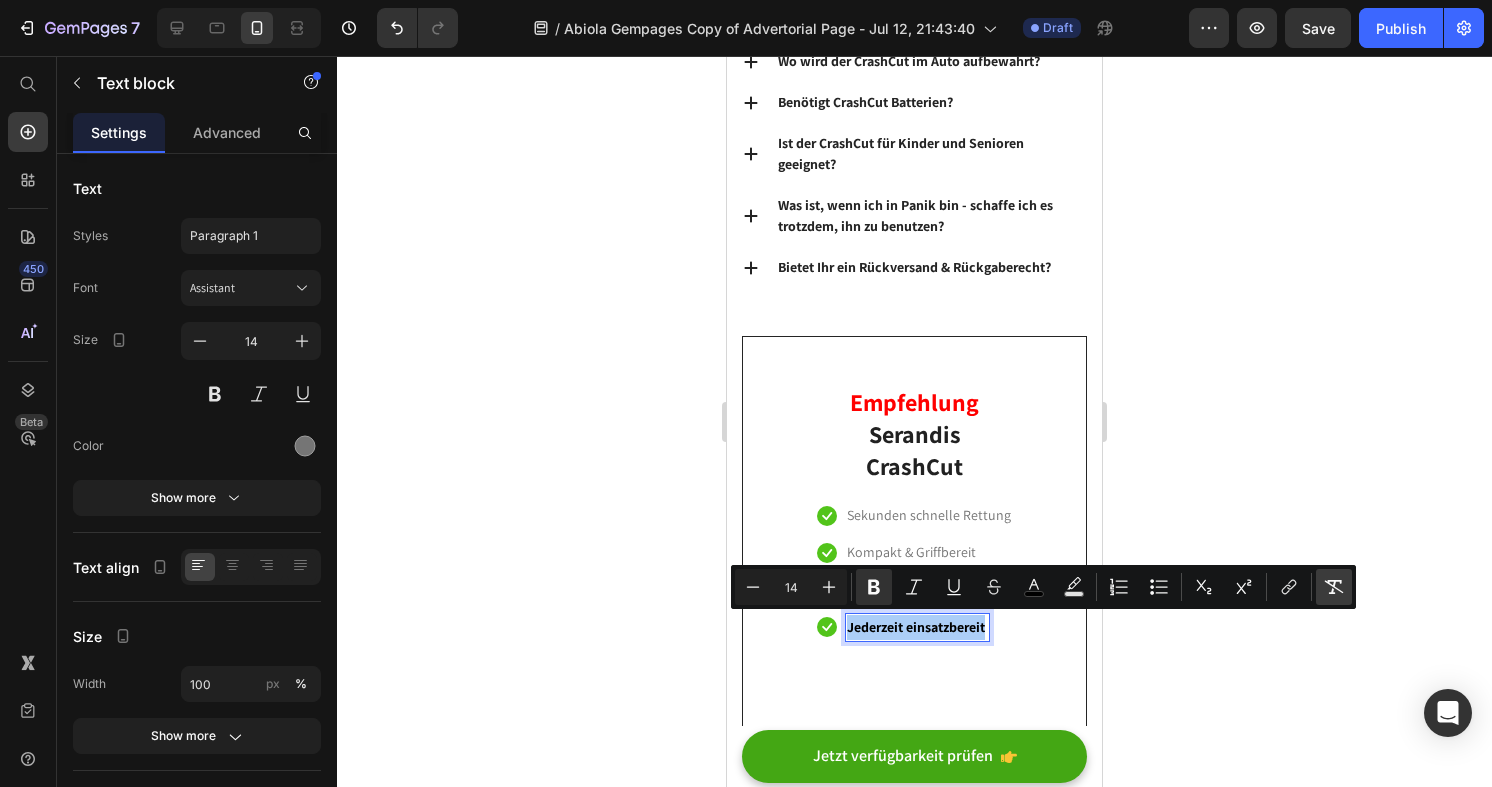 click 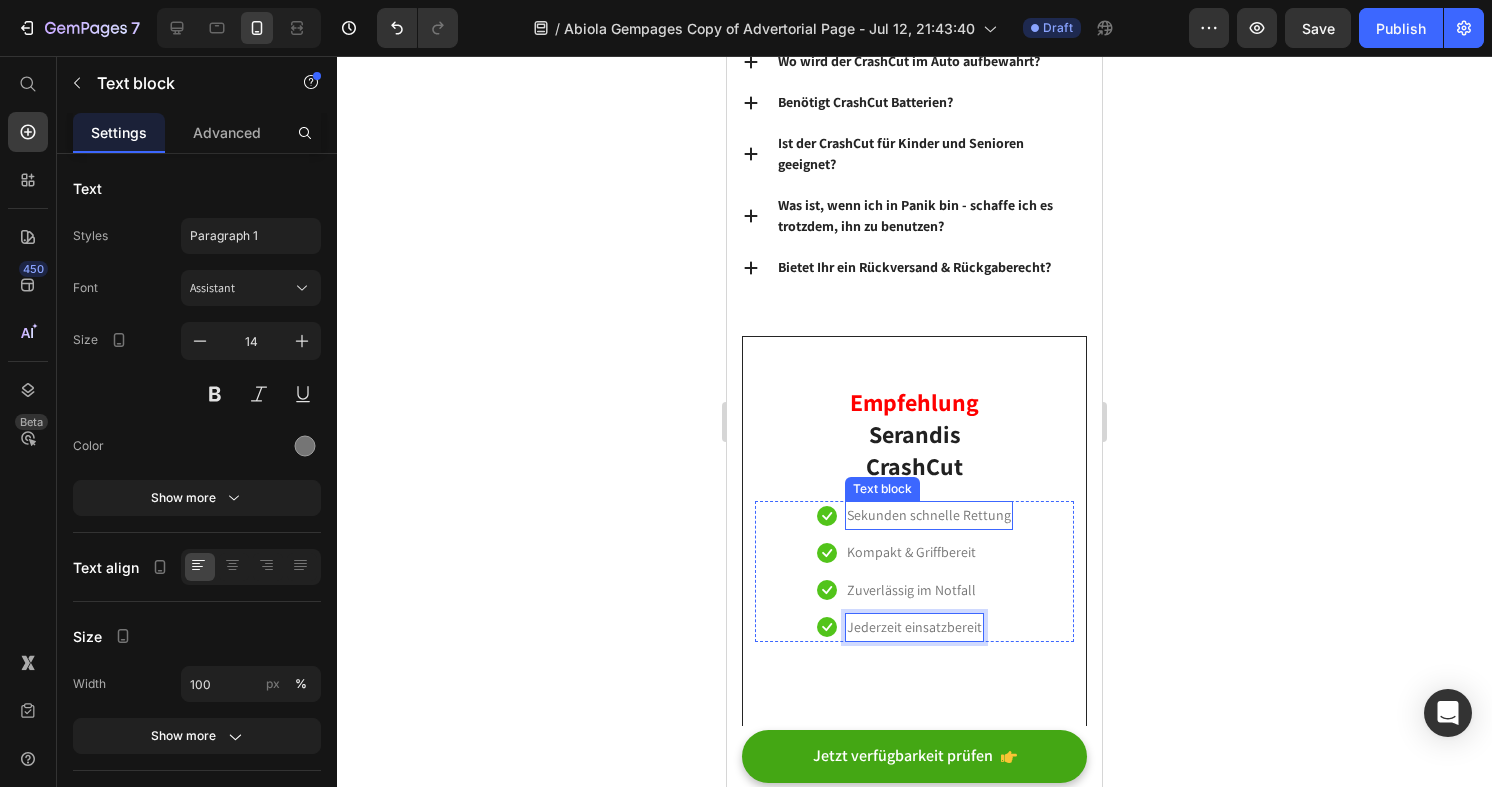 click on "Sekunden schnelle Rettung" at bounding box center [929, 515] 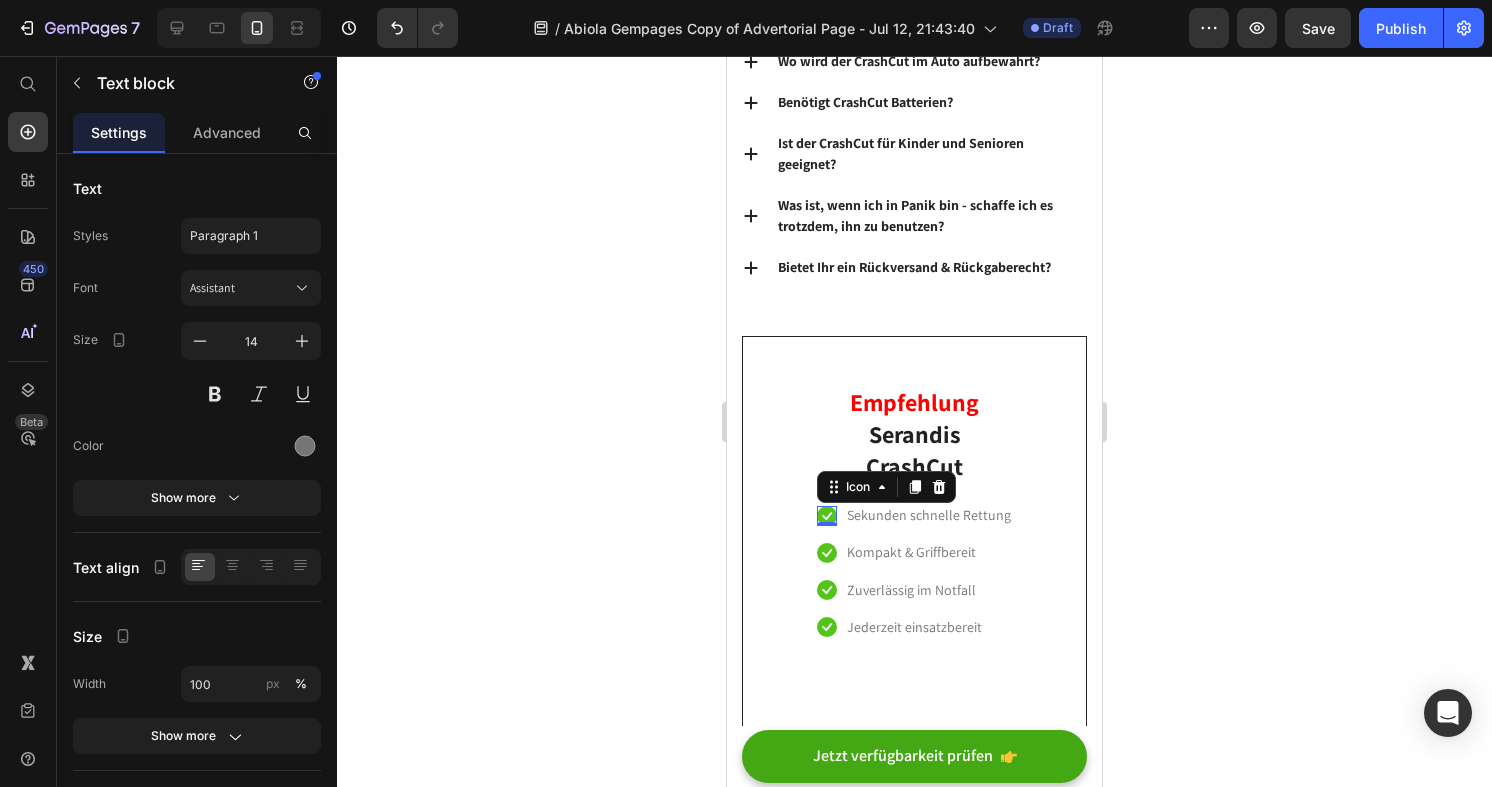 click 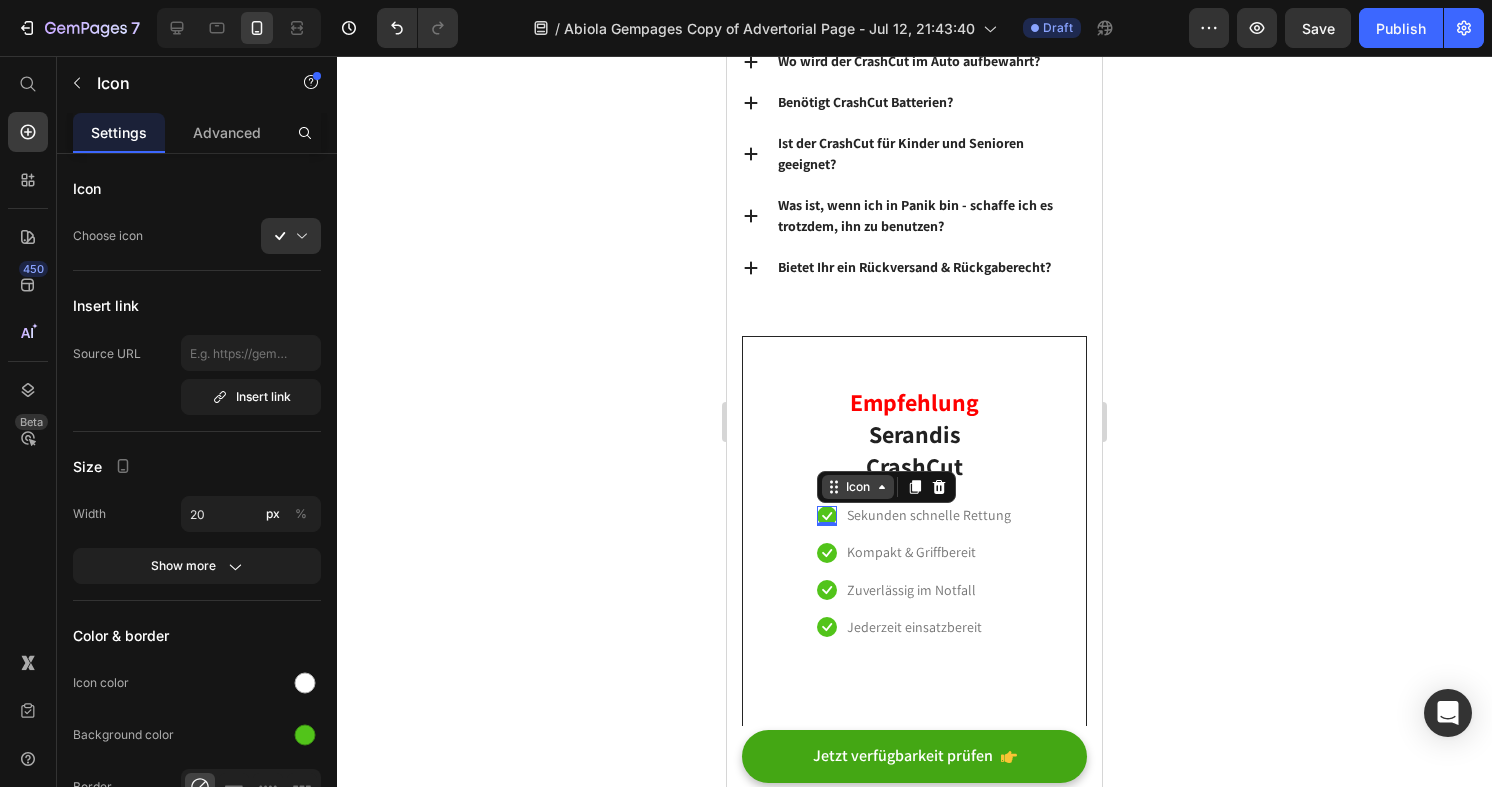 click on "Icon" at bounding box center [858, 487] 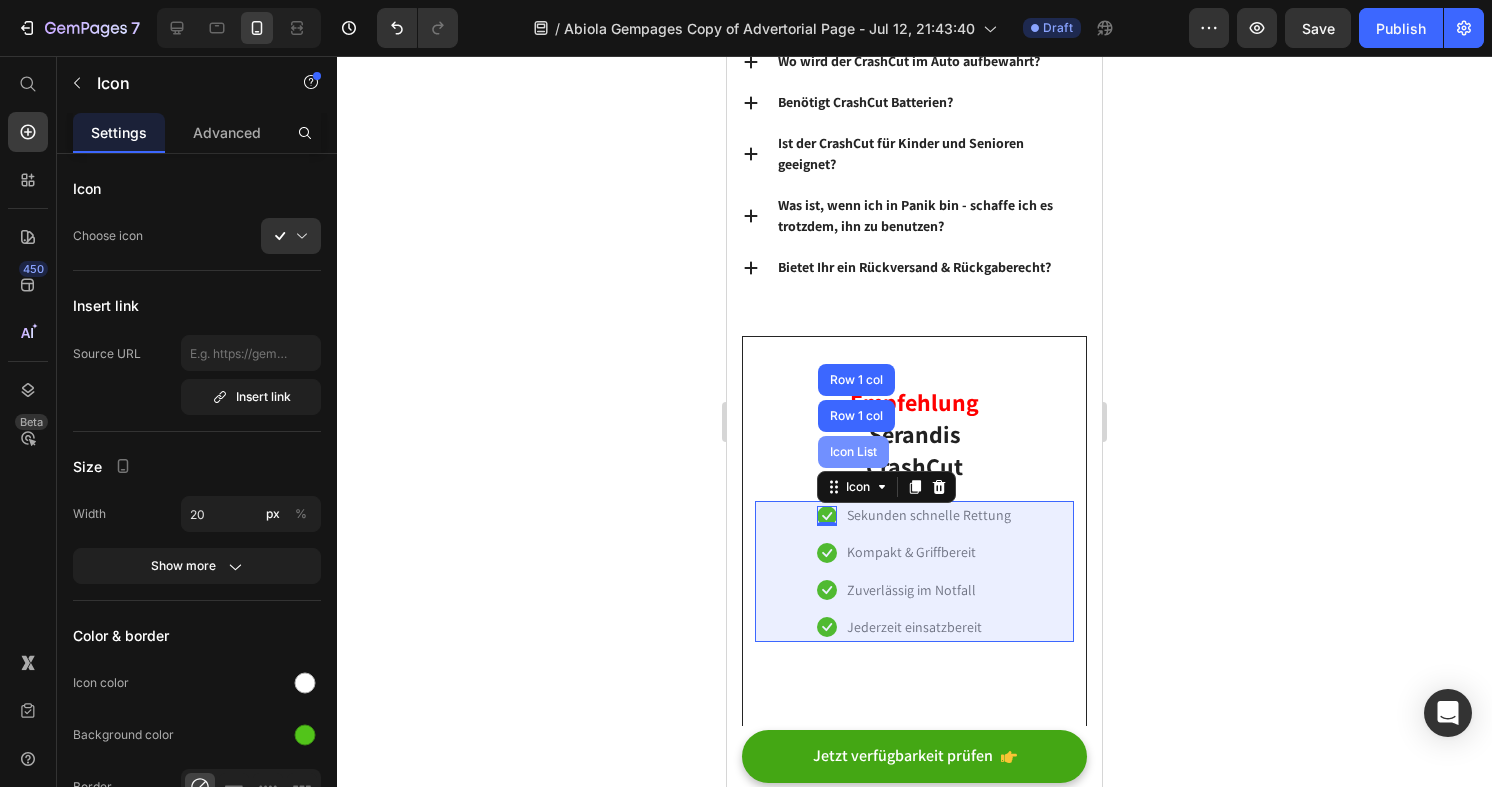 click on "Icon List" at bounding box center [853, 452] 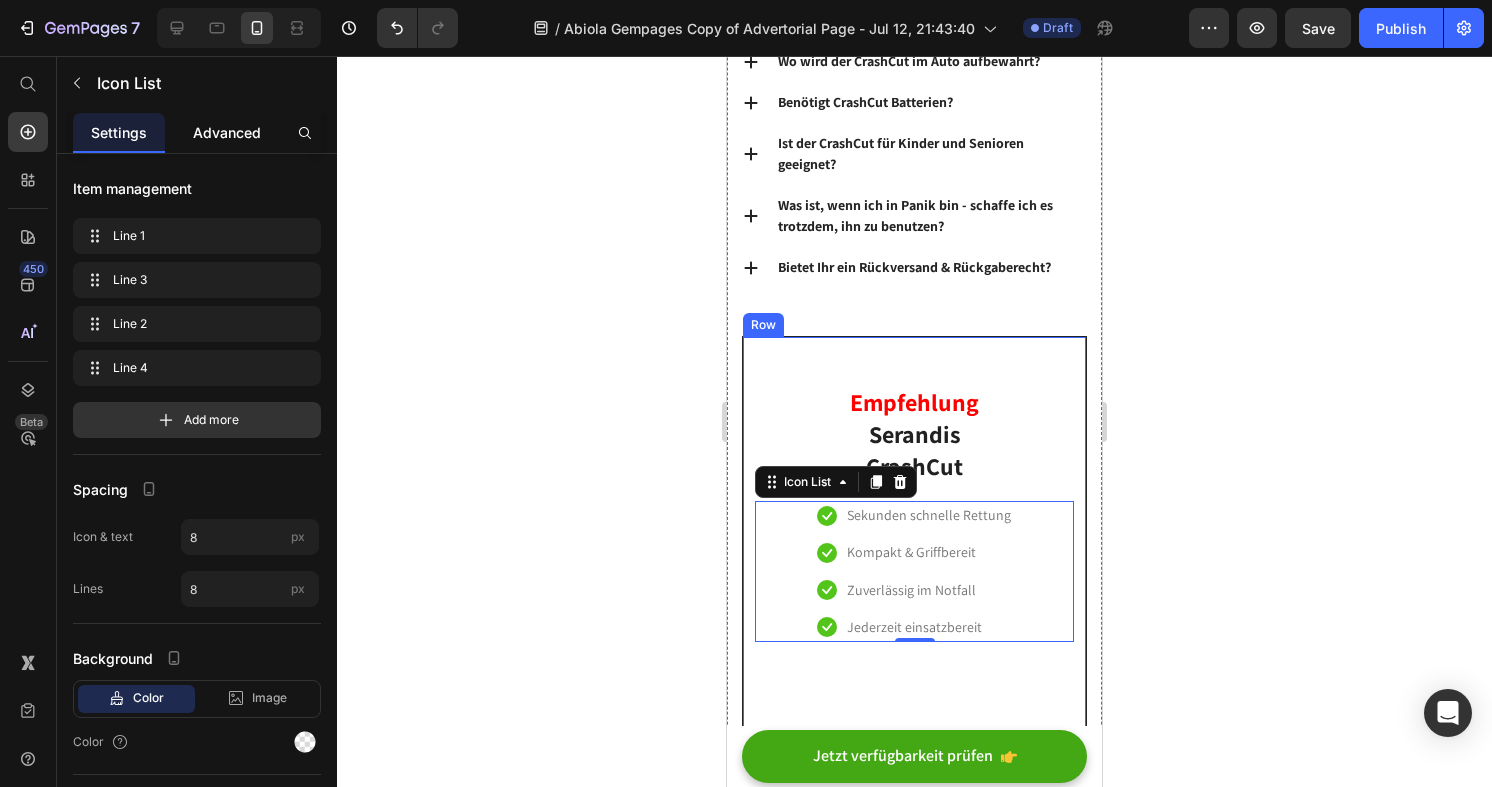 click on "Advanced" at bounding box center (227, 132) 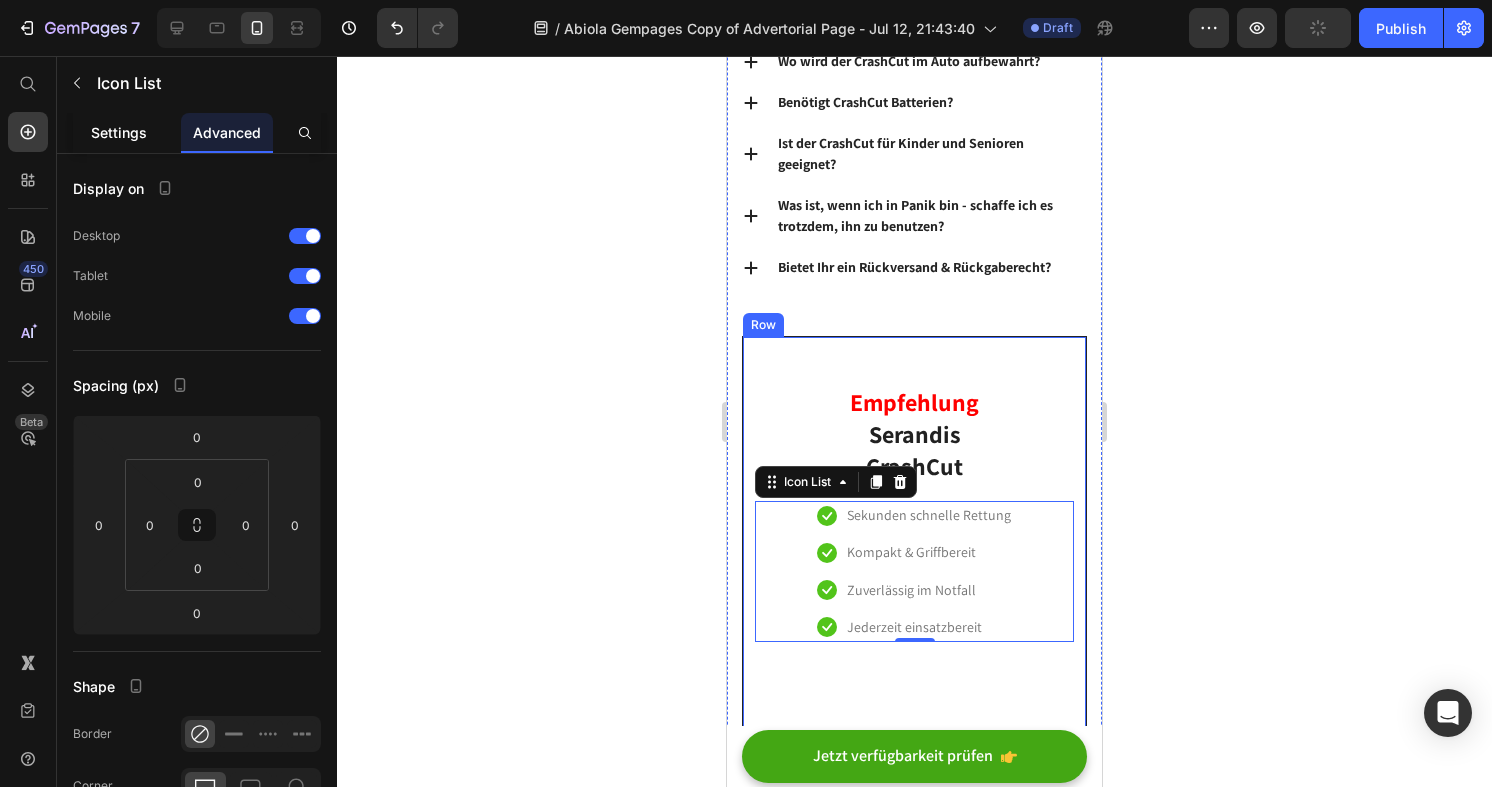 click on "Settings" at bounding box center [119, 132] 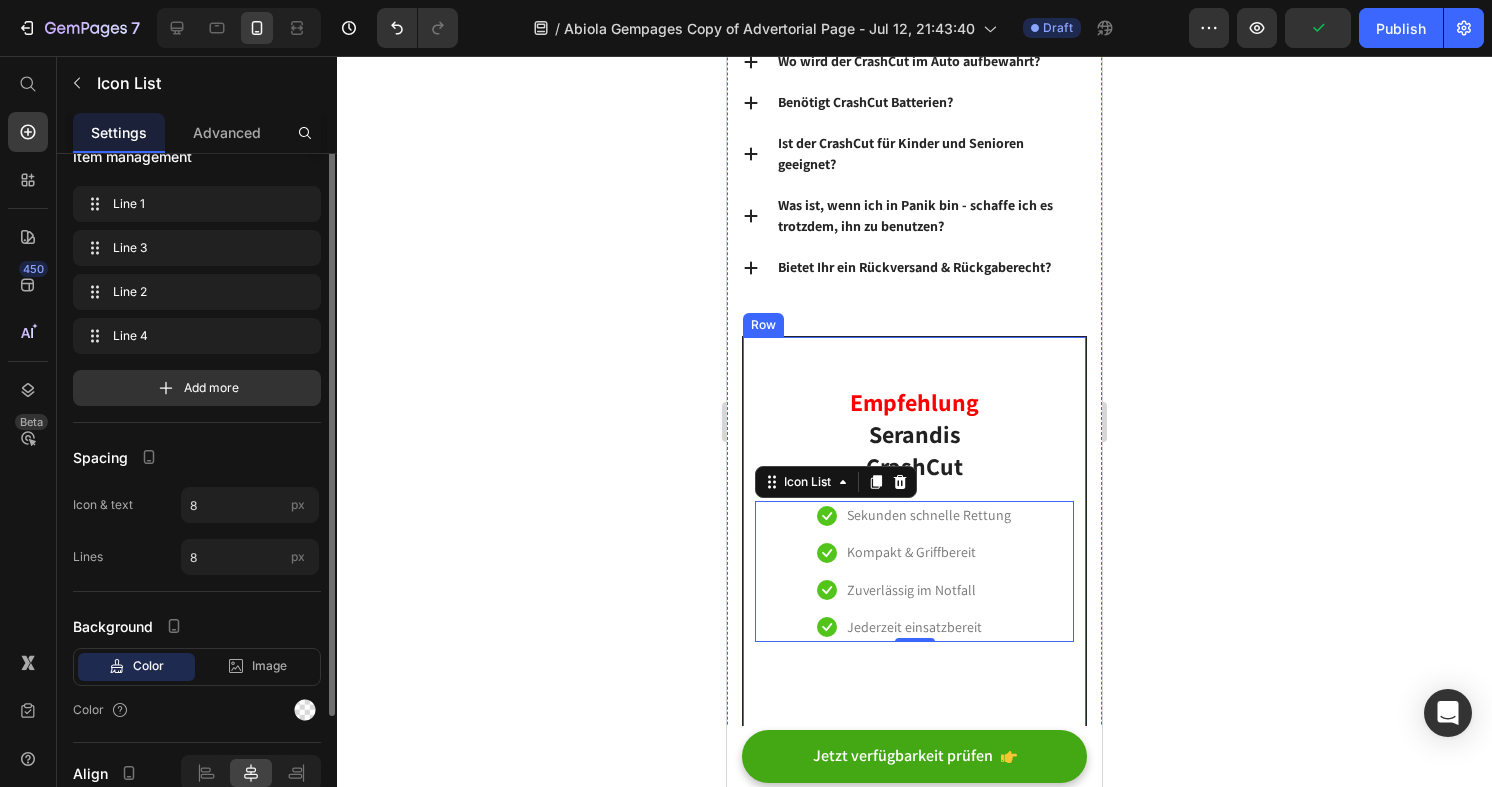 scroll, scrollTop: 0, scrollLeft: 0, axis: both 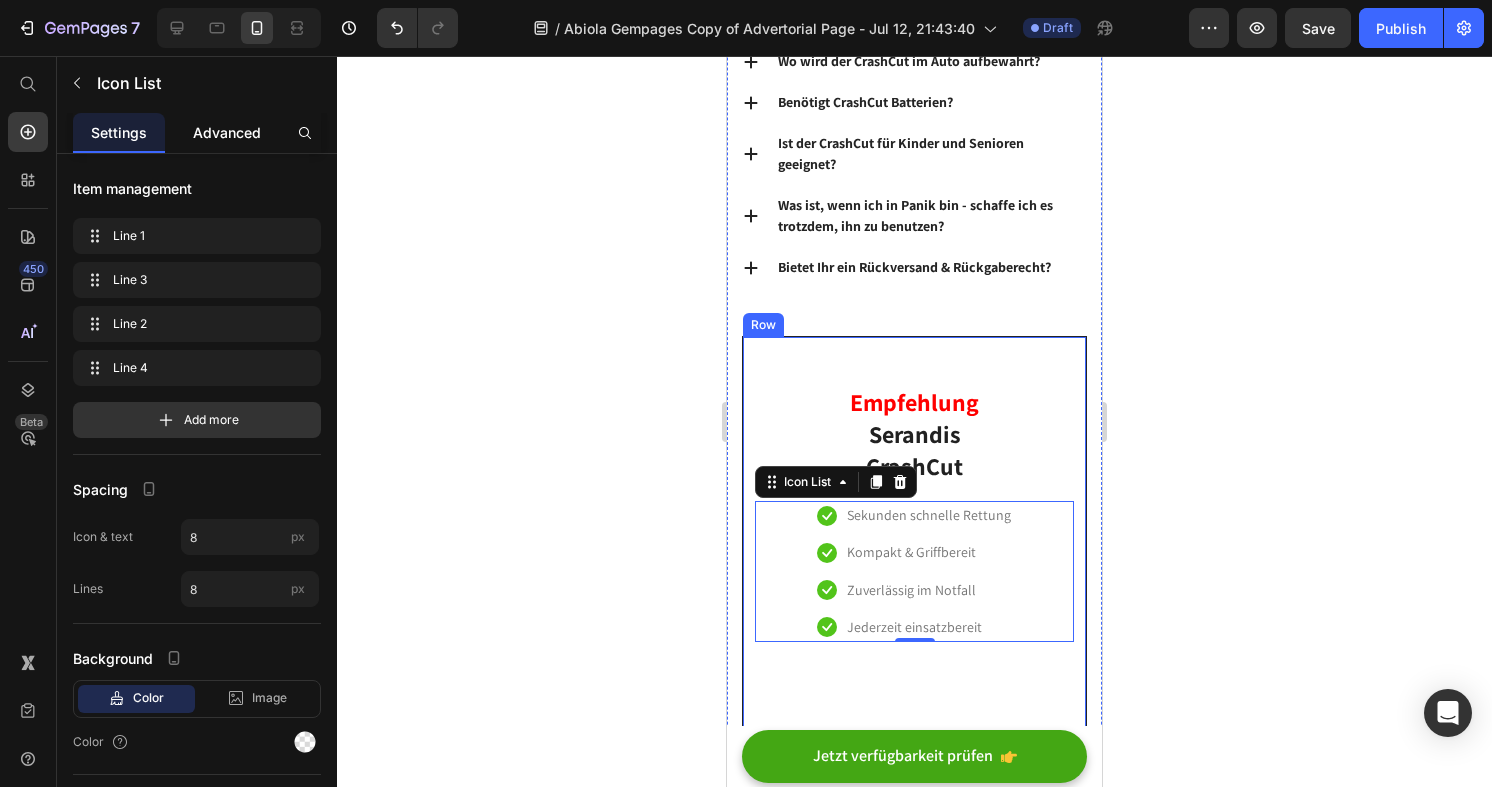 click on "Advanced" at bounding box center [227, 132] 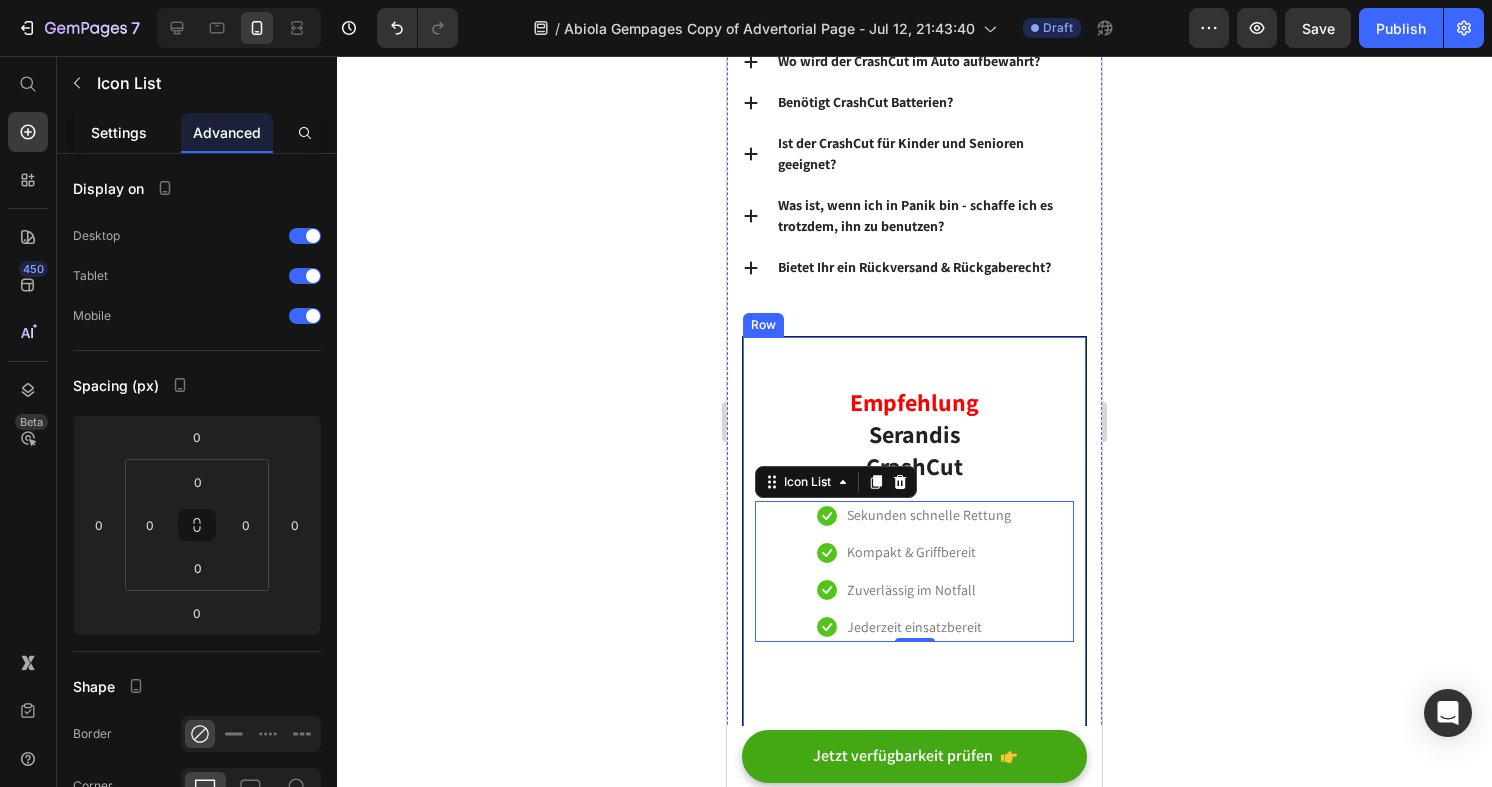 click on "Settings" 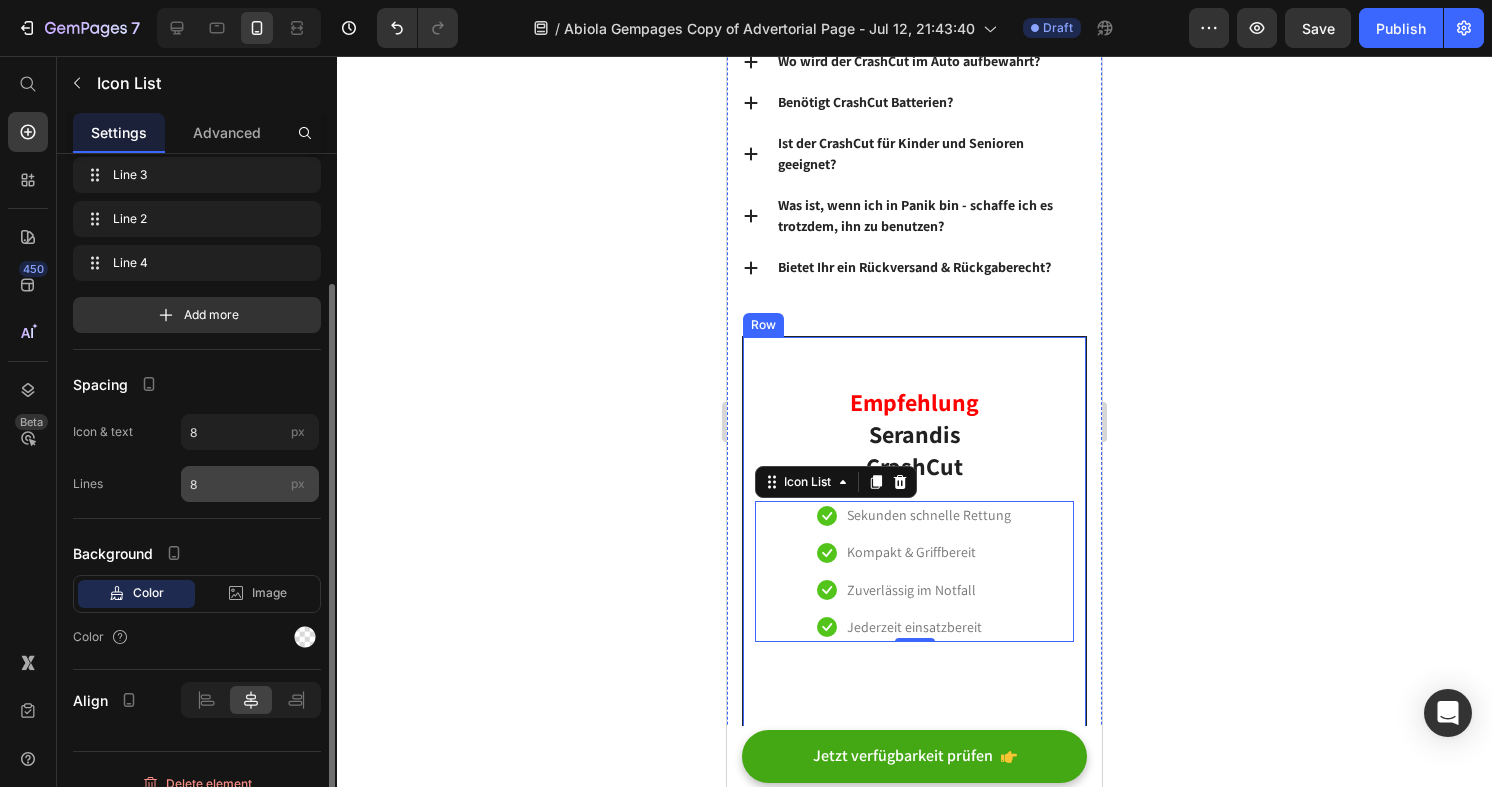 scroll, scrollTop: 127, scrollLeft: 0, axis: vertical 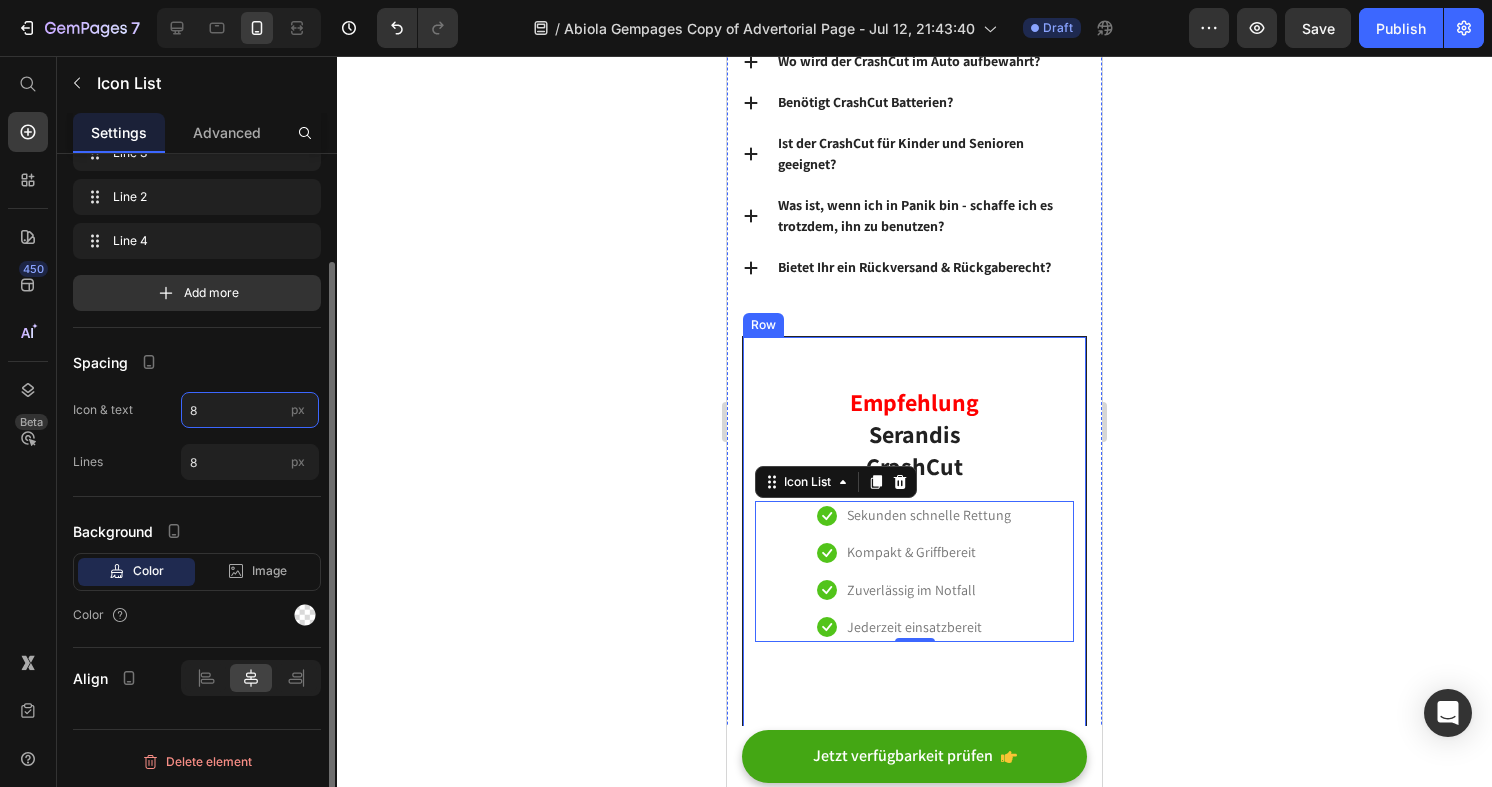 click on "8" at bounding box center [250, 410] 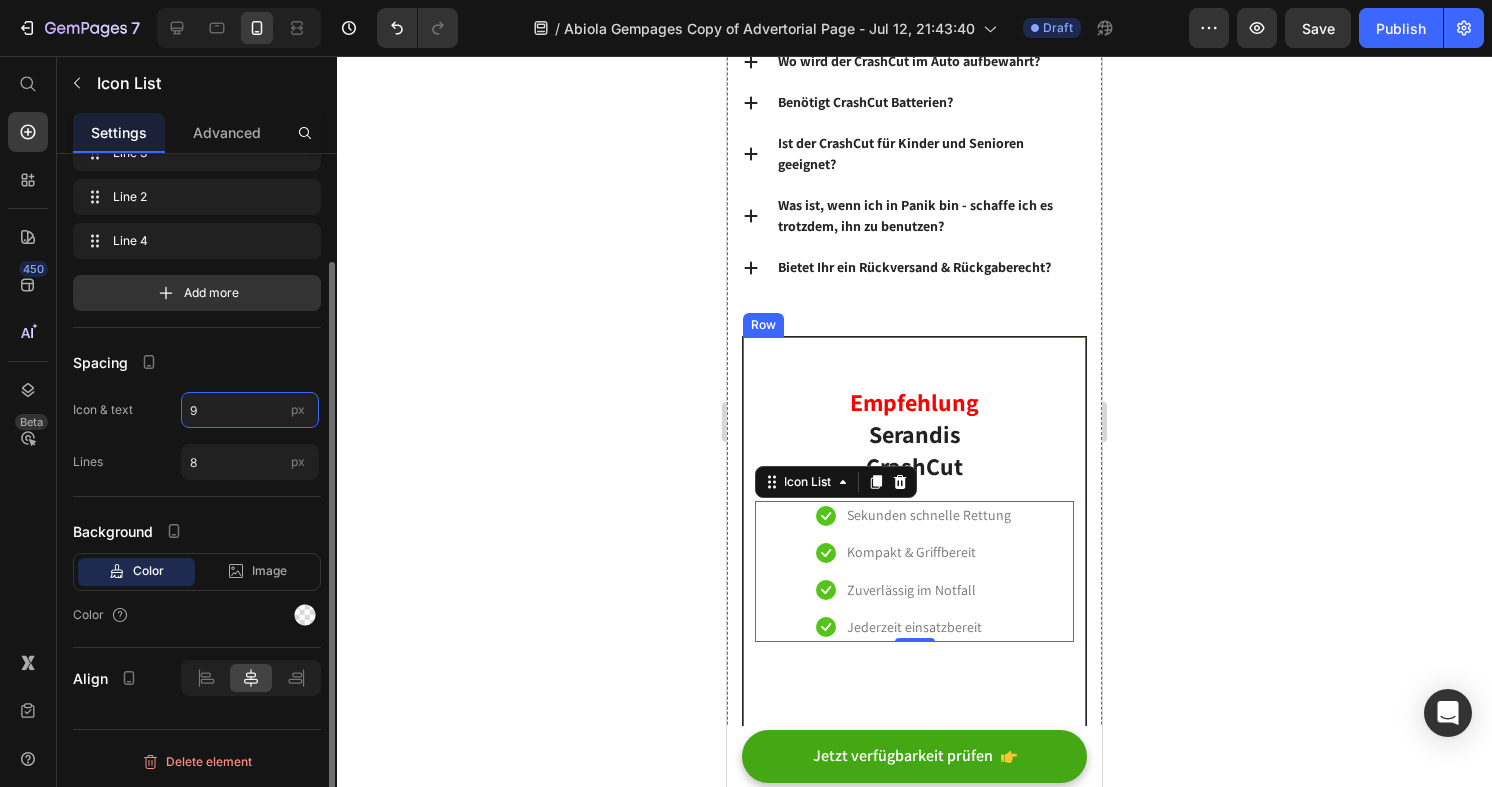type on "10" 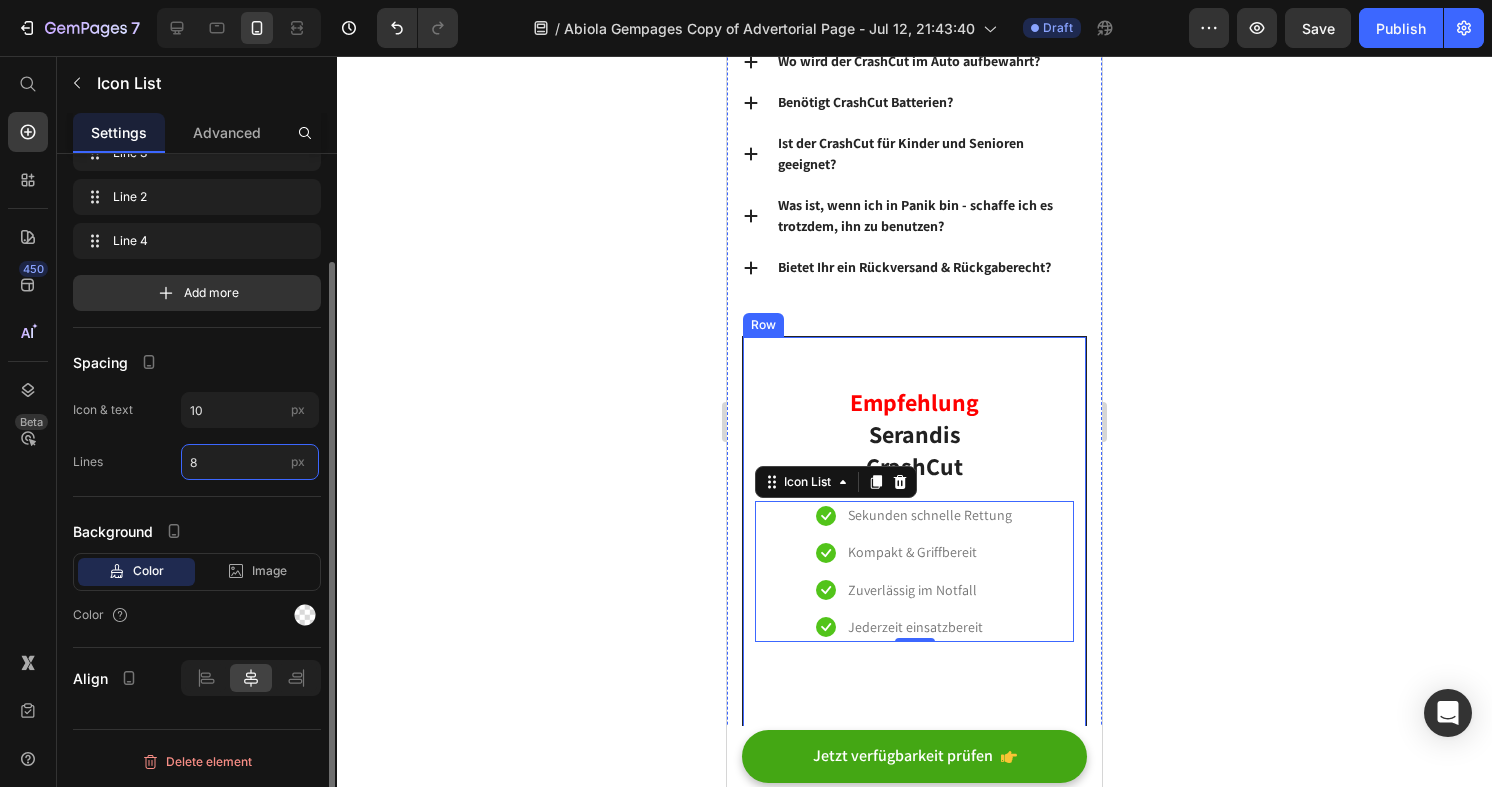 click on "8" at bounding box center (250, 462) 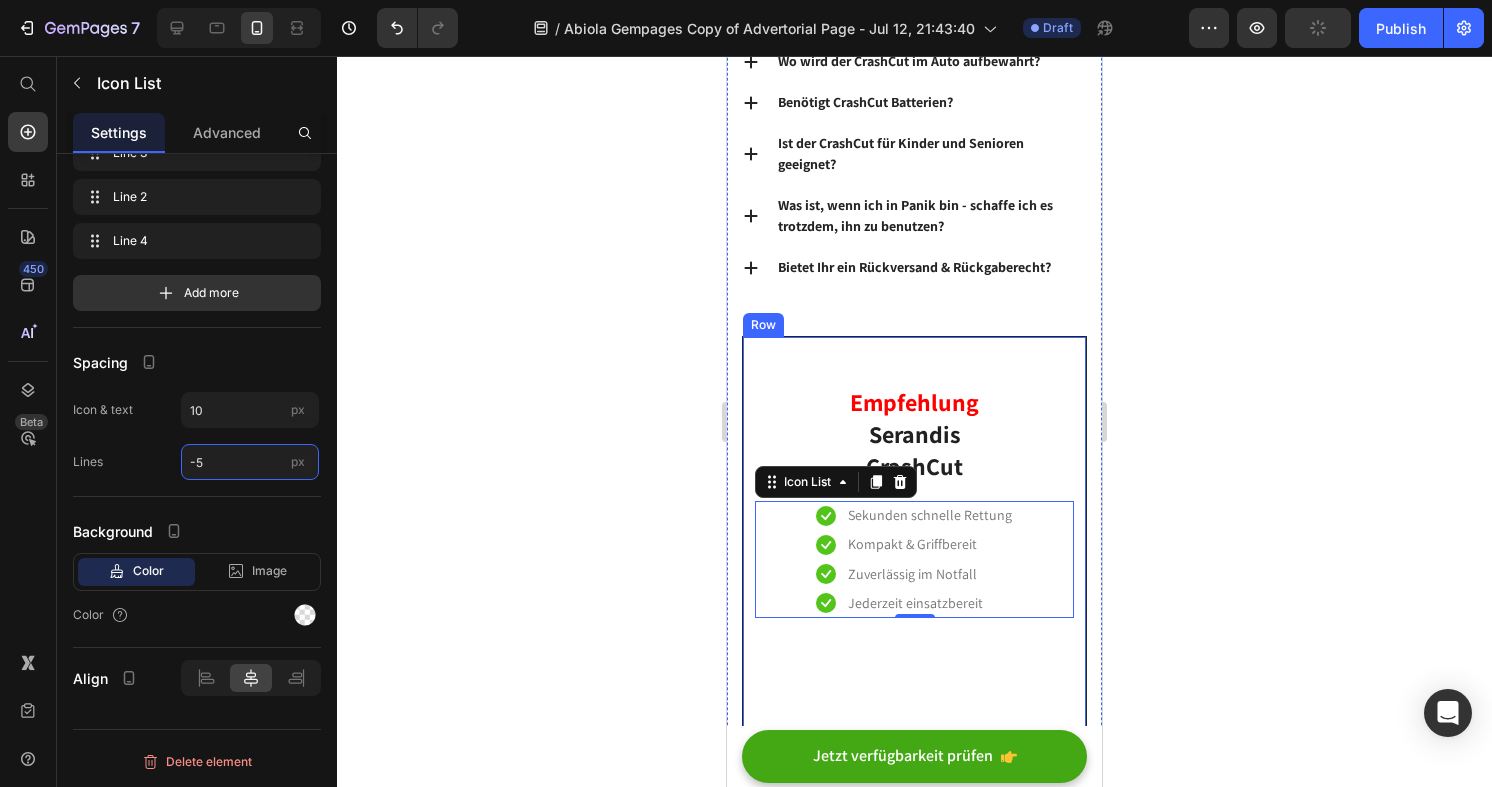 type on "8" 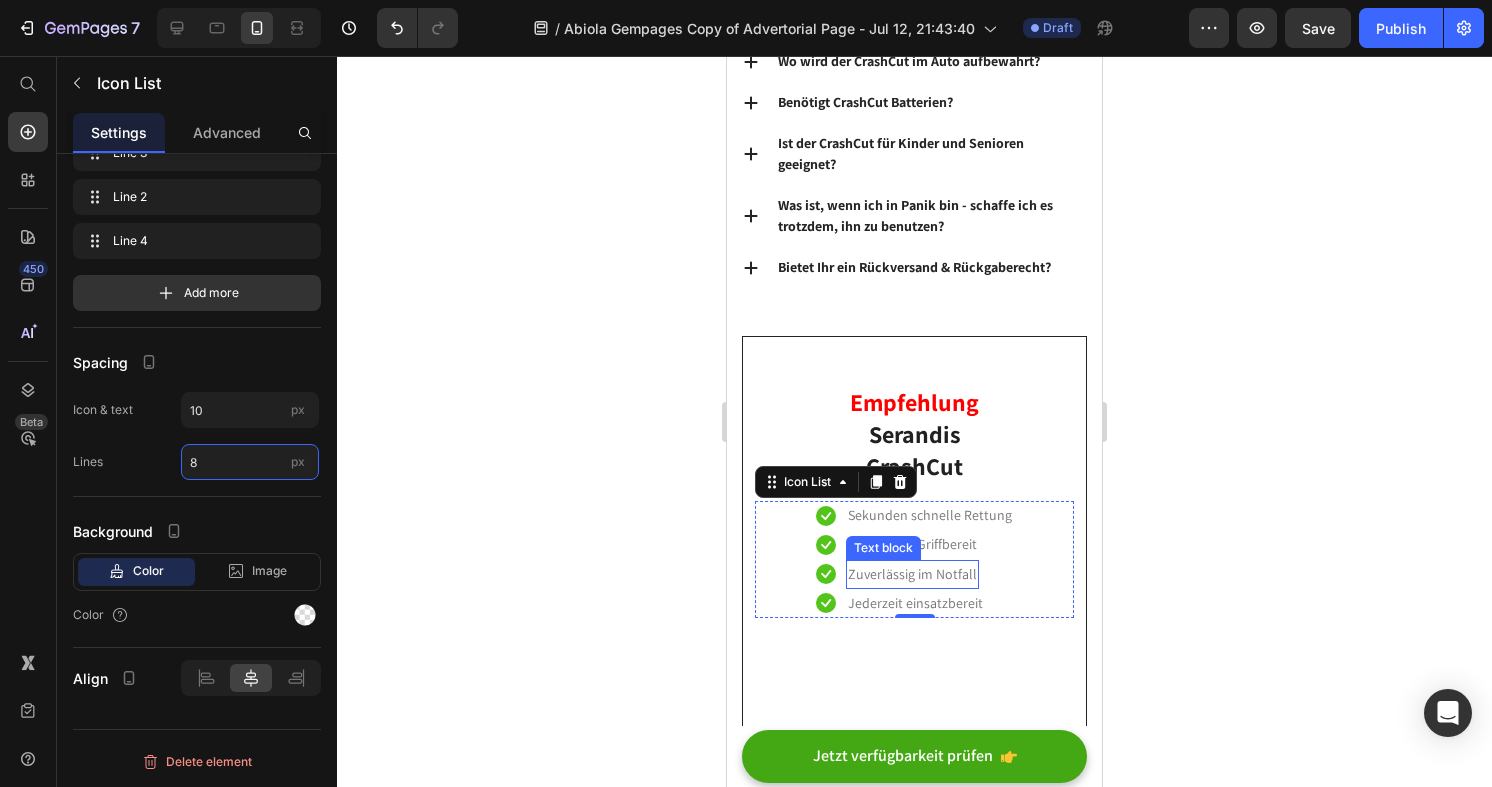 type on "8" 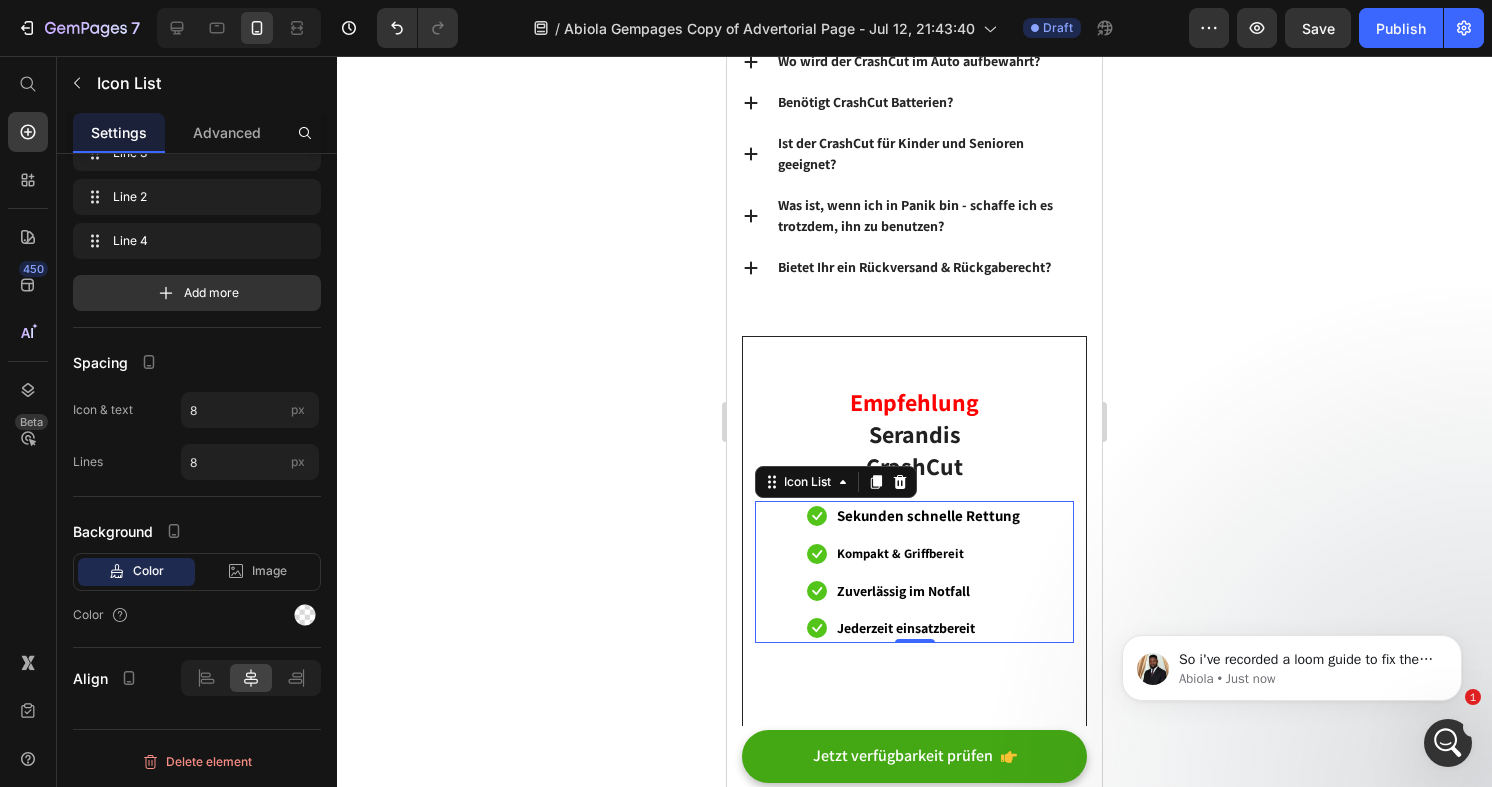 scroll, scrollTop: 0, scrollLeft: 0, axis: both 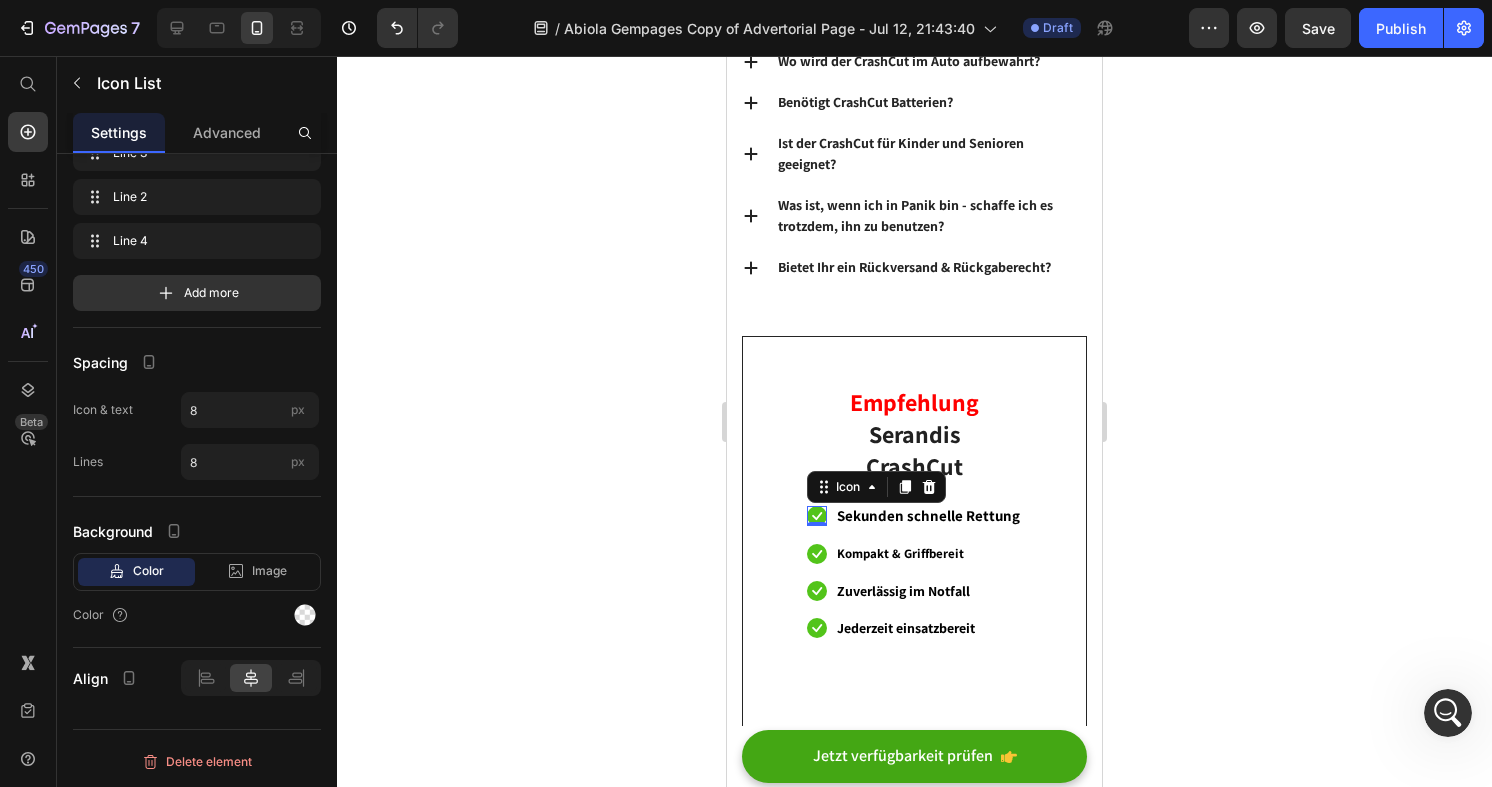 click on "Icon   0" at bounding box center (817, 516) 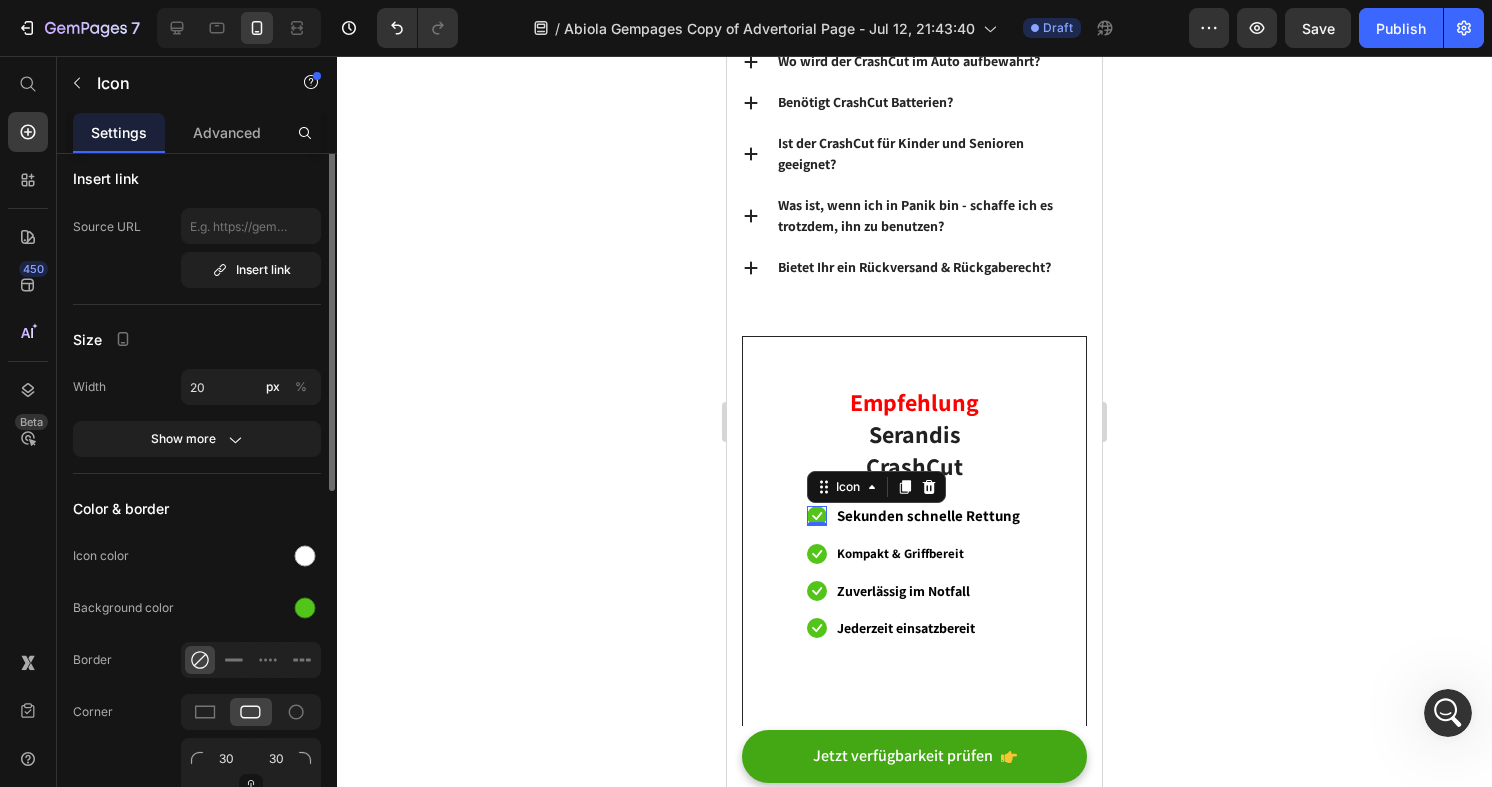 scroll, scrollTop: 0, scrollLeft: 0, axis: both 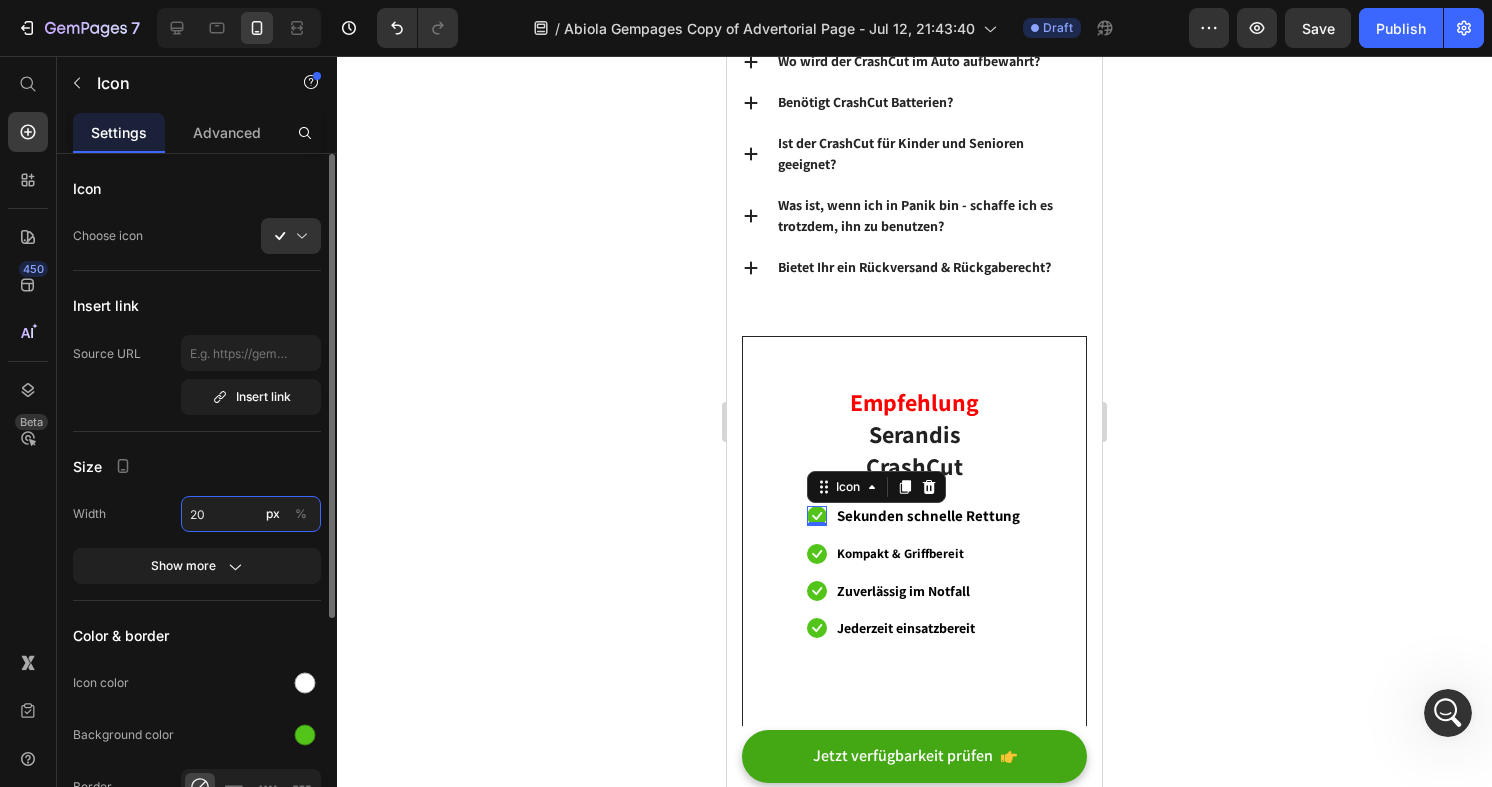 click on "20" at bounding box center [251, 514] 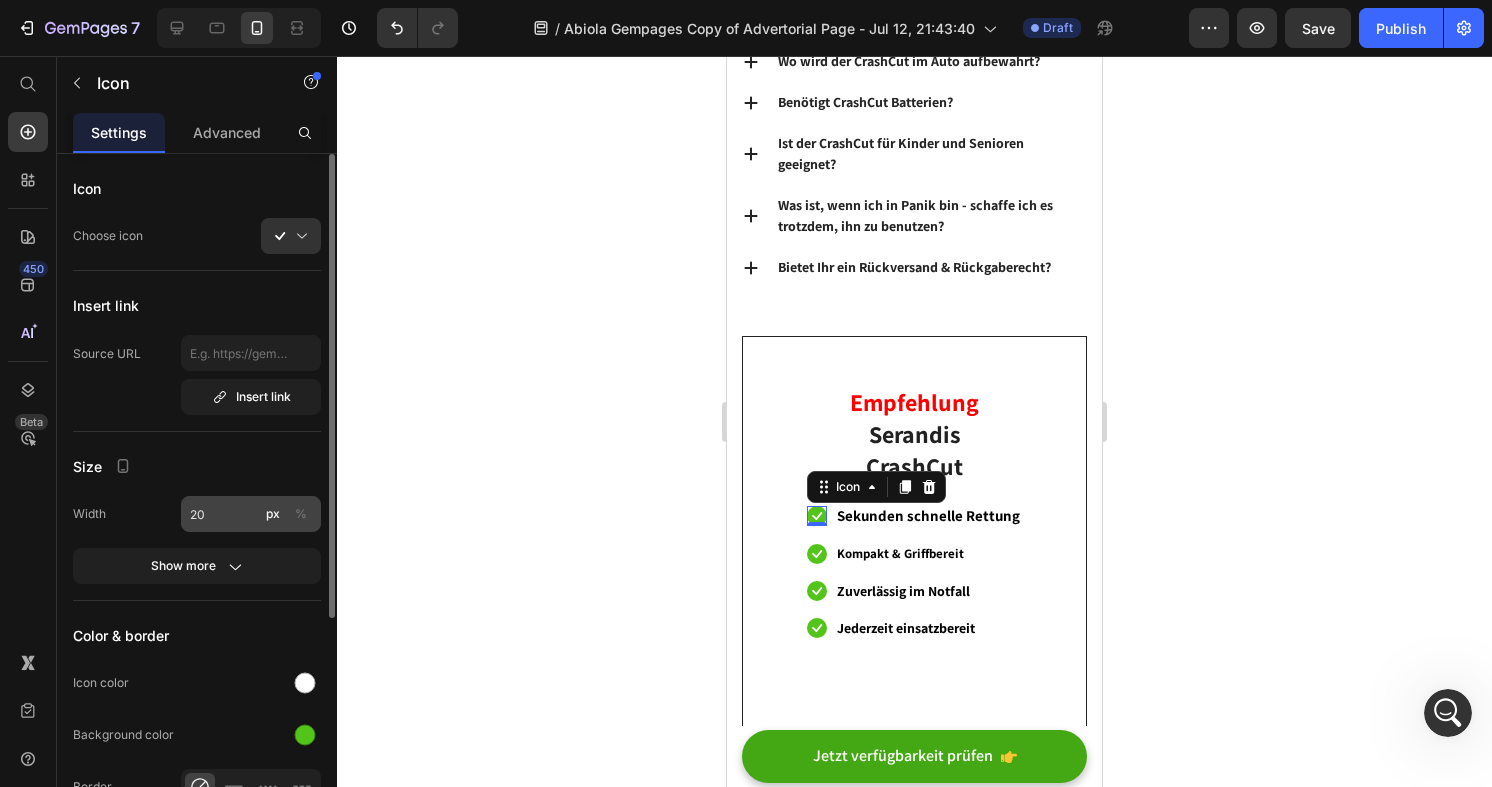 click on "%" 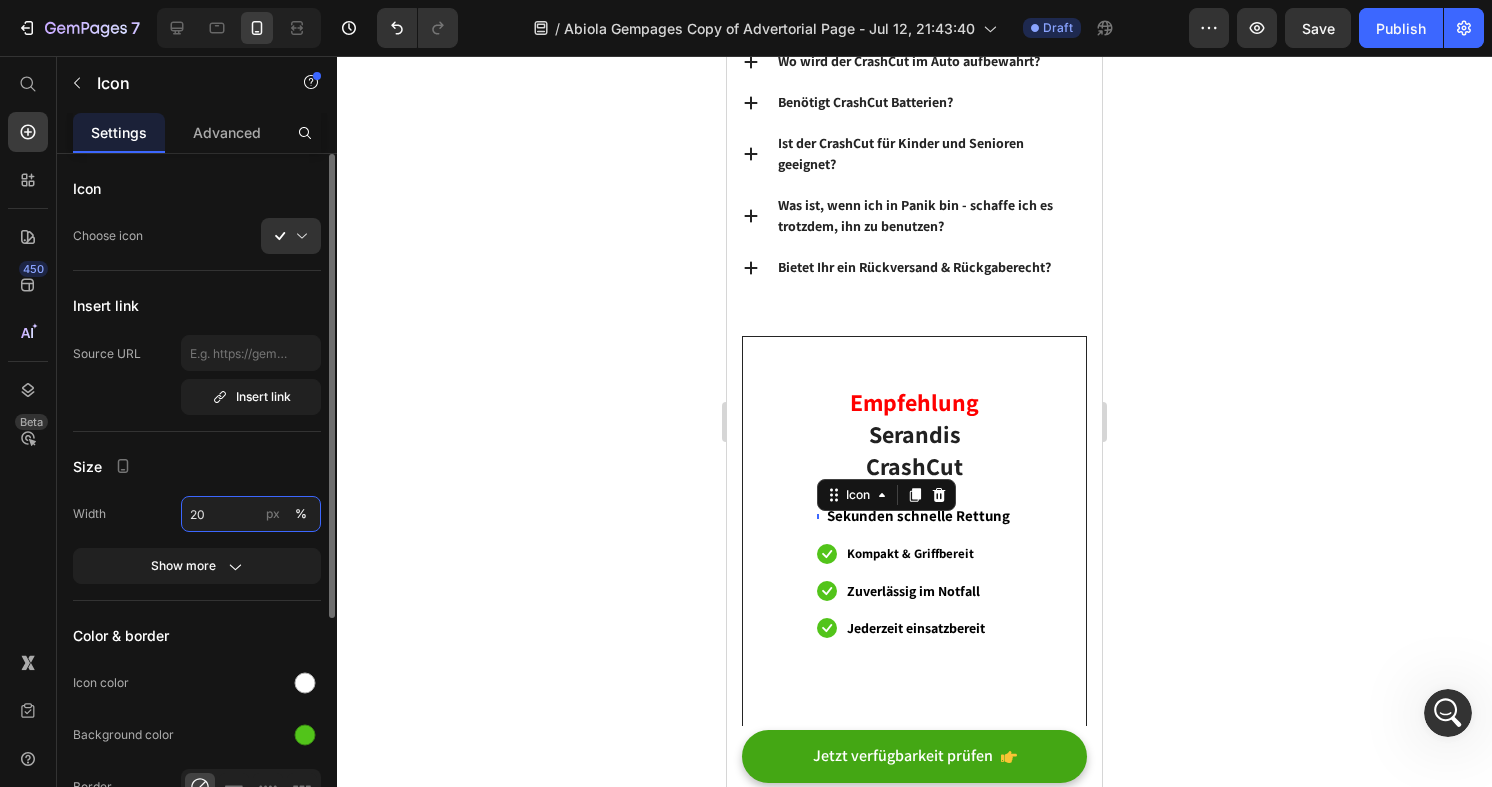 click on "20" at bounding box center [251, 514] 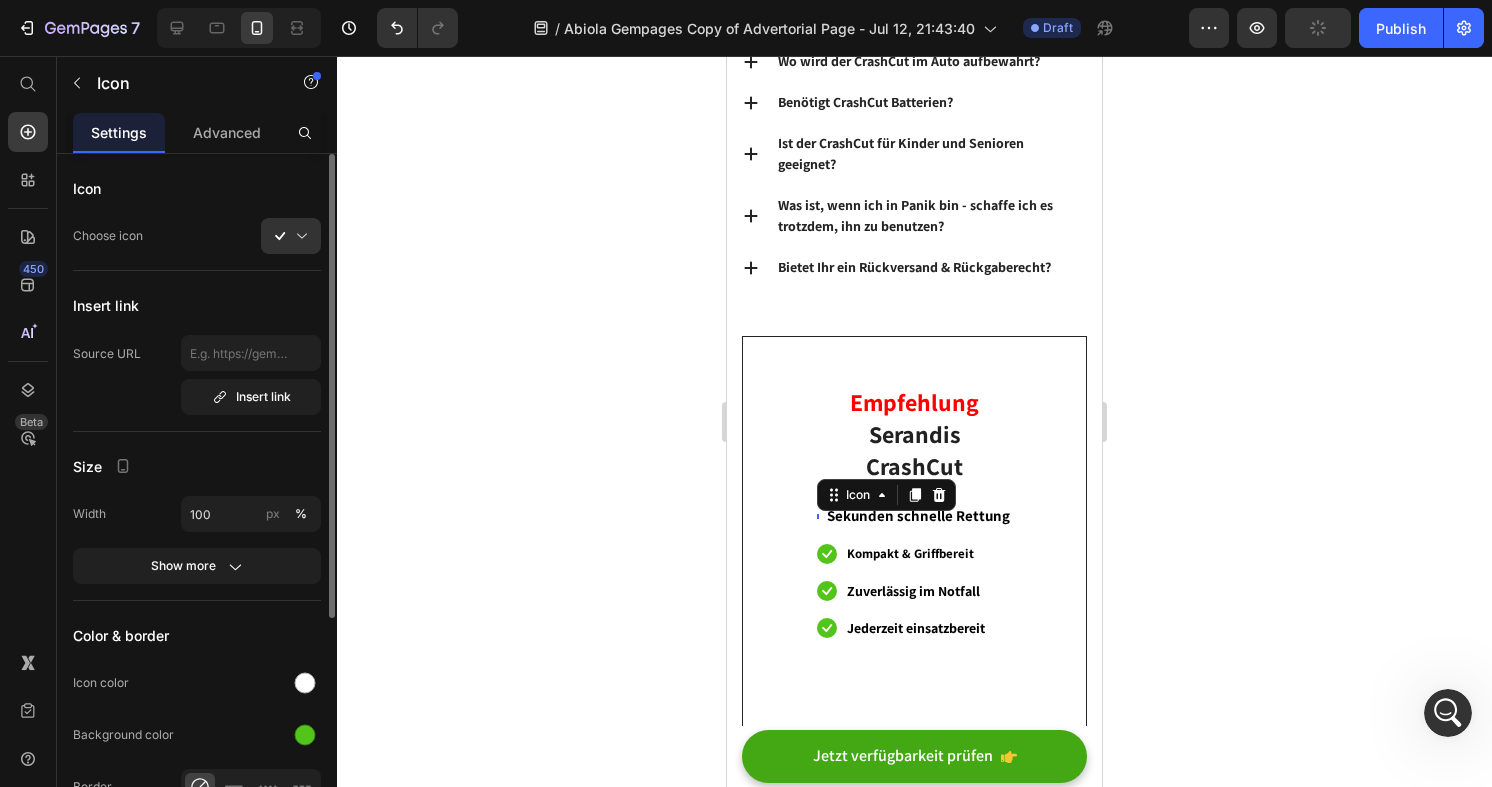 click on "Width 100 px %" at bounding box center [197, 514] 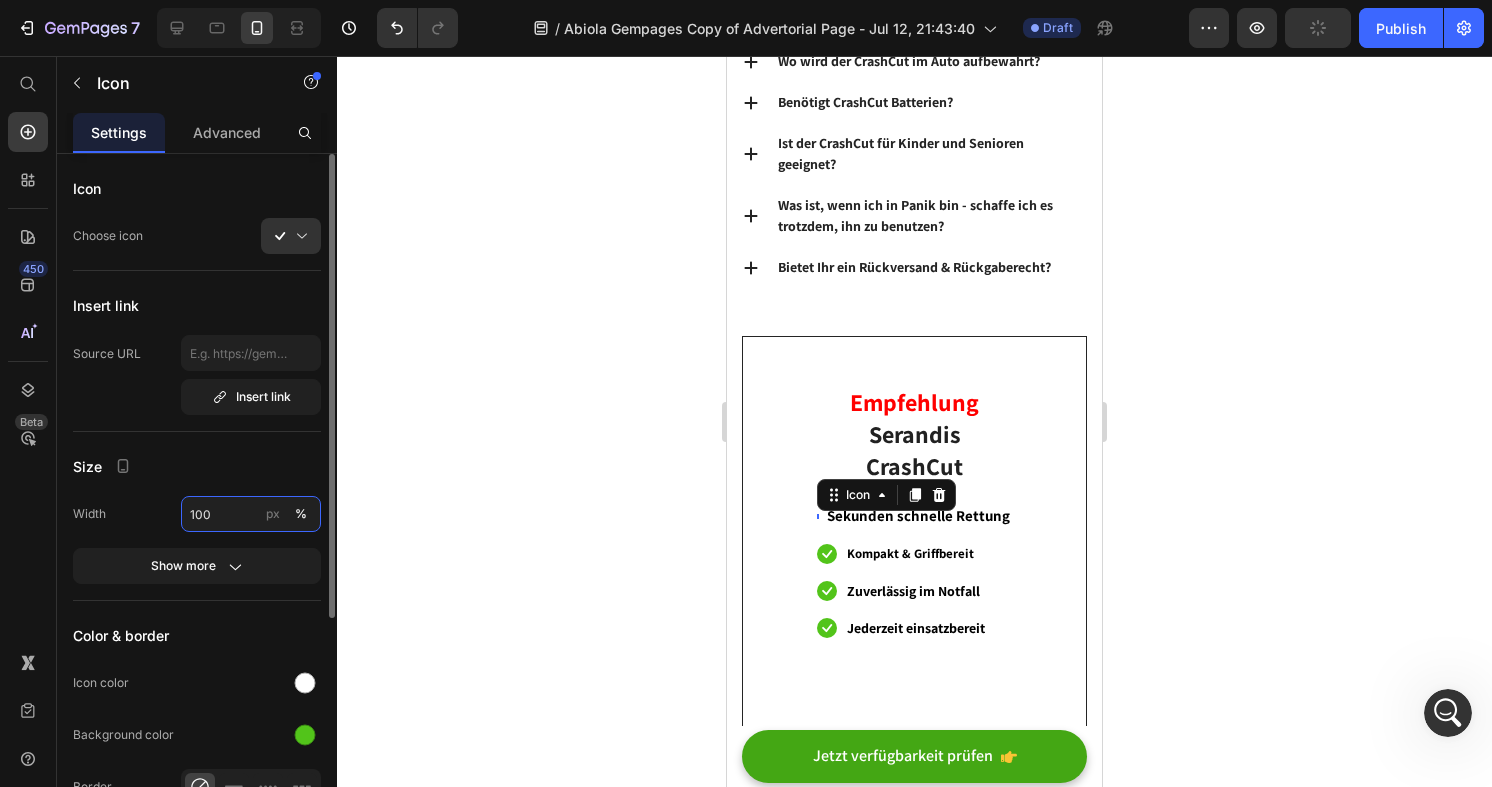 click on "100" at bounding box center (251, 514) 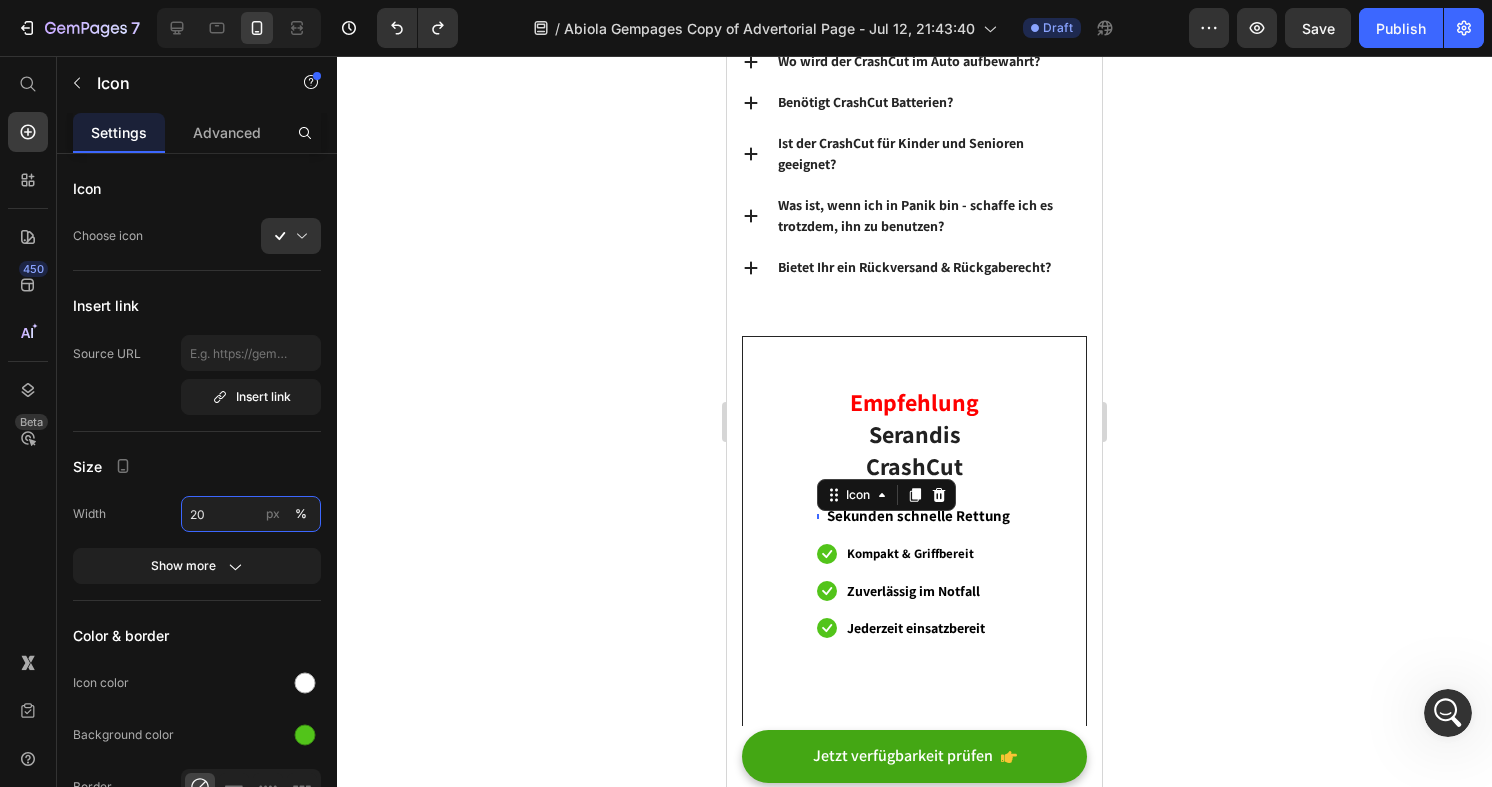 type on "20" 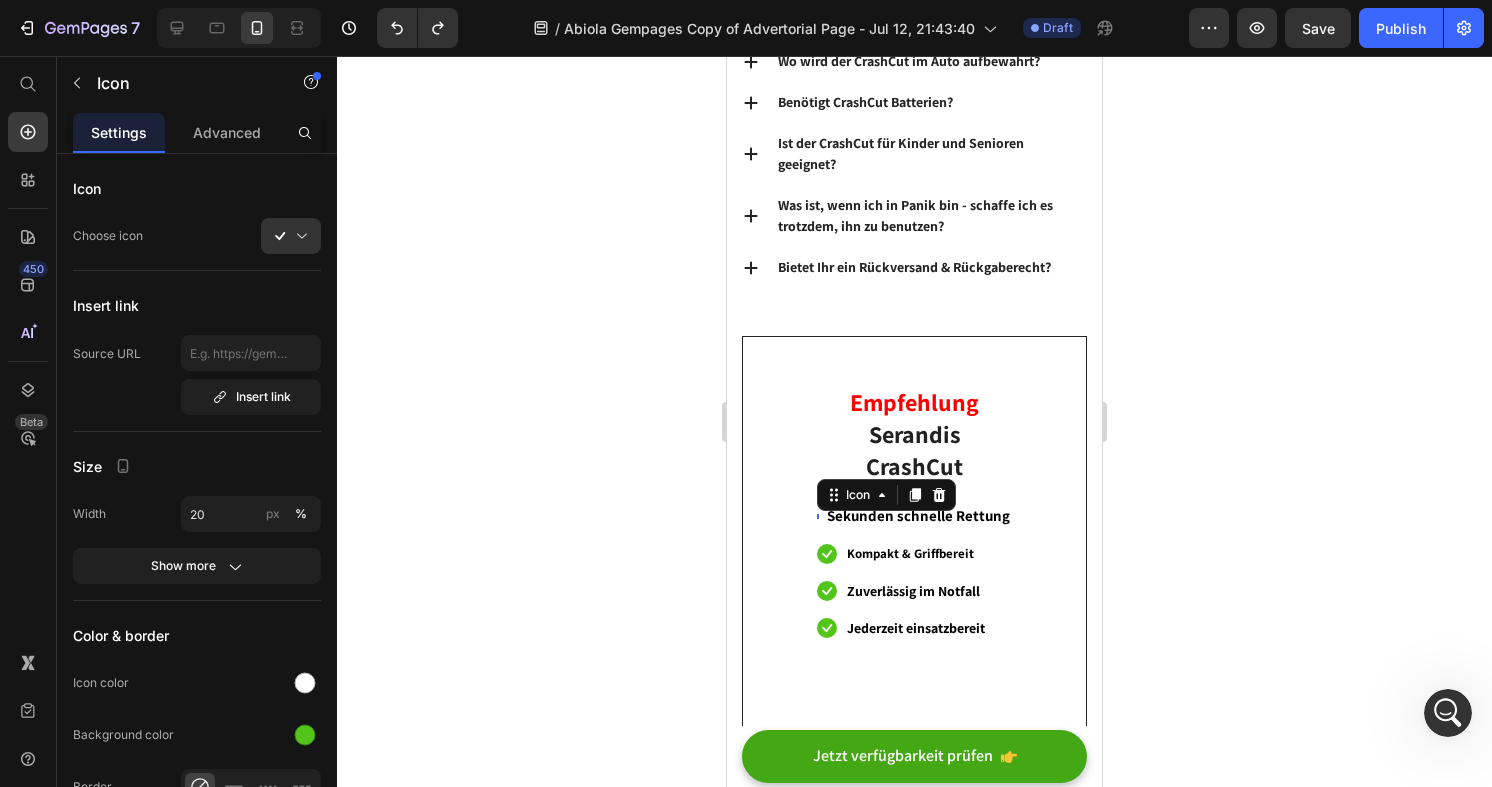 click 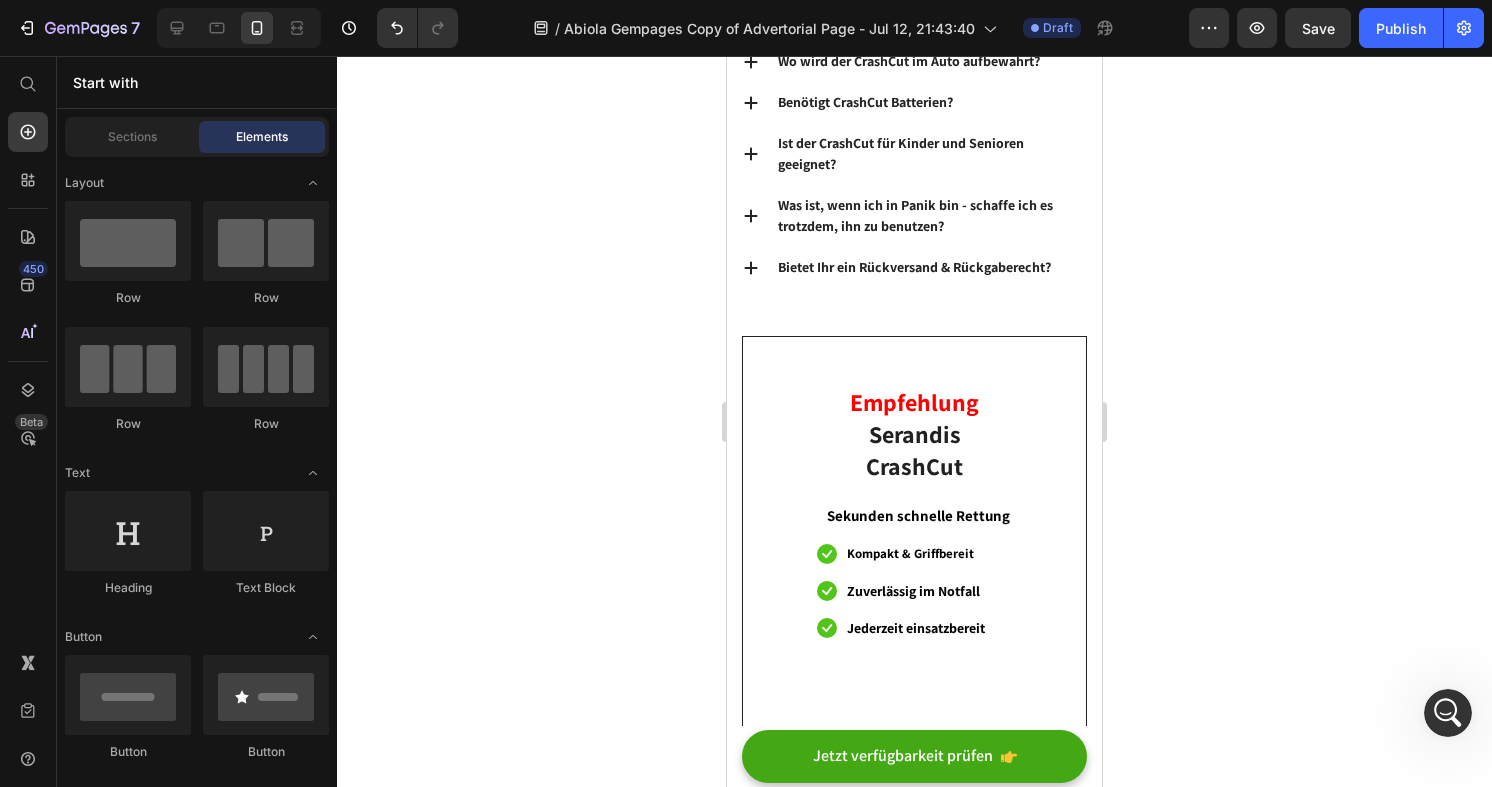 click 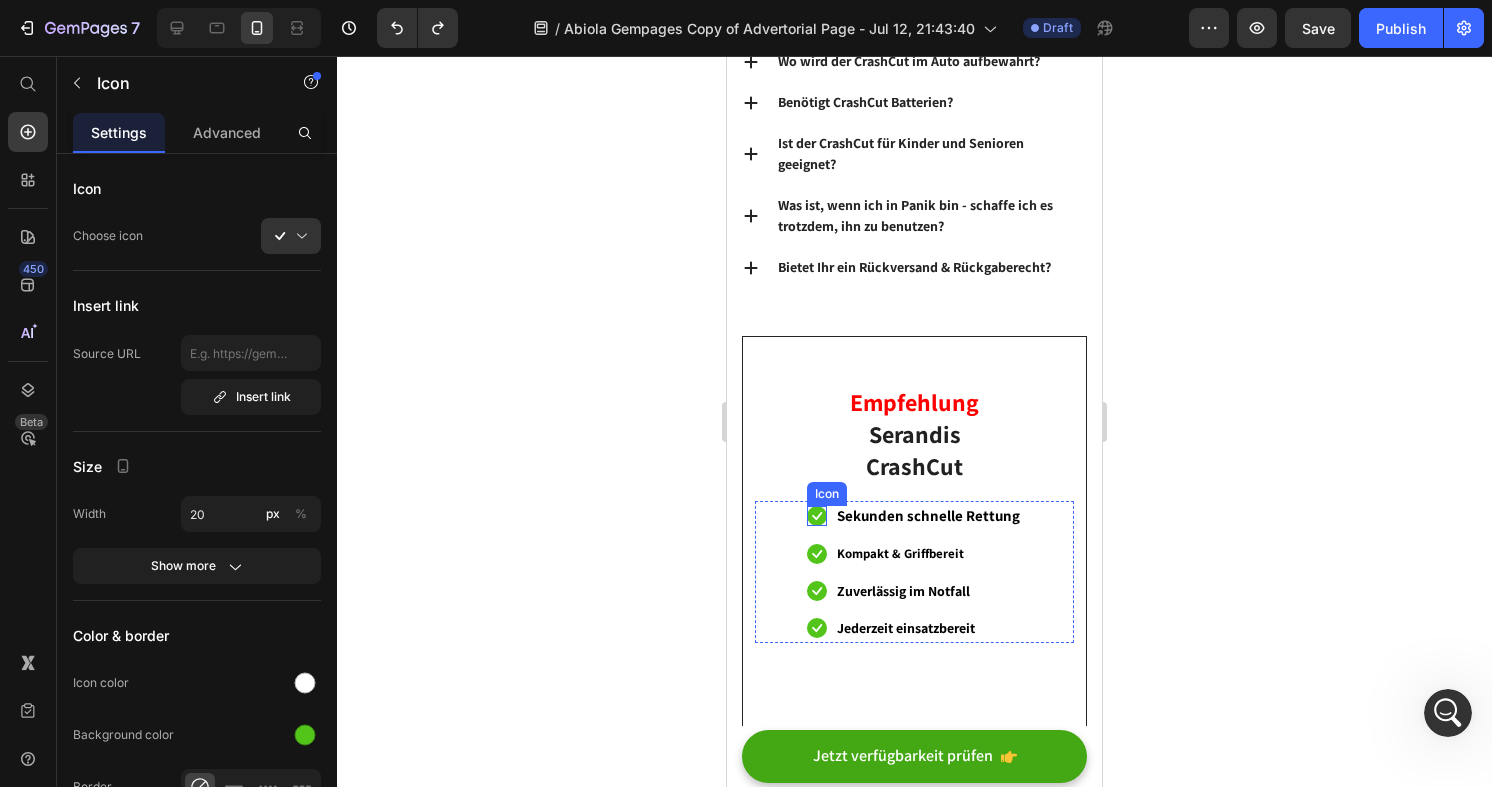 click 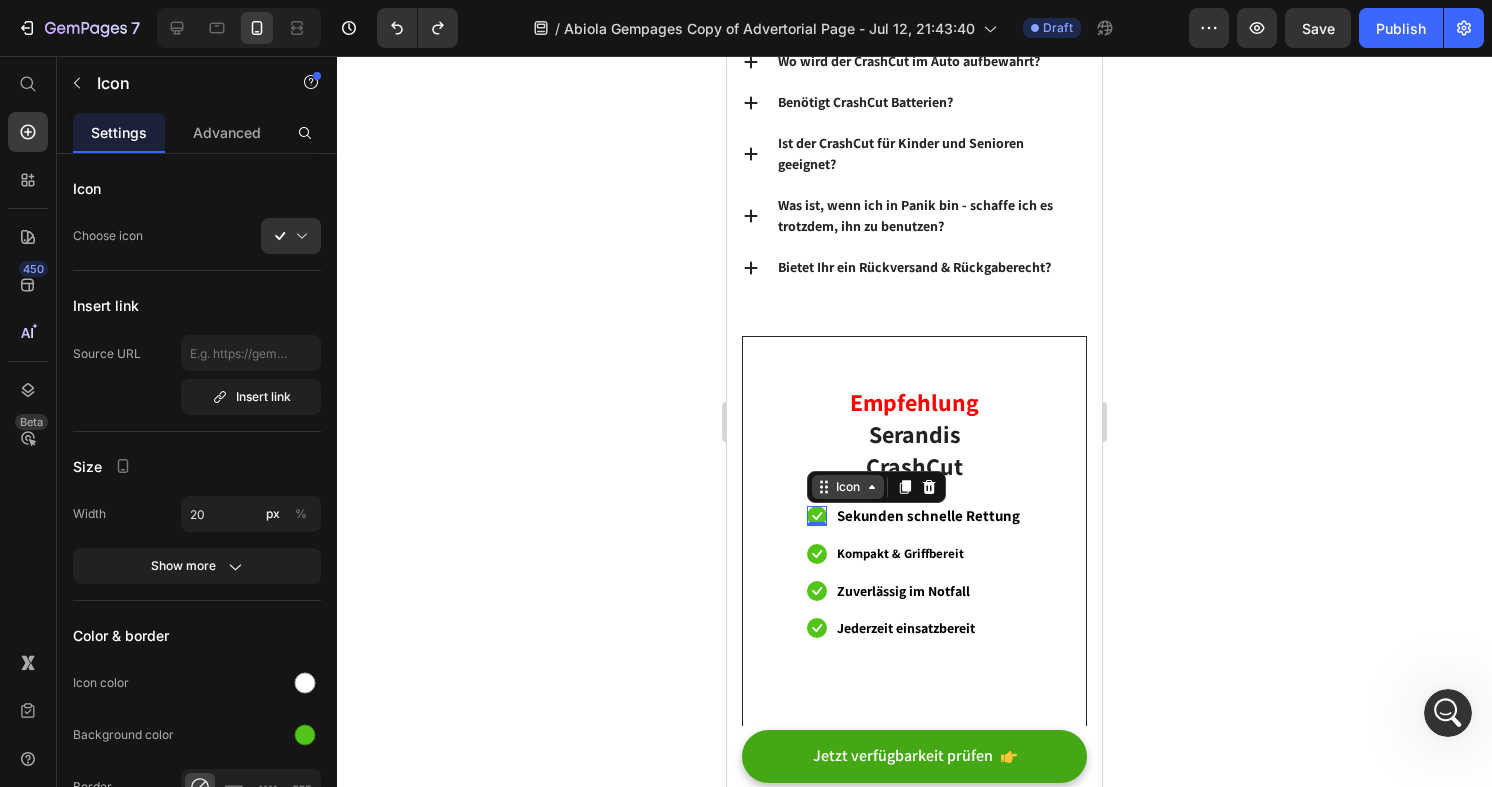 click on "Icon" at bounding box center (848, 487) 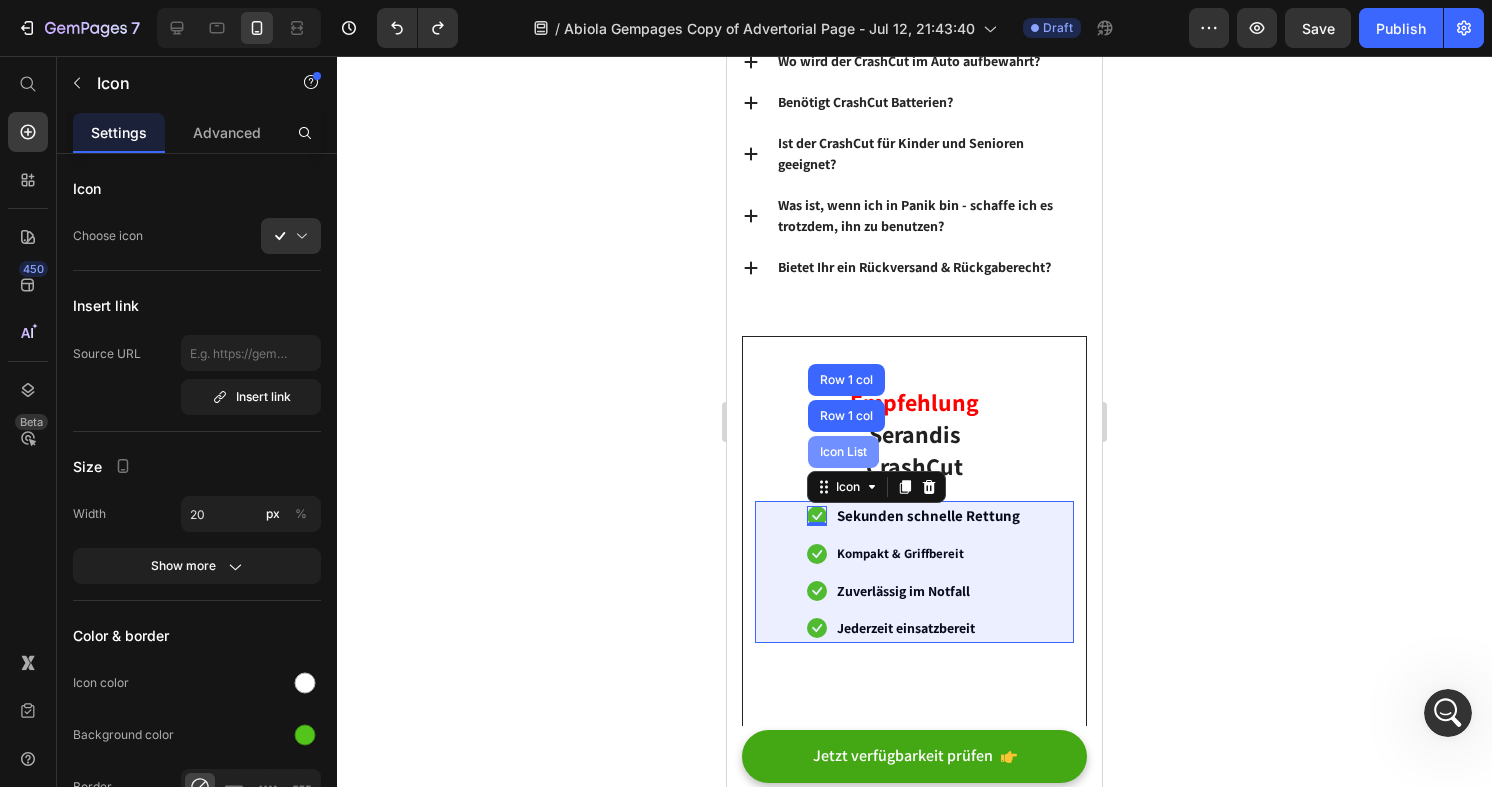 click on "Icon List" at bounding box center [843, 452] 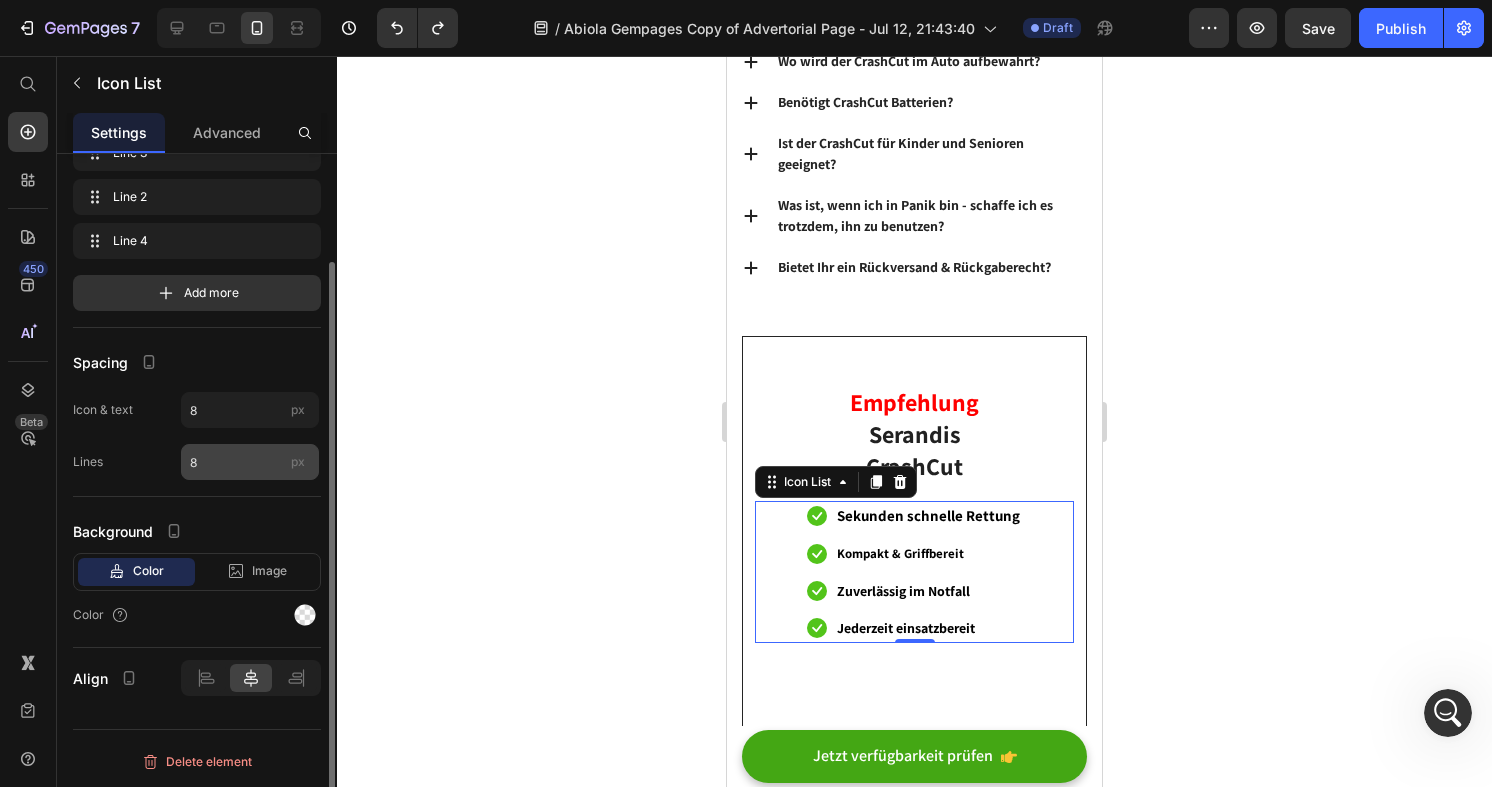 scroll, scrollTop: 0, scrollLeft: 0, axis: both 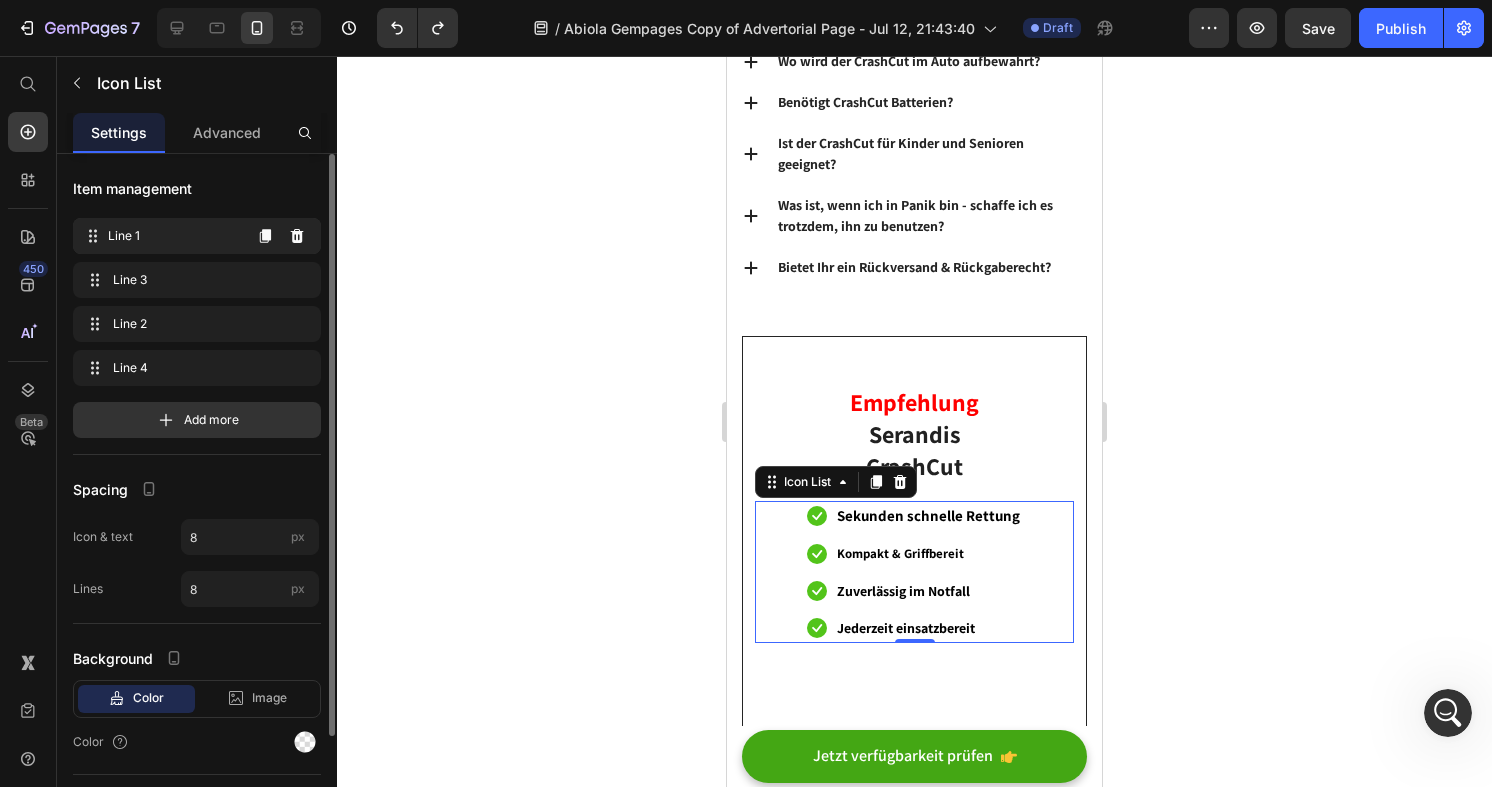 click on "Line 1" at bounding box center (174, 236) 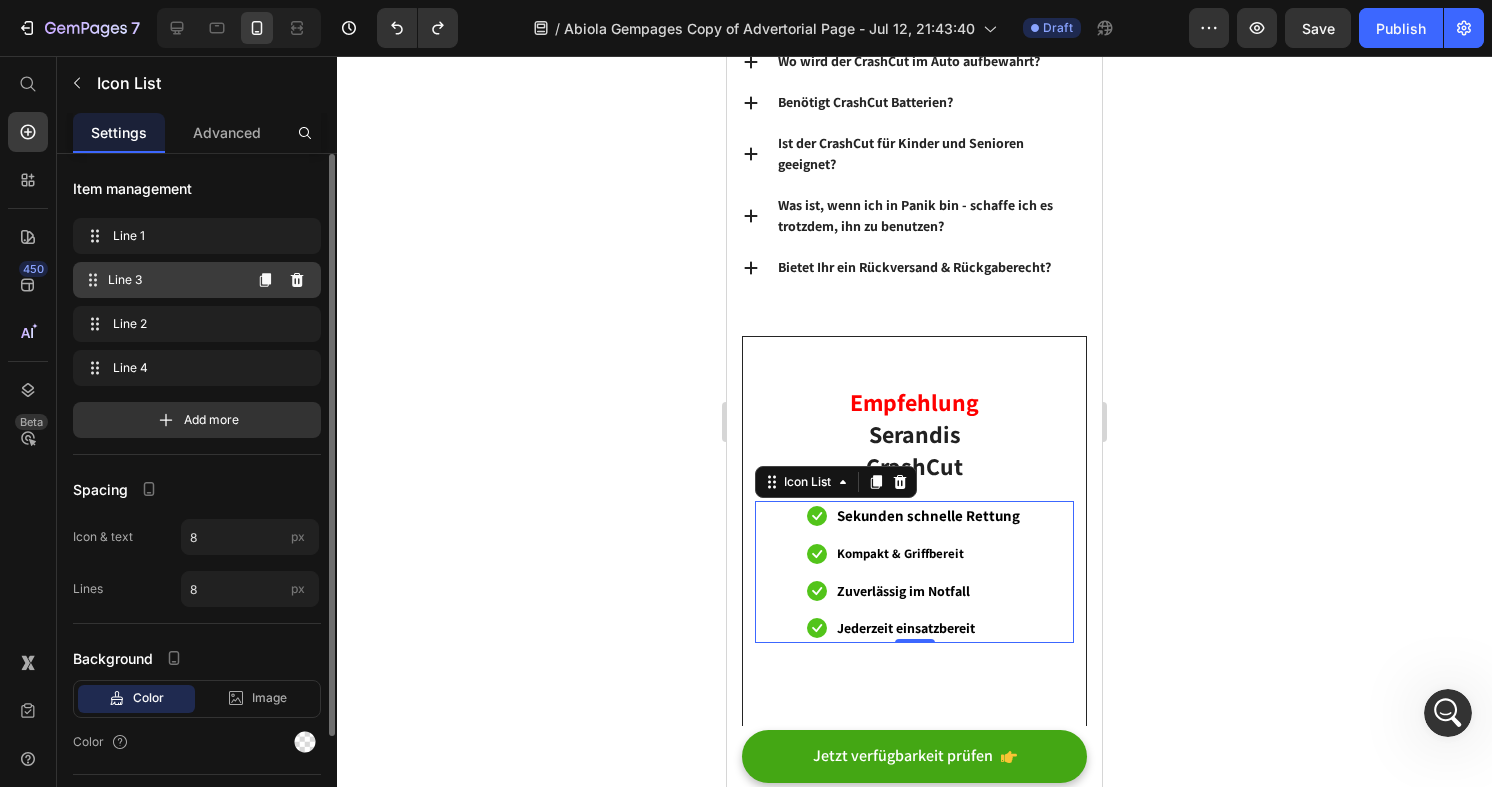 click on "Line 3" at bounding box center [174, 280] 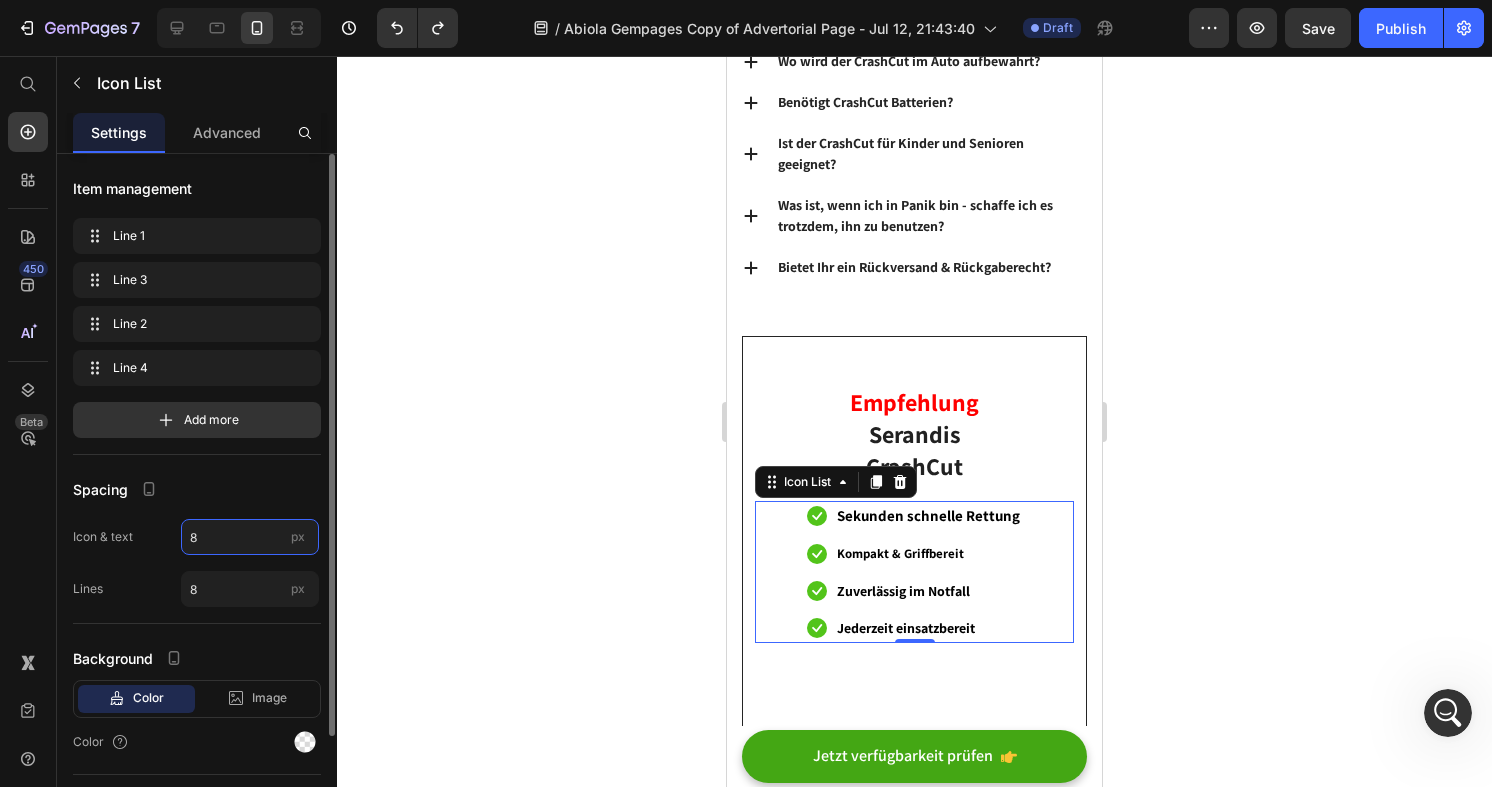 click on "8" at bounding box center [250, 537] 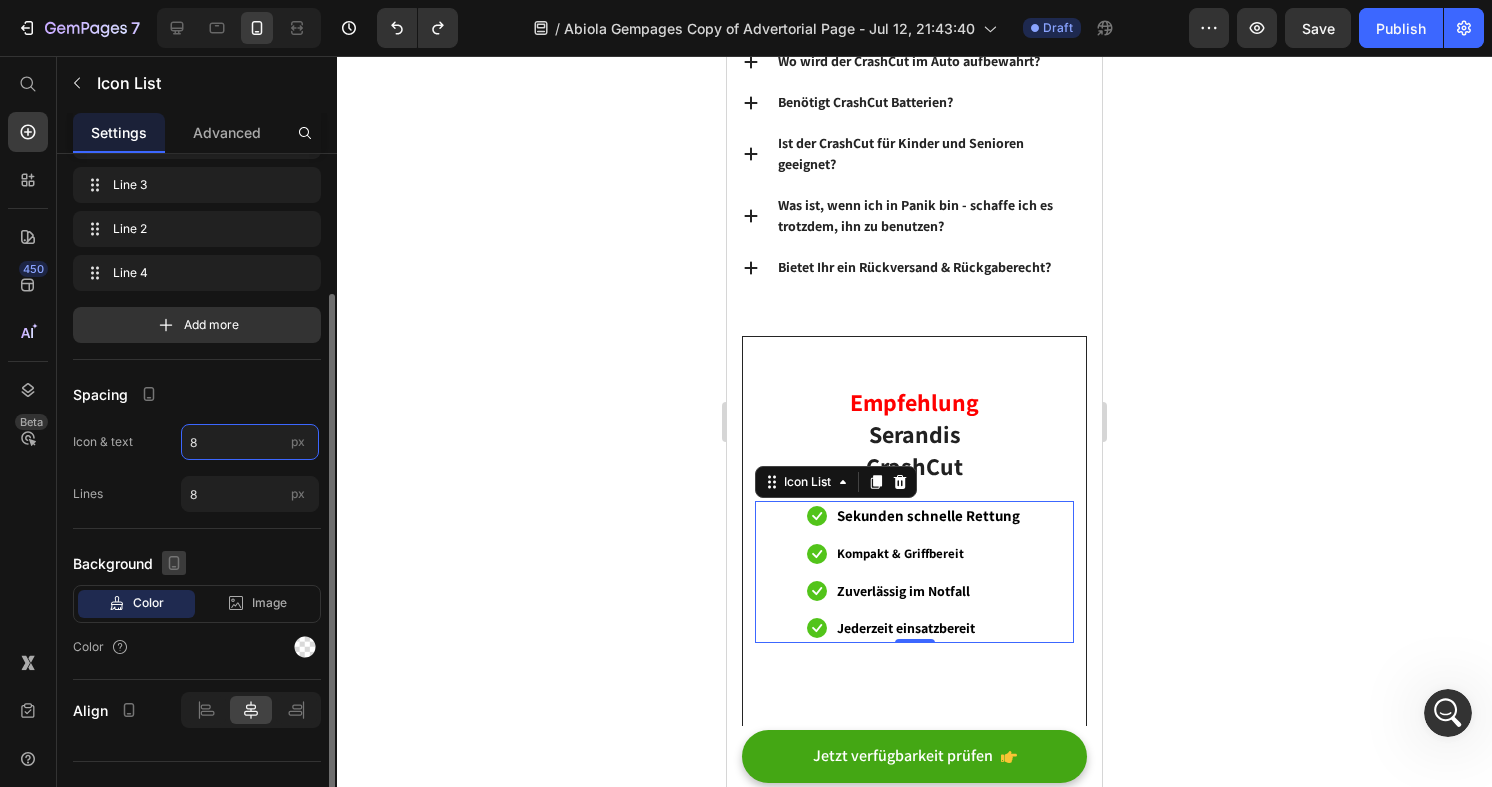 scroll, scrollTop: 127, scrollLeft: 0, axis: vertical 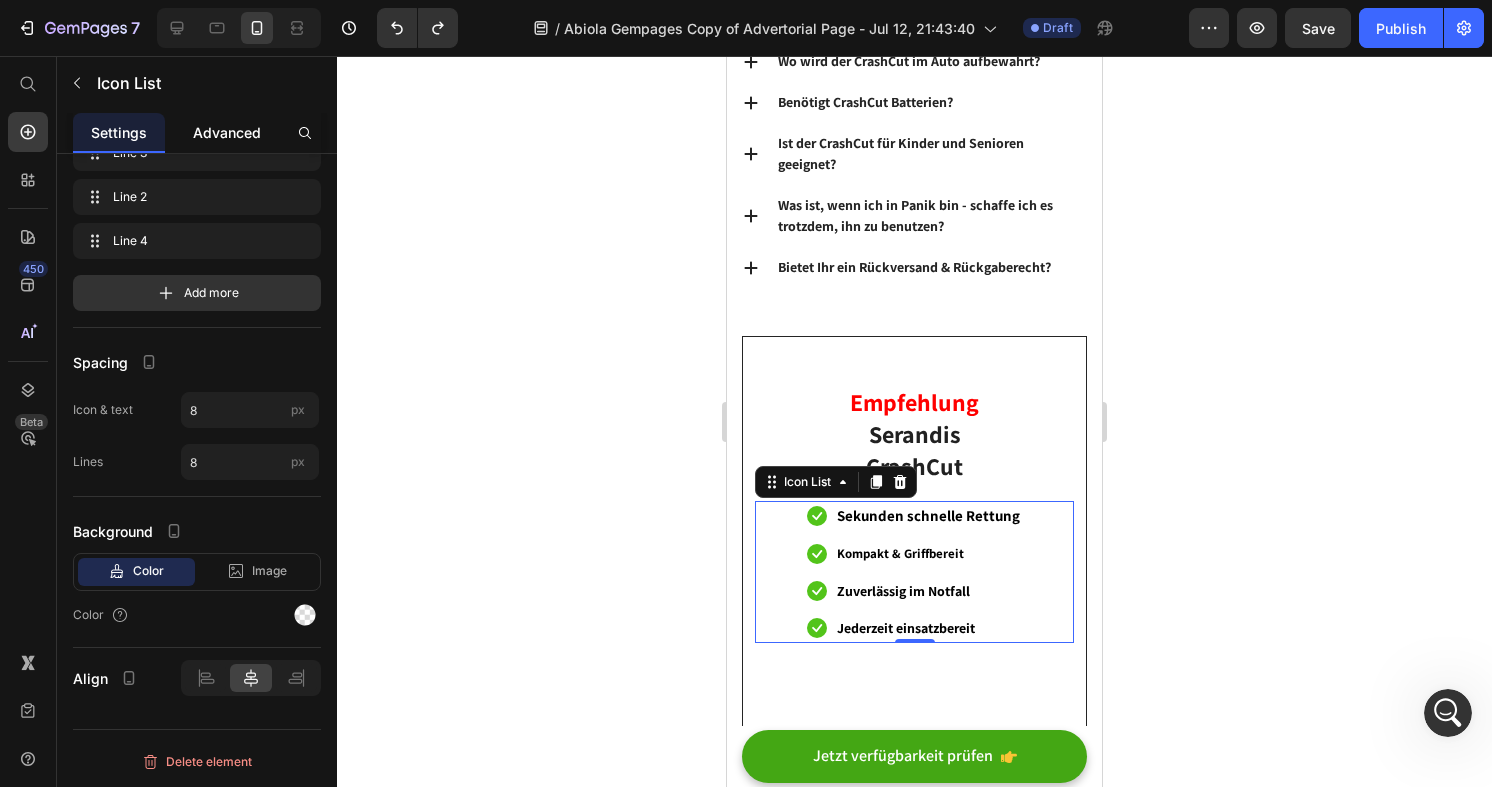 click on "Advanced" 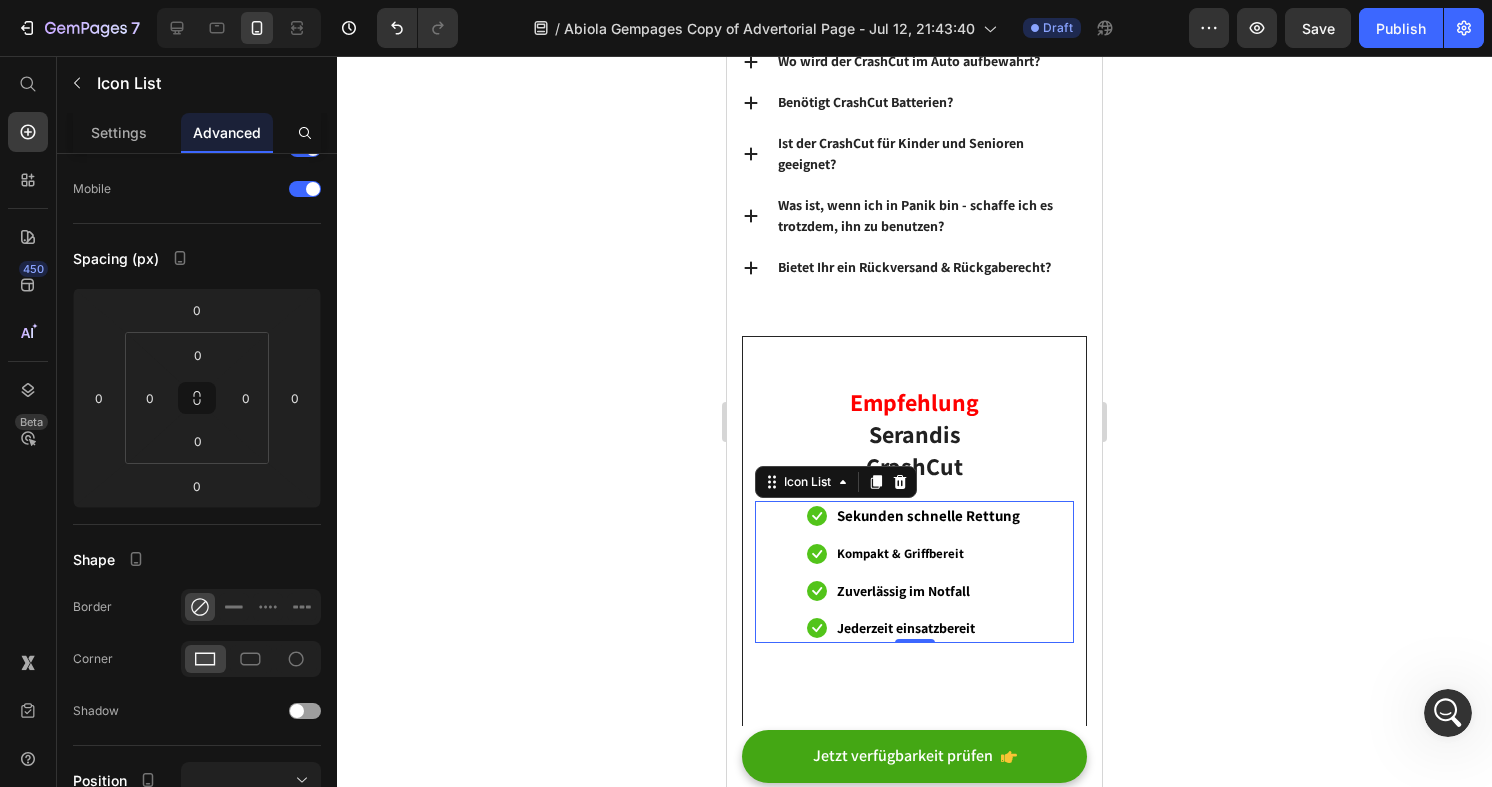 scroll, scrollTop: 0, scrollLeft: 0, axis: both 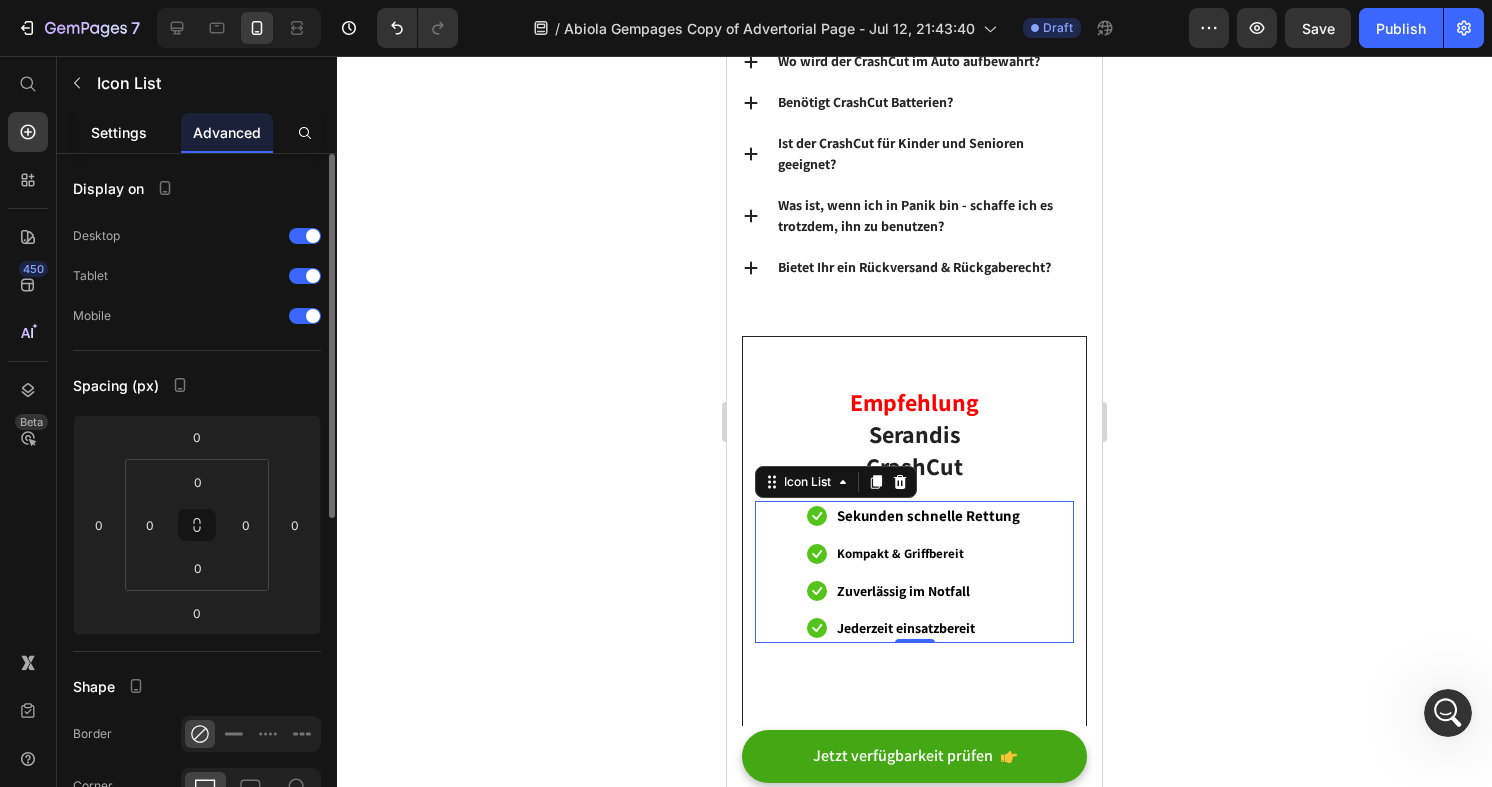 click on "Settings" at bounding box center [119, 132] 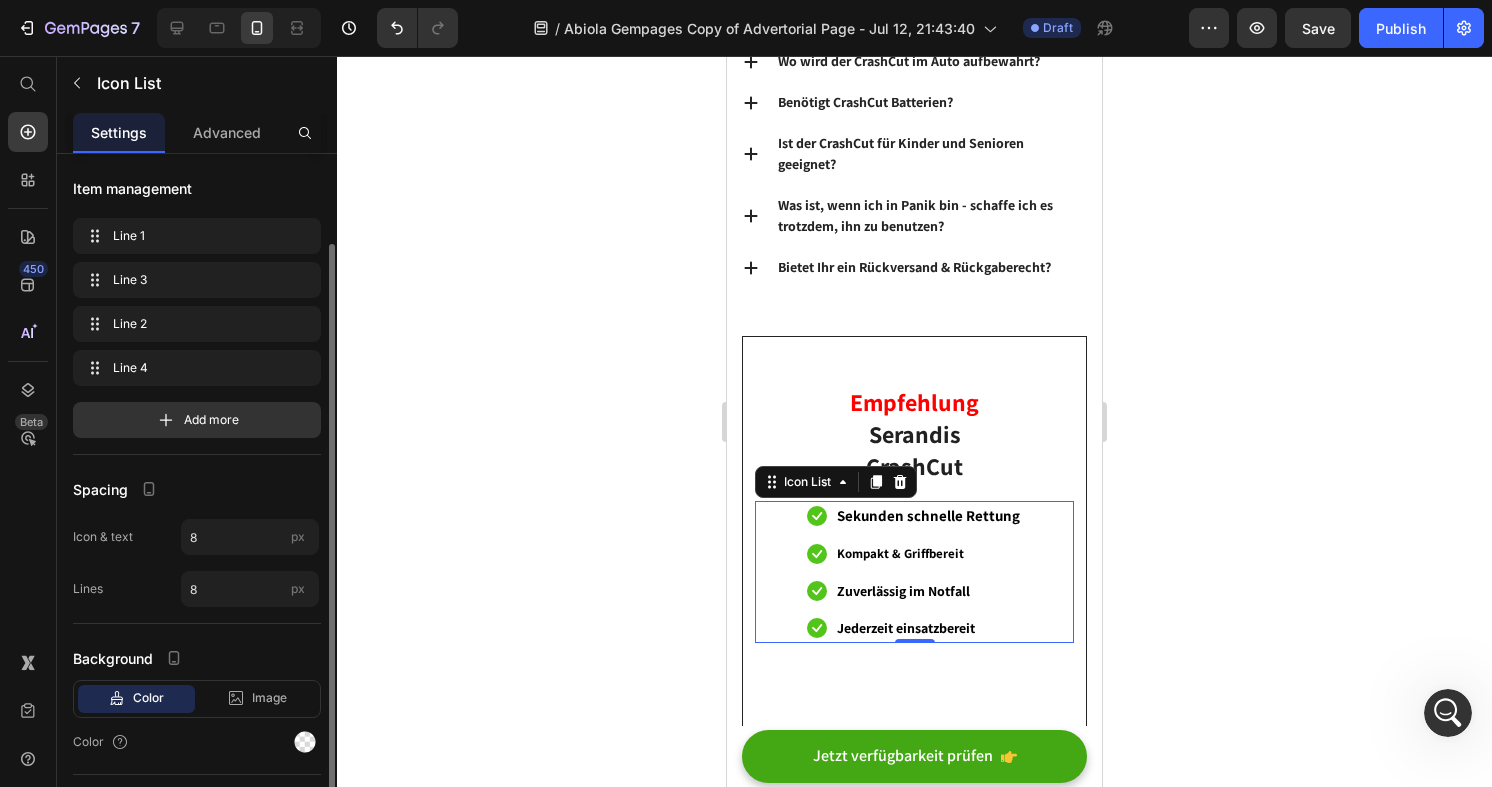 scroll, scrollTop: 127, scrollLeft: 0, axis: vertical 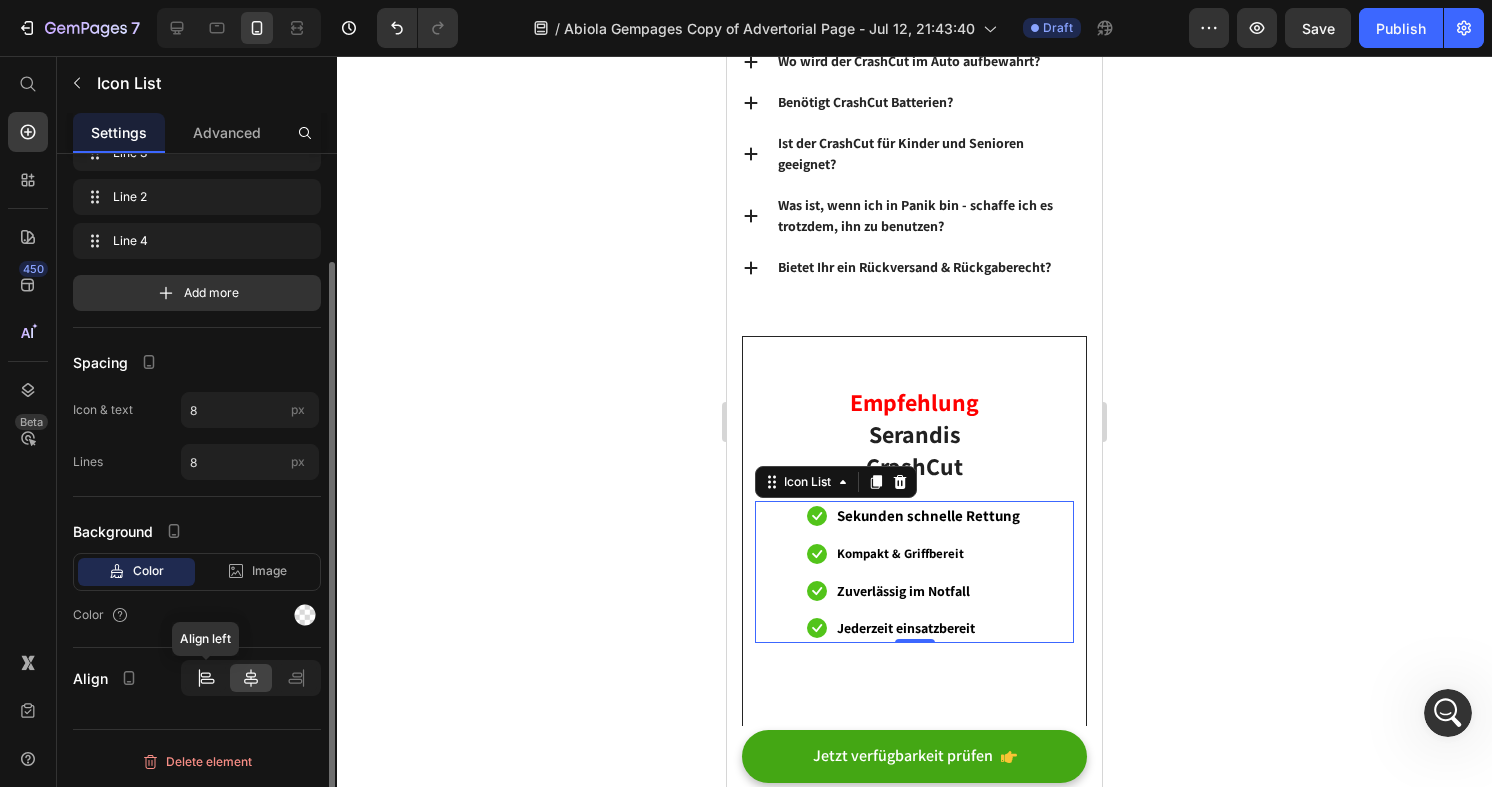 click 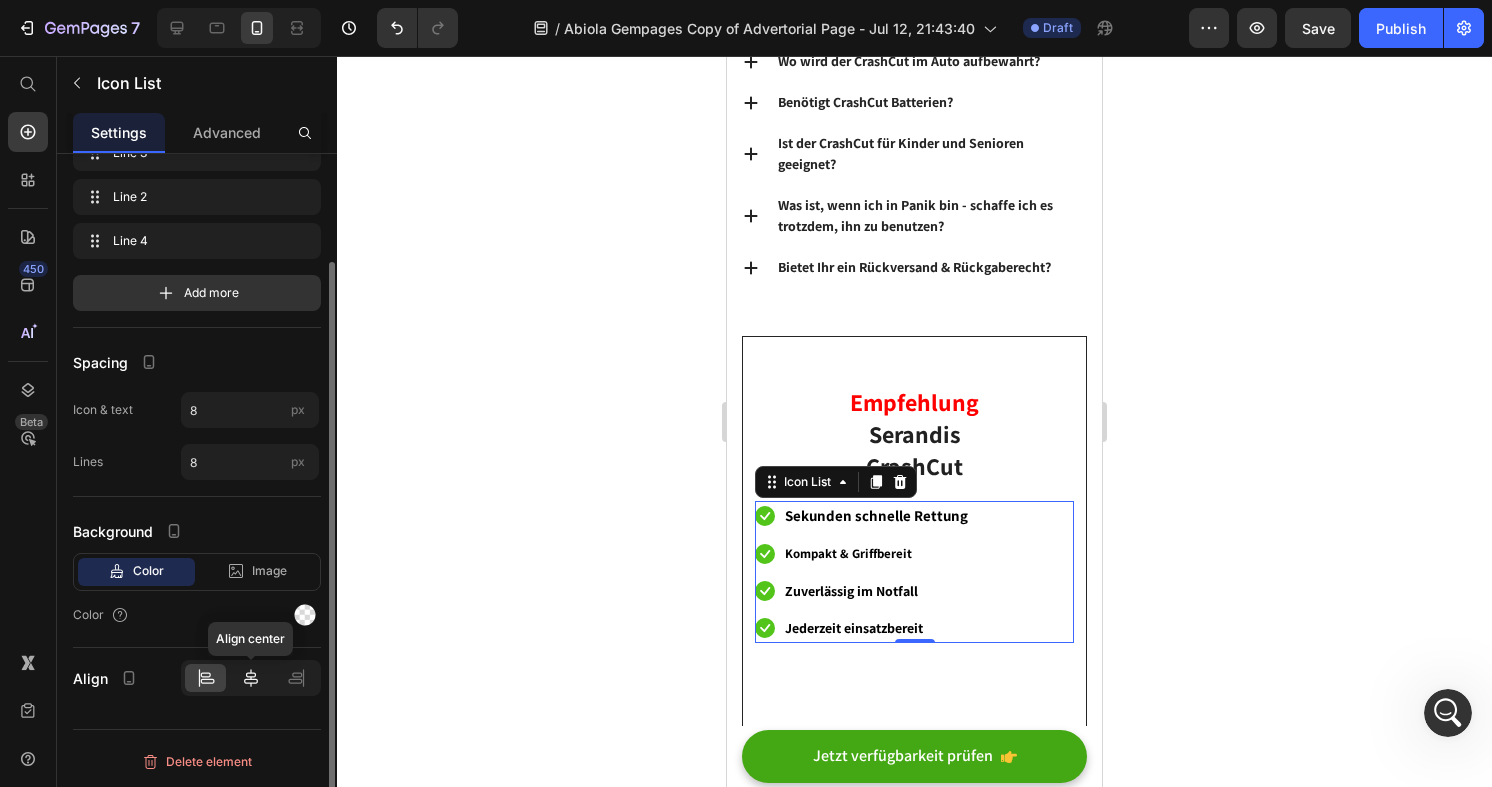click 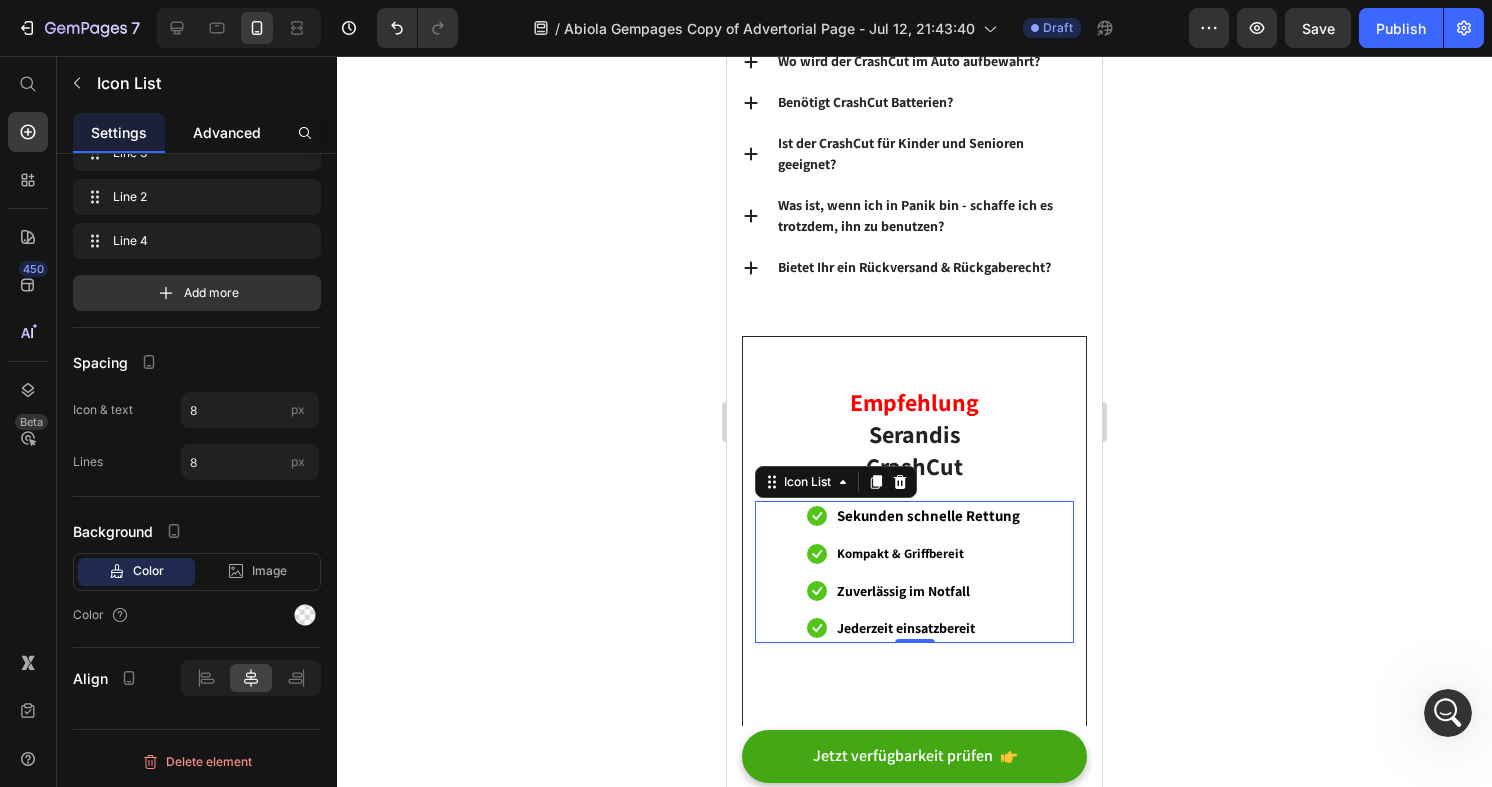 click on "Advanced" at bounding box center [227, 132] 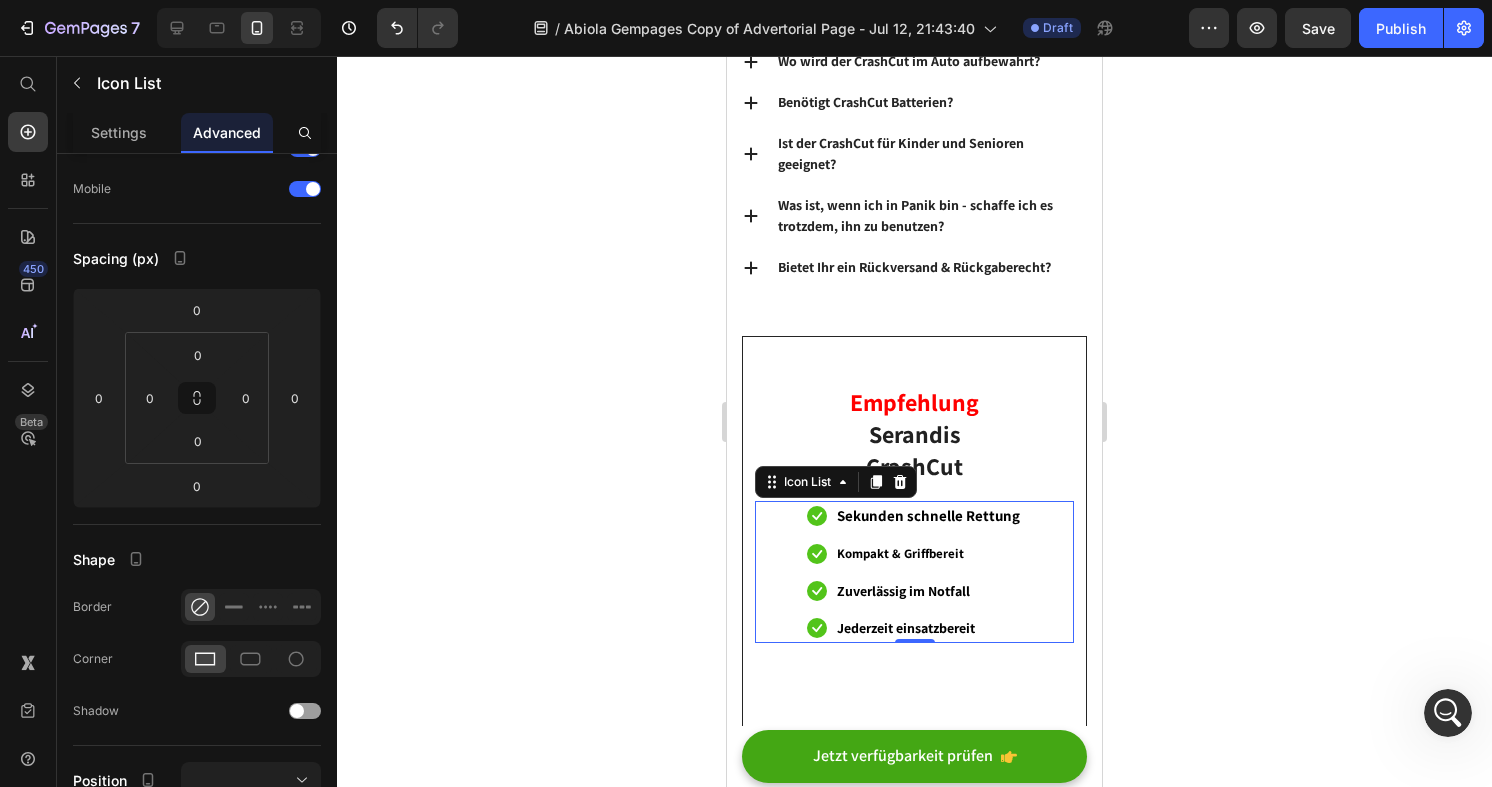 scroll, scrollTop: 0, scrollLeft: 0, axis: both 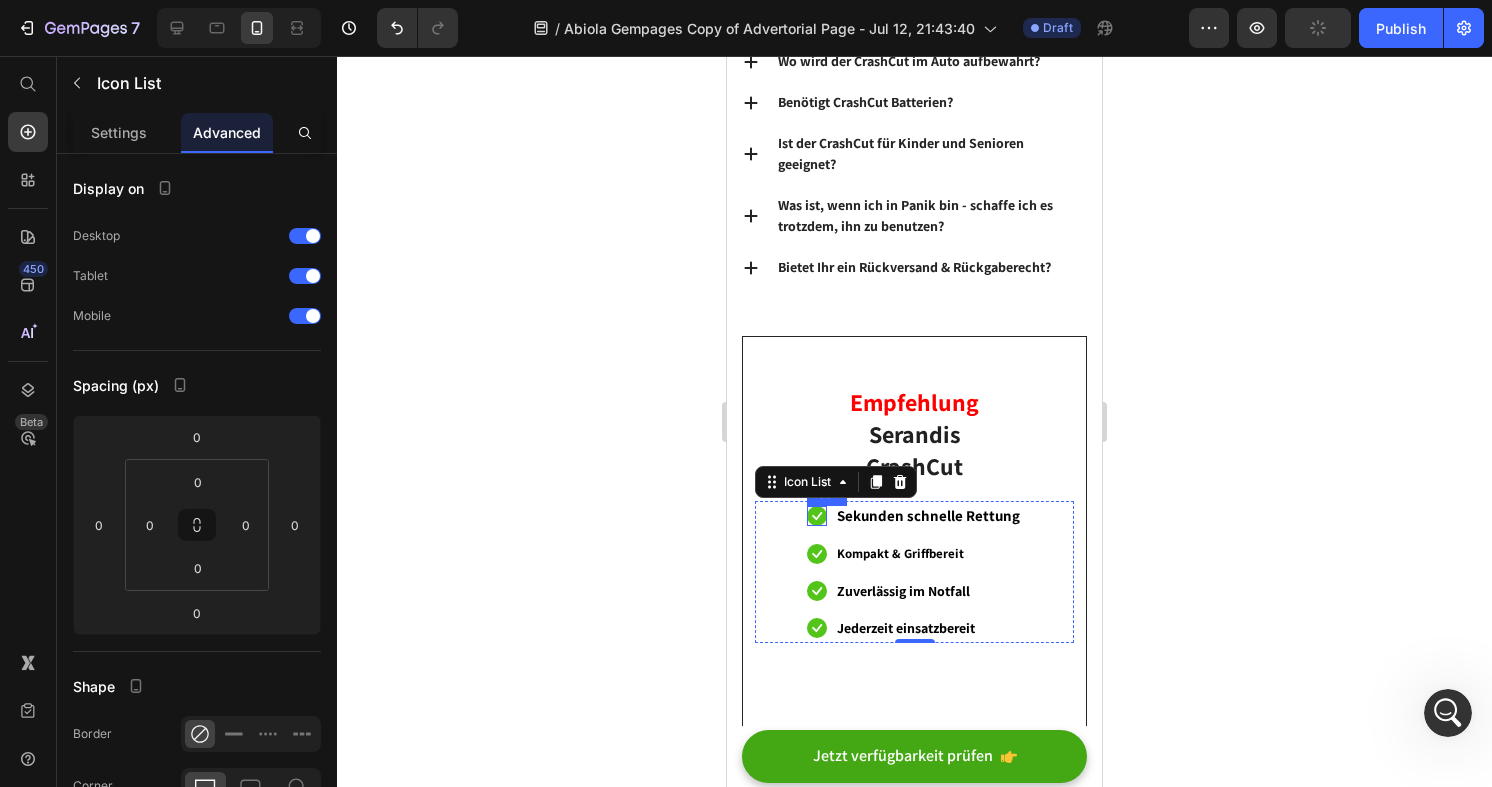 click 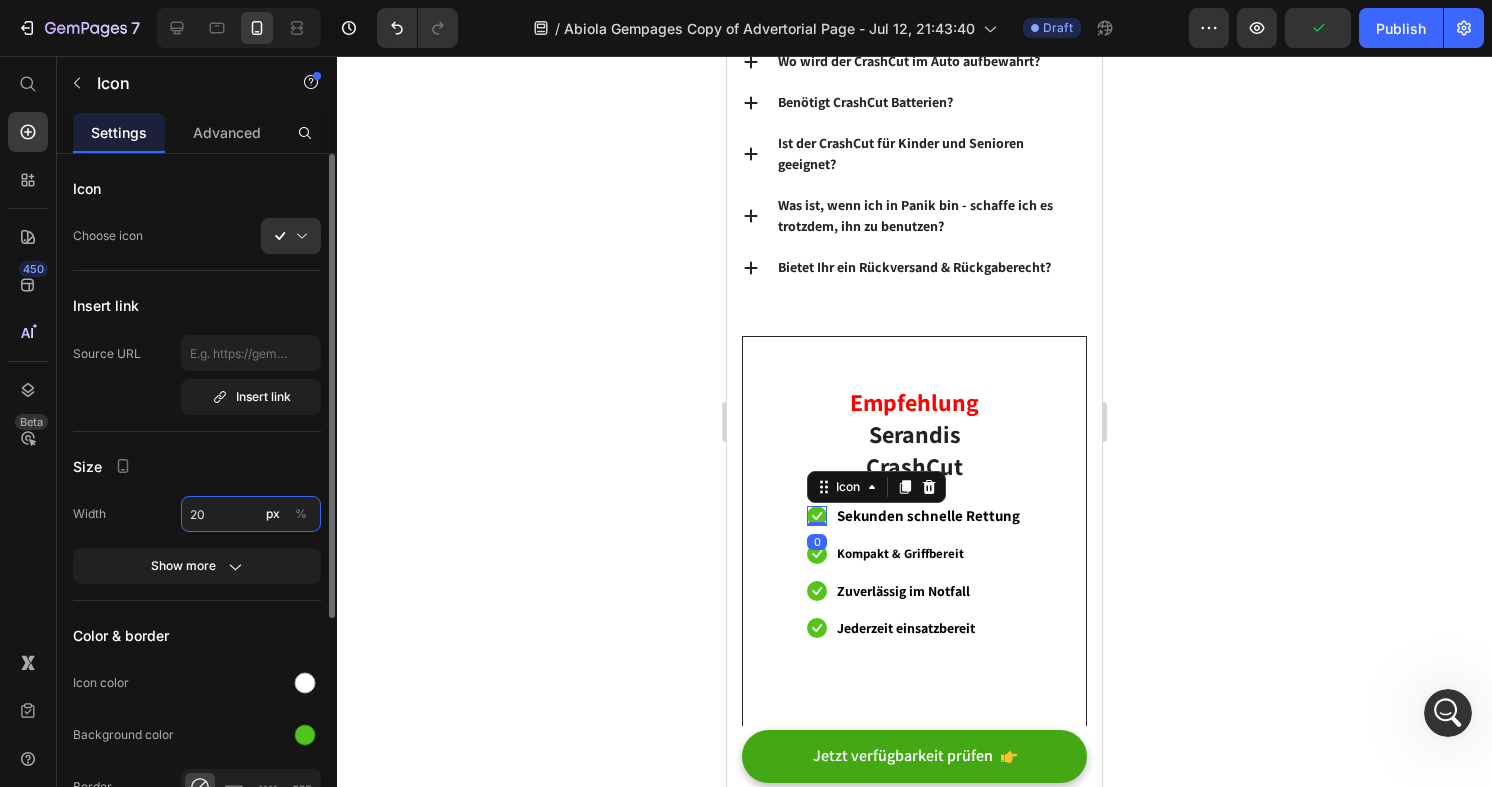 click on "20" at bounding box center [251, 514] 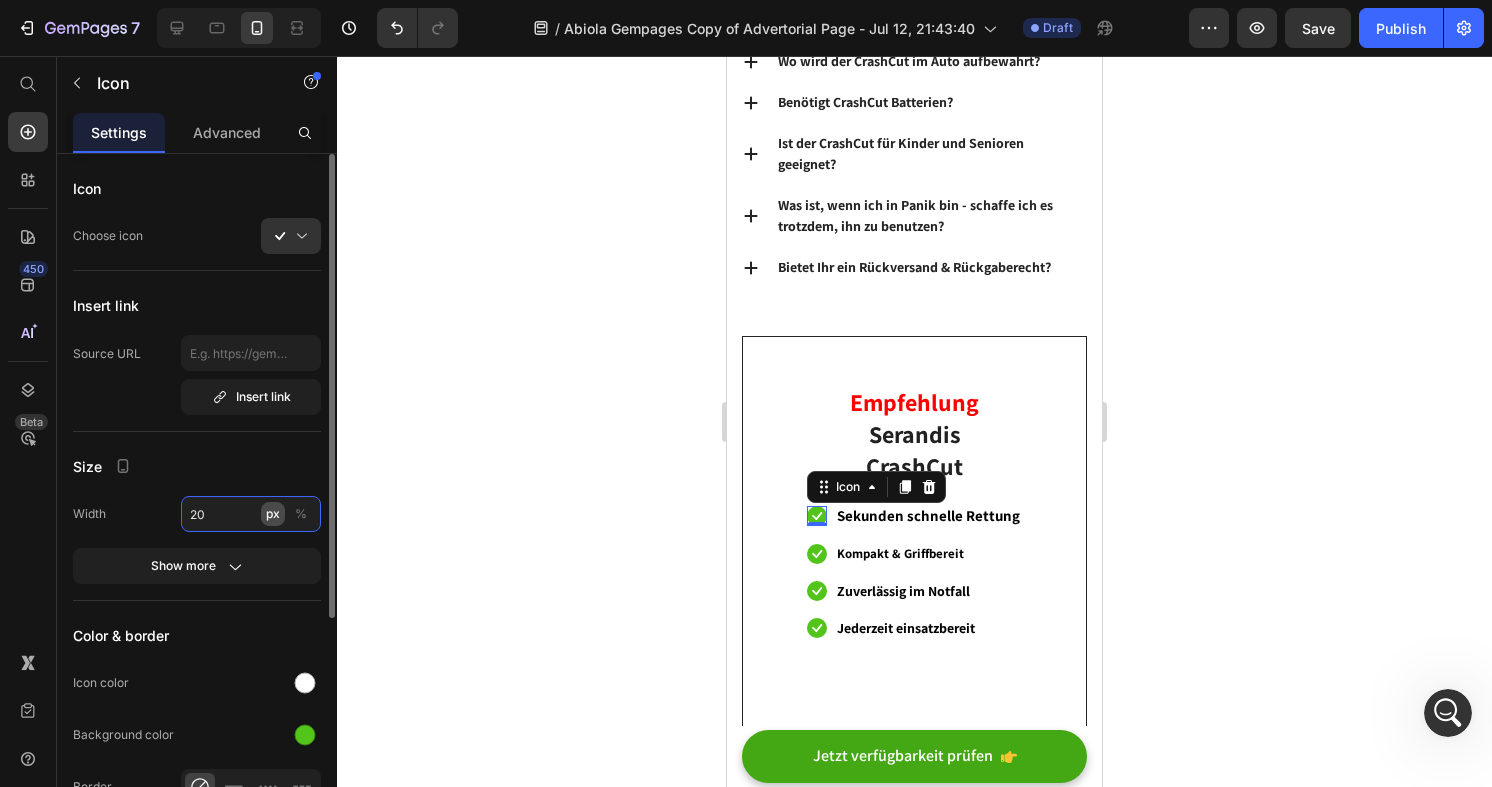 type on "19" 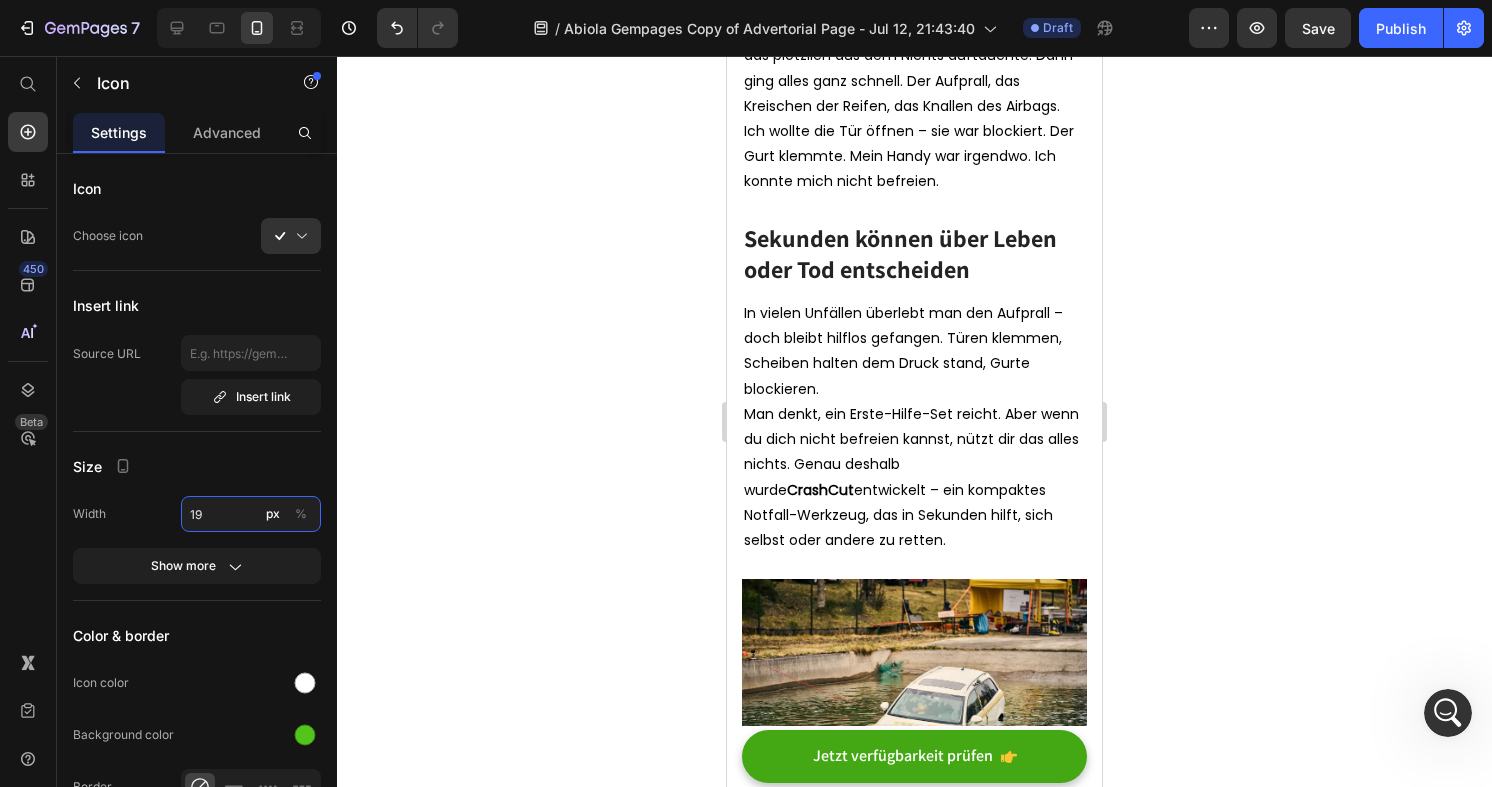 scroll, scrollTop: 1565, scrollLeft: 0, axis: vertical 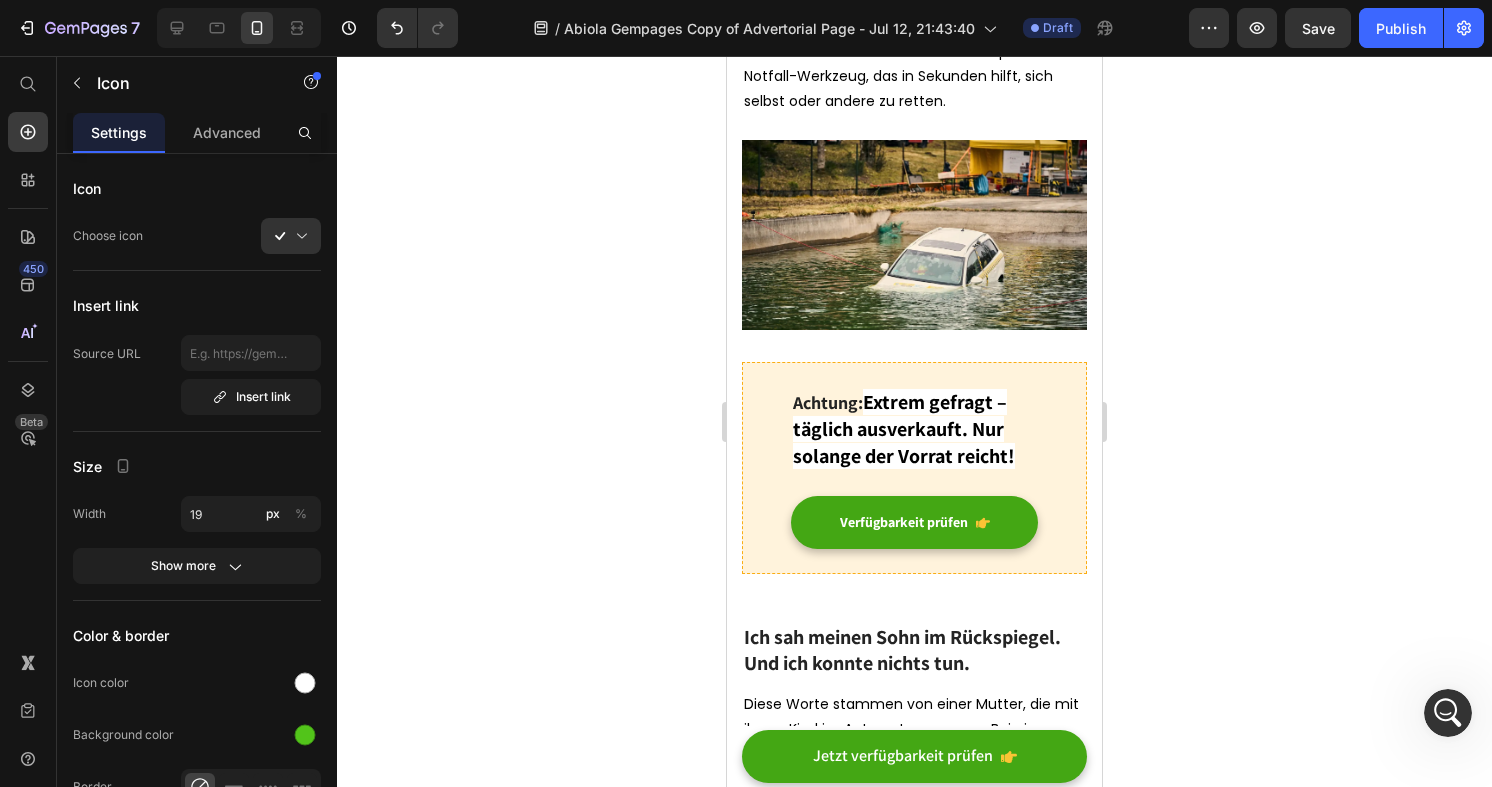 click on "7   /  Abiola Gempages Copy of Advertorial Page - Jul 12, 21:43:40 Draft Preview  Save   Publish" 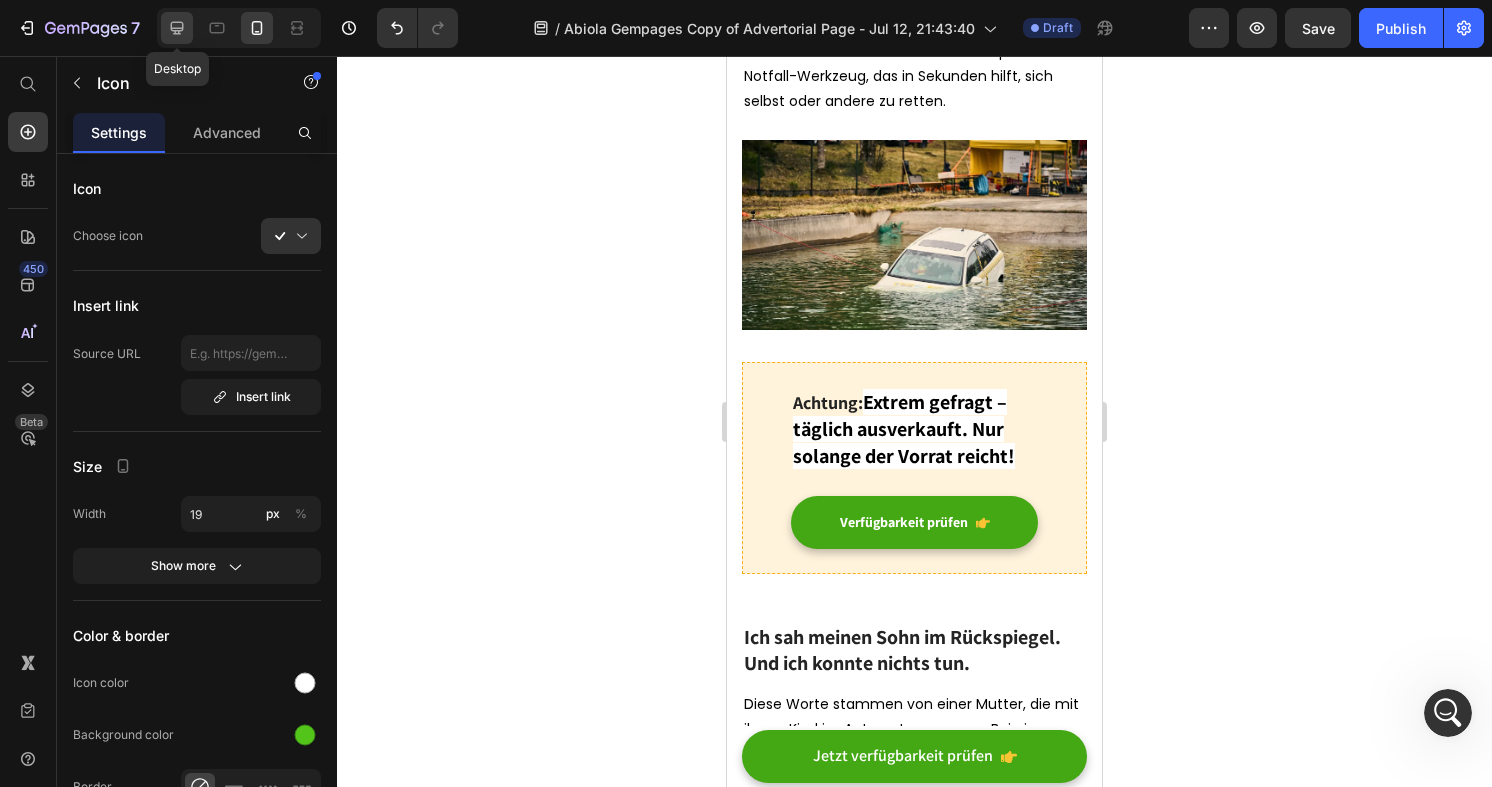 click 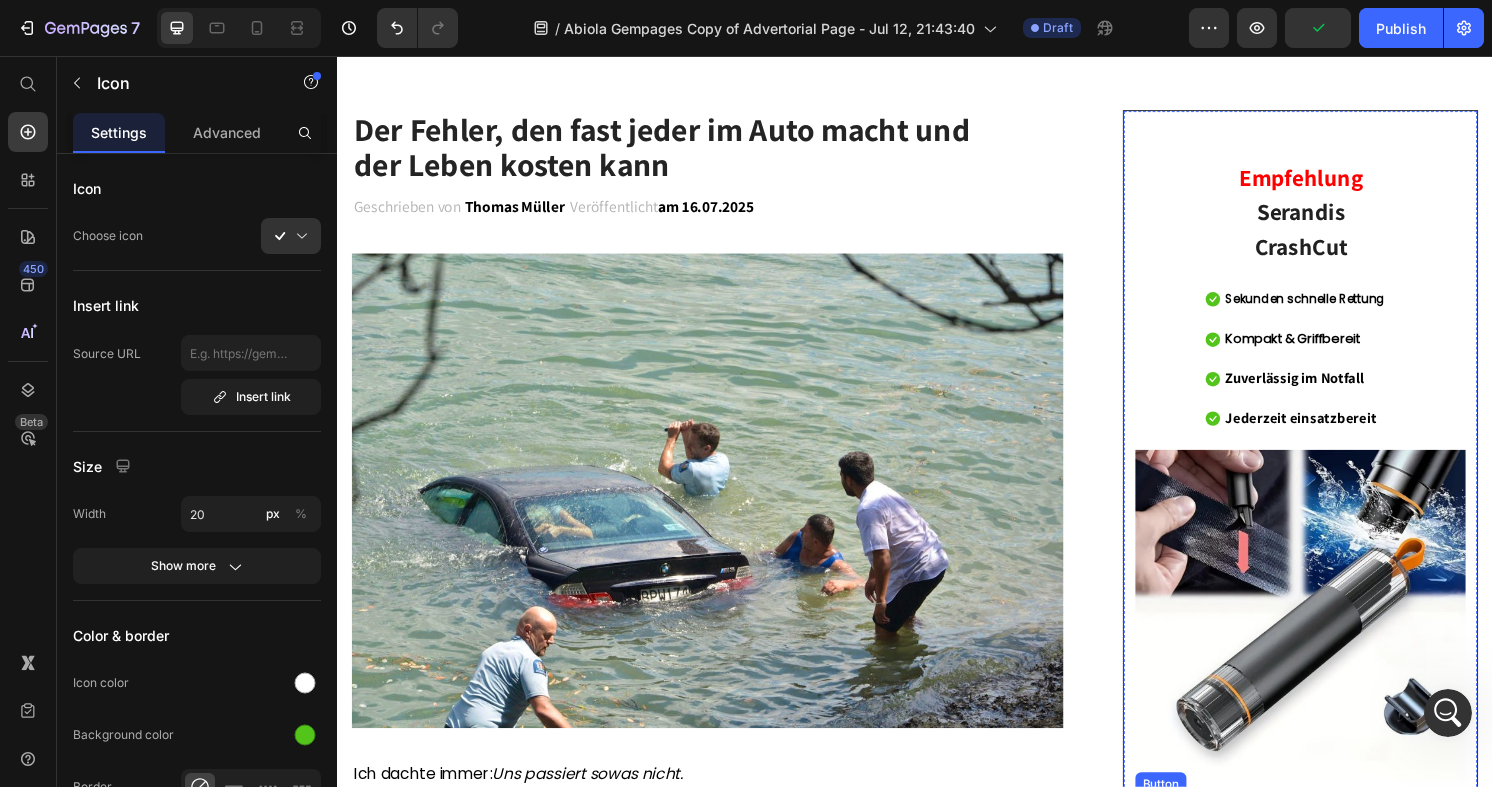 scroll, scrollTop: 156, scrollLeft: 0, axis: vertical 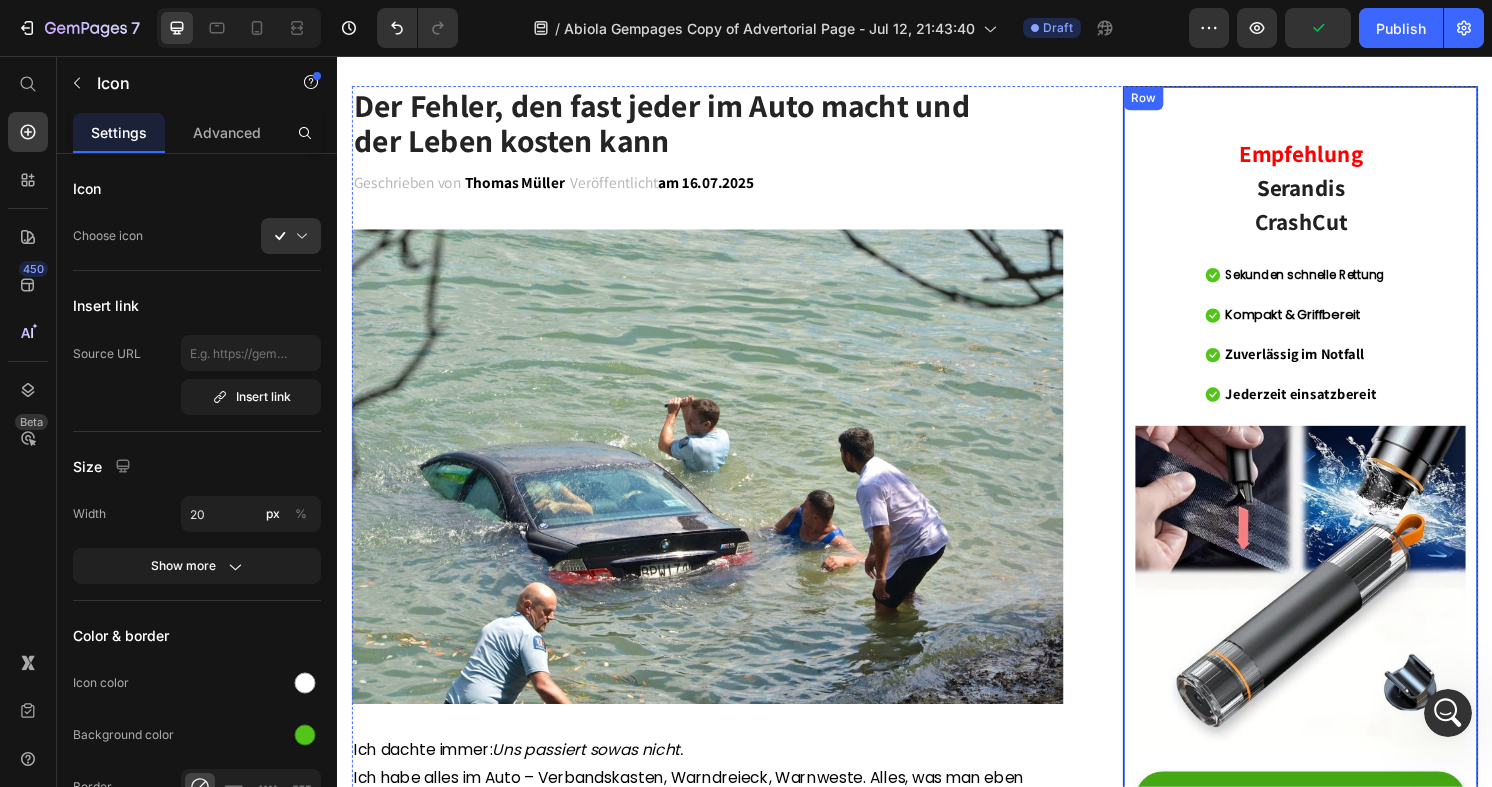 click on "Serandis Crashcut Heading
Icon Sekunden schnelle Rettung Text block
Icon Kompakt & Griffbereit Text block
Icon Zuverlässig im Notfall   Text block
Icon Jederzeit einsatzbereit   Text block Icon List Row Image  	   Verfügbarket prüfen Button ✔️ 30-Tage Geld-zurück Garantie Text block" at bounding box center [1337, 504] 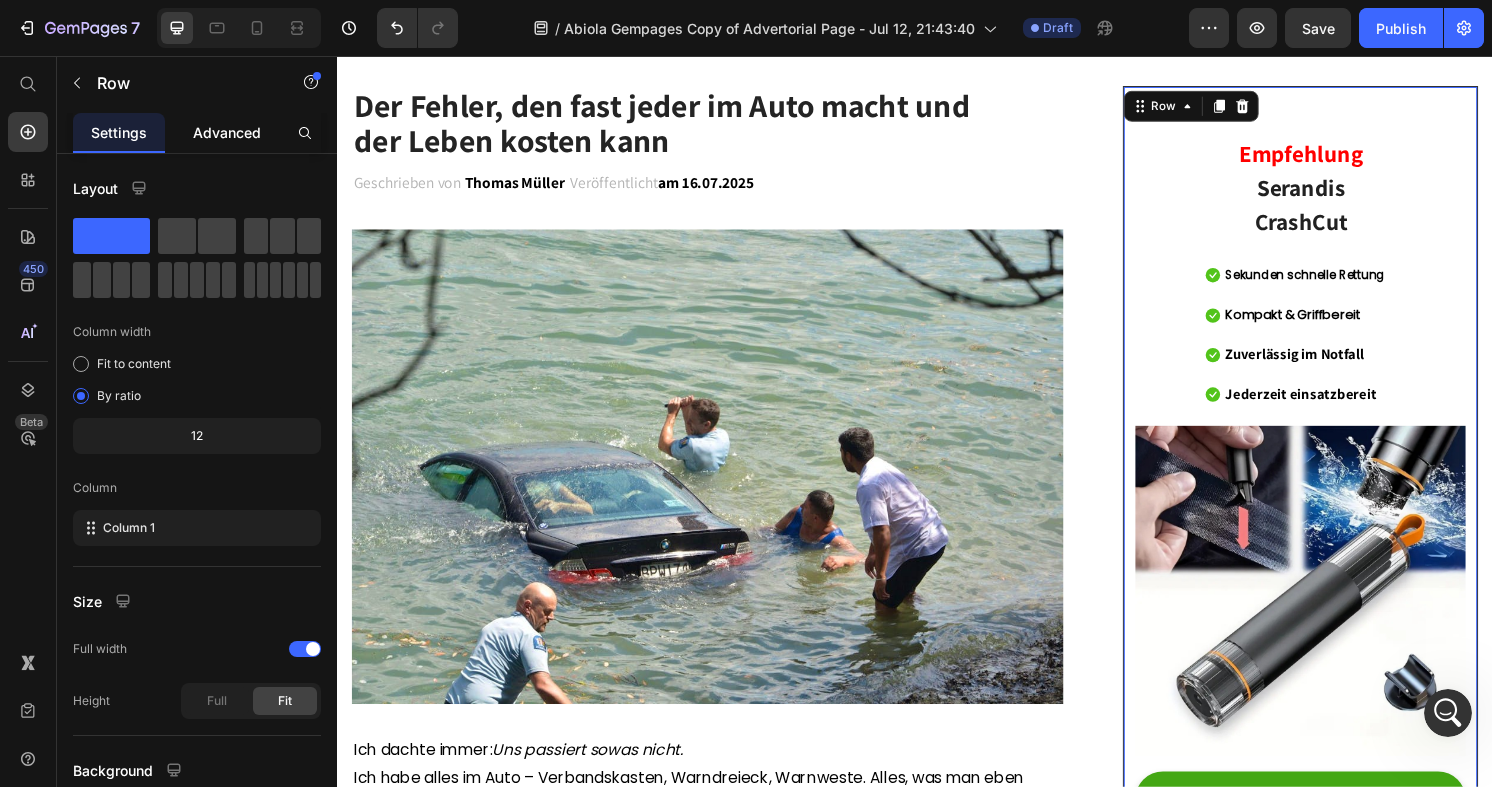 click on "Advanced" at bounding box center (227, 132) 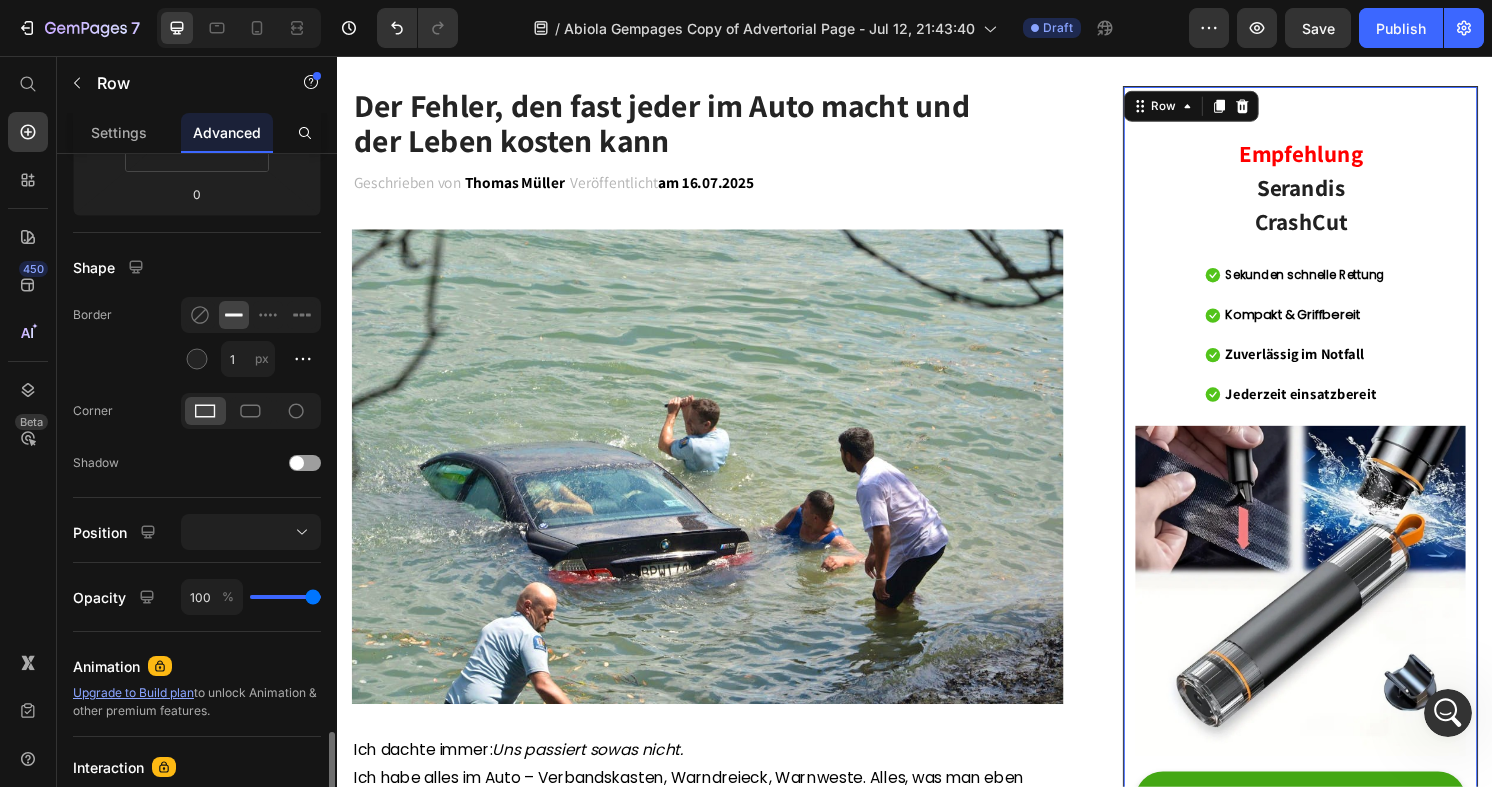 scroll, scrollTop: 659, scrollLeft: 0, axis: vertical 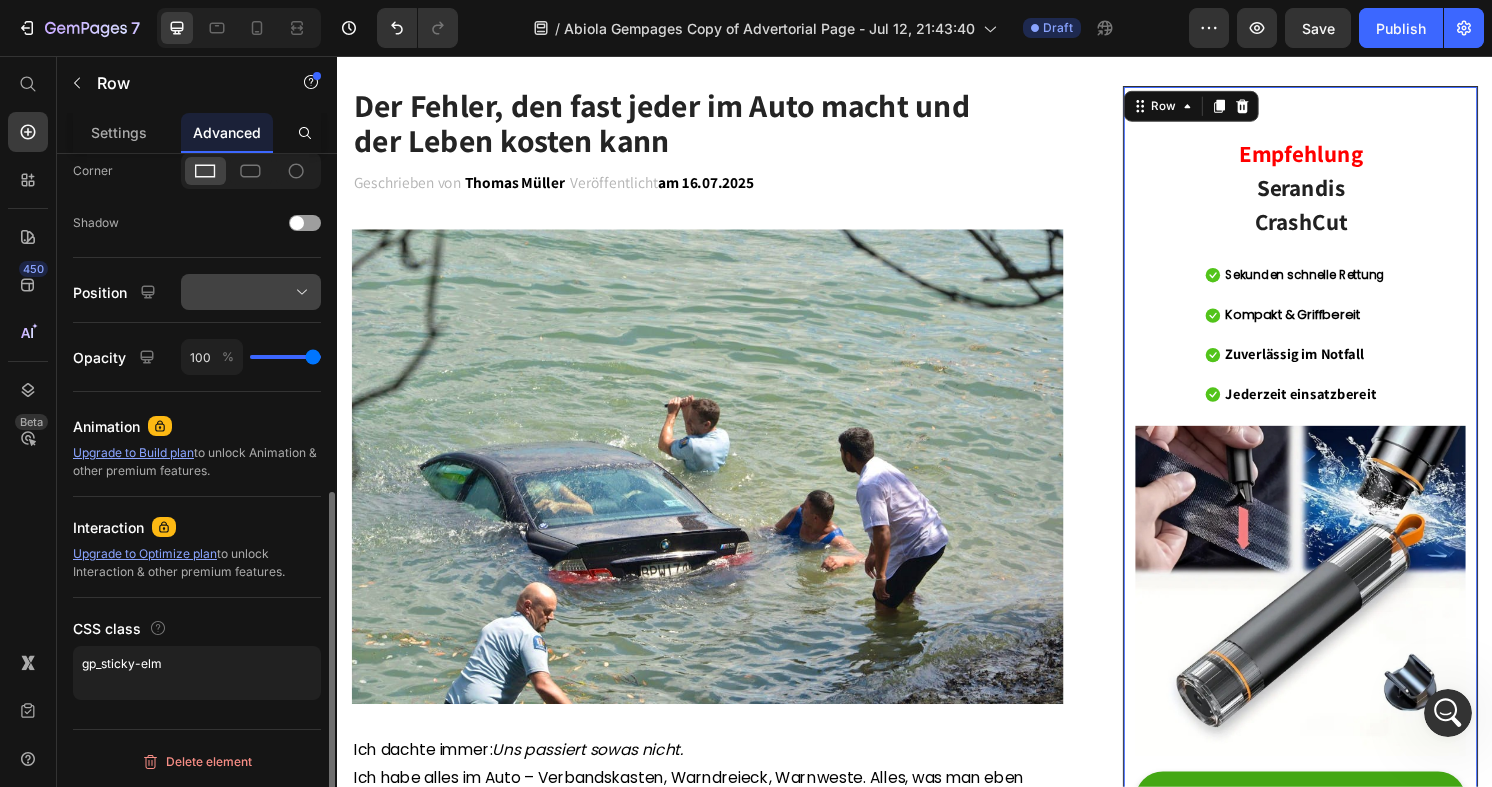 click at bounding box center (251, 292) 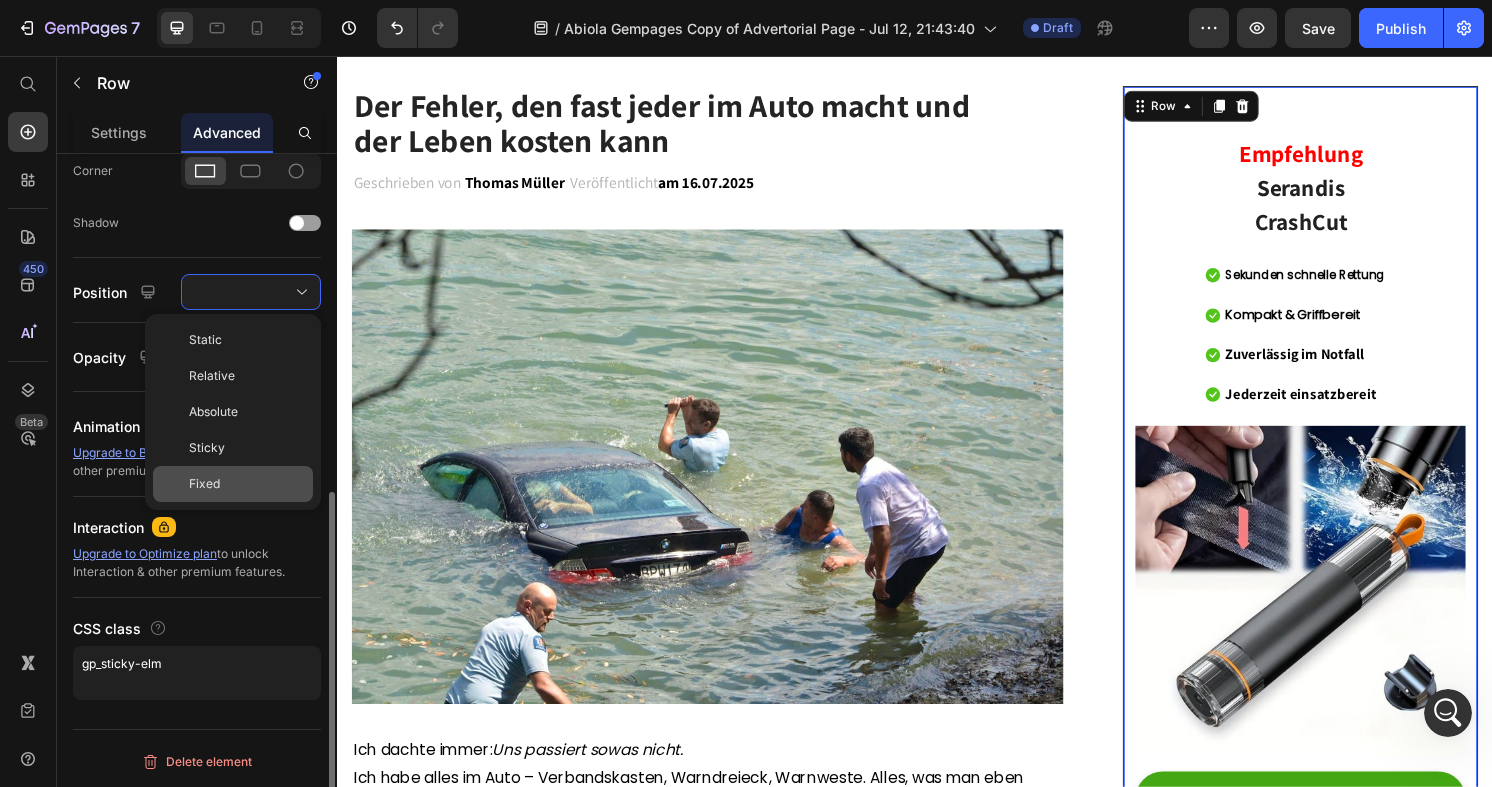 click on "Fixed" at bounding box center (247, 484) 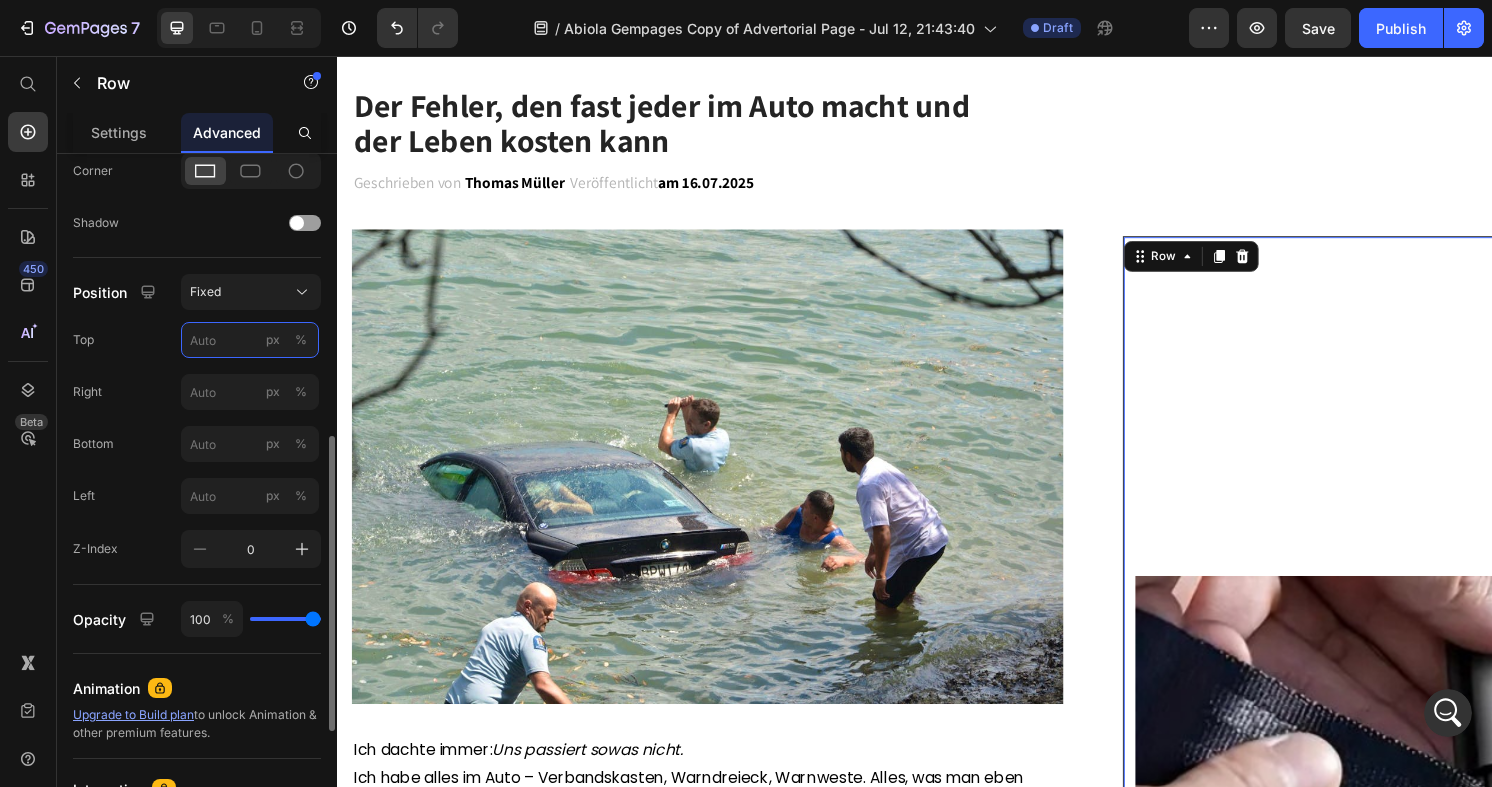 click on "px %" at bounding box center [250, 340] 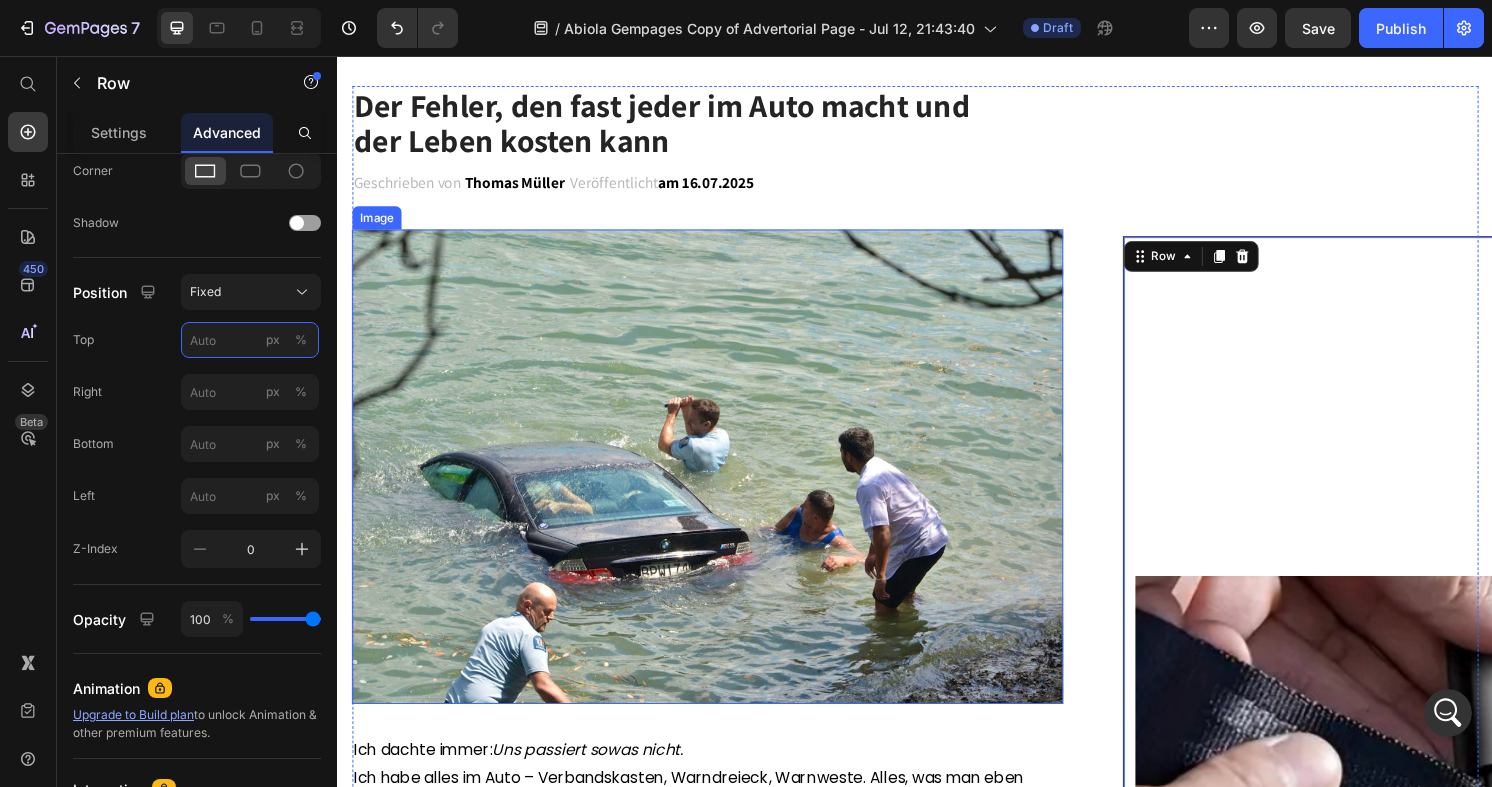 type on "0" 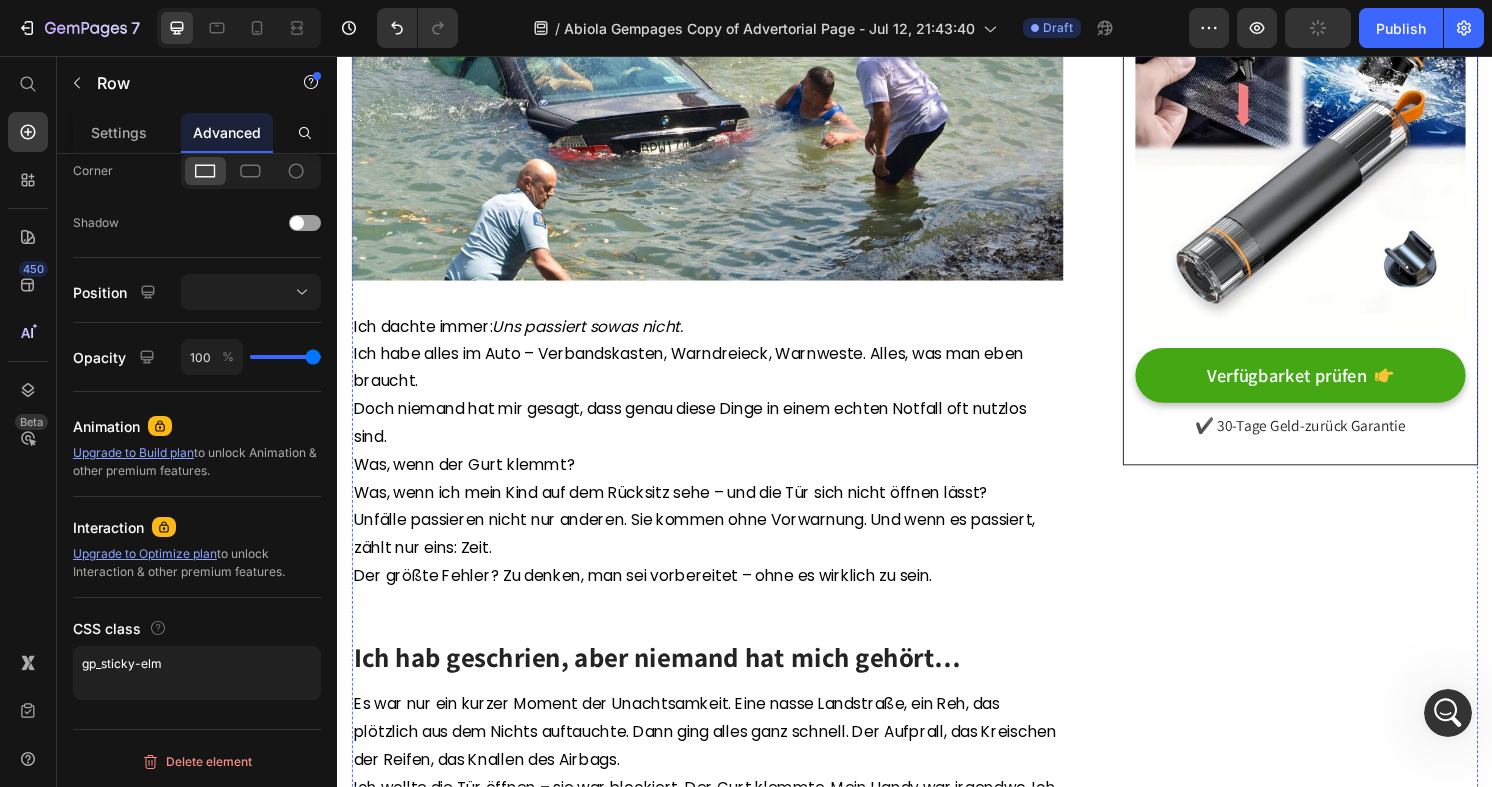 scroll, scrollTop: 0, scrollLeft: 0, axis: both 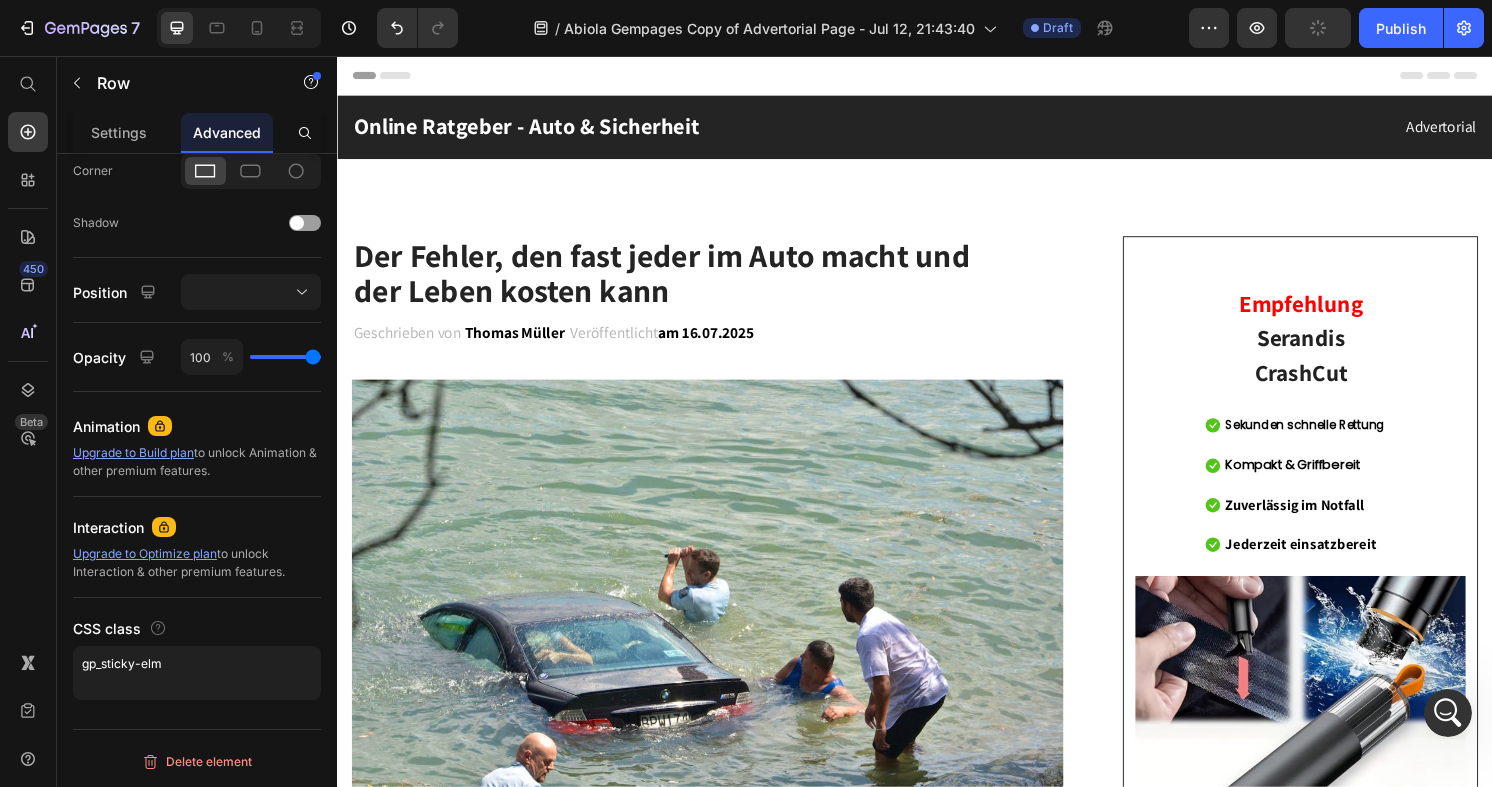click on "Serandis Crashcut Heading
Icon Sekunden schnelle Rettung Text block
Icon Kompakt & Griffbereit Text block
Icon Zuverlässig im Notfall   Text block
Icon Jederzeit einsatzbereit   Text block Icon List Row Image  	   Verfügbarket prüfen Button ✔️ 30-Tage Geld-zurück Garantie Text block" at bounding box center (1337, 660) 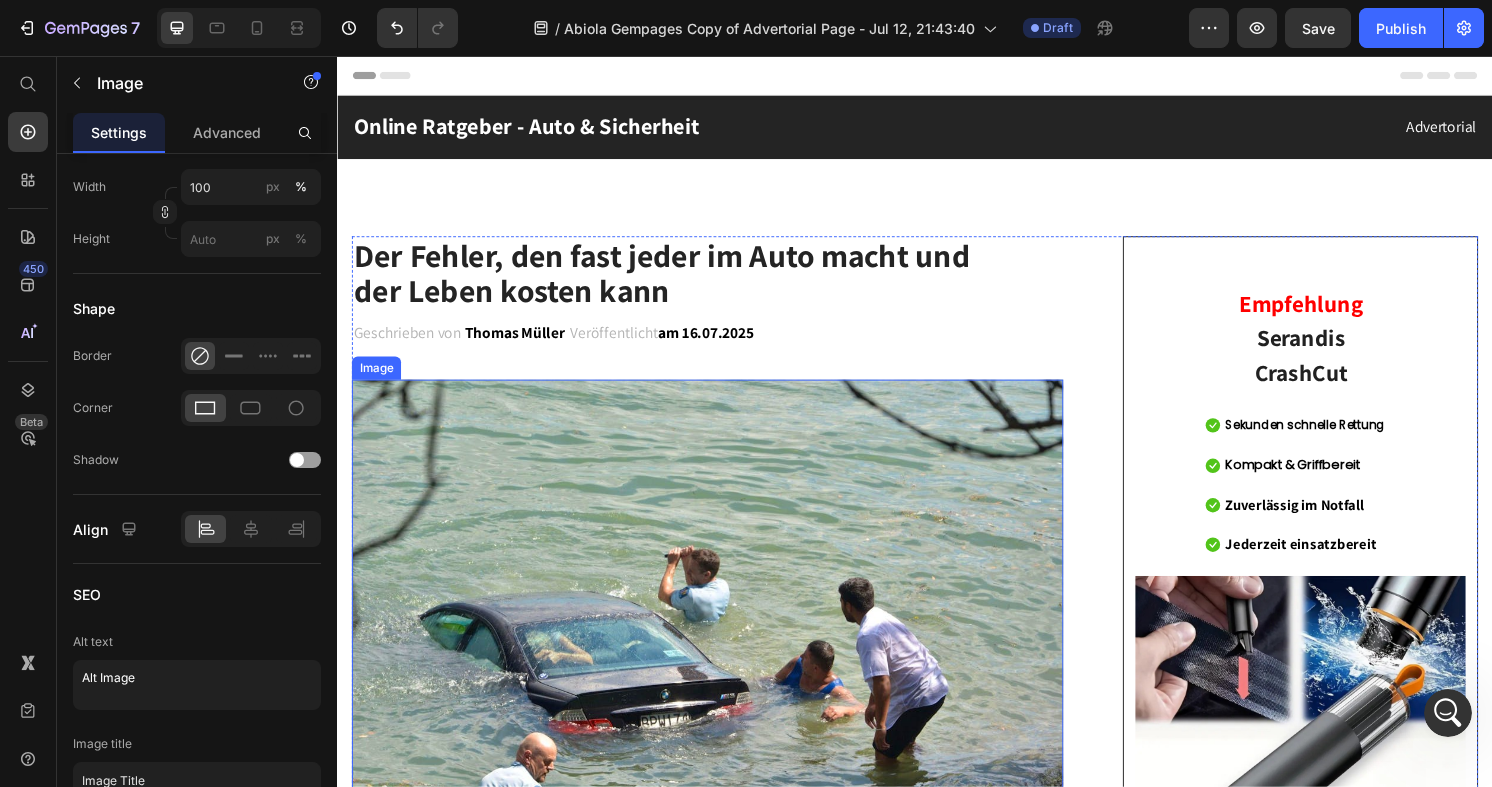 click at bounding box center (721, 638) 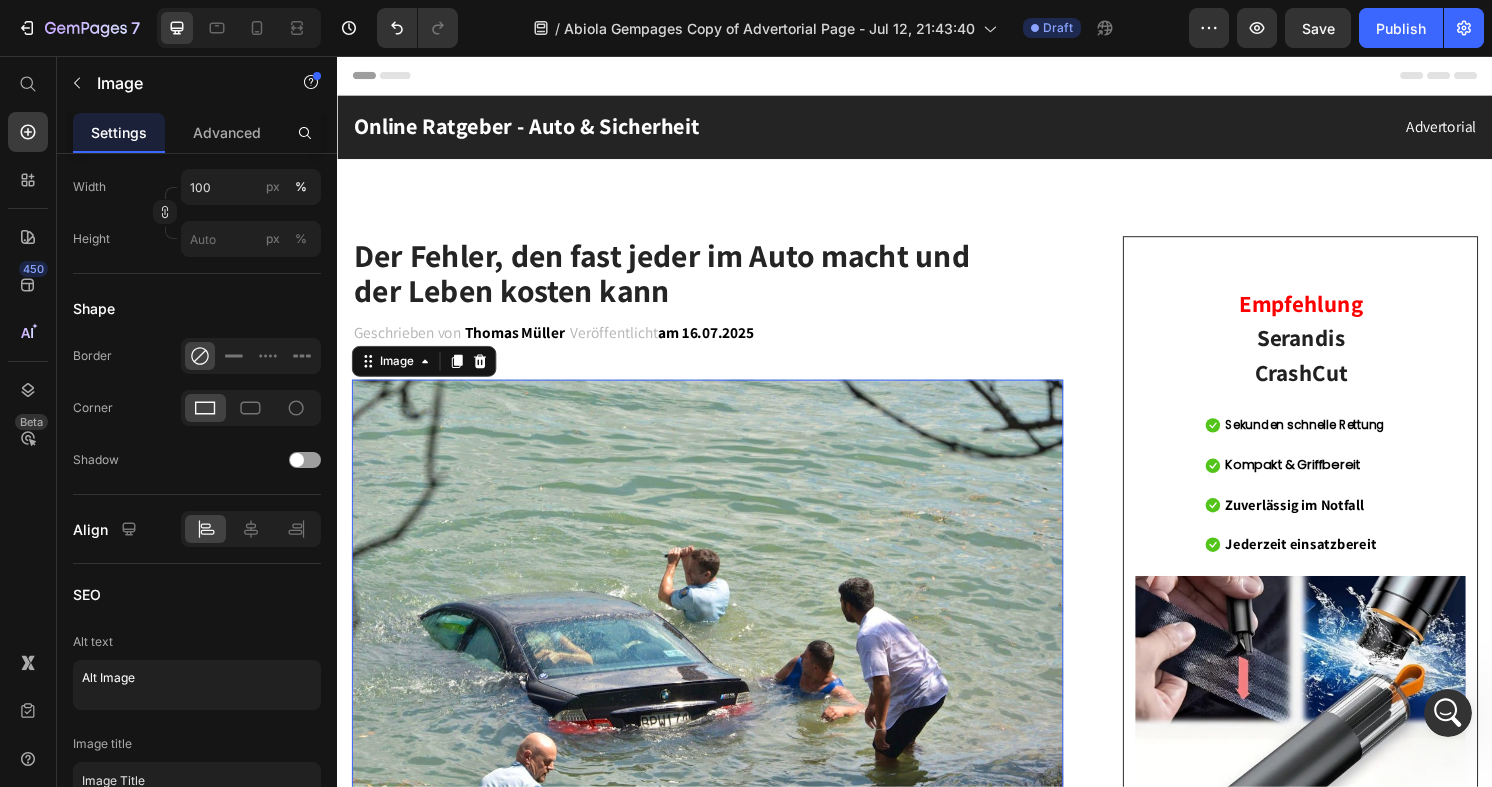 scroll, scrollTop: 0, scrollLeft: 0, axis: both 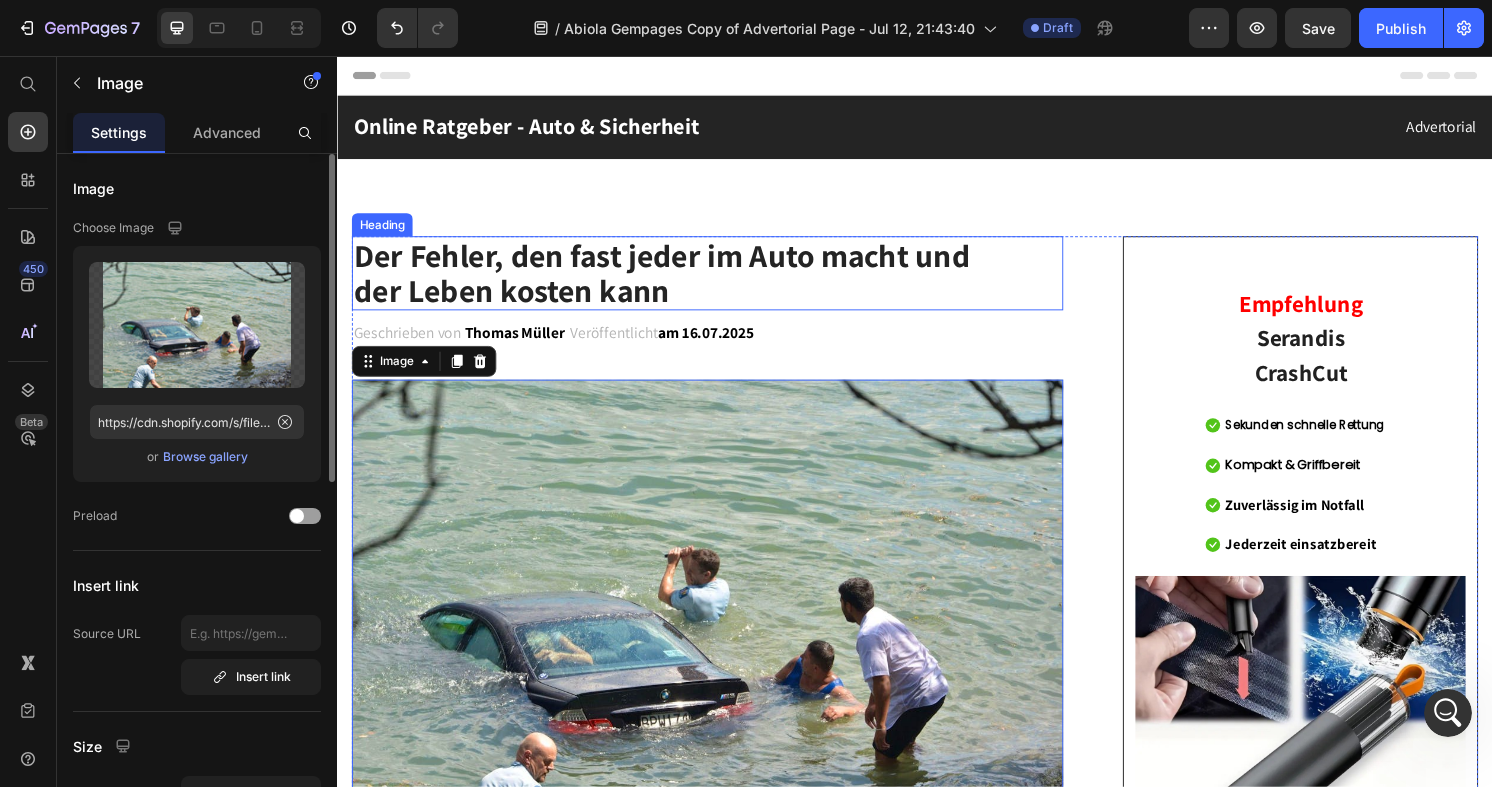 click on "Der Fehler, den fast jeder im Auto macht und der Leben kosten kann" at bounding box center (721, 281) 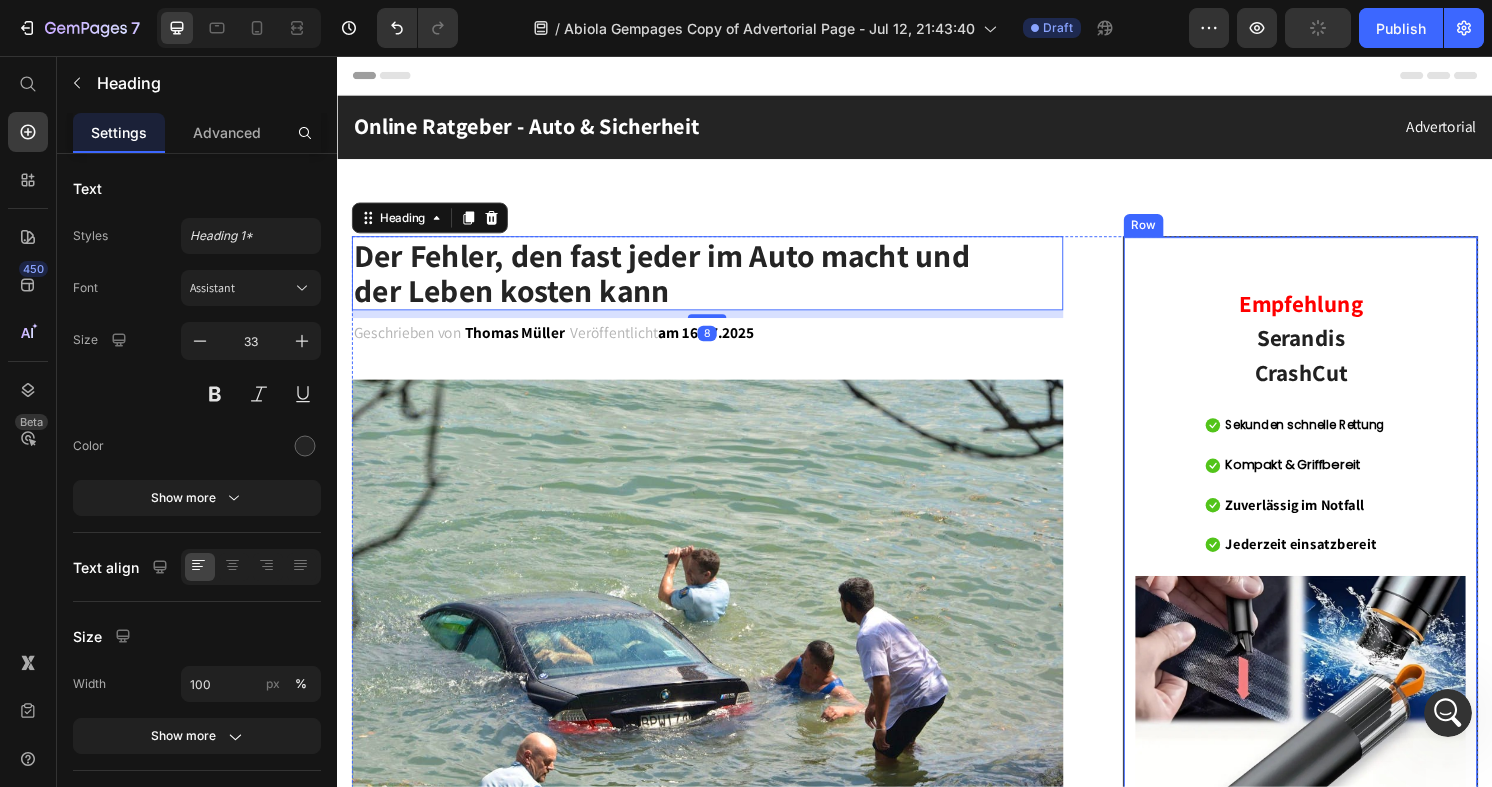 click on "Serandis Crashcut Heading
Icon Sekunden schnelle Rettung Text block
Icon Kompakt & Griffbereit Text block
Icon Zuverlässig im Notfall   Text block
Icon Jederzeit einsatzbereit   Text block Icon List Row Image  	   Verfügbarket prüfen Button ✔️ 30-Tage Geld-zurück Garantie Text block Row" at bounding box center (1337, 660) 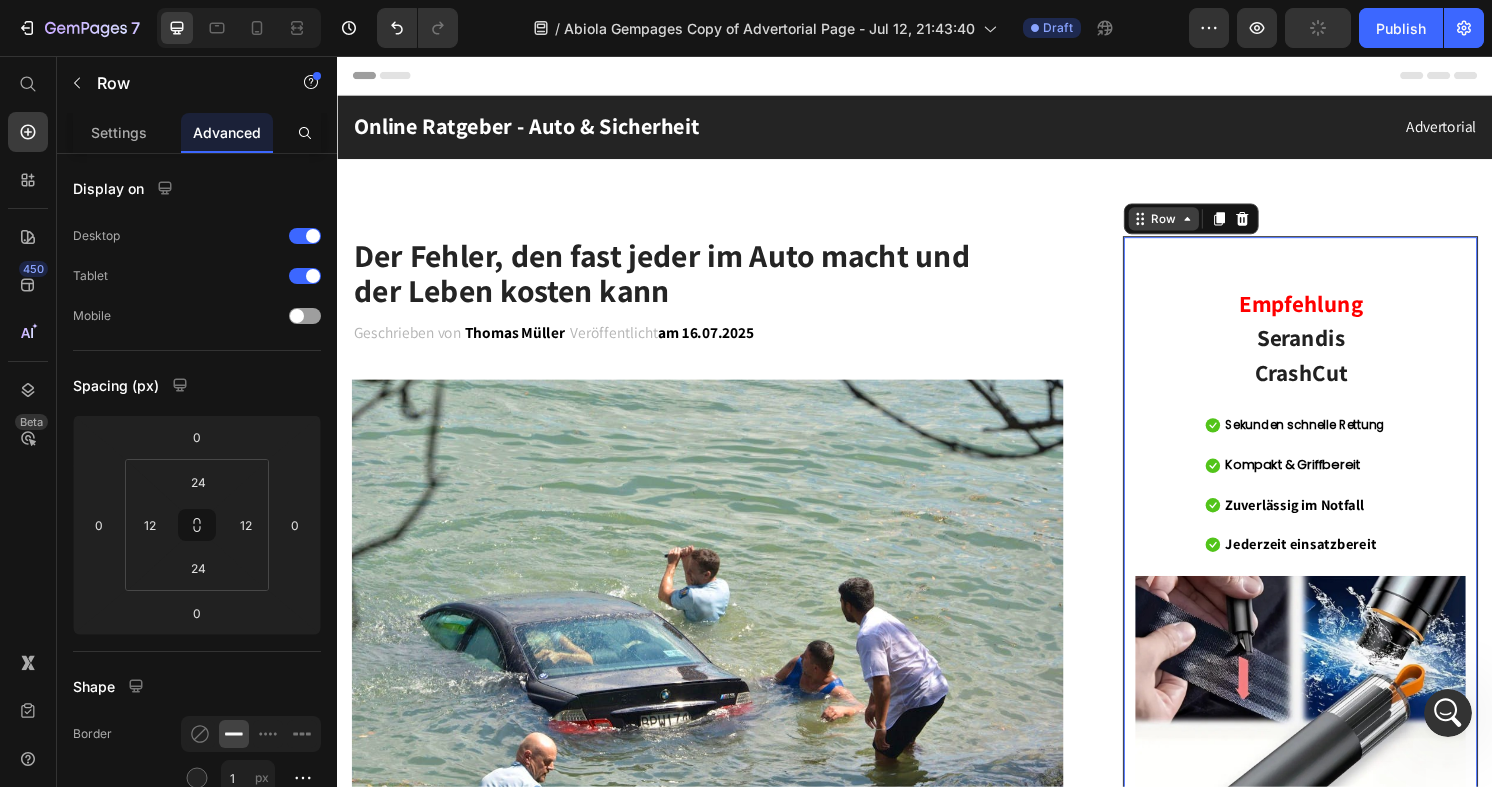 click 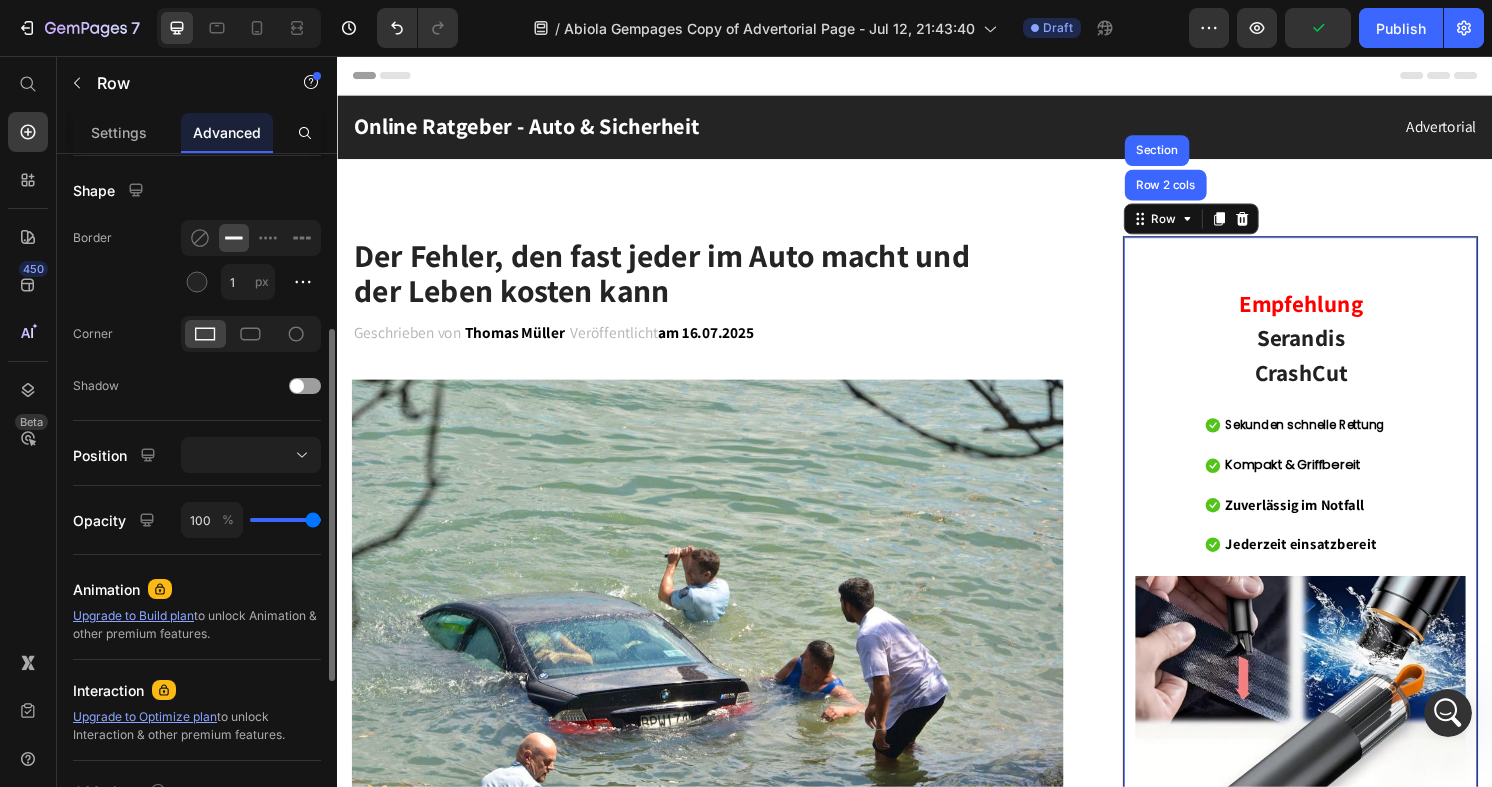 scroll, scrollTop: 536, scrollLeft: 0, axis: vertical 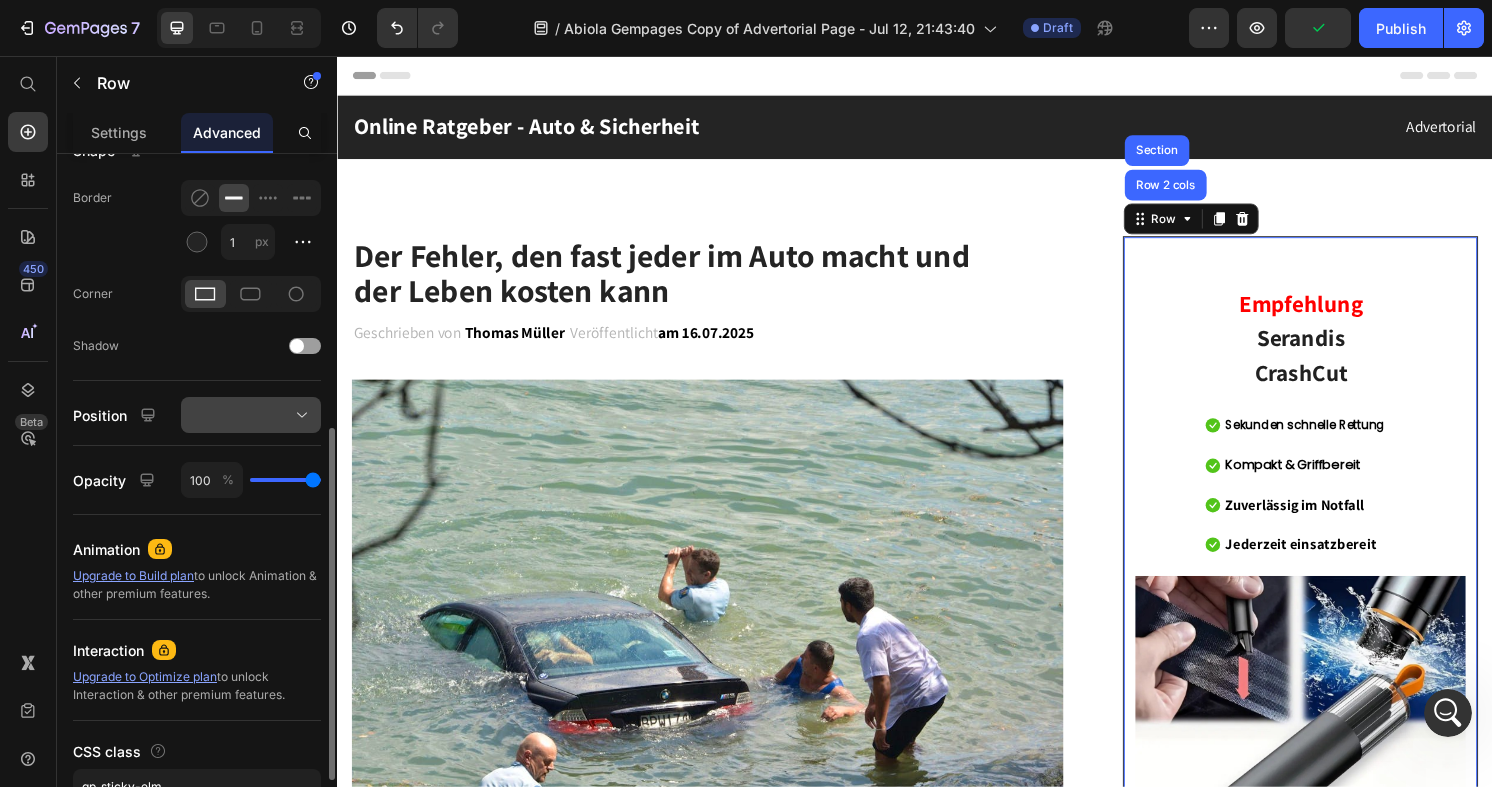 click at bounding box center [251, 415] 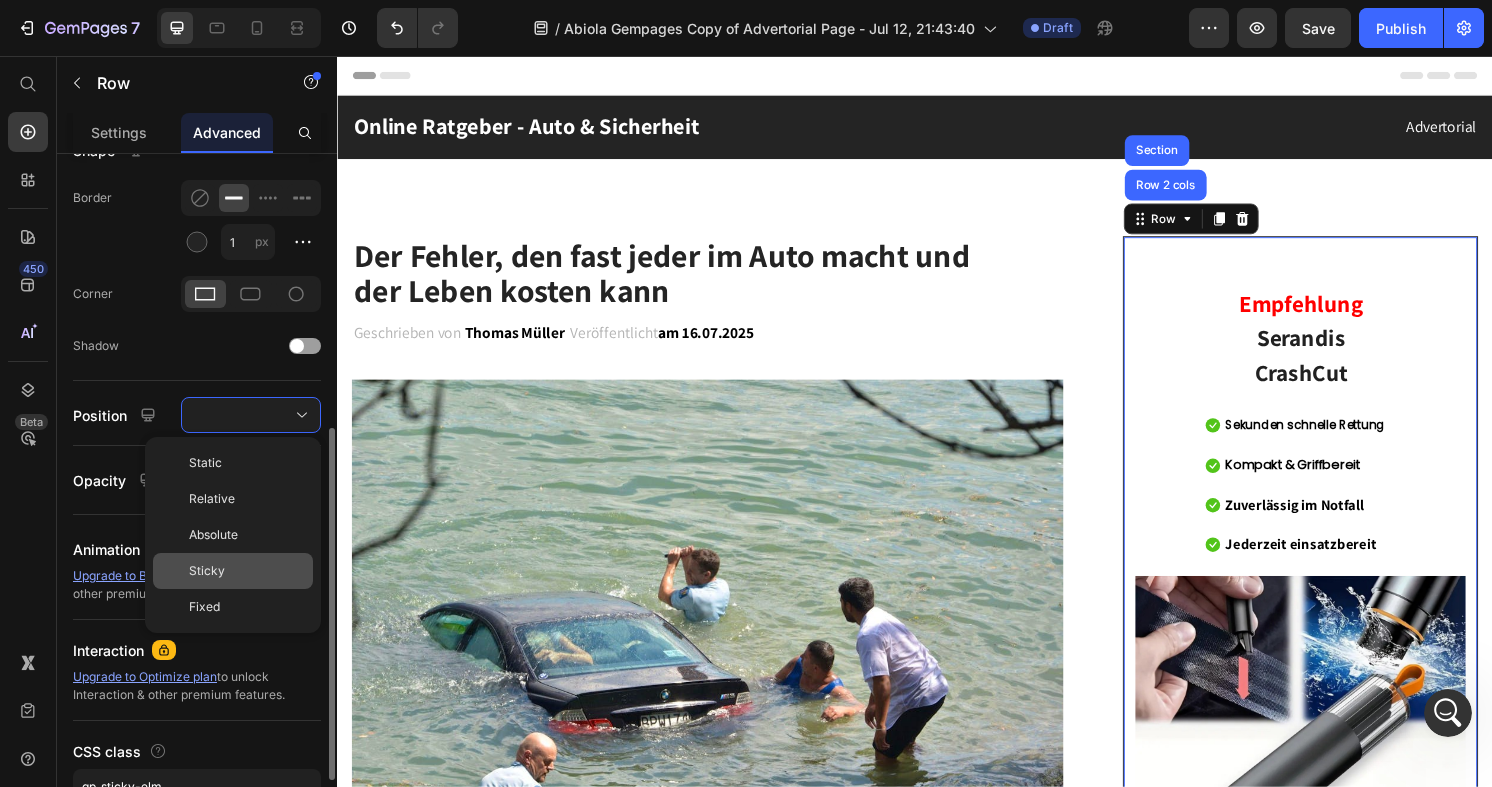 click on "Sticky" 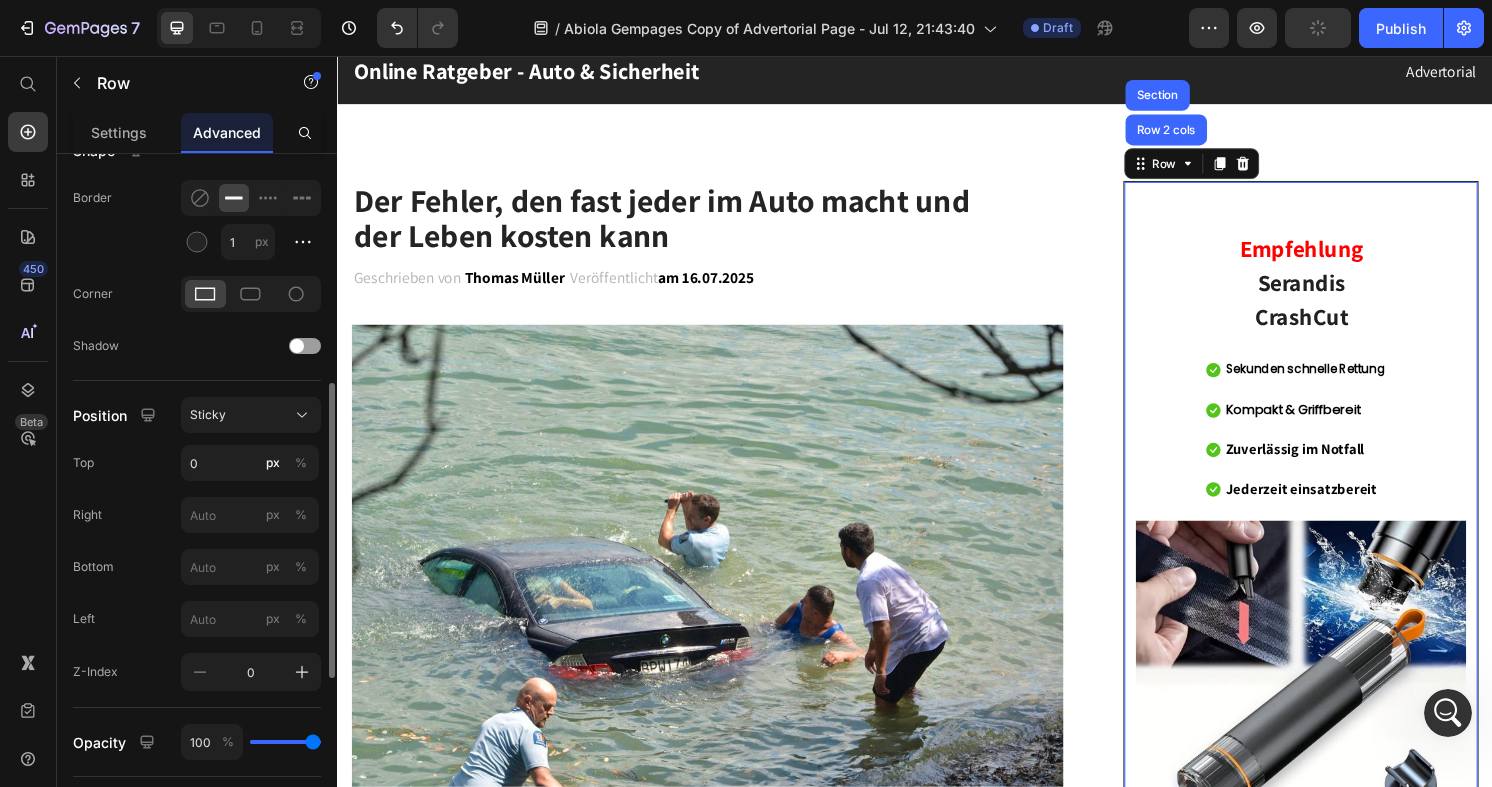 scroll, scrollTop: 63, scrollLeft: 0, axis: vertical 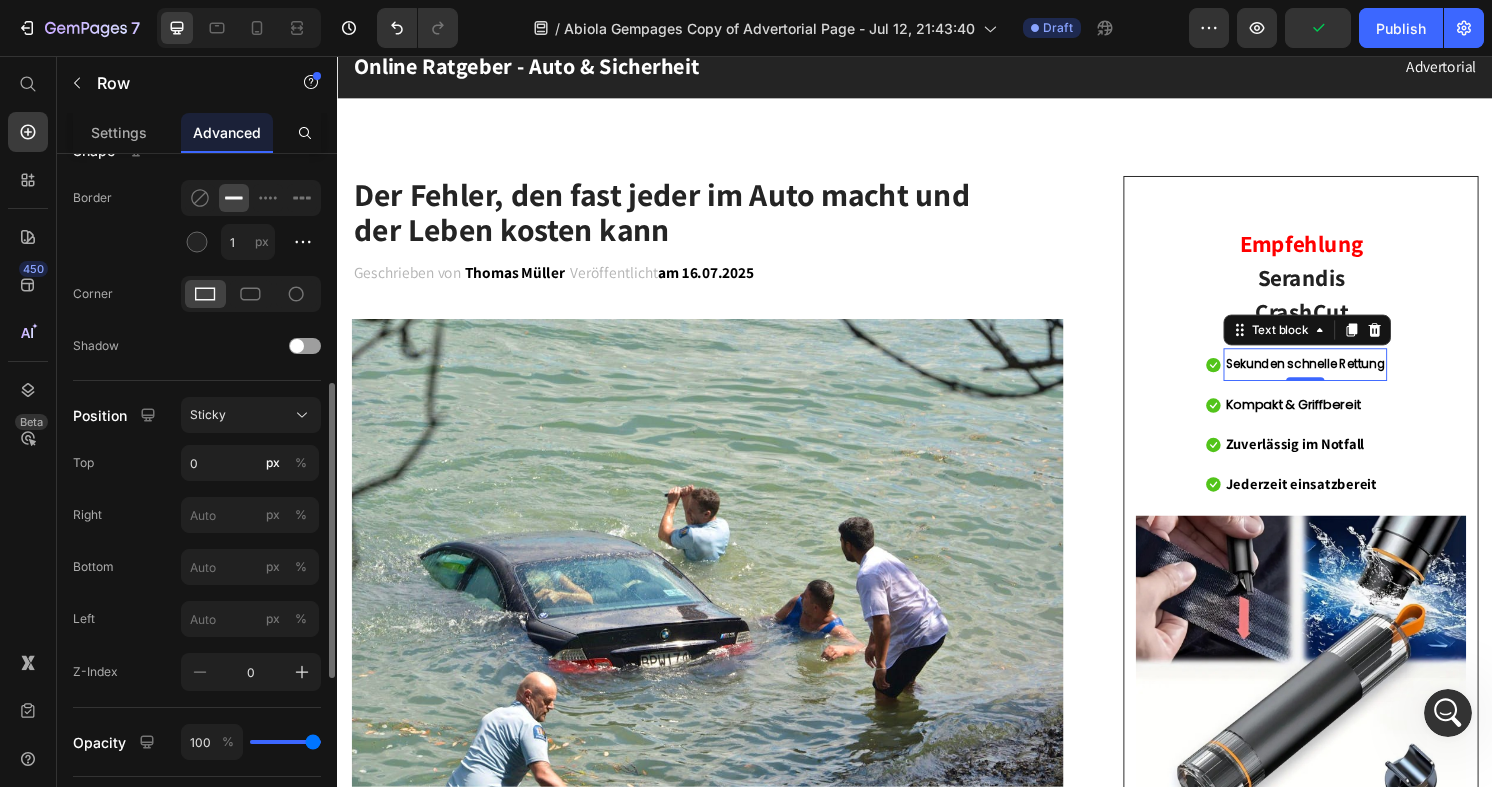 click on "Sekunden schnelle Rettung" at bounding box center [1342, 375] 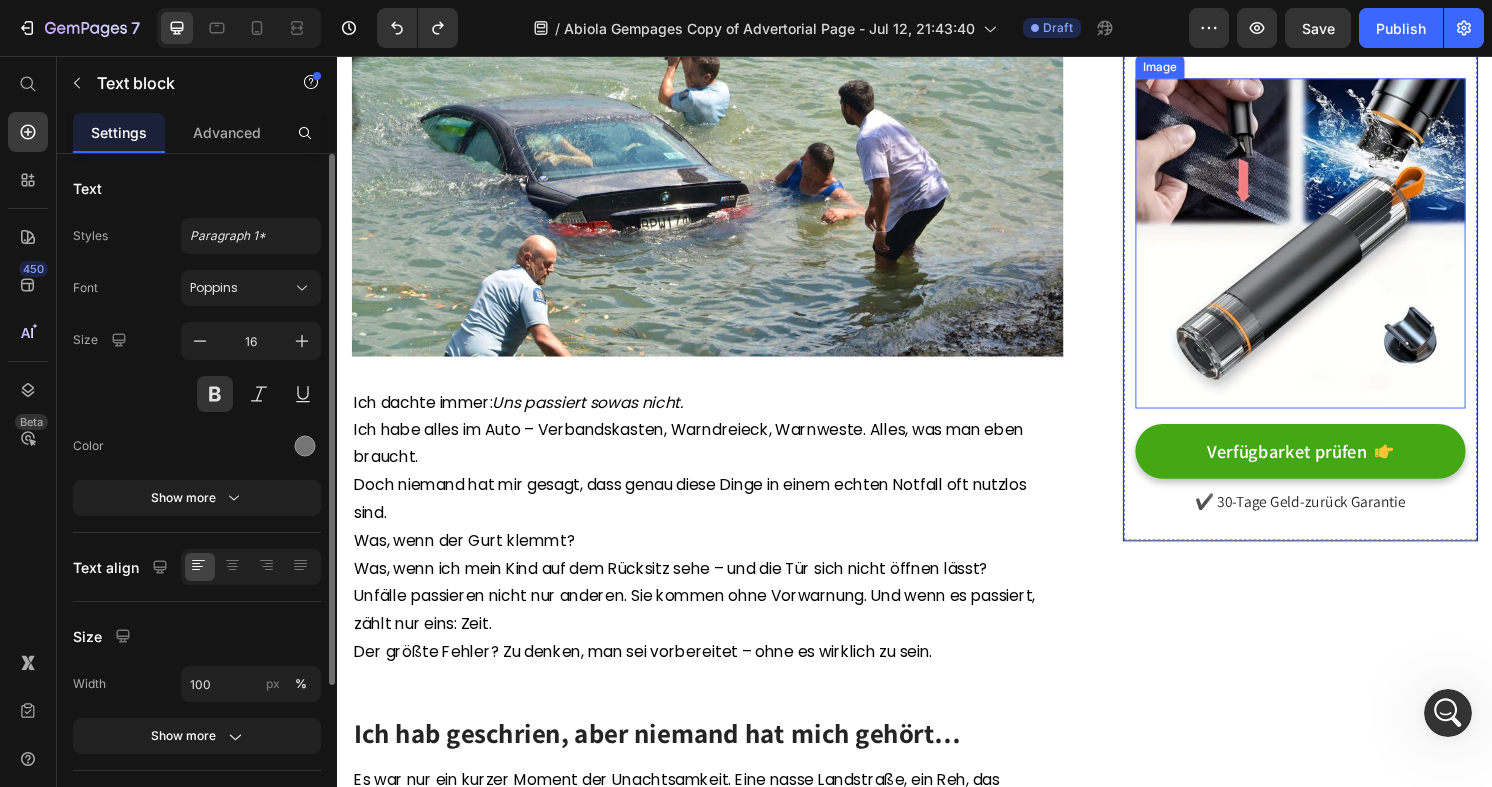 scroll, scrollTop: 516, scrollLeft: 0, axis: vertical 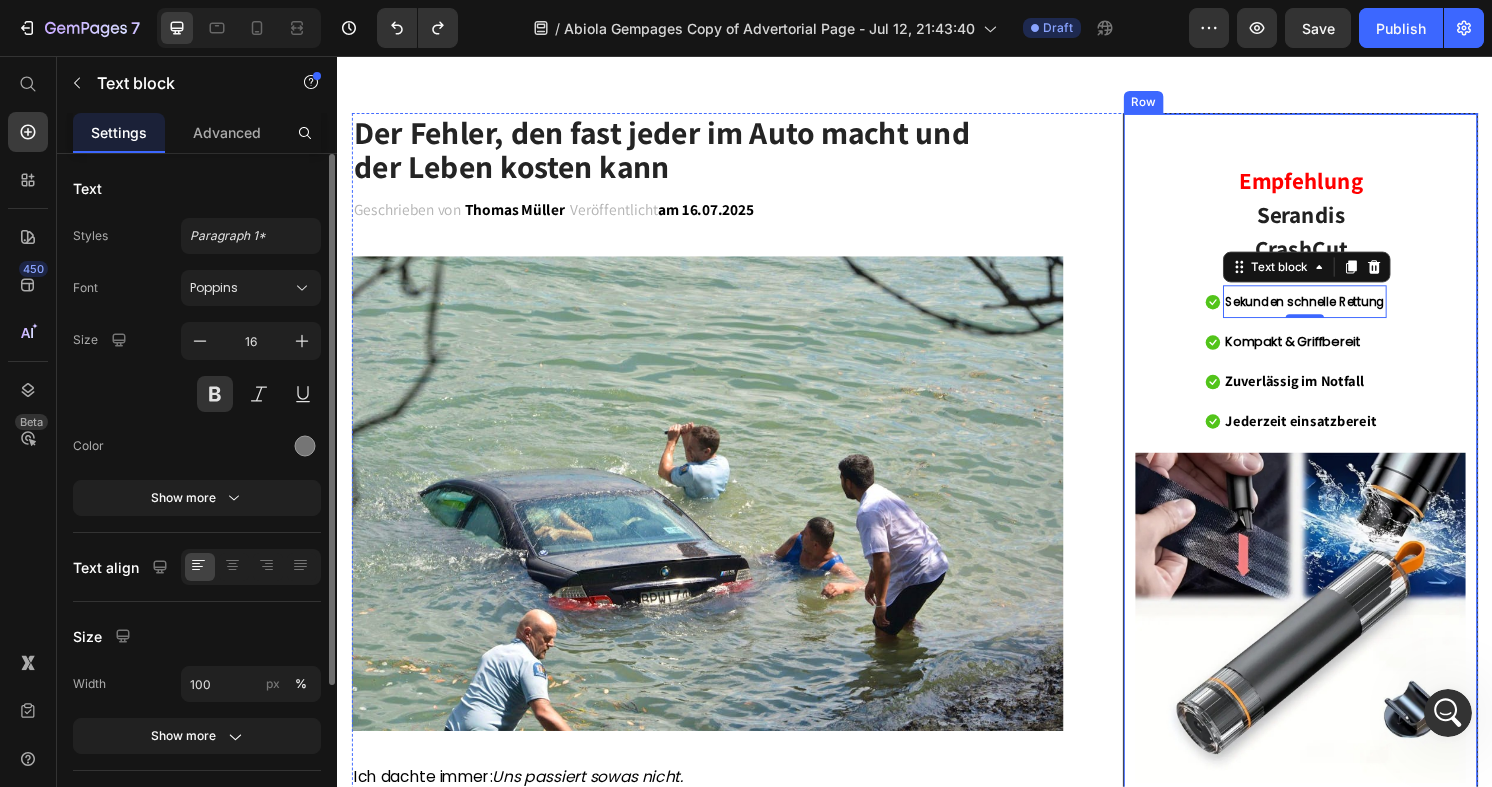click on "Der Fehler, den fast jeder im Auto macht und der Leben kosten kann Heading Geschrieben von   Thomas Müller  Text block Veröffentlicht  am 16.07.2025 Text block Row Image Ich dachte immer:  Uns passiert sowas nicht. Ich habe alles im Auto – Verbandskasten, Warndreieck, Warnweste. Alles, was man eben braucht. Doch niemand hat mir gesagt, dass genau diese Dinge in einem echten Notfall oft nutzlos sind. Was, wenn der Gurt klemmt? Was, wenn ich mein Kind auf dem Rücksitz sehe – und die Tür sich nicht öffnen lässt? Unfälle passieren nicht nur anderen. Sie kommen ohne Vorwarnung. Und wenn es passiert, zählt nur eins: Zeit. Der größte Fehler? Zu denken, man sei vorbereitet – ohne es wirklich zu sein. Text block Ich hab geschrien, aber niemand hat mich gehört… Heading Es war nur ein kurzer Moment der Unachtsamkeit. Eine nasse Landstraße, ein Reh, das plötzlich aus dem Nichts auftauchte. Dann ging alles ganz schnell. Der Aufprall, das Kreischen der Reifen, das Knallen des Airbags. Text block" at bounding box center [937, 2321] 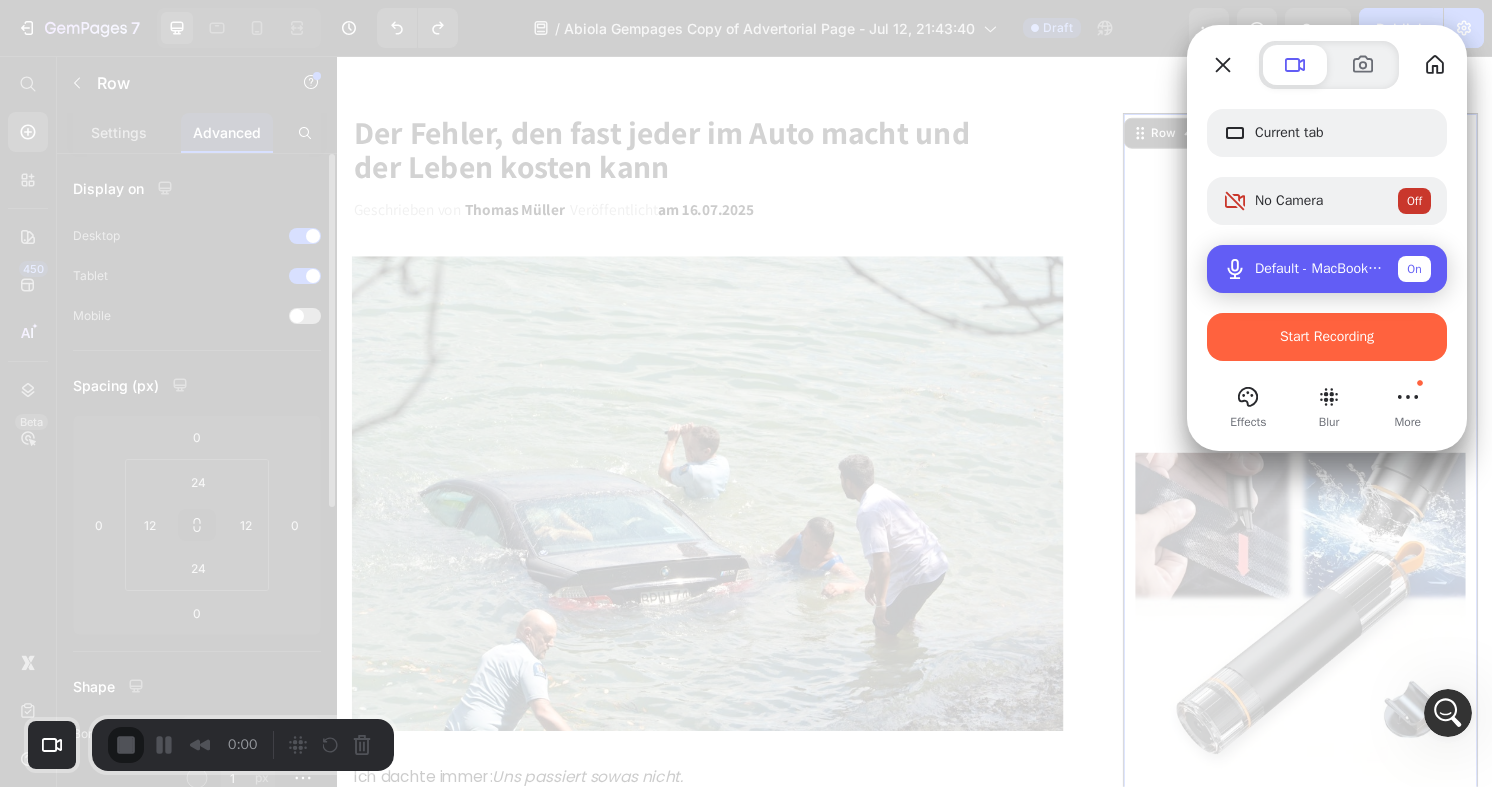click on "On" at bounding box center [1414, 269] 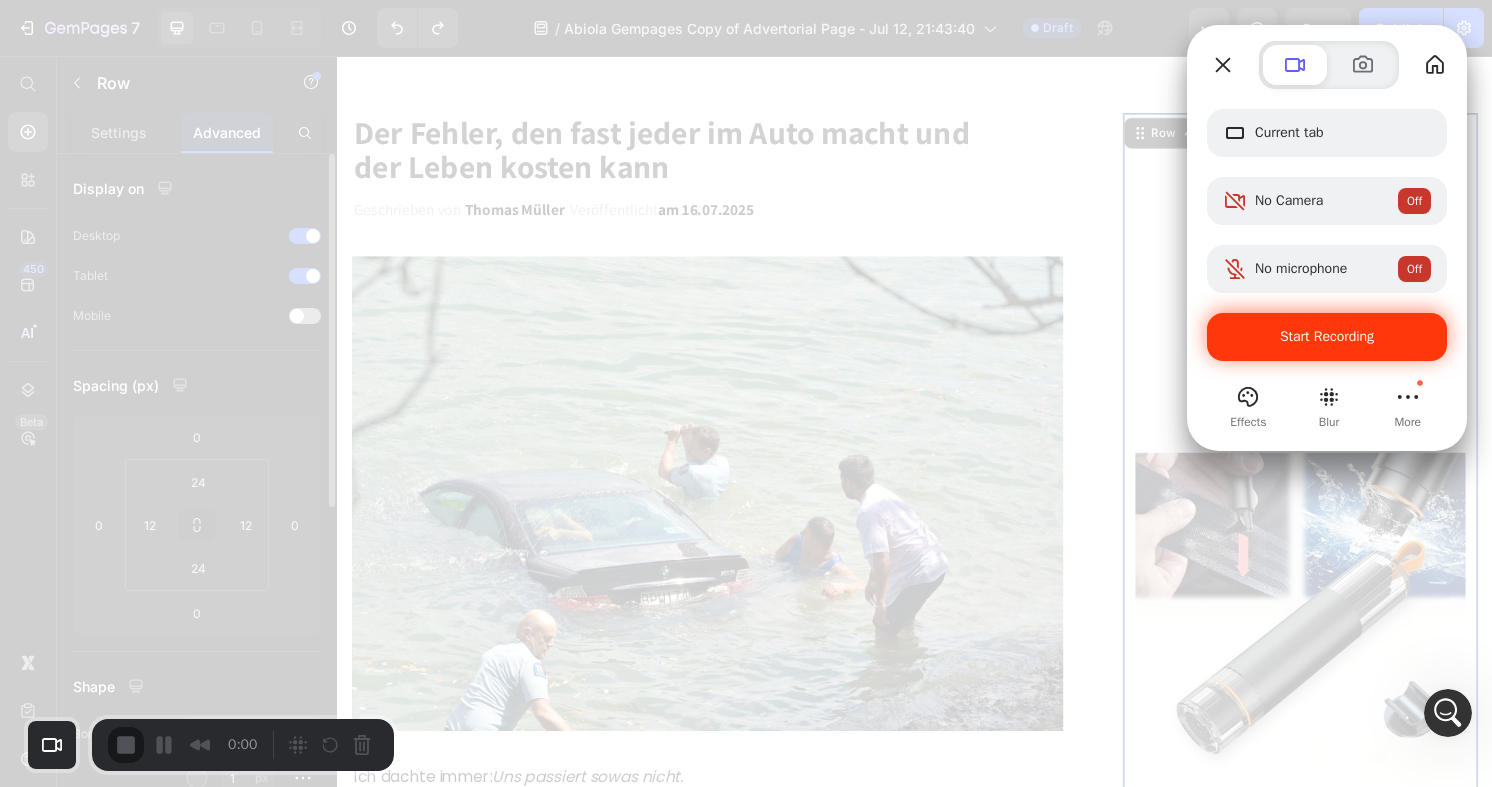 click on "Start Recording" at bounding box center [1327, 336] 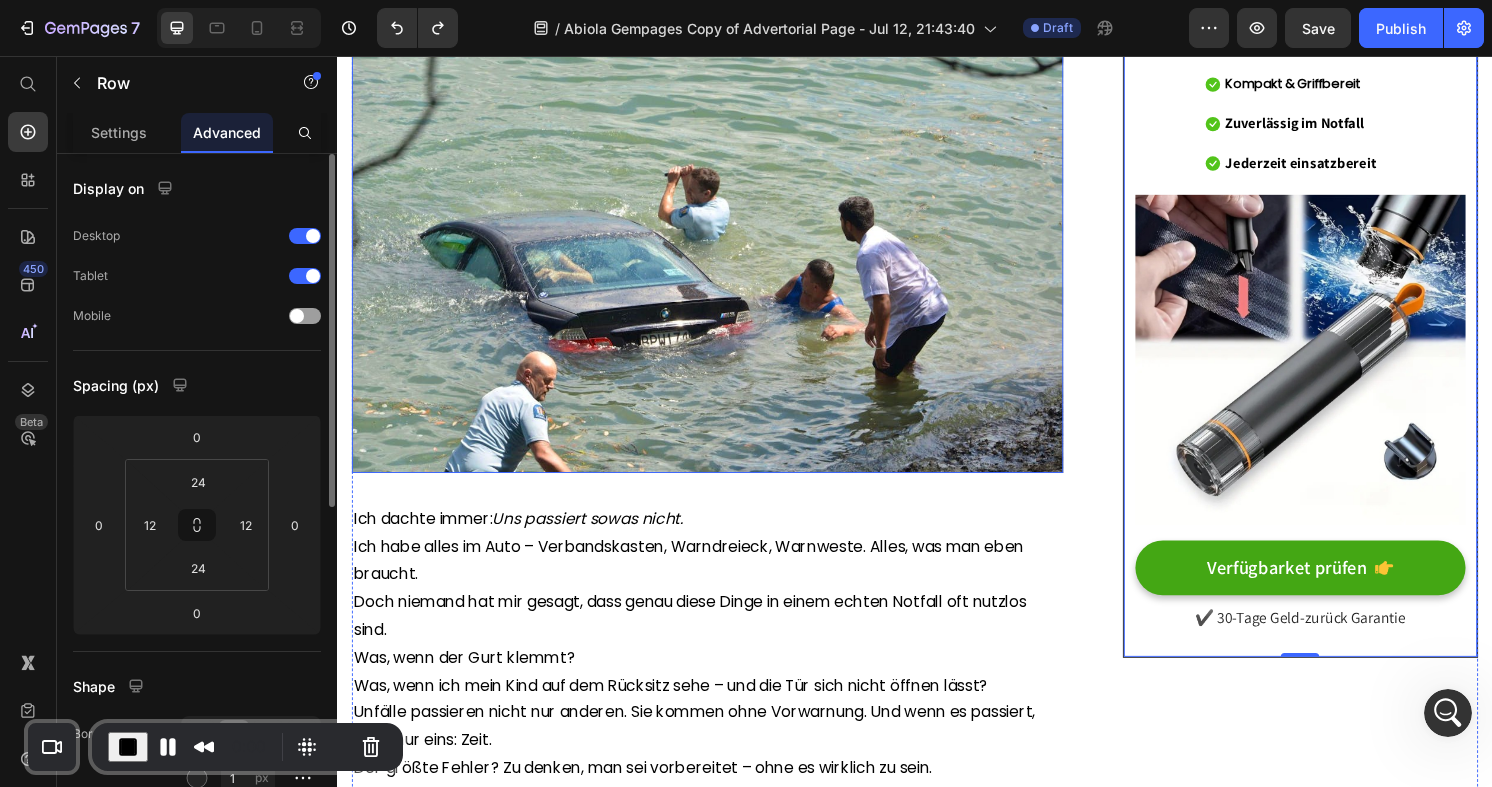 scroll, scrollTop: 0, scrollLeft: 0, axis: both 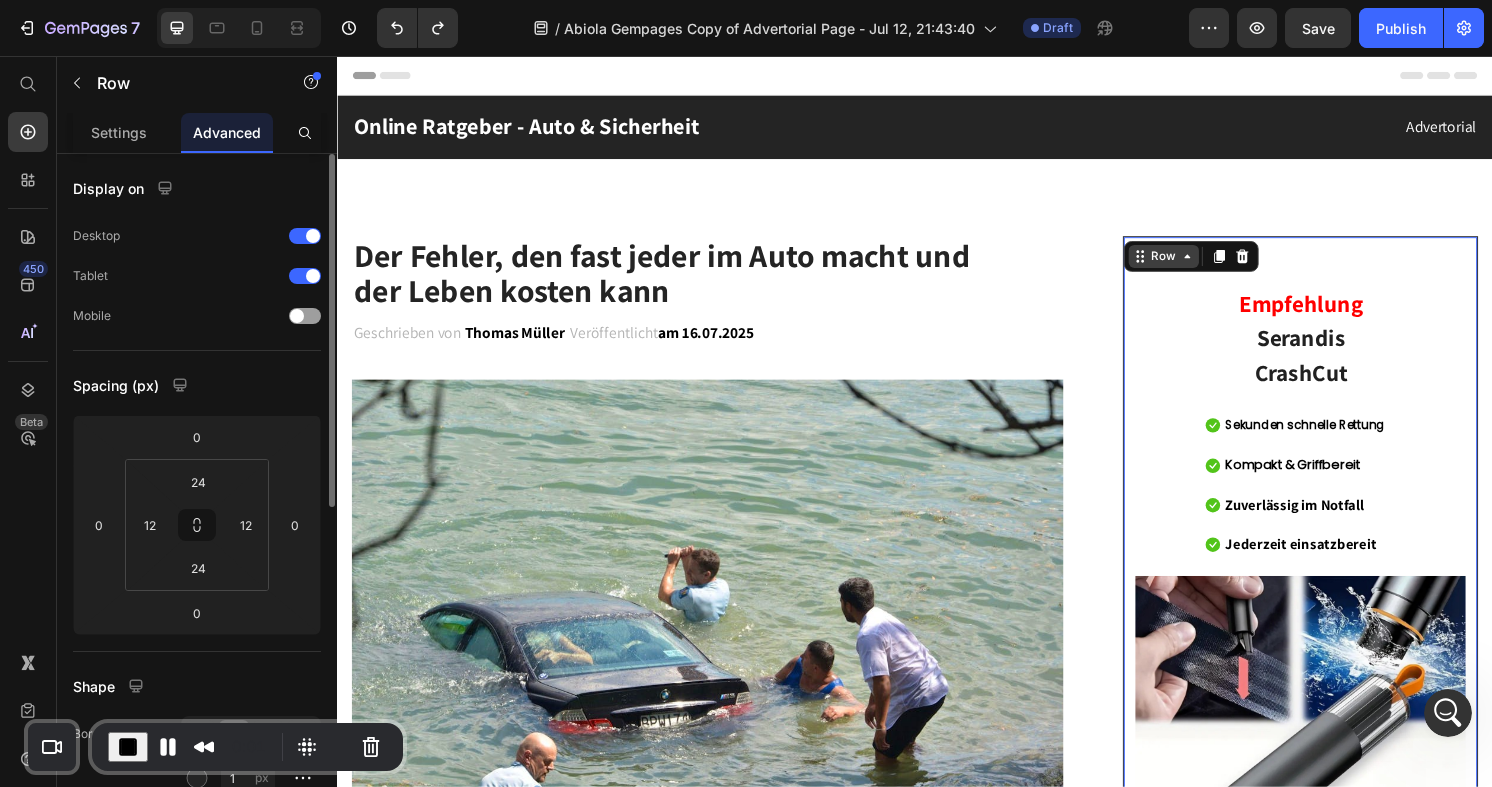 click on "Row" at bounding box center [1195, 264] 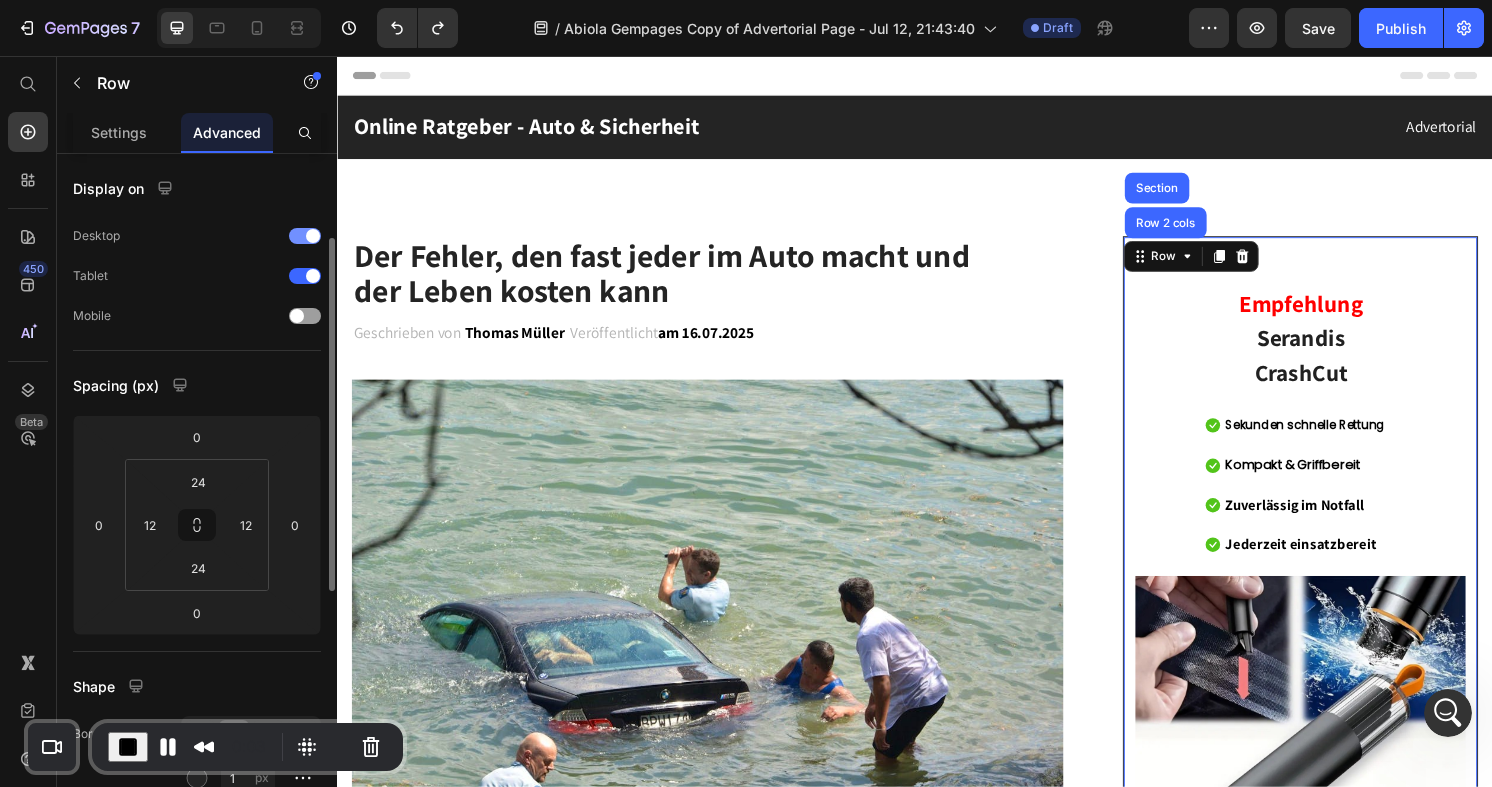 scroll, scrollTop: 204, scrollLeft: 0, axis: vertical 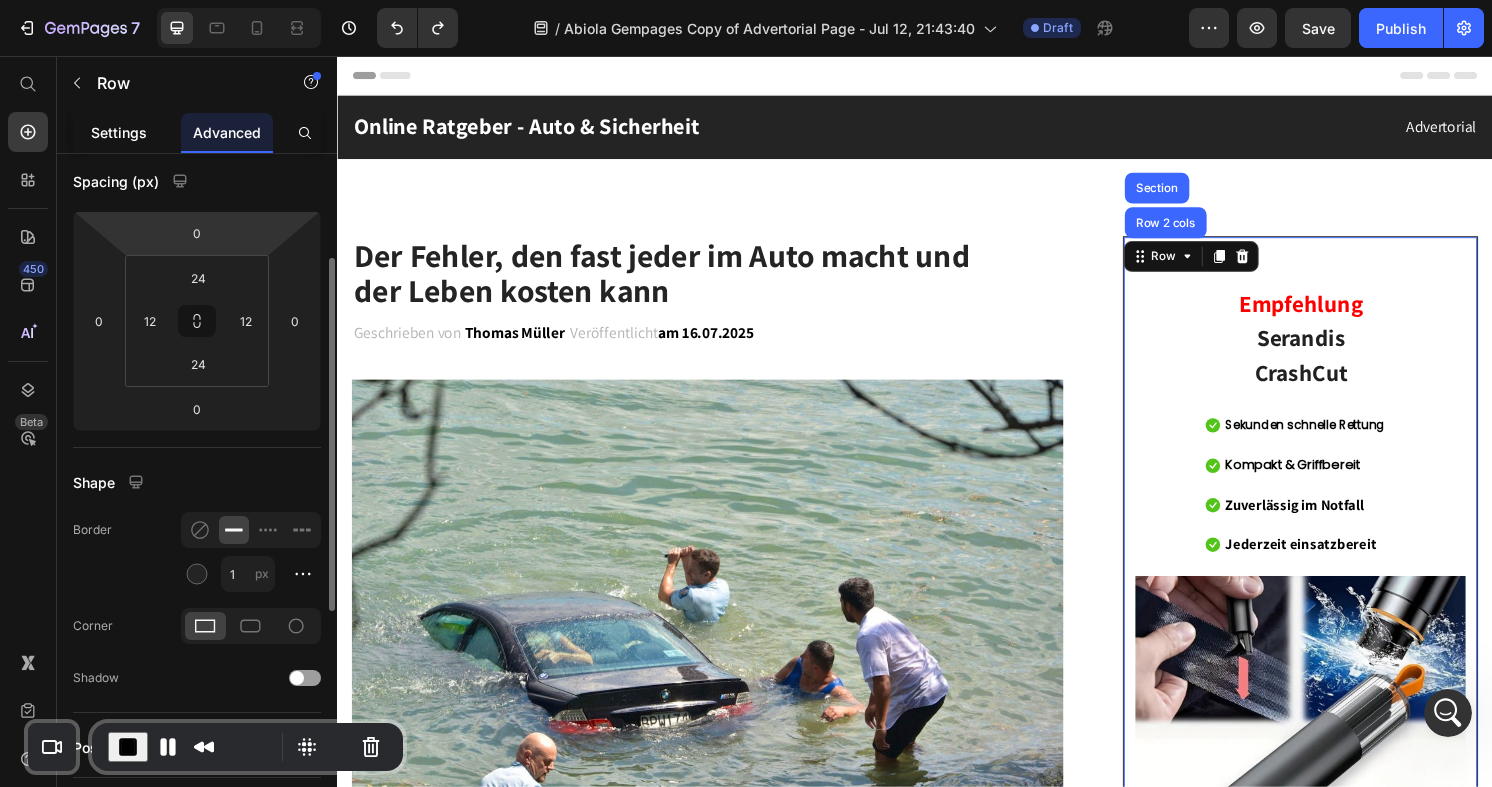 click on "Settings" at bounding box center (119, 132) 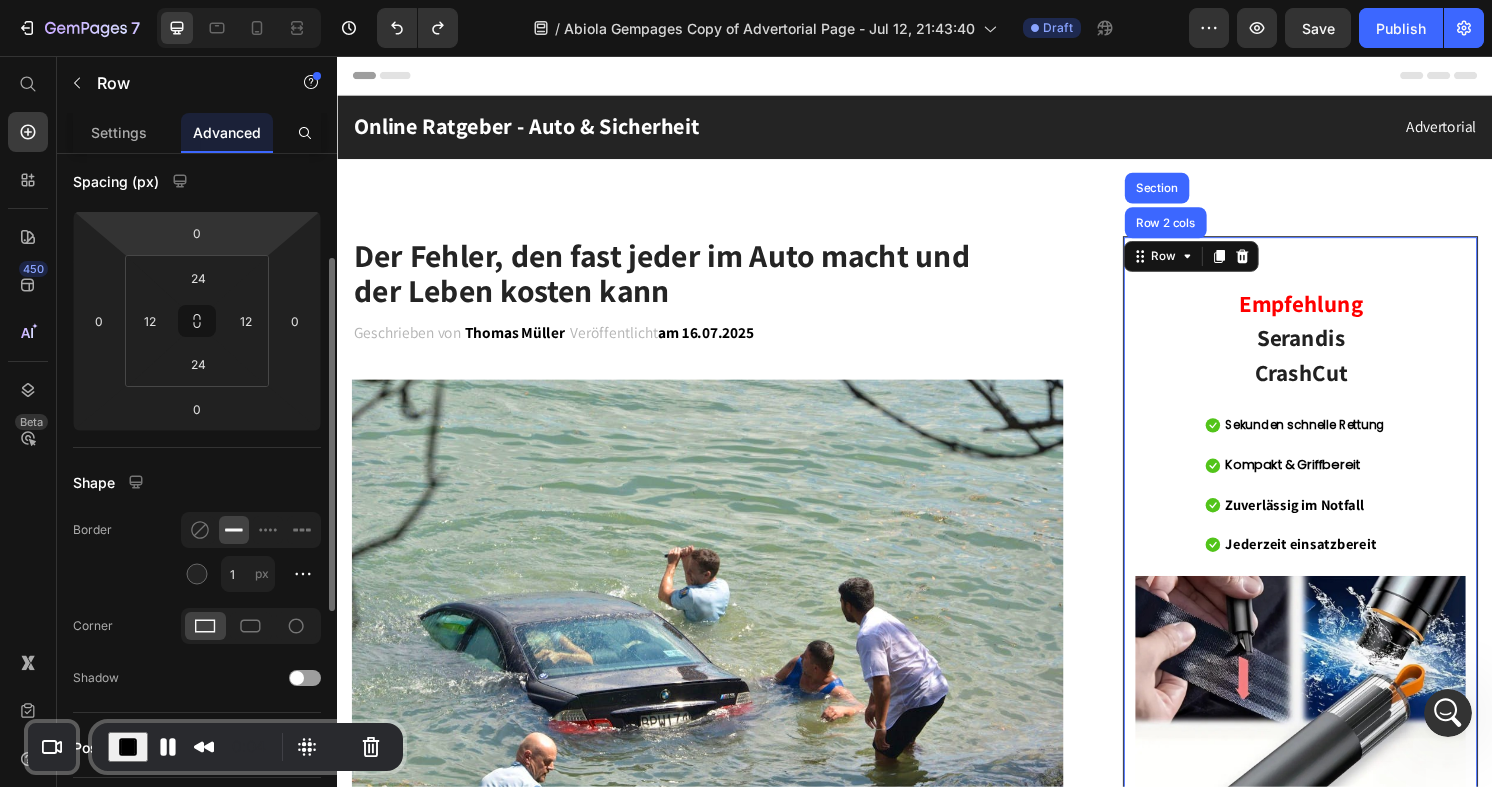 scroll, scrollTop: 0, scrollLeft: 0, axis: both 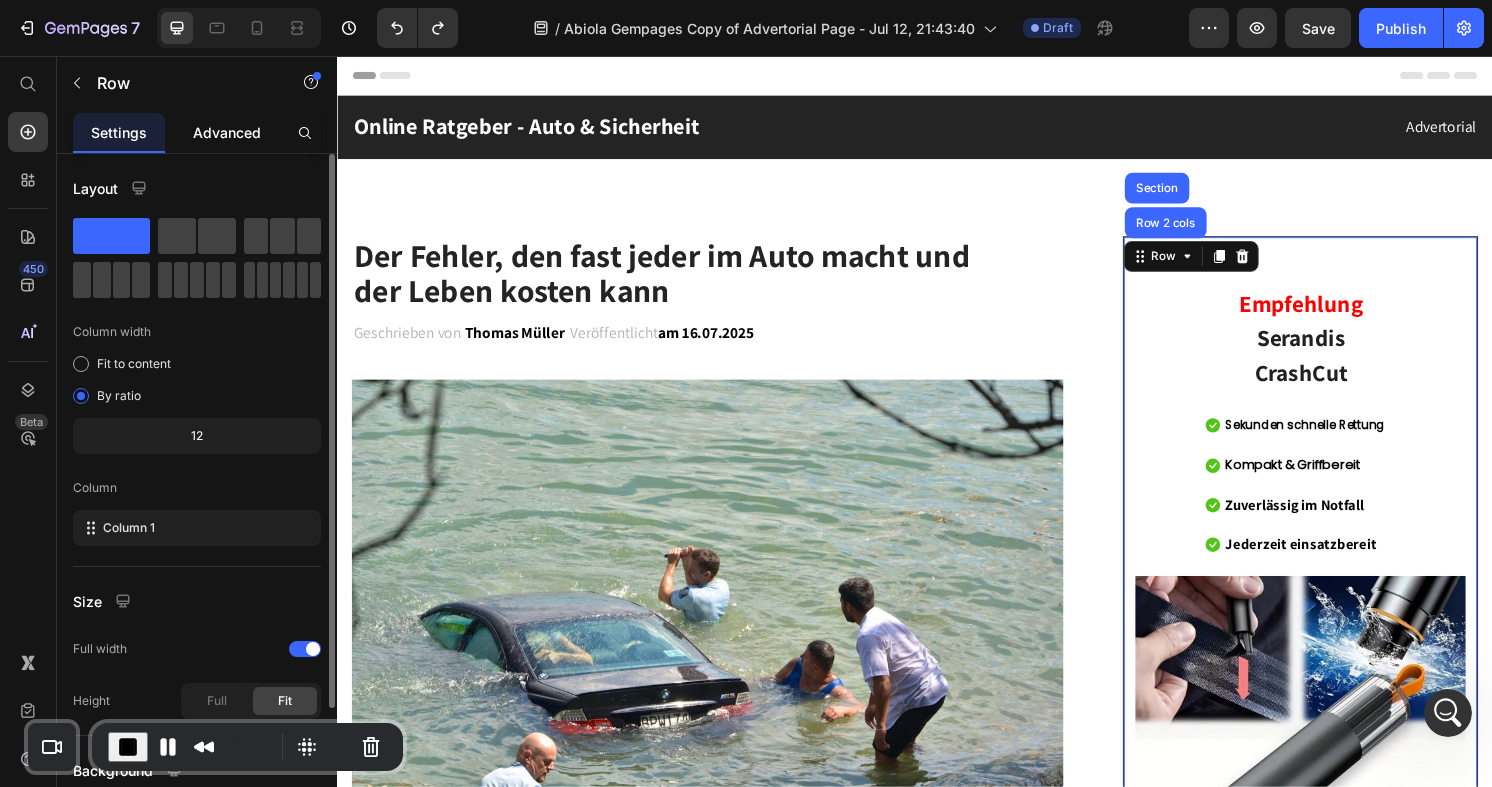 click on "Advanced" 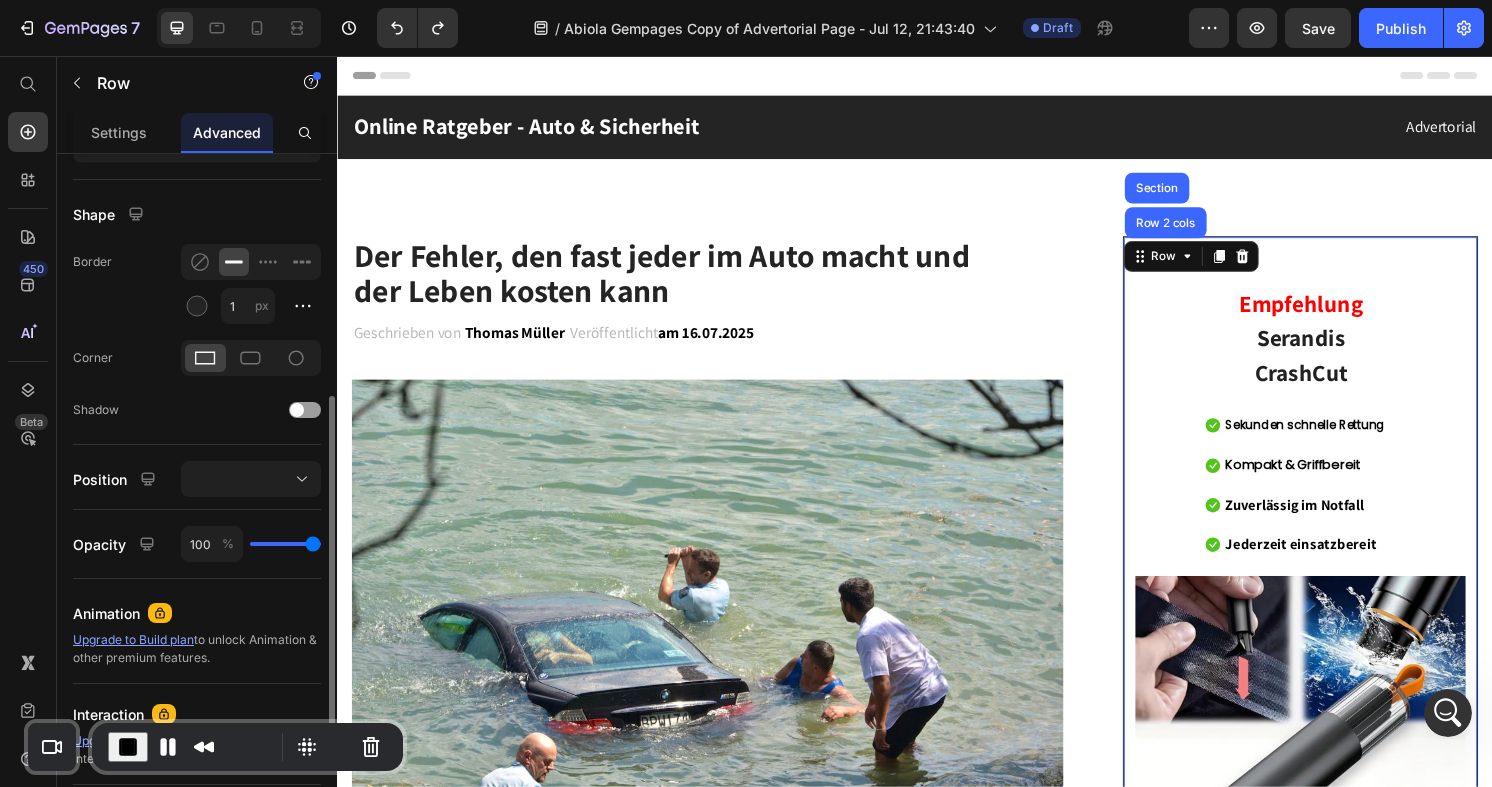 scroll, scrollTop: 656, scrollLeft: 0, axis: vertical 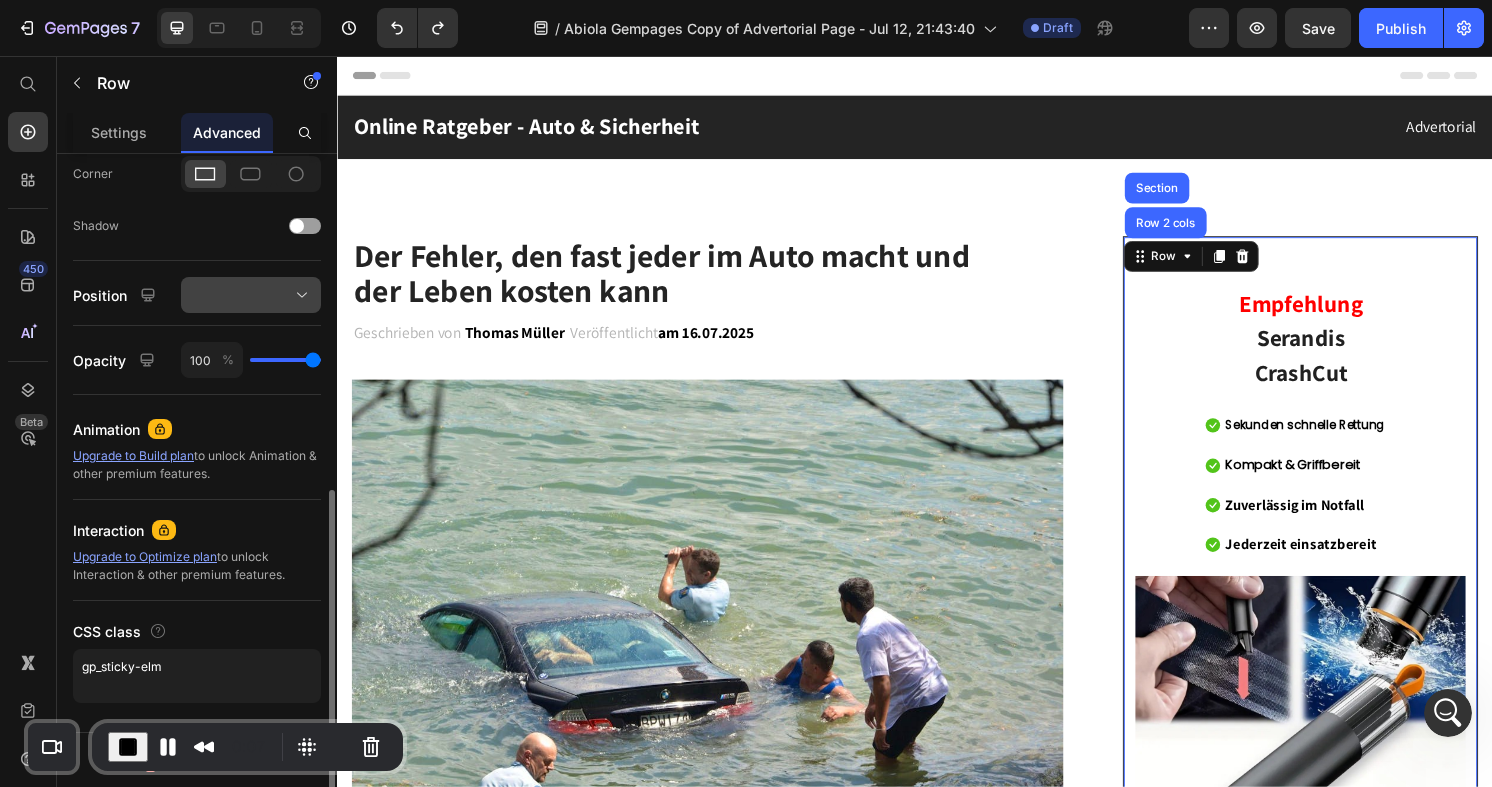 click at bounding box center [251, 295] 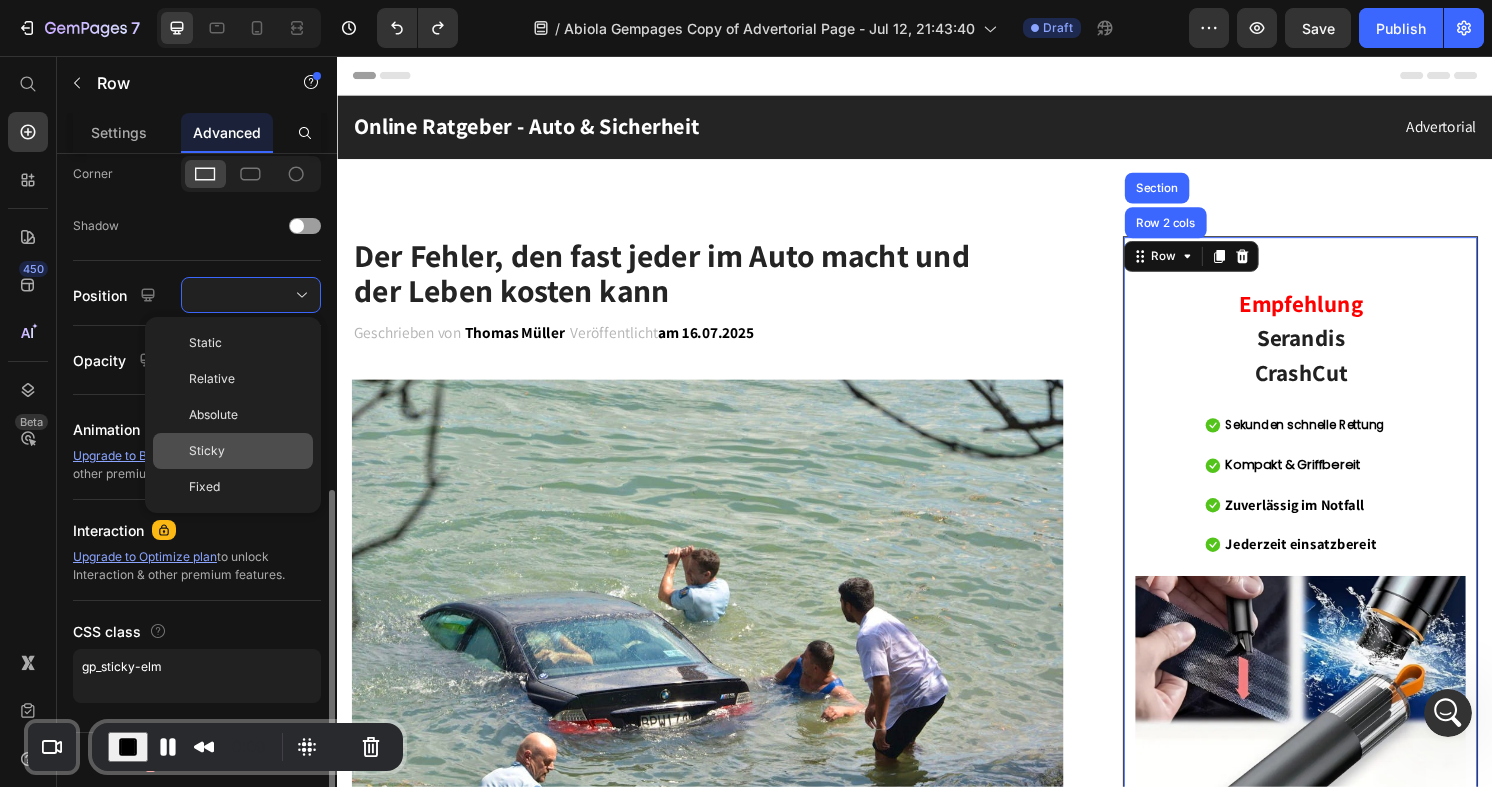 click on "Sticky" at bounding box center (207, 451) 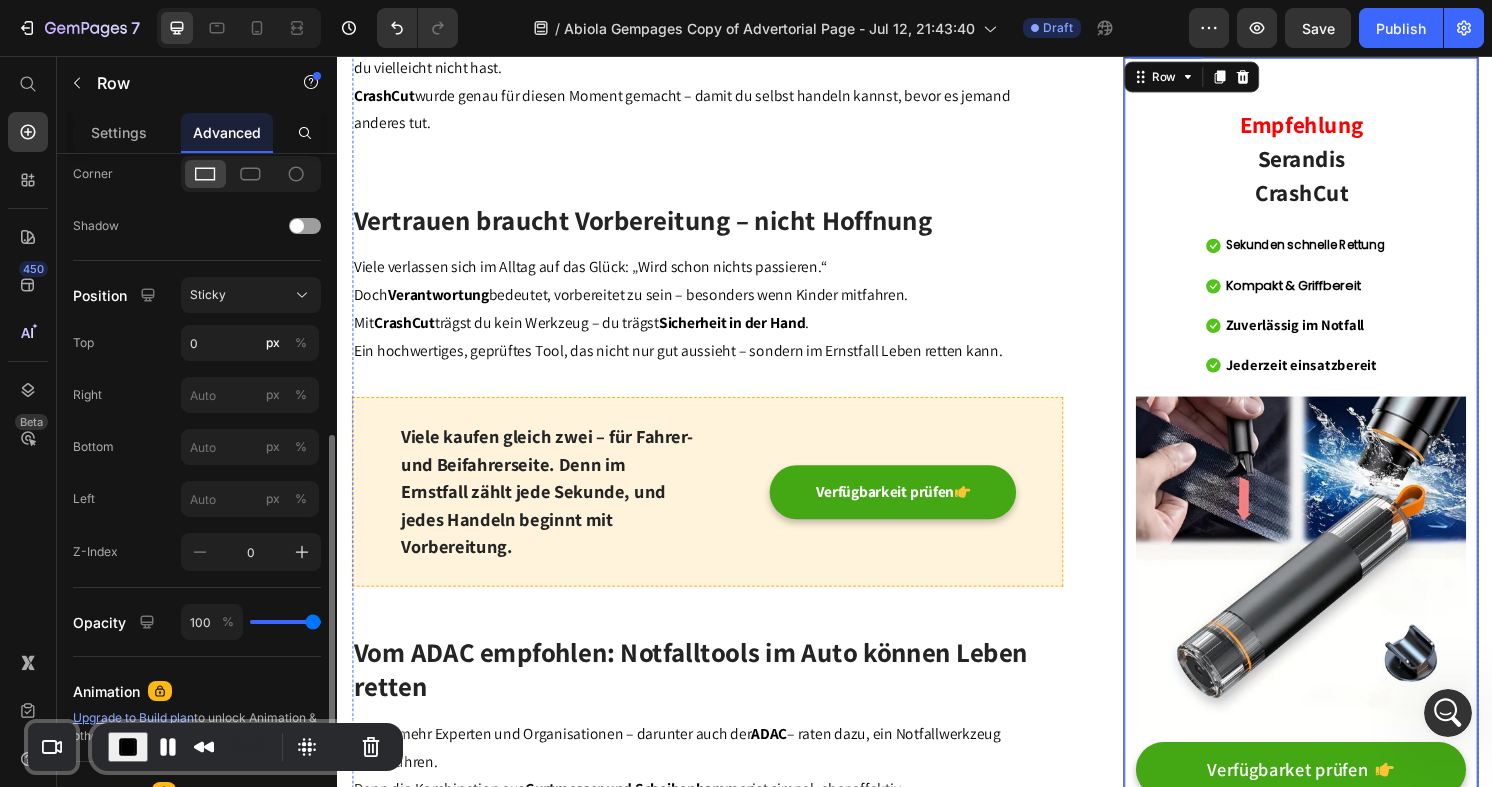 scroll, scrollTop: 4180, scrollLeft: 0, axis: vertical 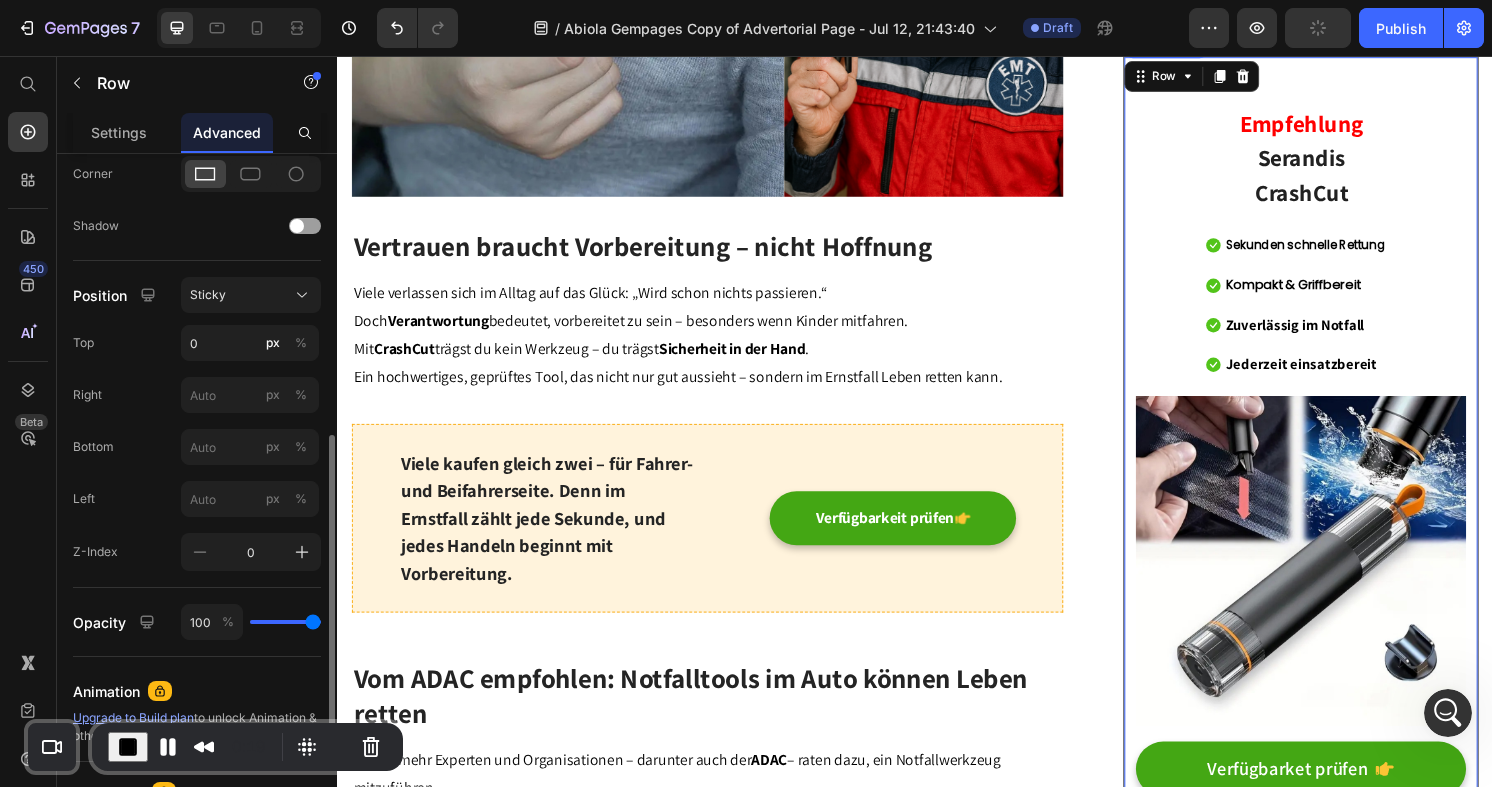 click at bounding box center [128, 747] 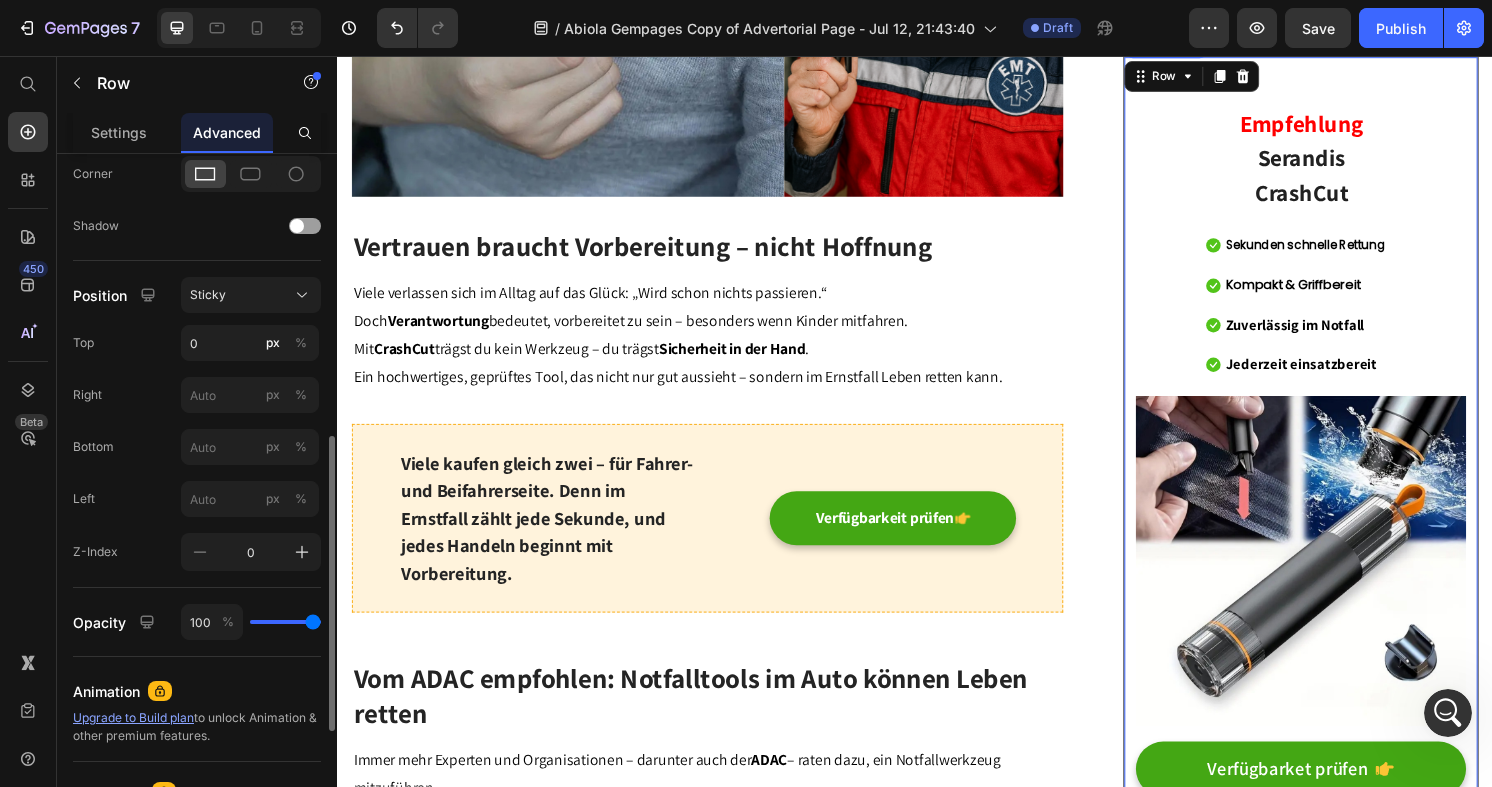 scroll, scrollTop: 657, scrollLeft: 0, axis: vertical 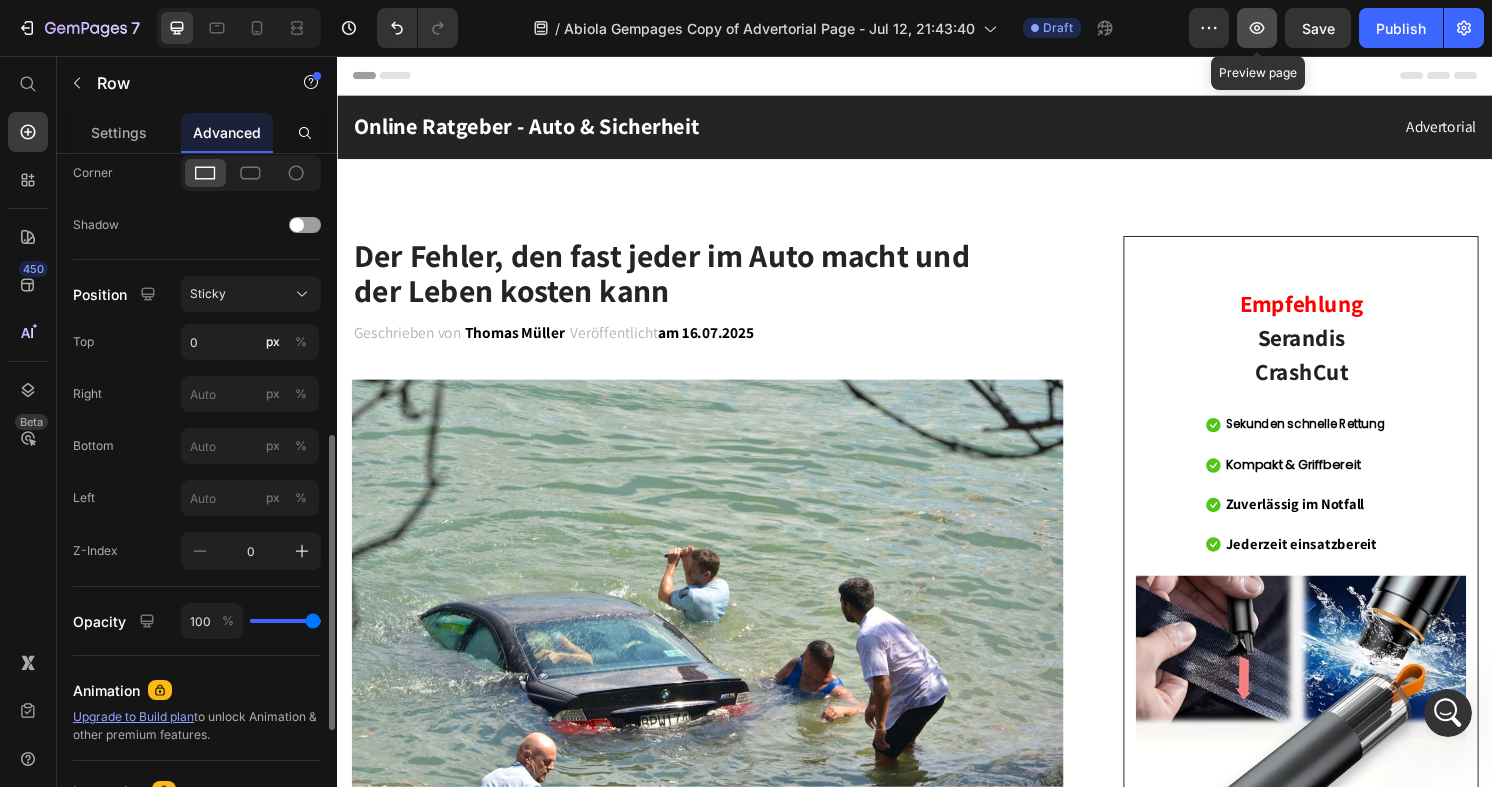 click 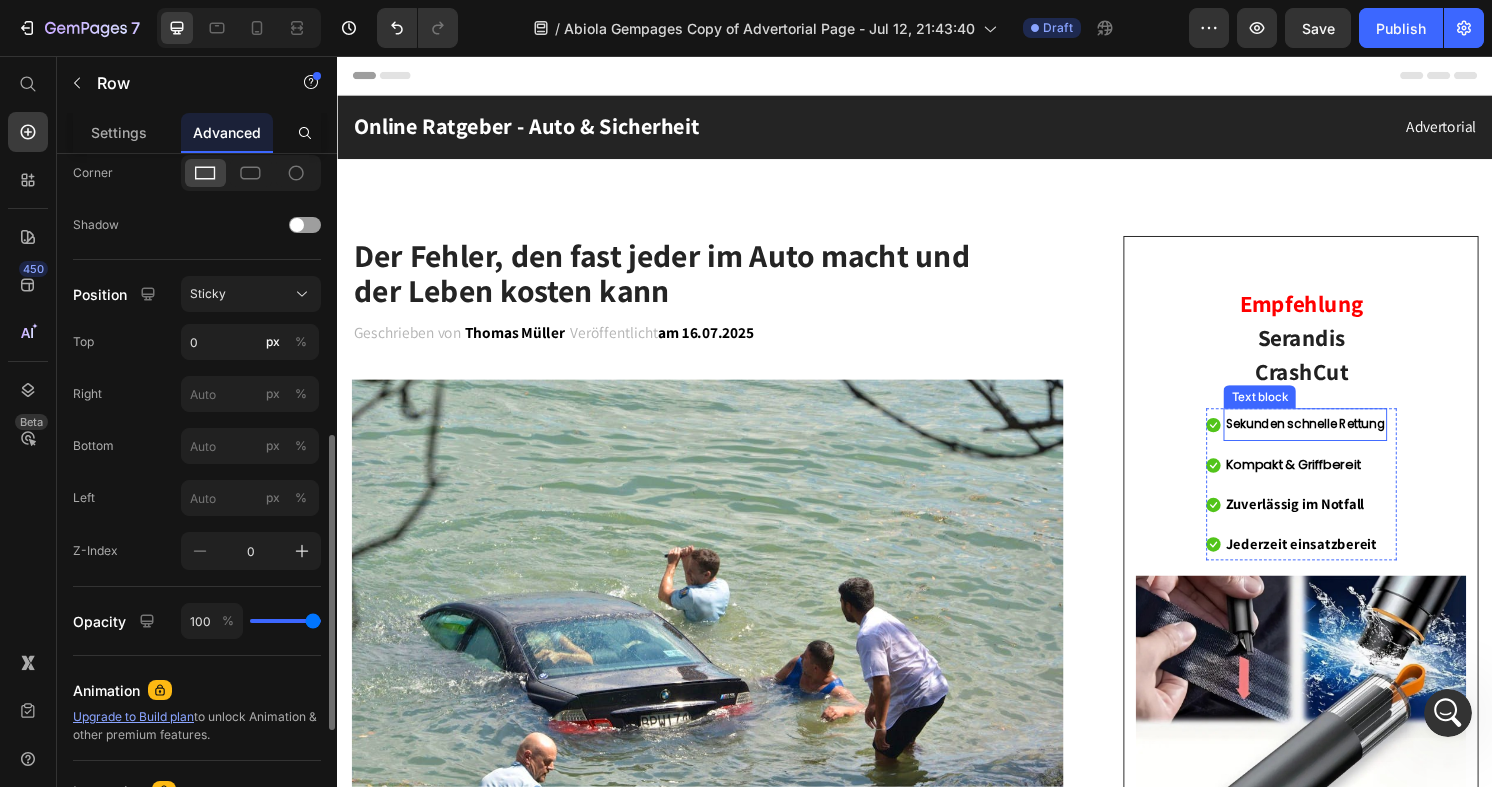 click on "Sekunden schnelle Rettung" at bounding box center [1342, 438] 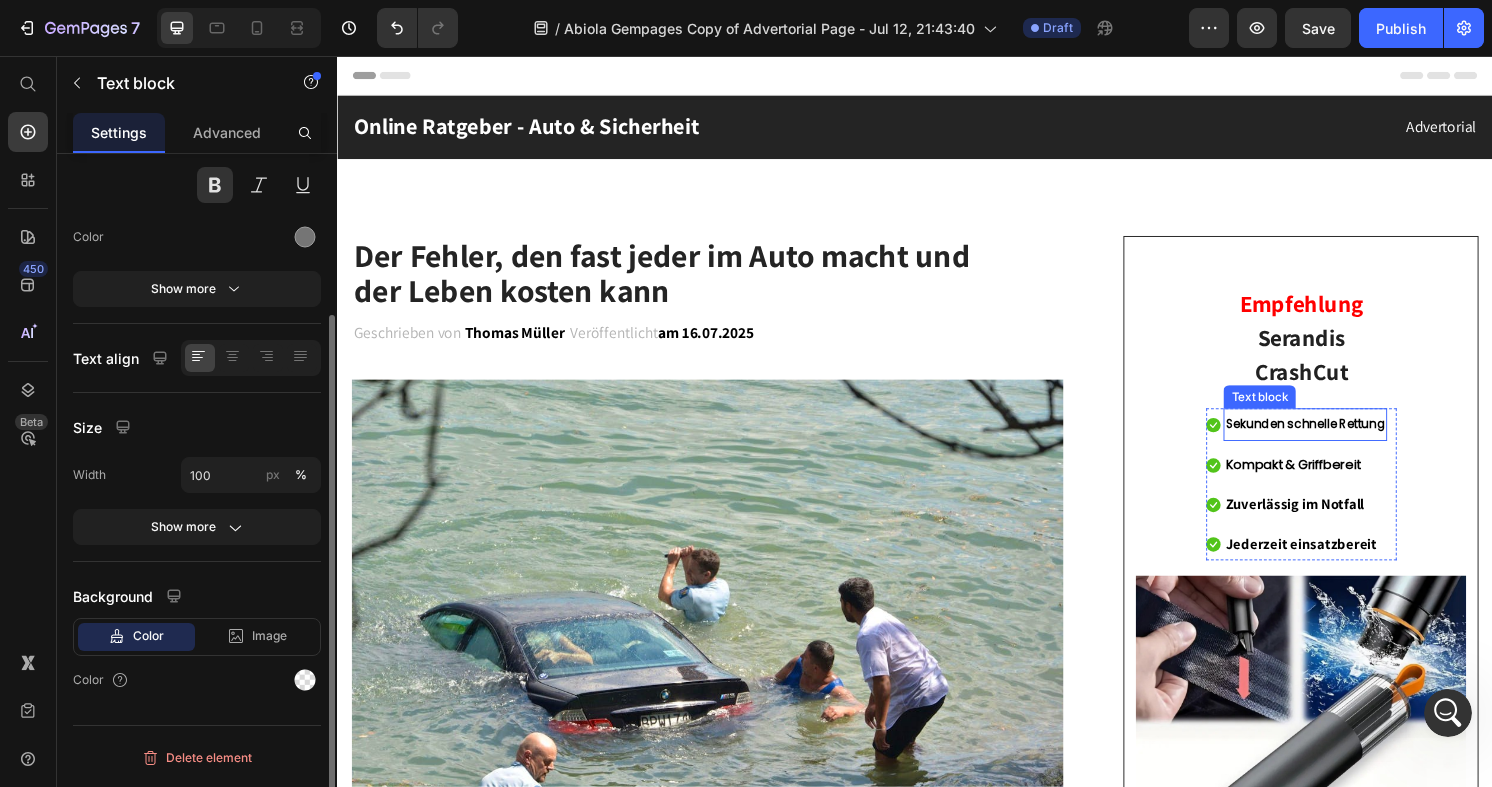 scroll, scrollTop: 0, scrollLeft: 0, axis: both 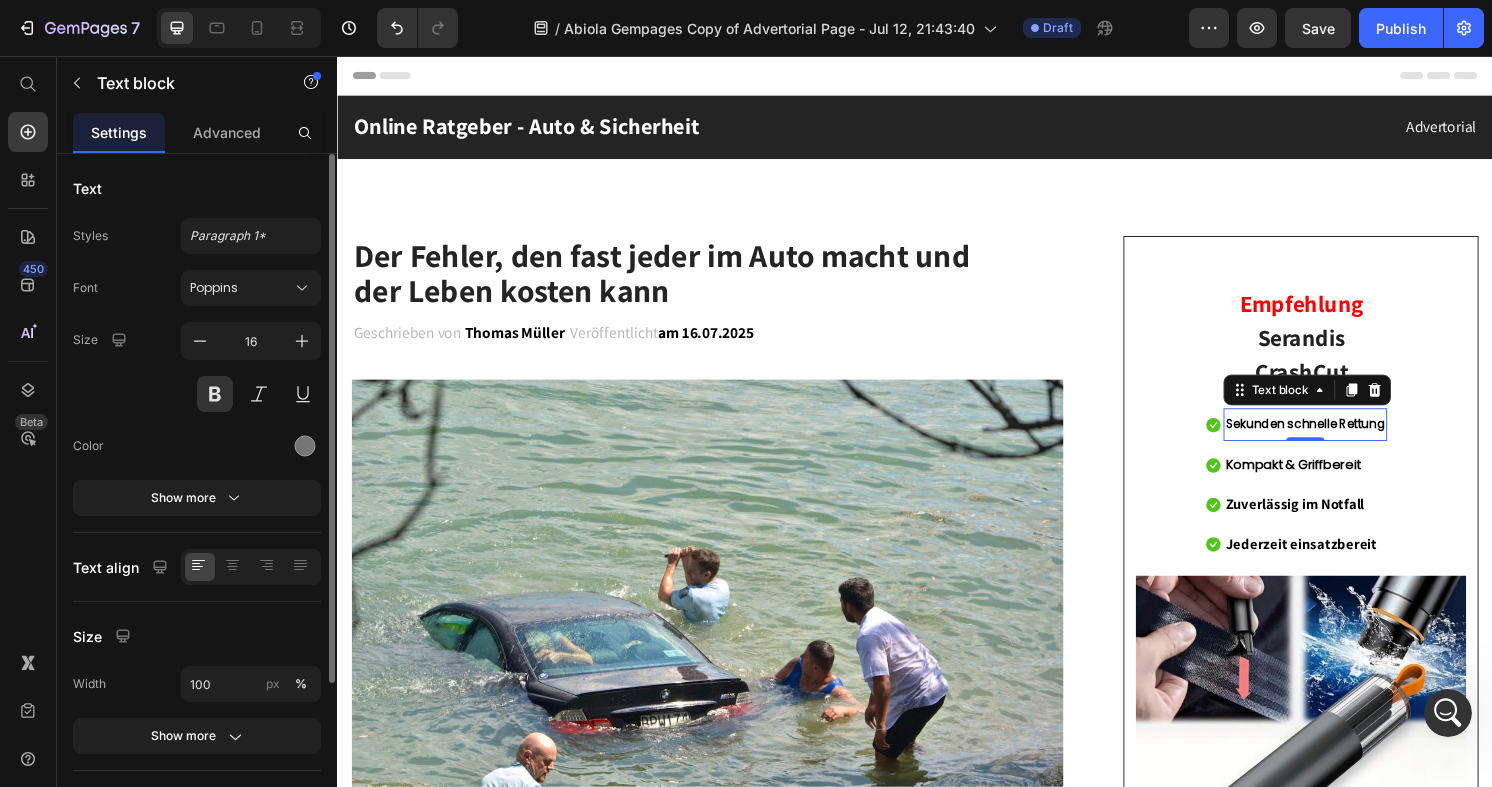 click on "Sekunden schnelle Rettung" at bounding box center (1342, 438) 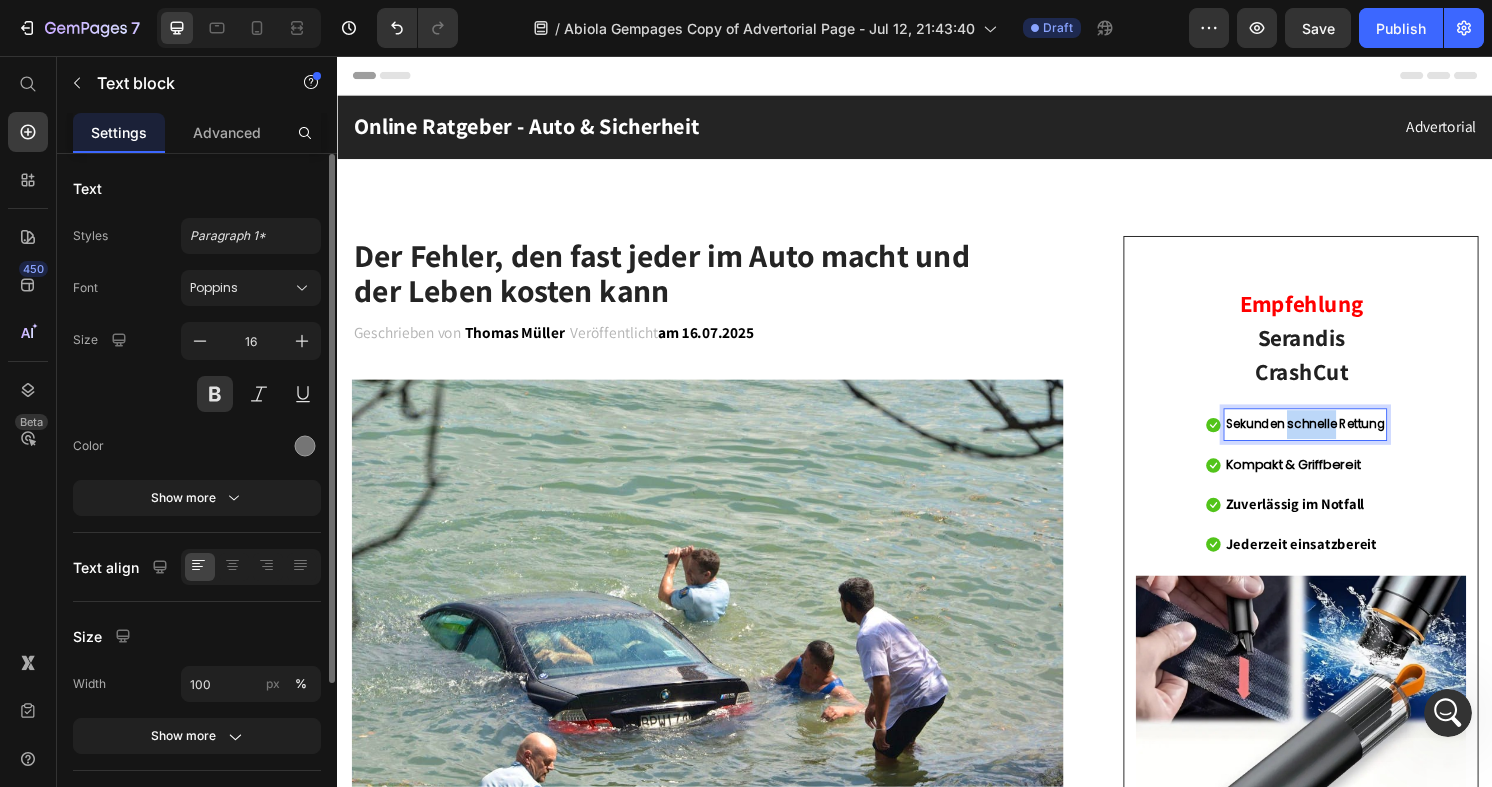 click on "Sekunden schnelle Rettung" at bounding box center (1342, 438) 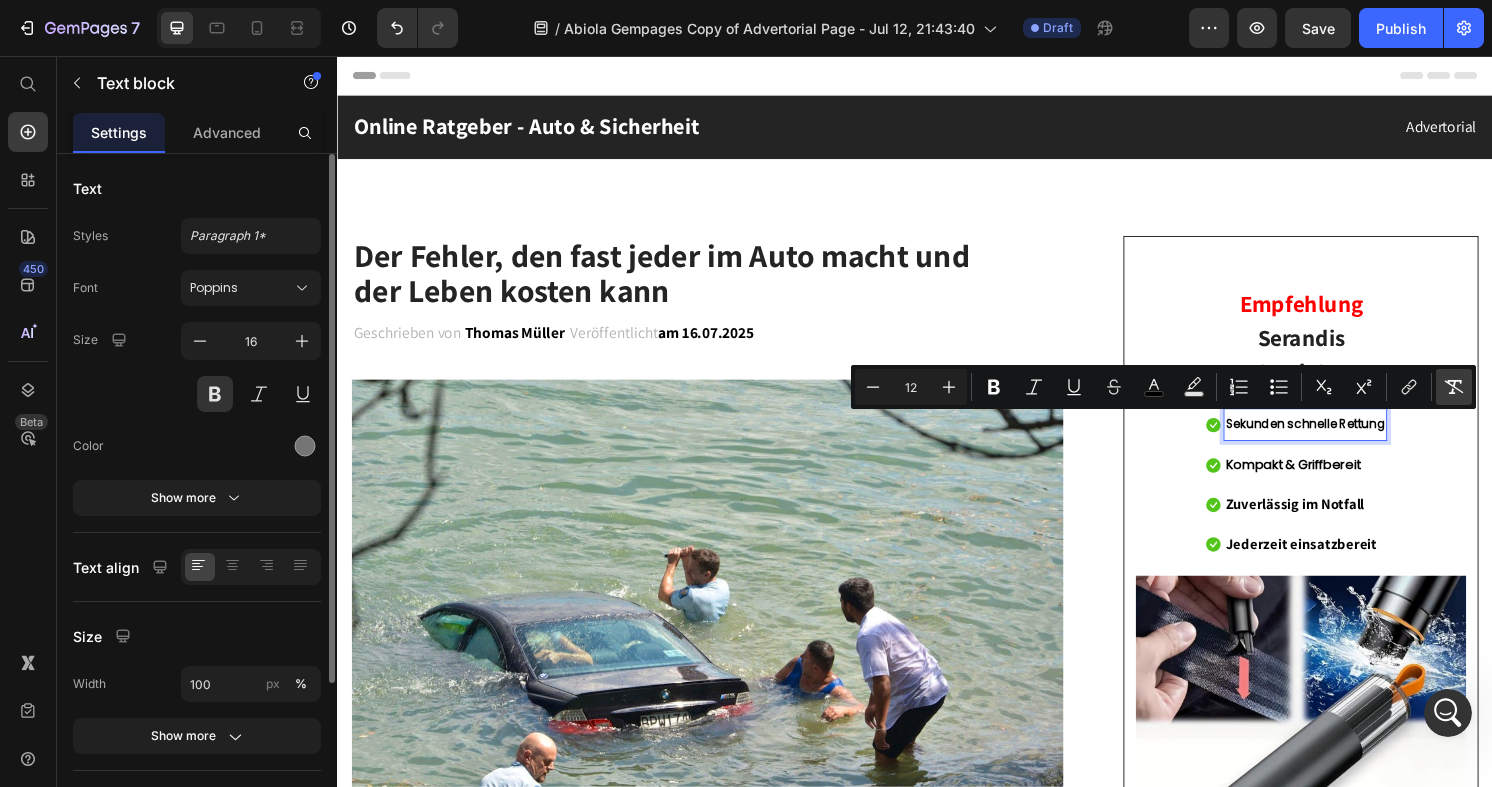 click 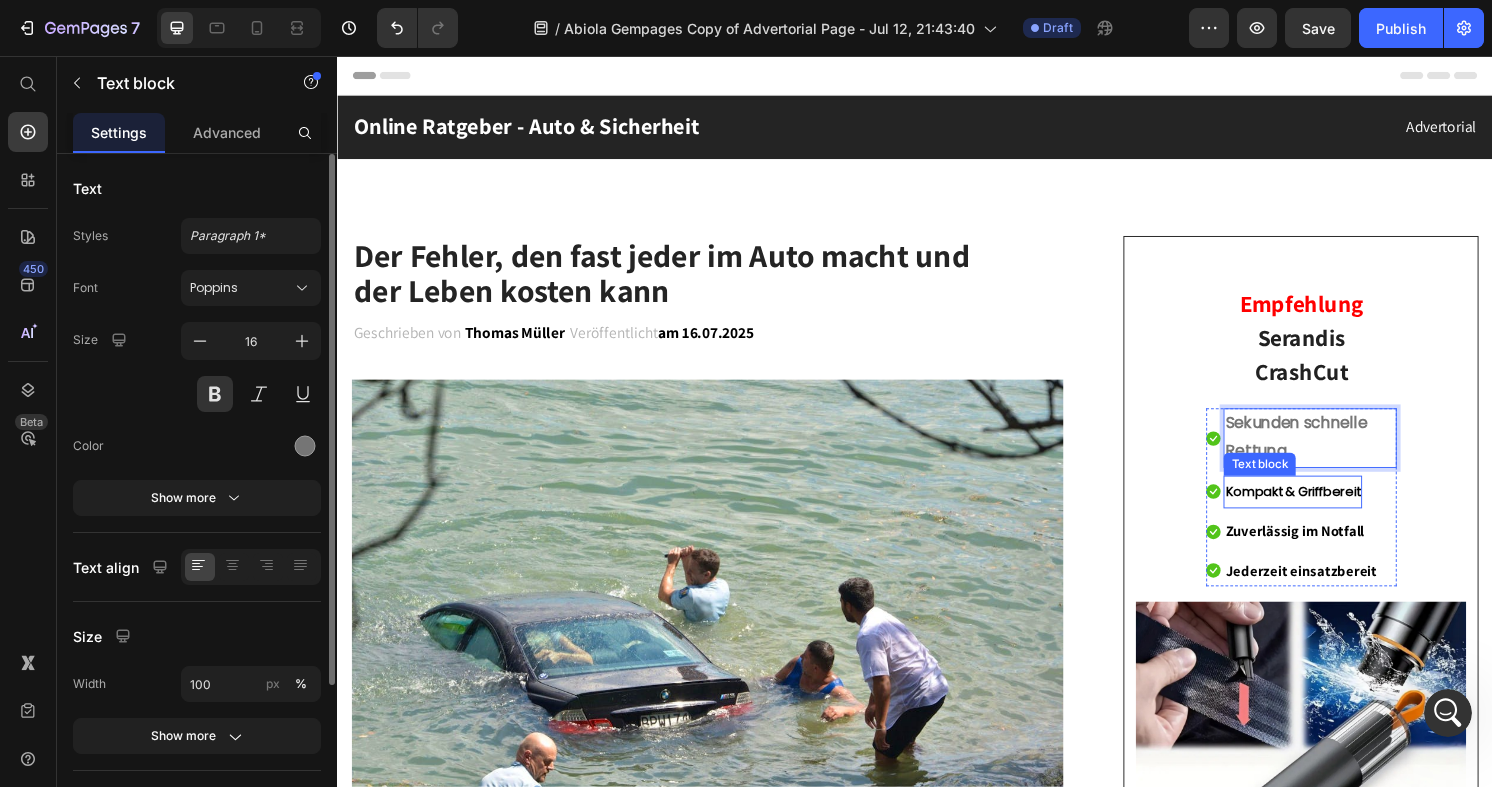 click on "Kompakt & Griffbereit" at bounding box center [1329, 508] 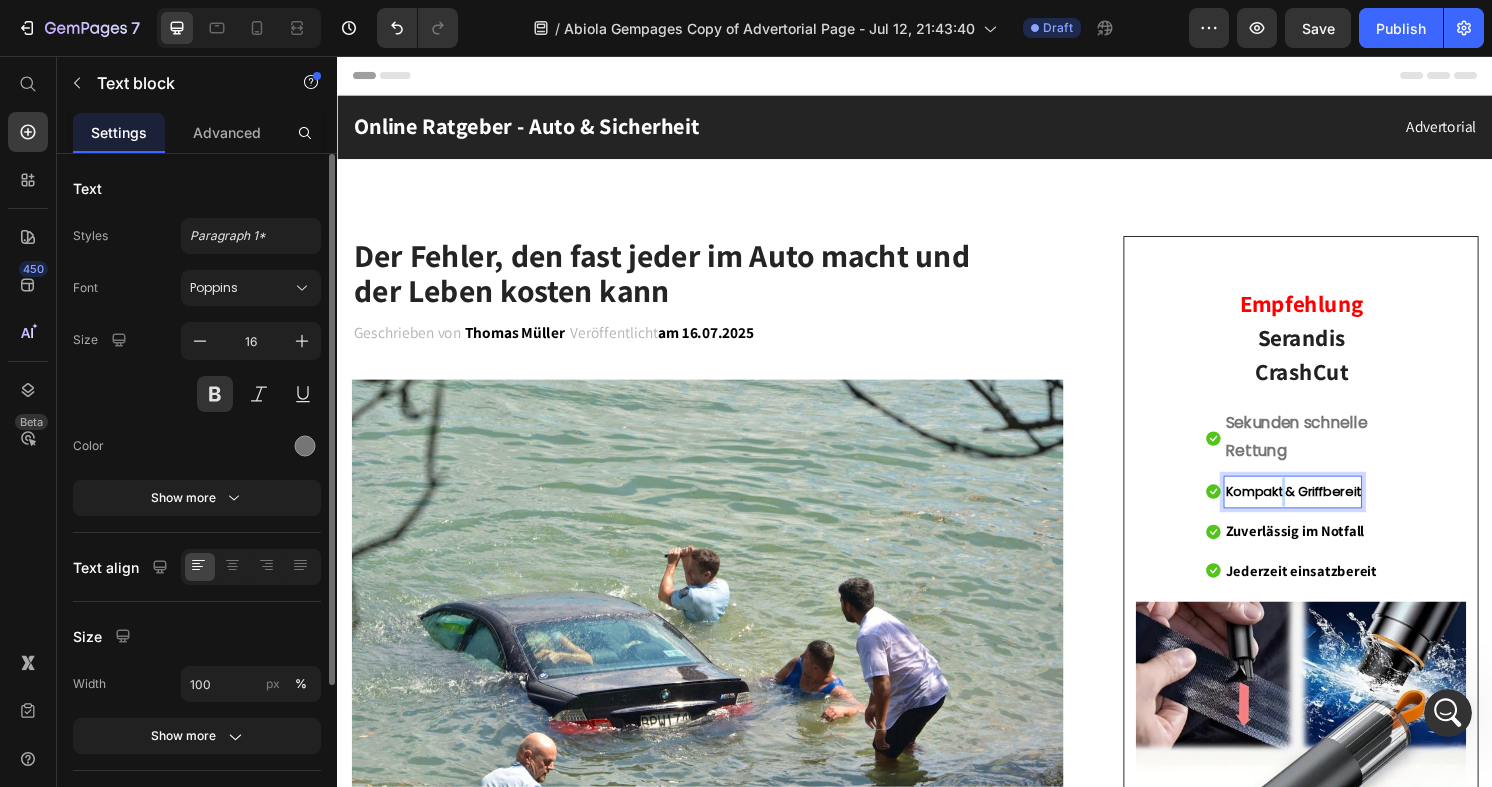 click on "Kompakt & Griffbereit" at bounding box center (1329, 508) 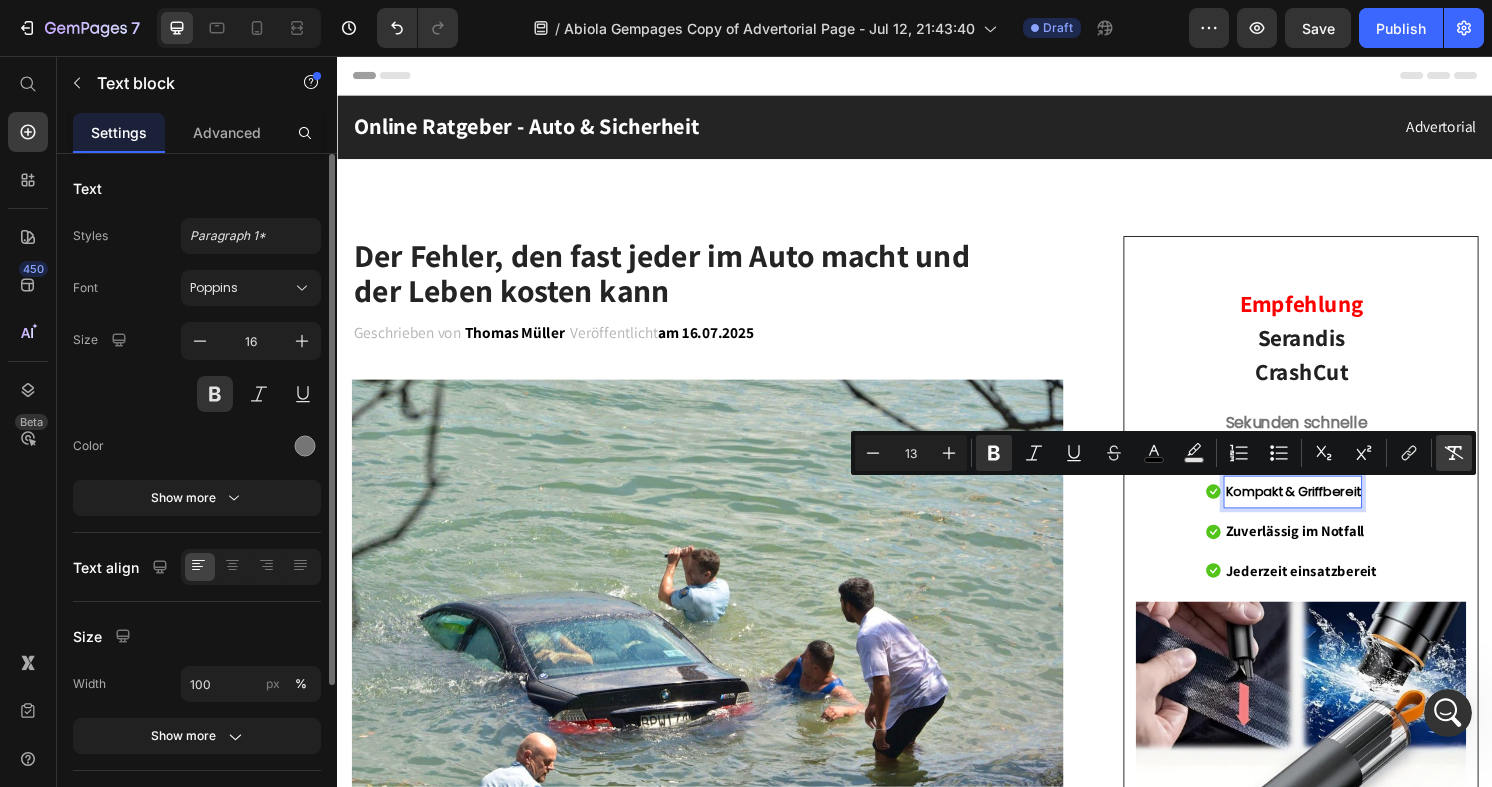click 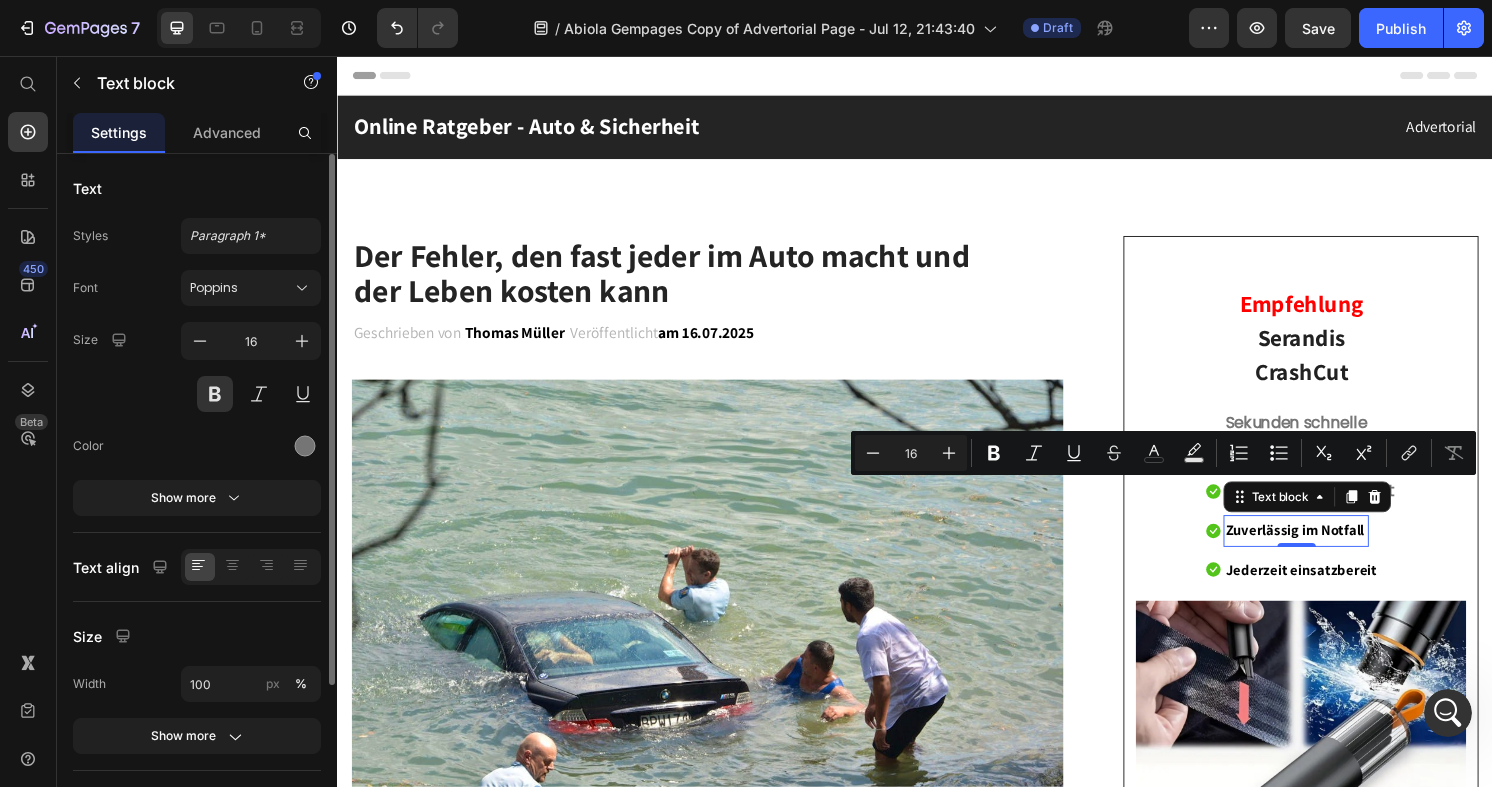 click on "Zuverlässig im Notfall" at bounding box center [1331, 548] 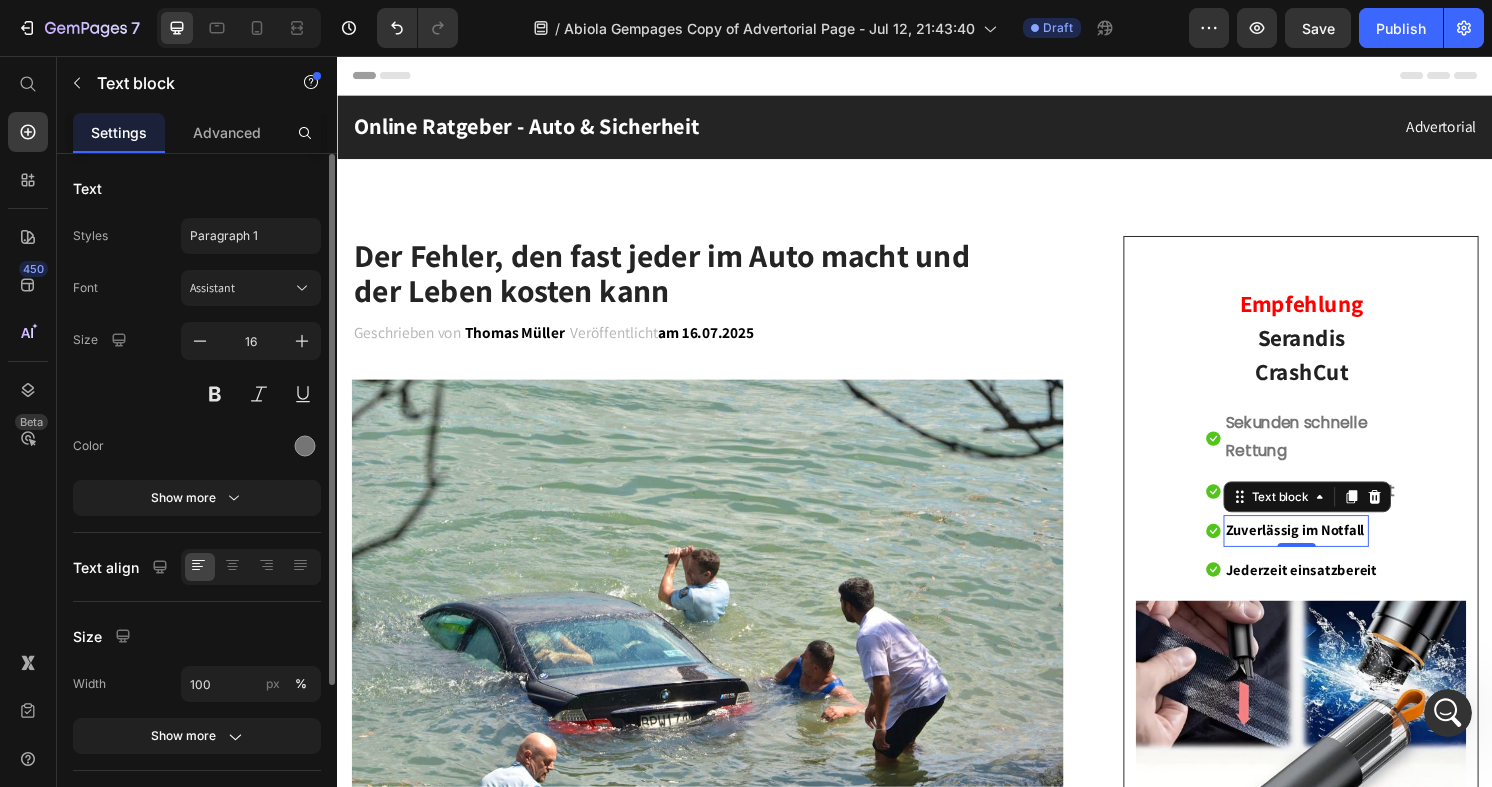 click on "Zuverlässig im Notfall" at bounding box center (1331, 548) 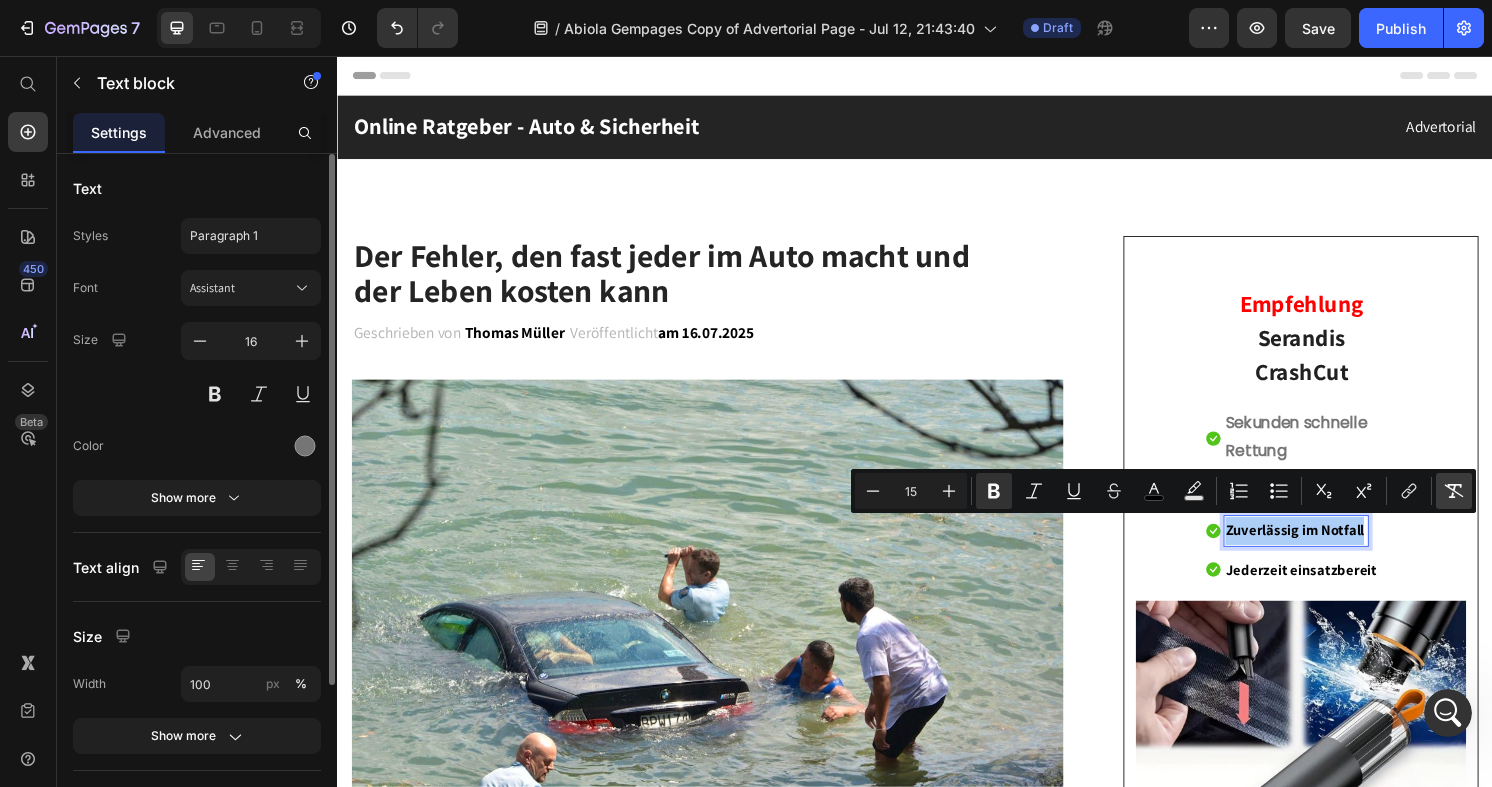 click 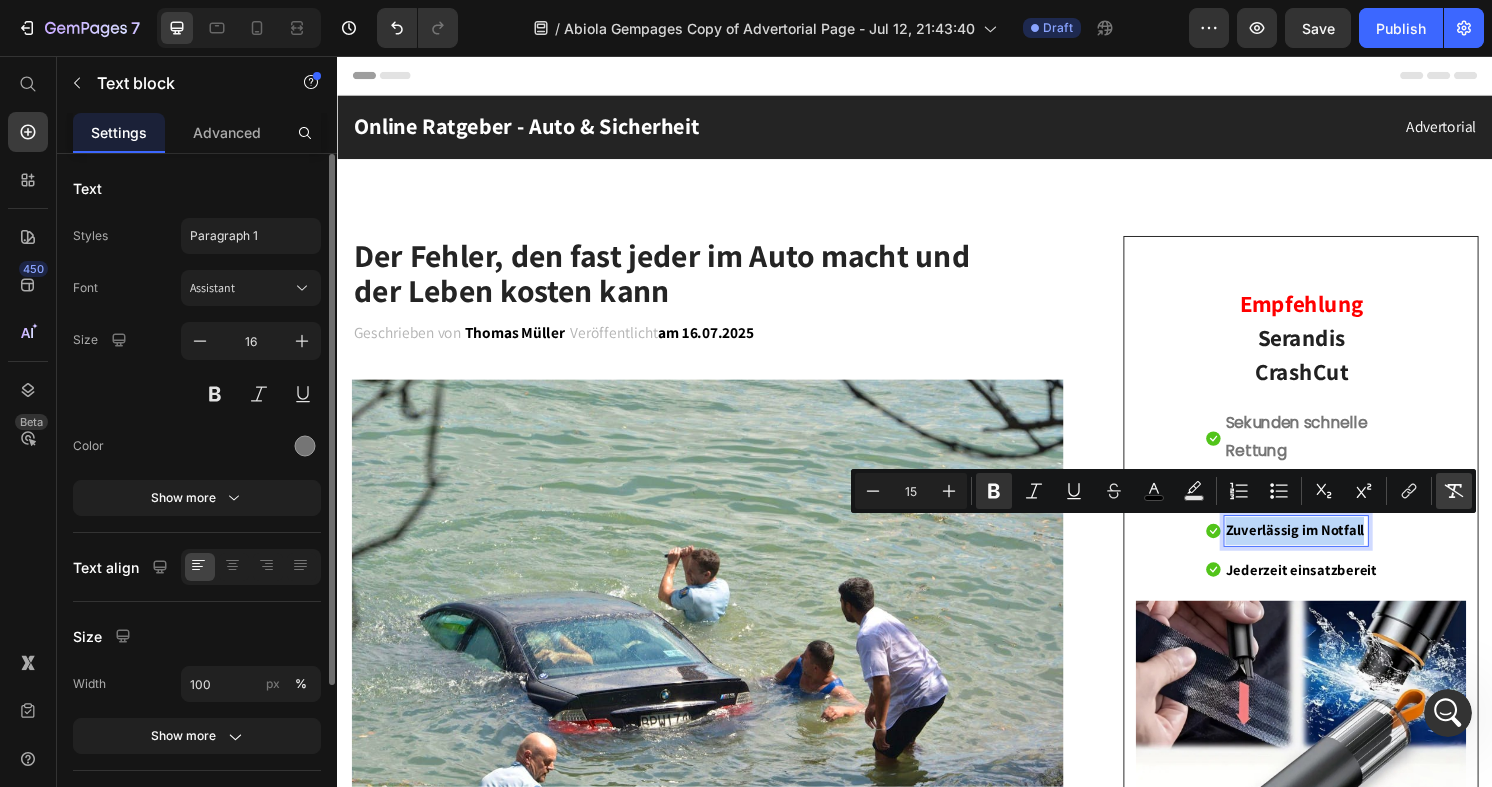 type on "16" 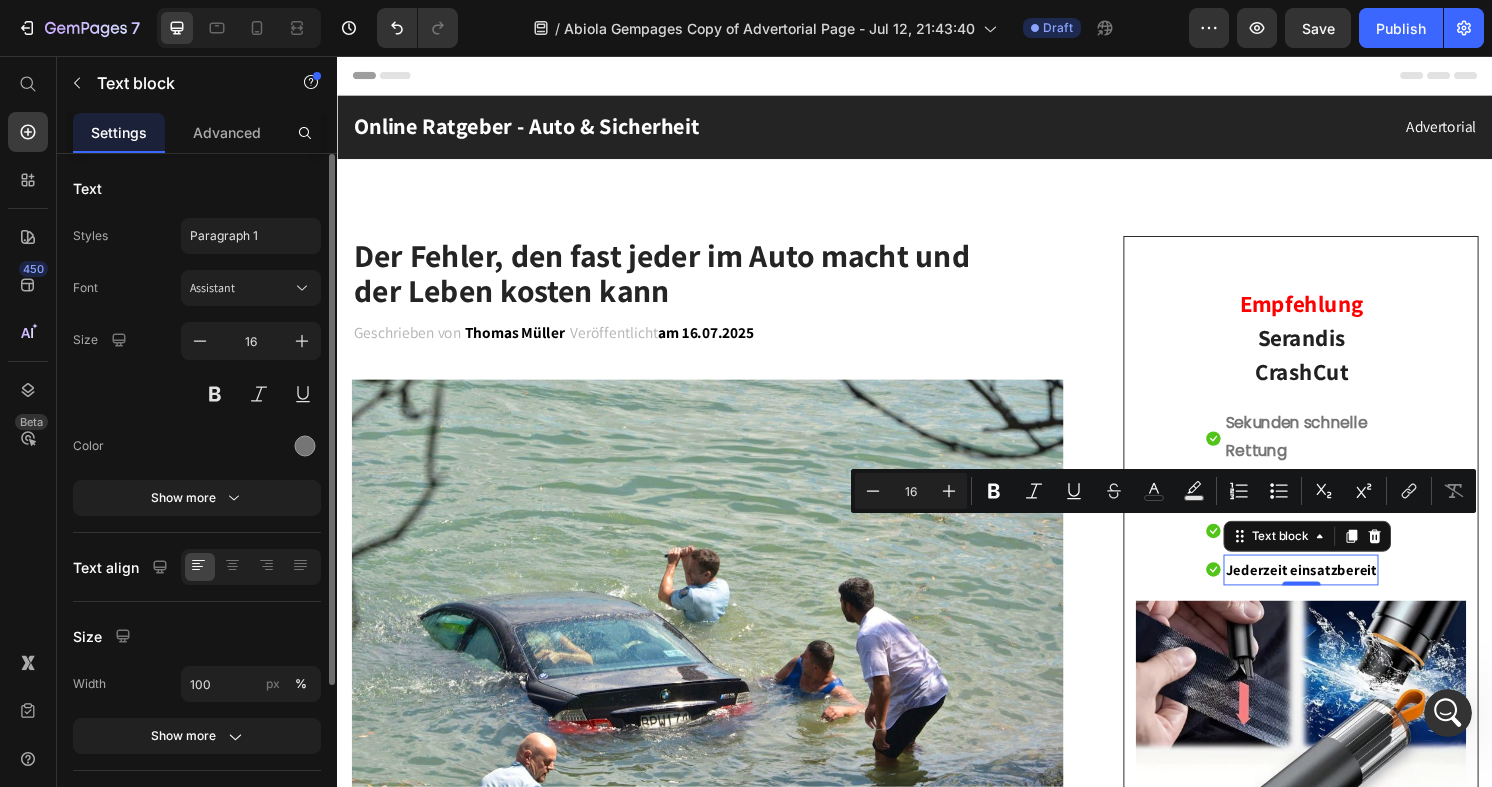 click on "Jederzeit einsatzbereit" at bounding box center (1337, 589) 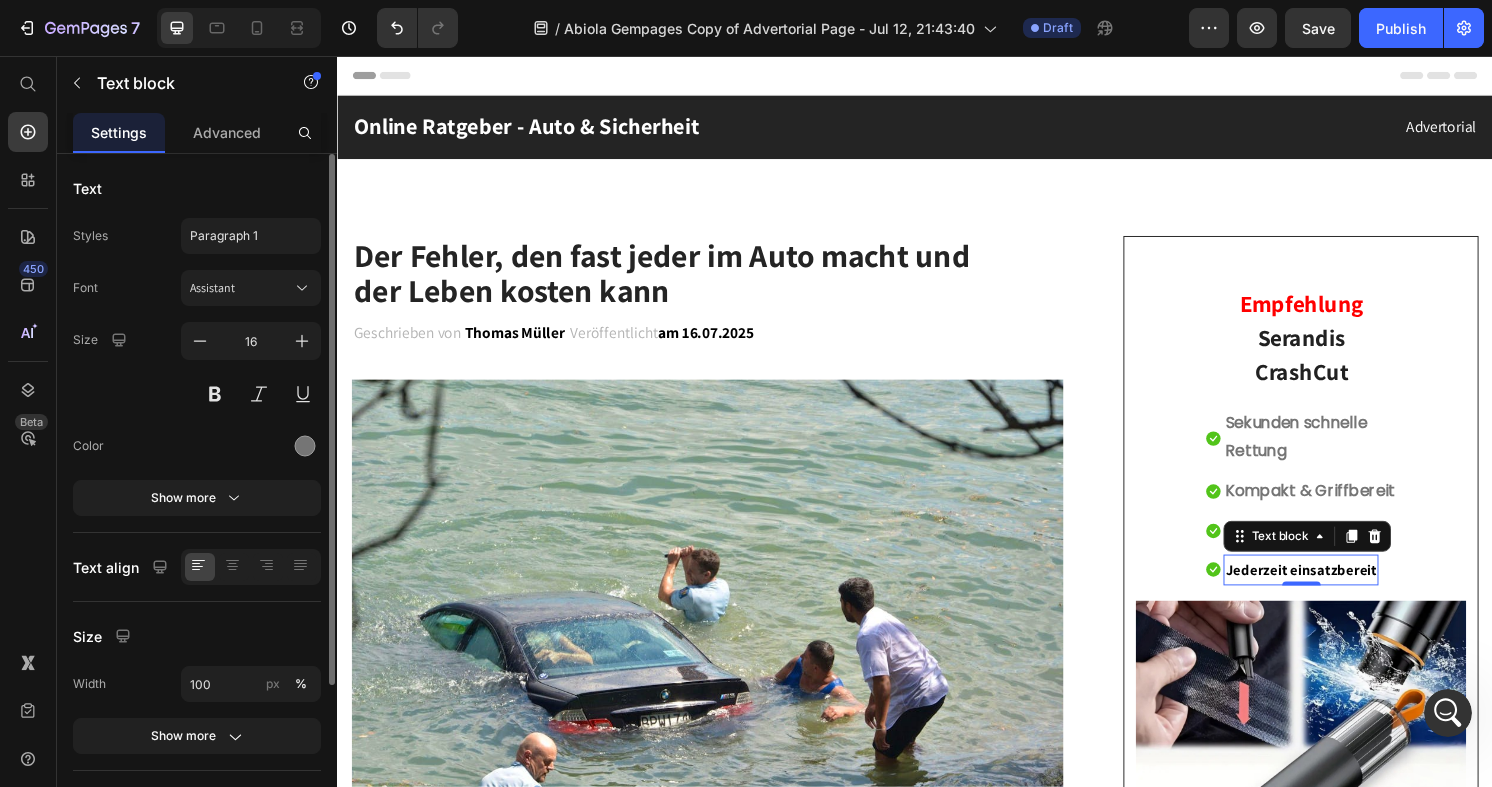 click on "Jederzeit einsatzbereit" at bounding box center [1337, 589] 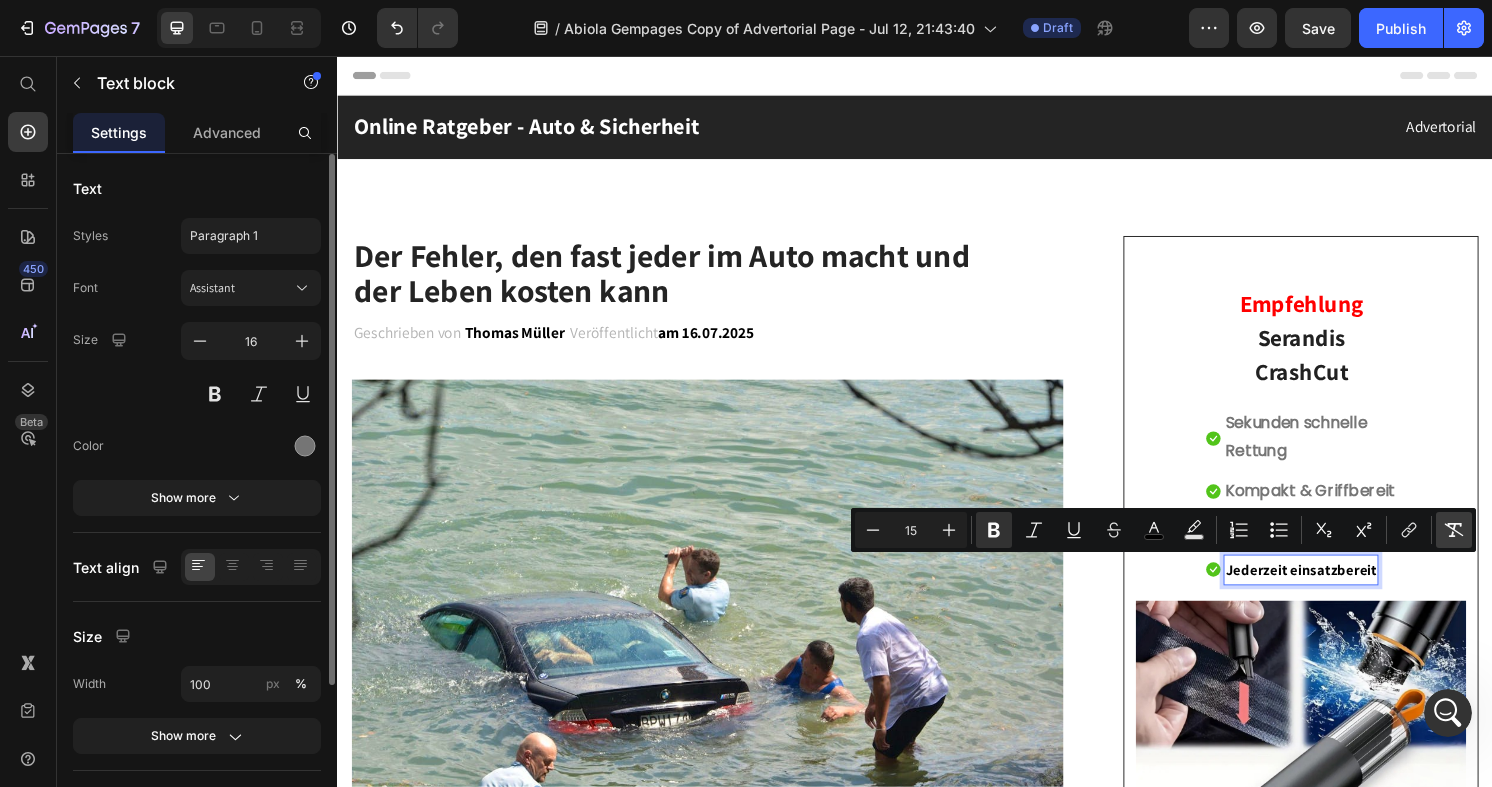 click 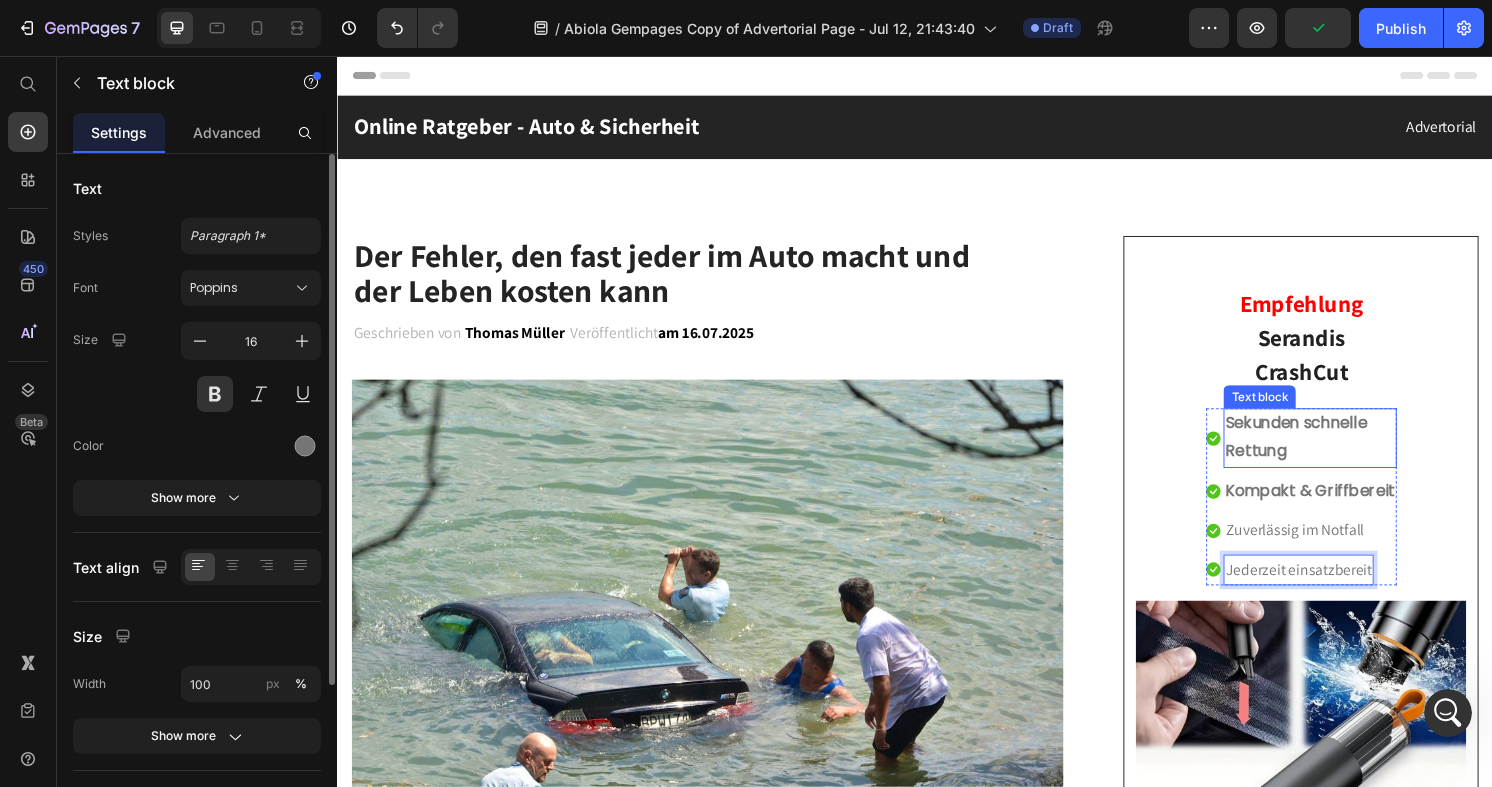 click on "Sekunden schnelle Rettung" at bounding box center (1347, 453) 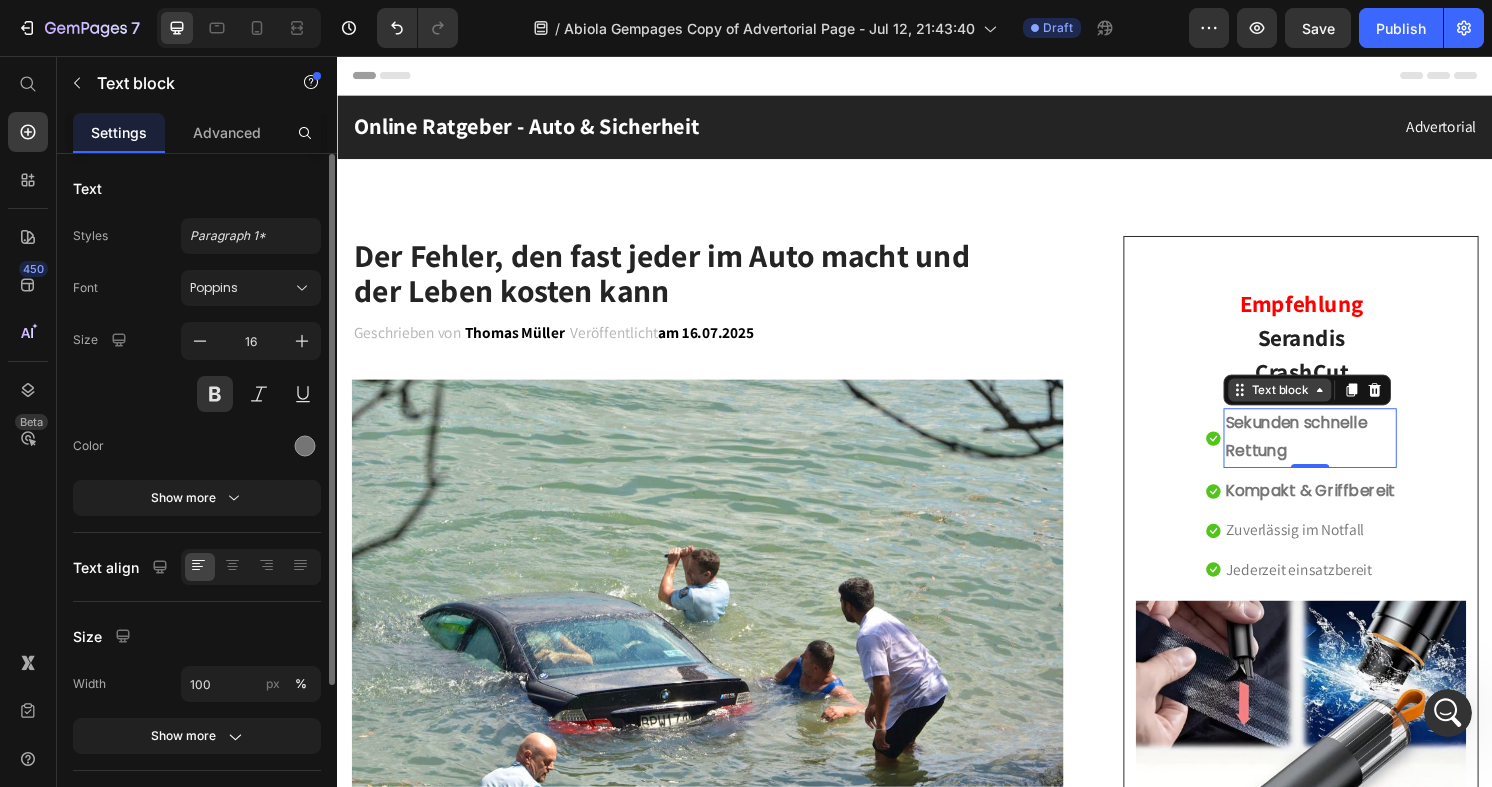 click on "Text block" at bounding box center (1315, 403) 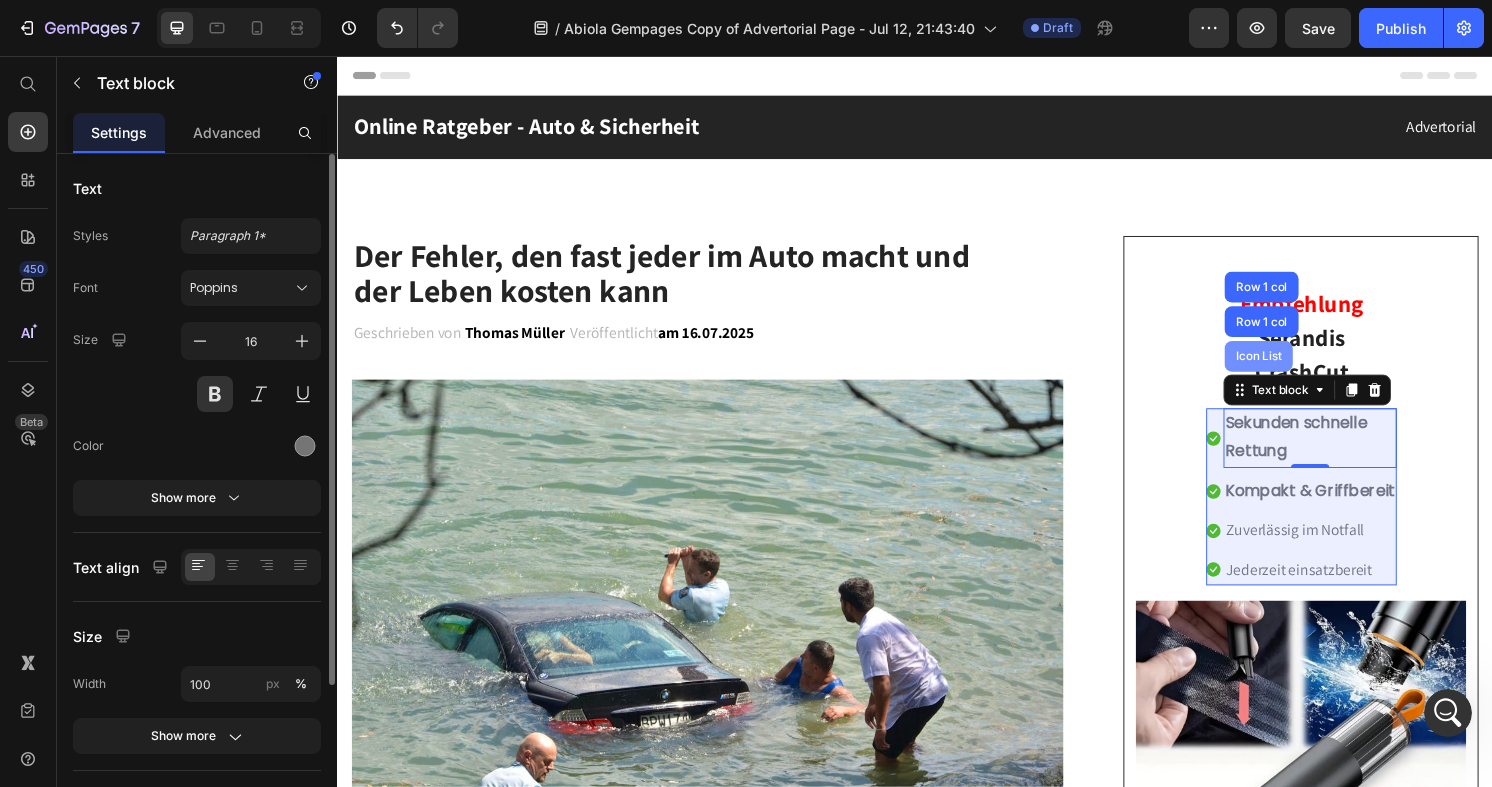 click on "Icon List" at bounding box center (1293, 368) 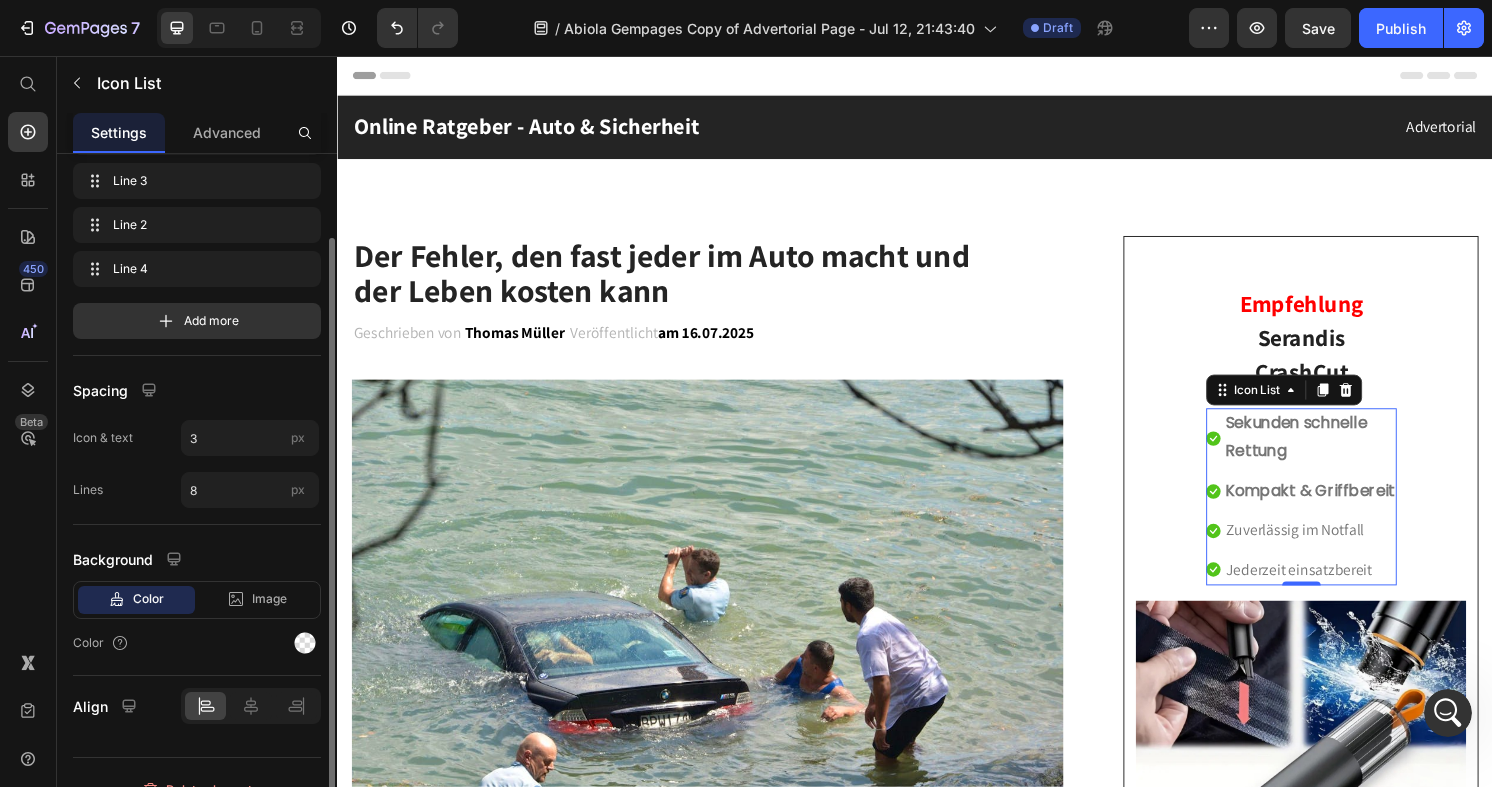 scroll, scrollTop: 127, scrollLeft: 0, axis: vertical 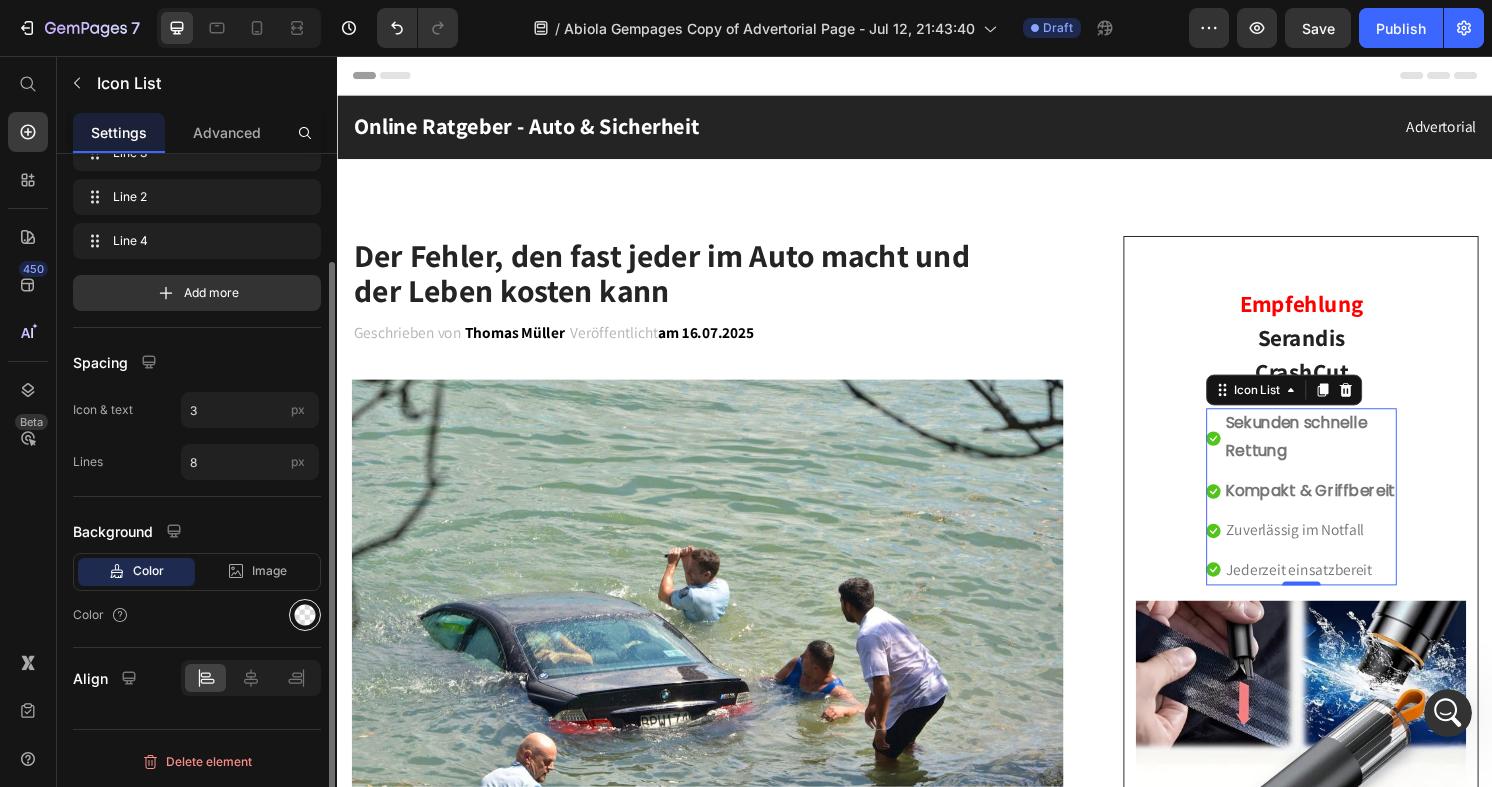 click at bounding box center [305, 615] 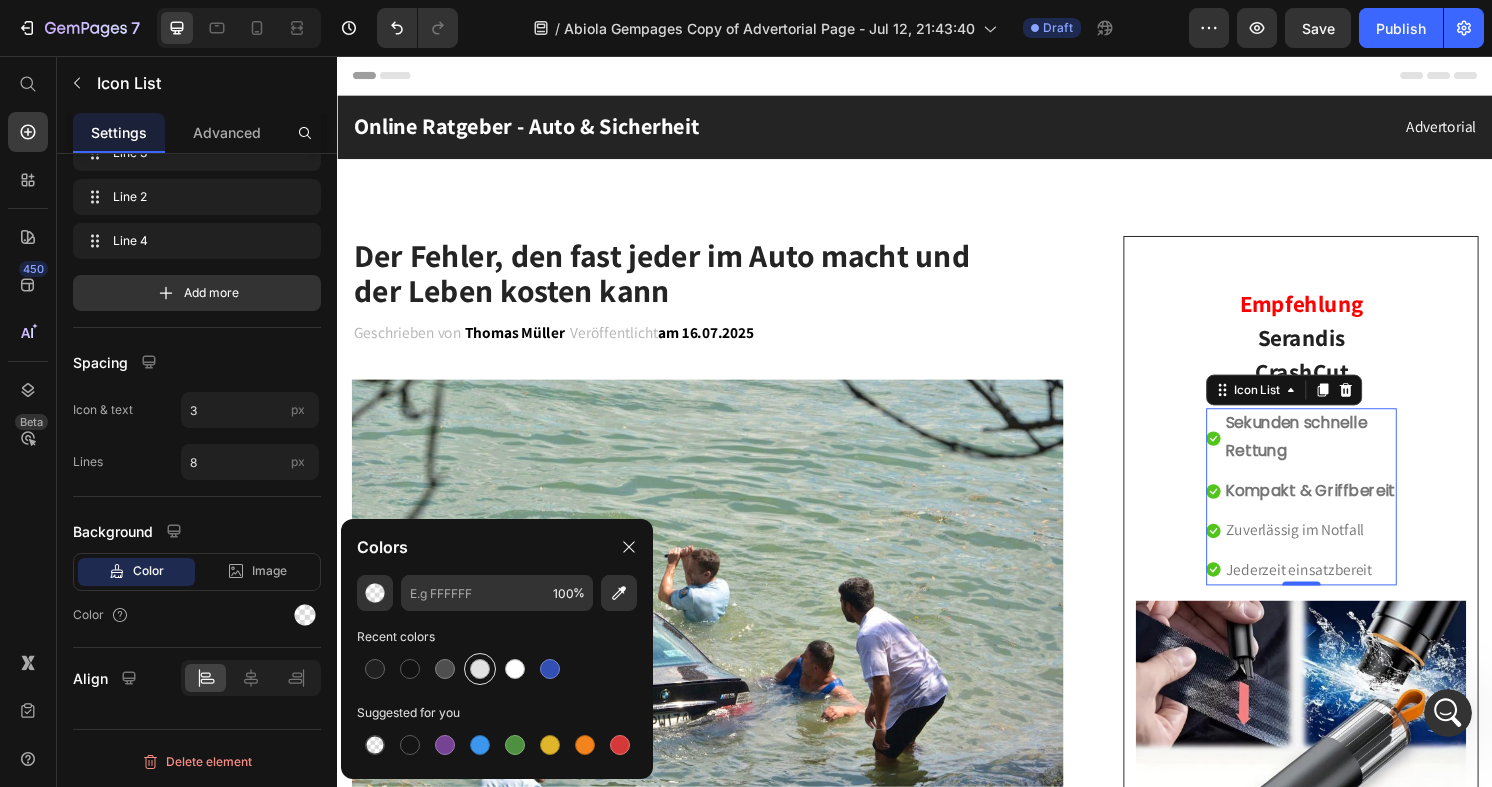 click at bounding box center (480, 669) 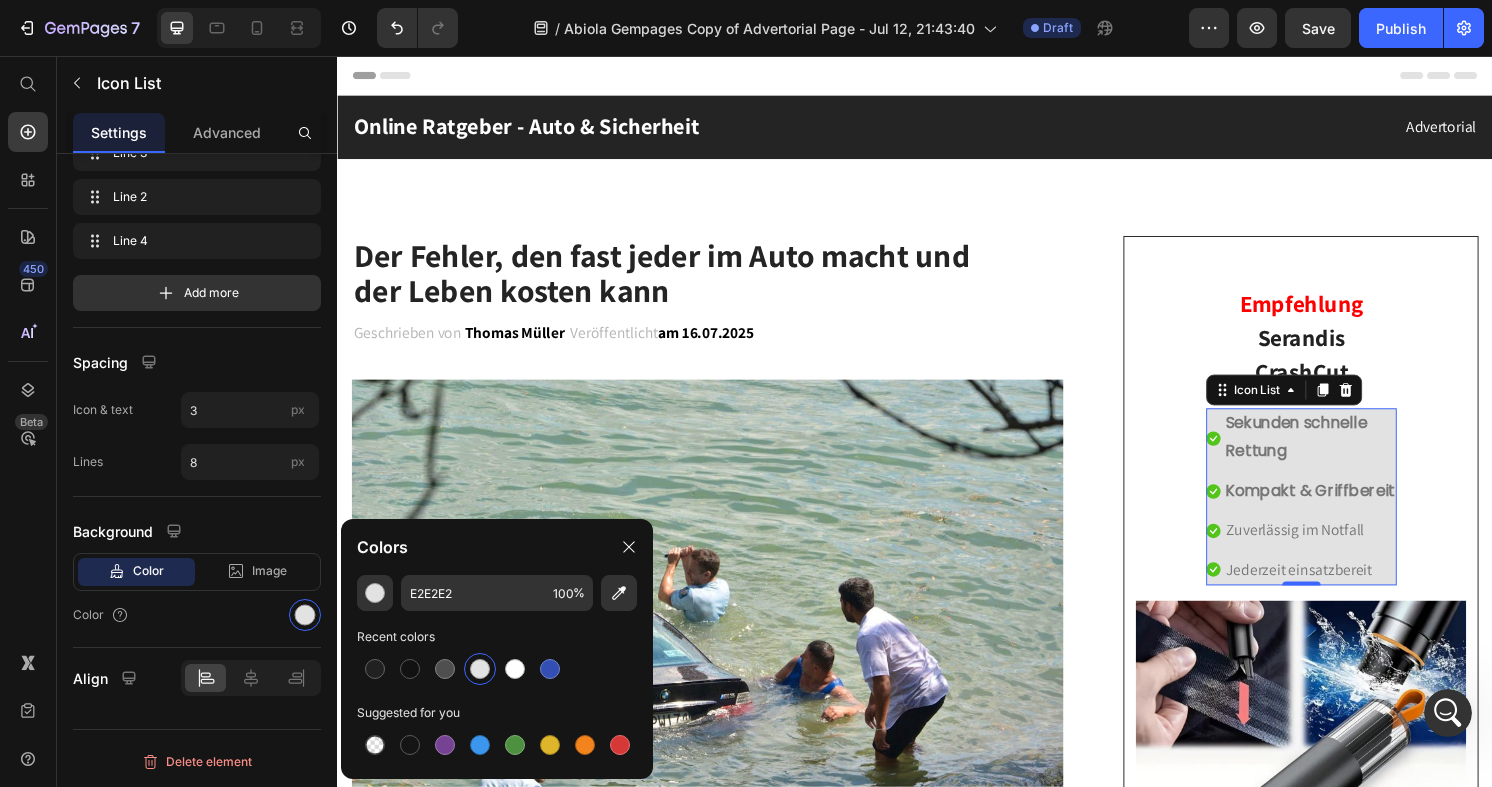 type on "000000" 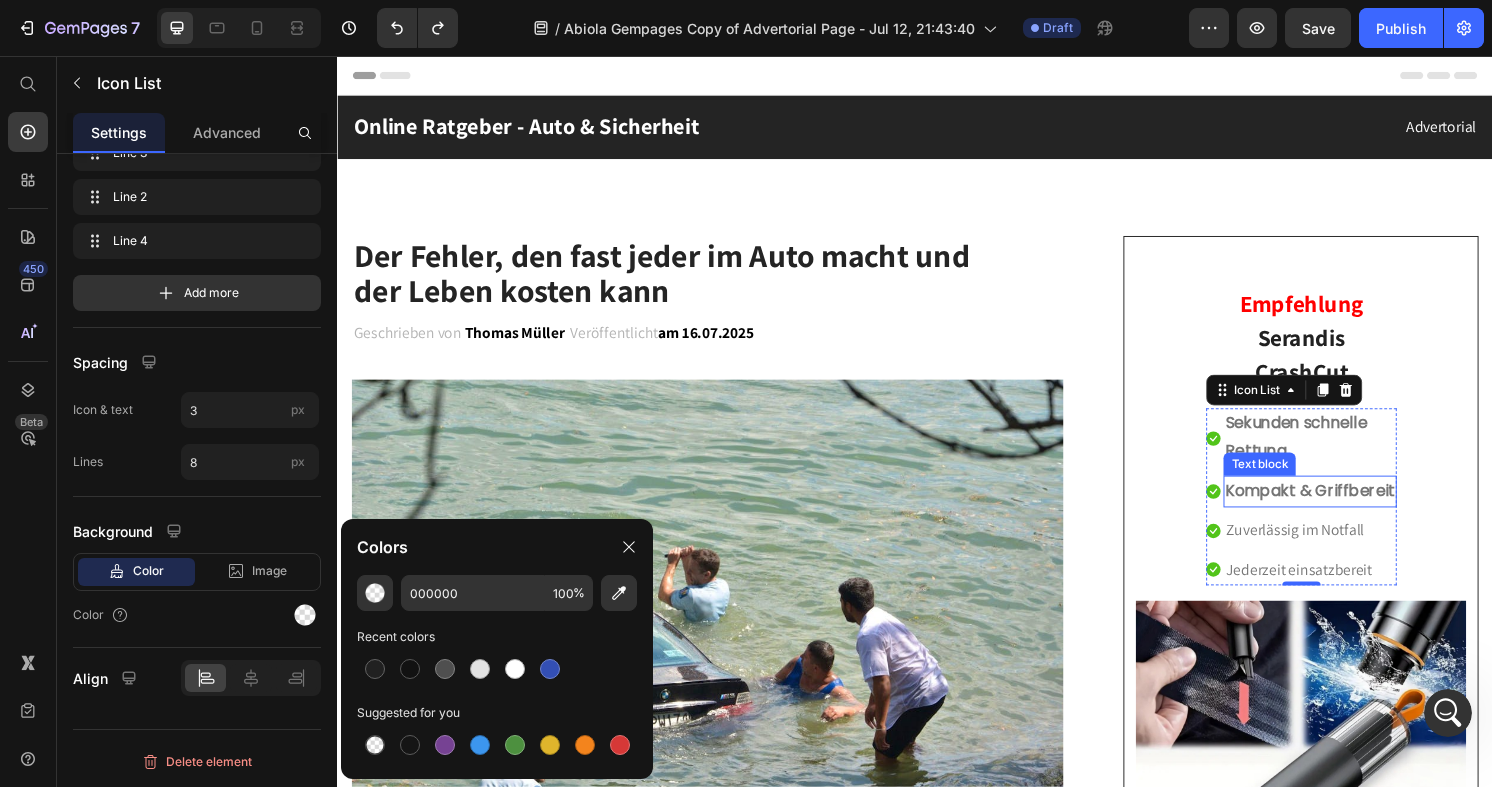 click on "Kompakt & Griffbereit" at bounding box center (1347, 508) 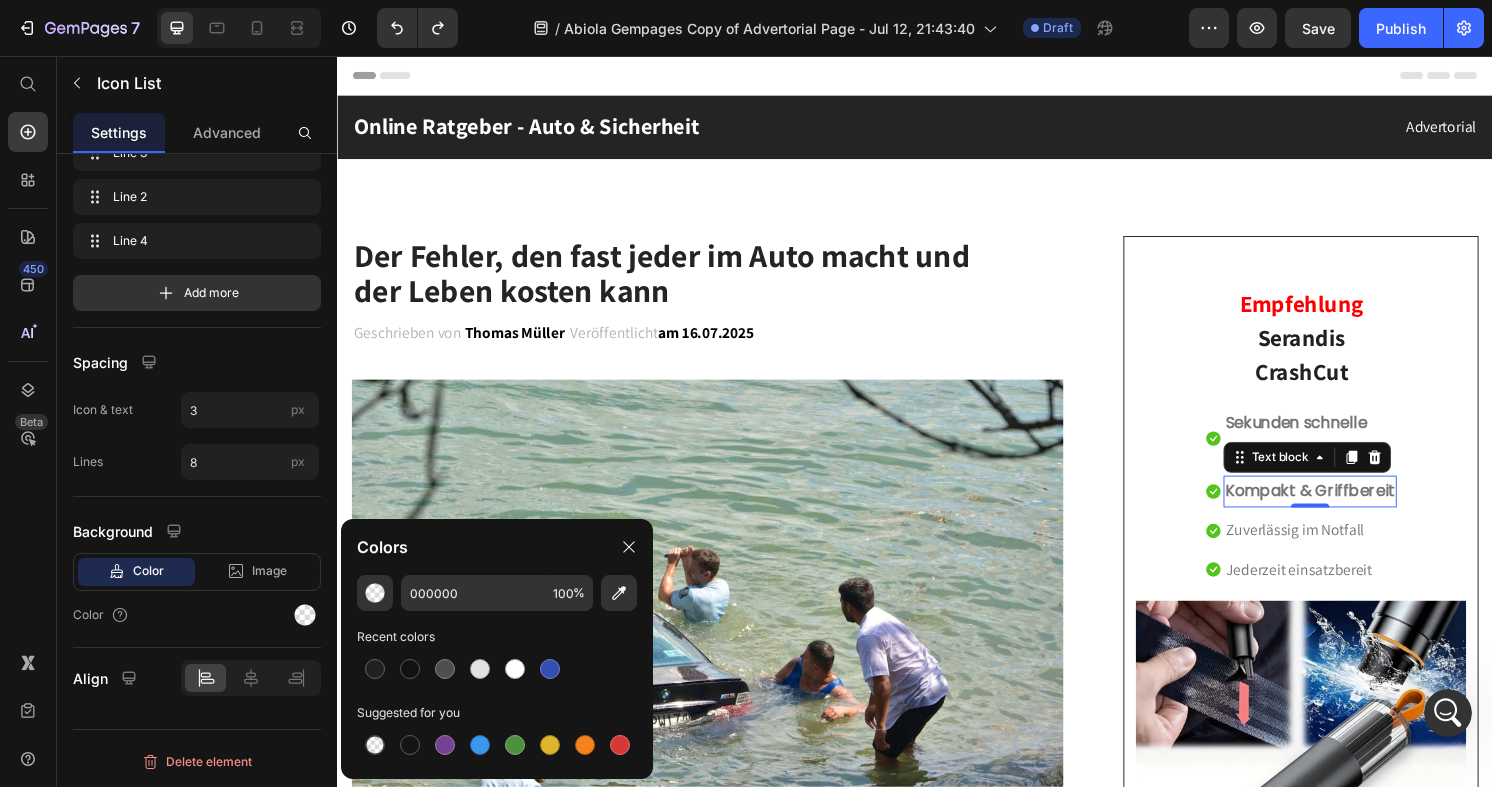 scroll, scrollTop: 0, scrollLeft: 0, axis: both 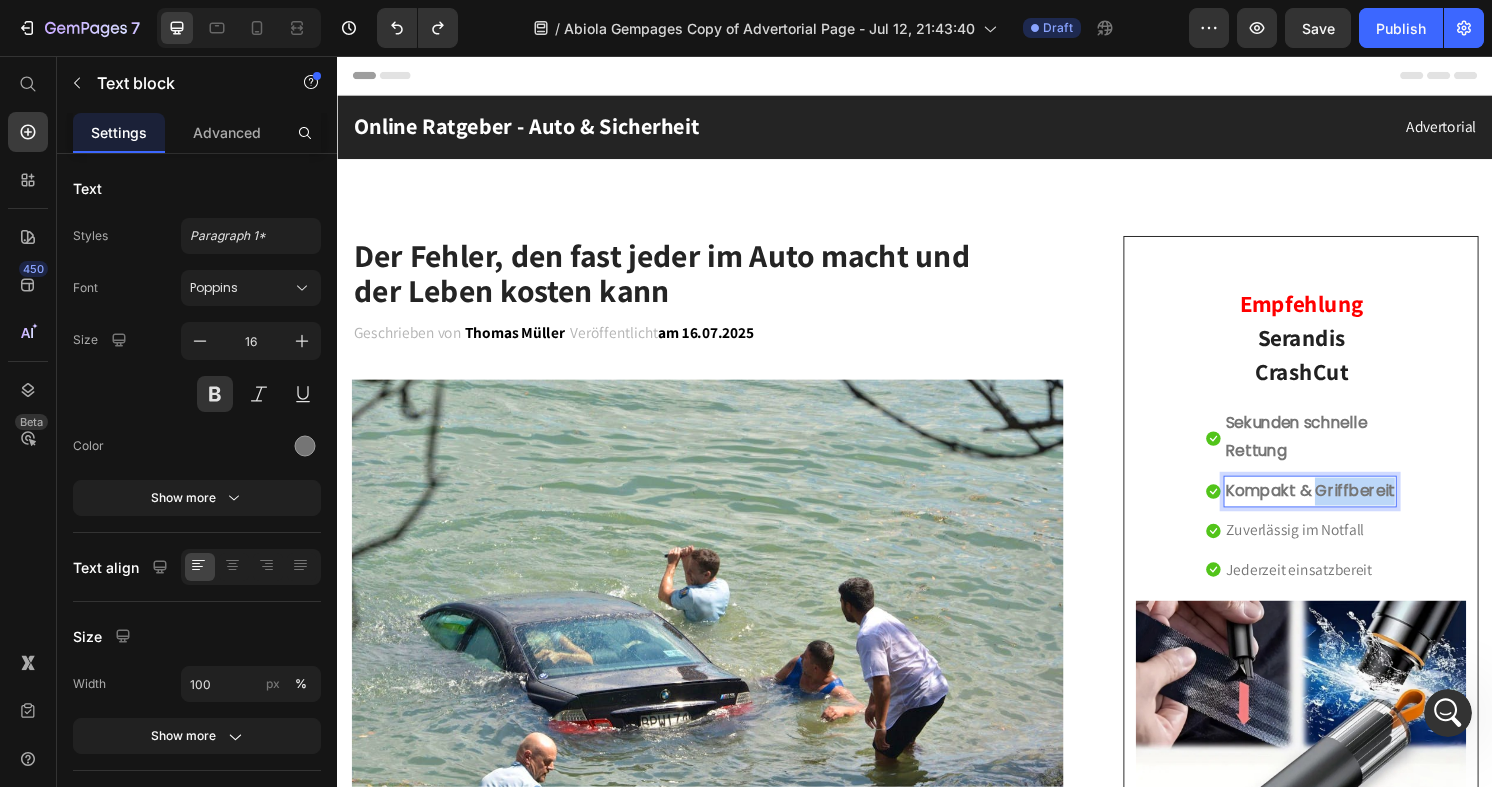 click on "Kompakt & Griffbereit" at bounding box center [1347, 508] 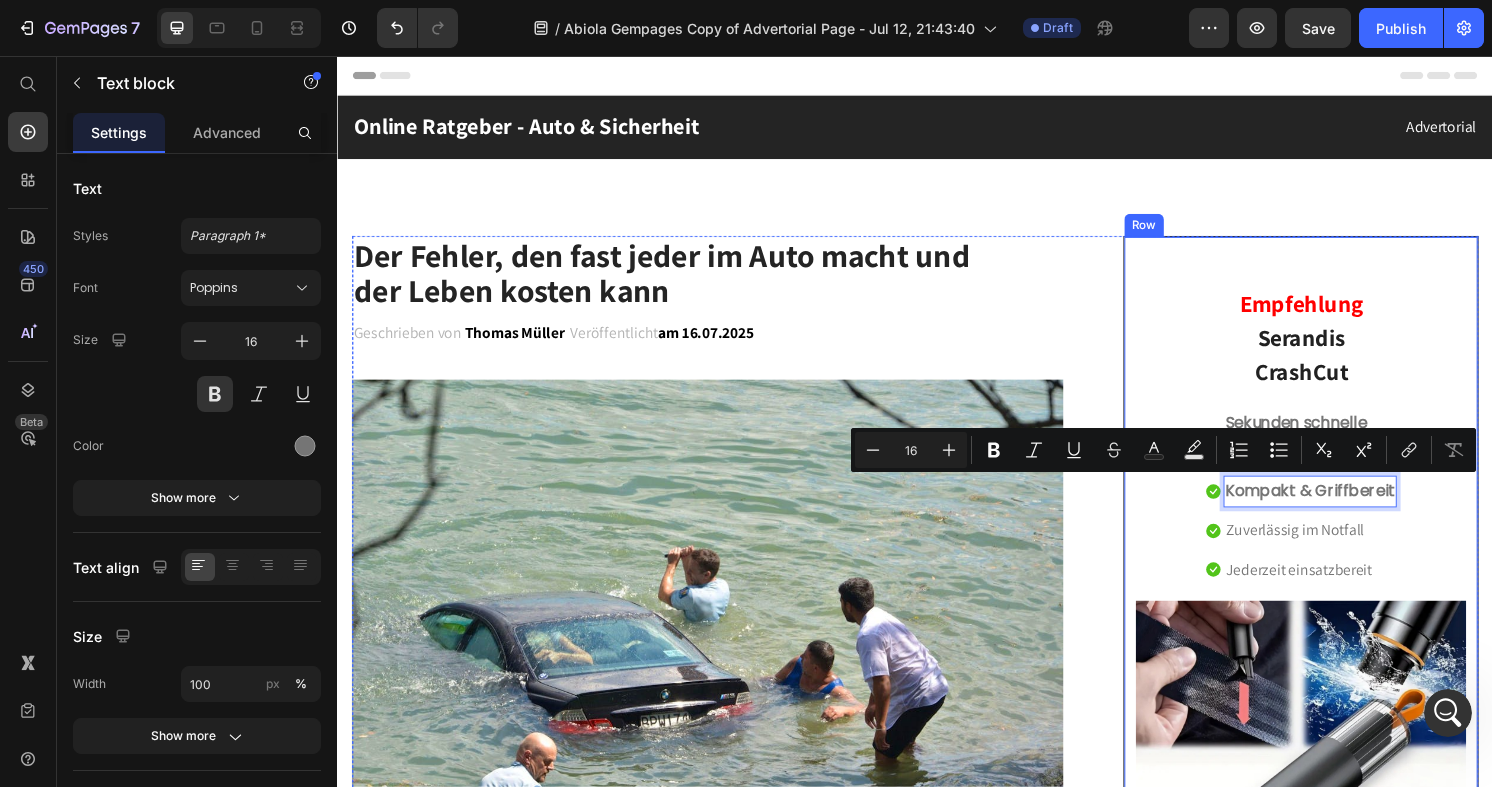click on "Serandis Crashcut Heading
Icon Sekunden schnelle Rettung Text block
Icon Kompakt & Griffbereit Text block   0
Icon Zuverlässig im Notfall  Text block
Icon Jederzeit einsatzbereit   Text block Icon List Row Image  	   Verfügbarket prüfen Button ✔️ 30-Tage Geld-zurück Garantie Text block" at bounding box center [1337, 673] 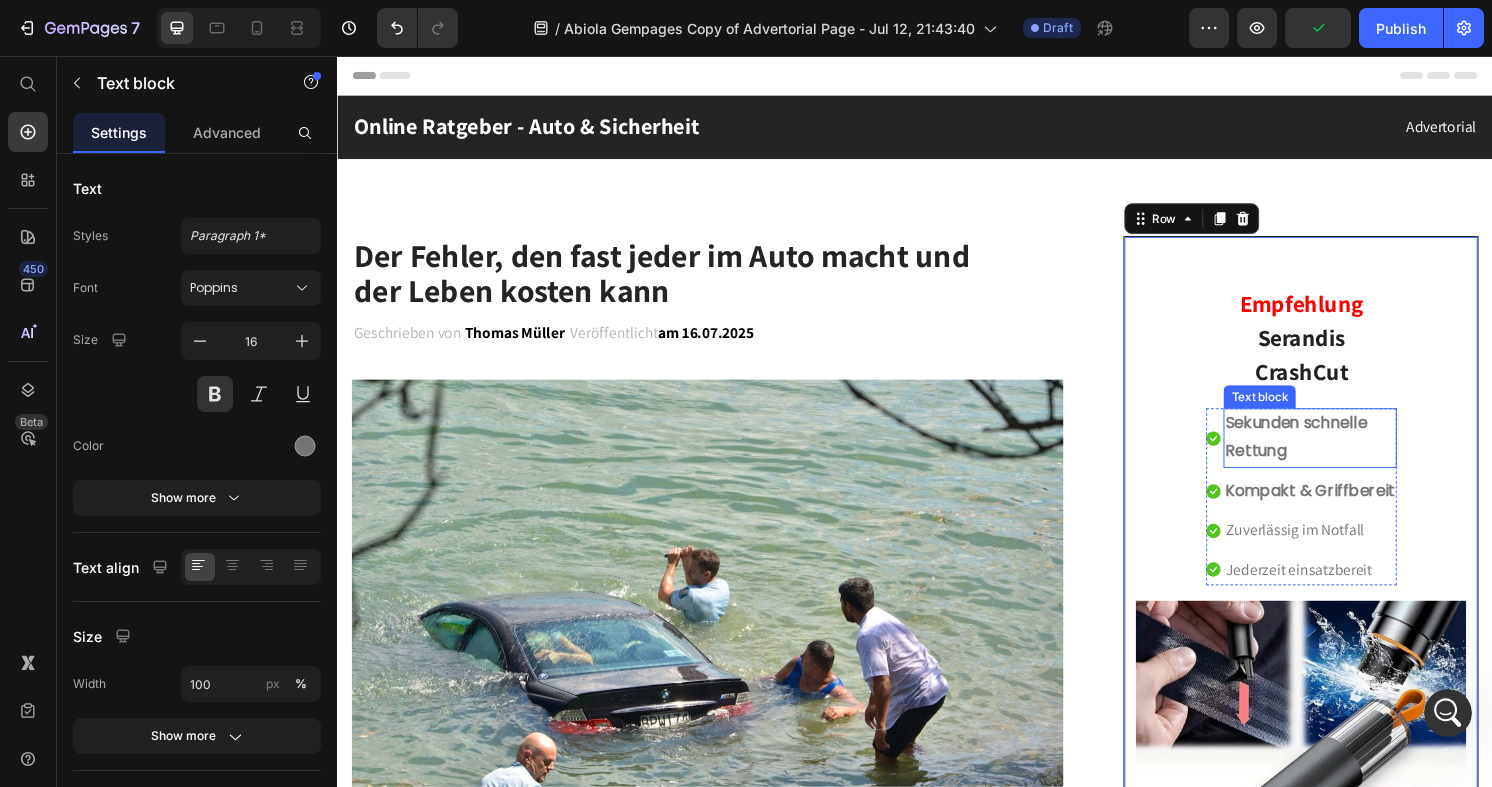 click on "Sekunden schnelle Rettung" at bounding box center [1347, 453] 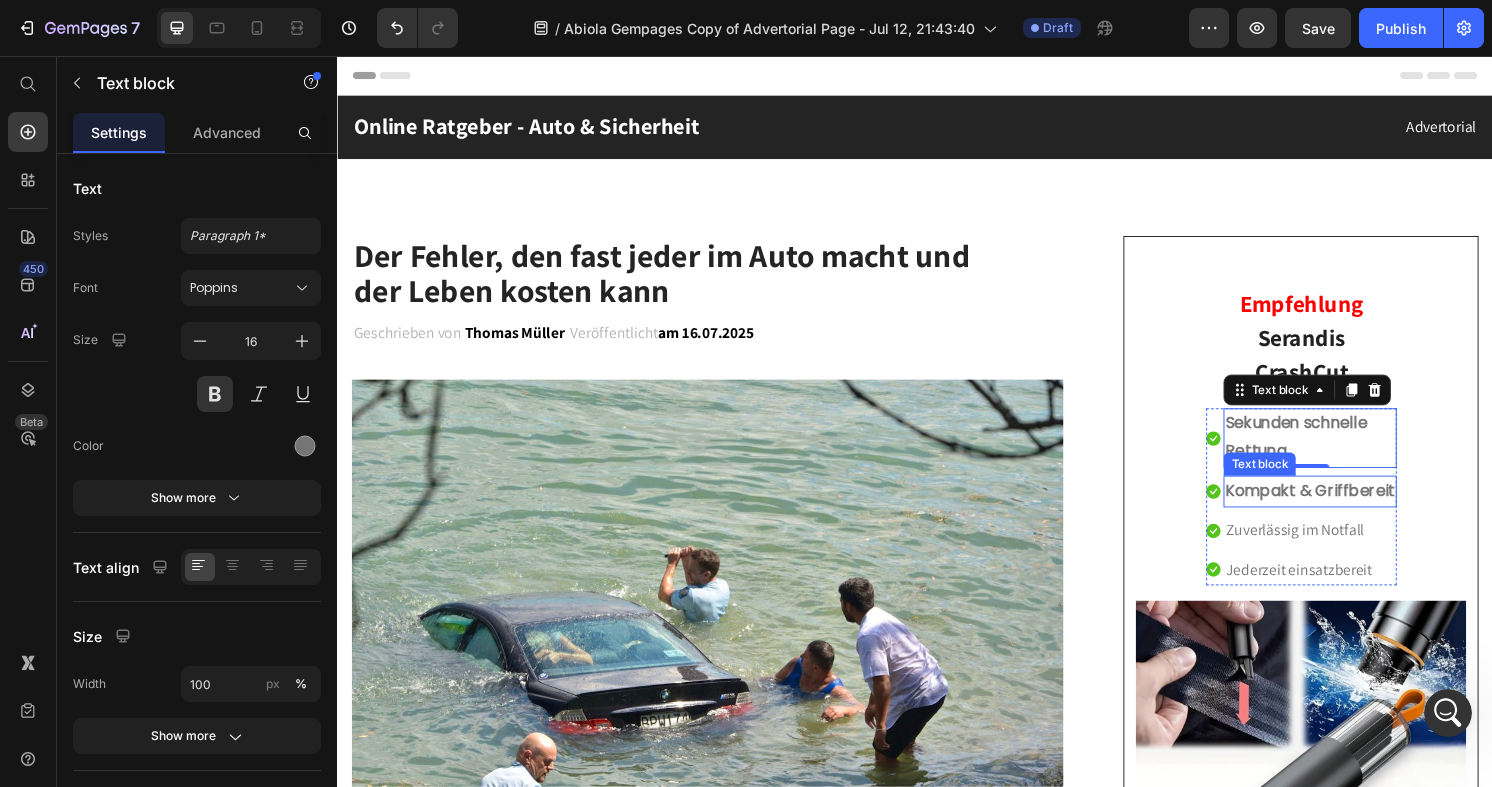 click on "Kompakt & Griffbereit" at bounding box center [1347, 508] 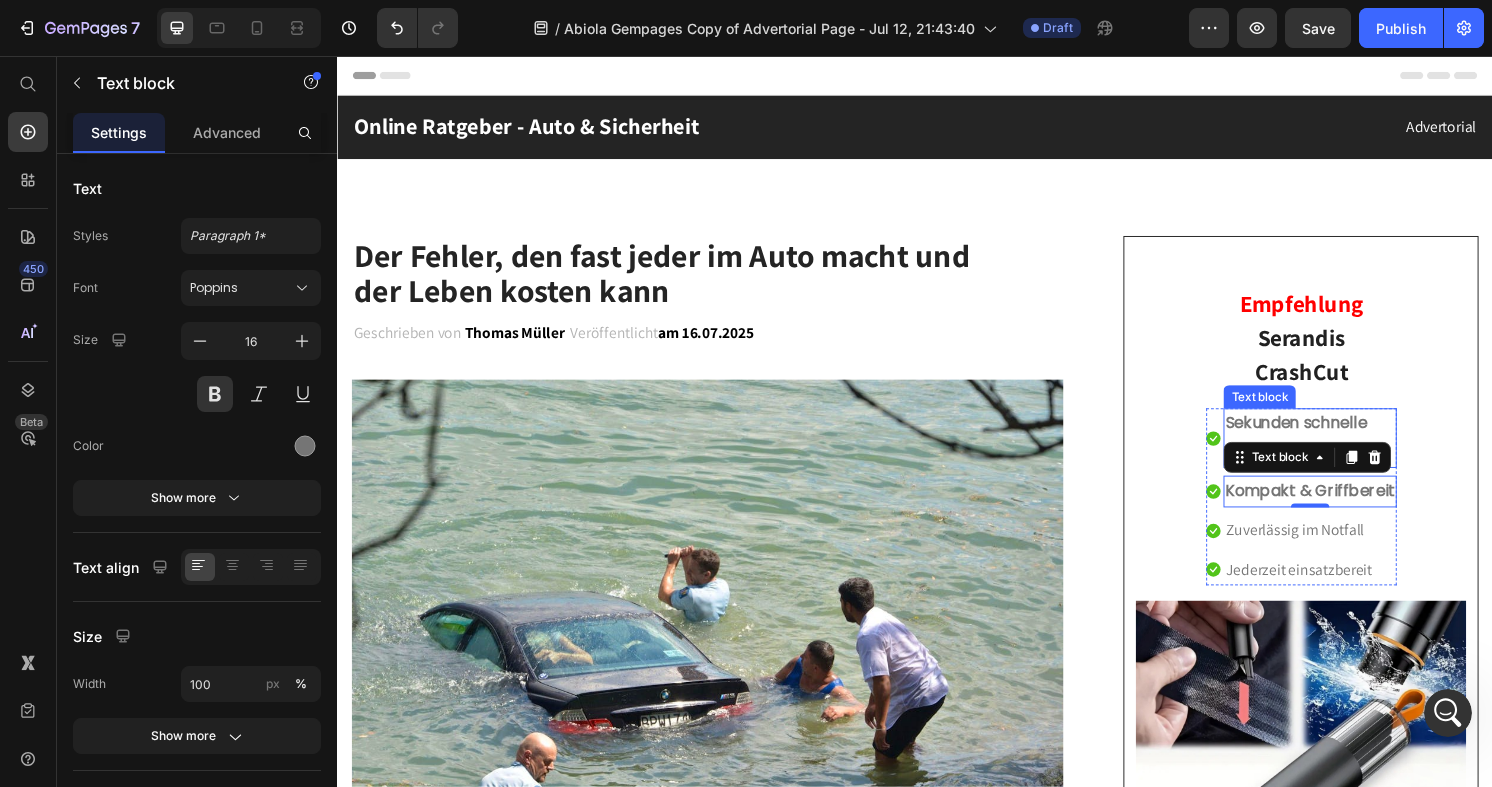 click on "Sekunden schnelle Rettung" at bounding box center [1347, 453] 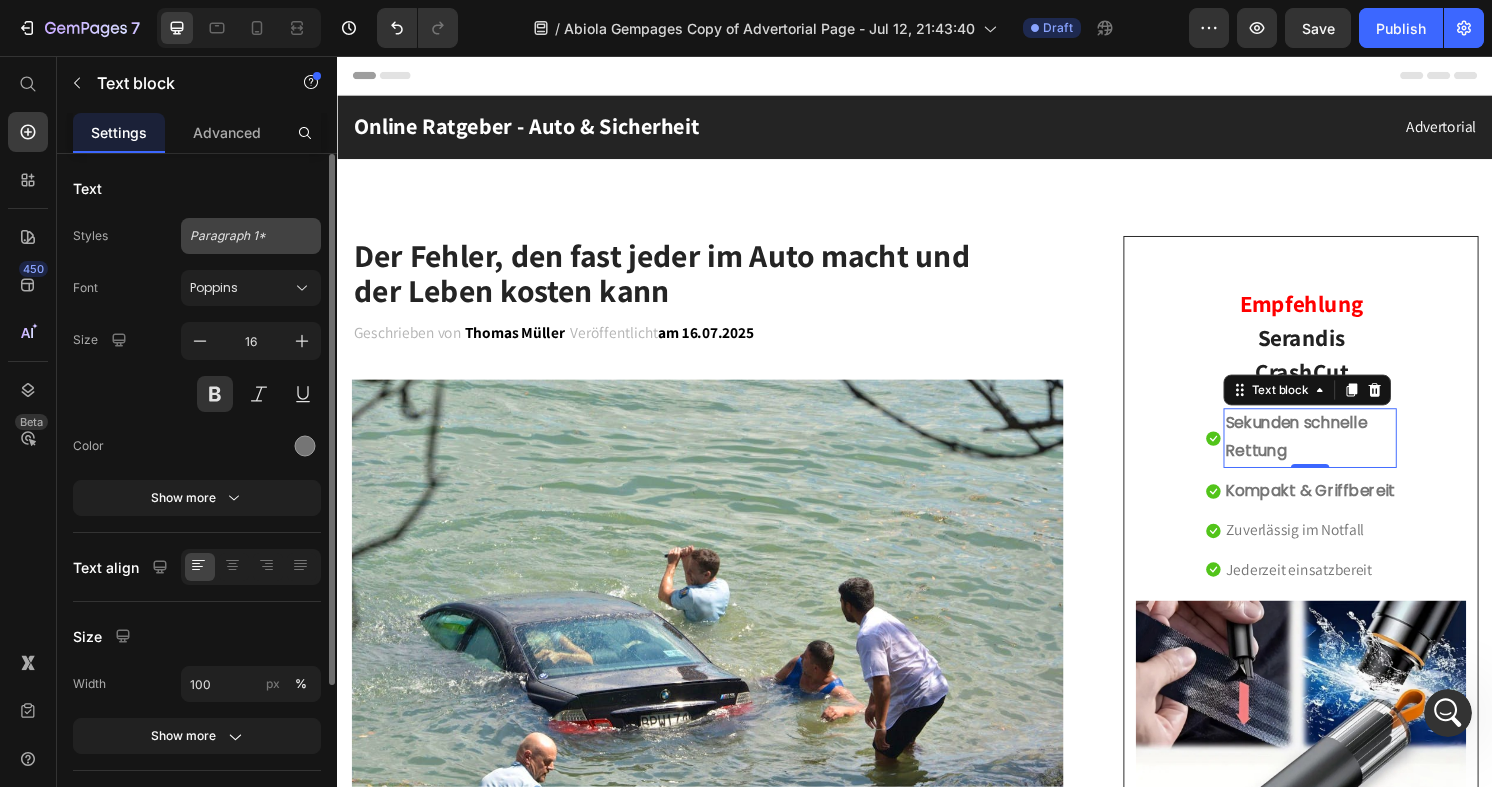 click on "Paragraph 1*" 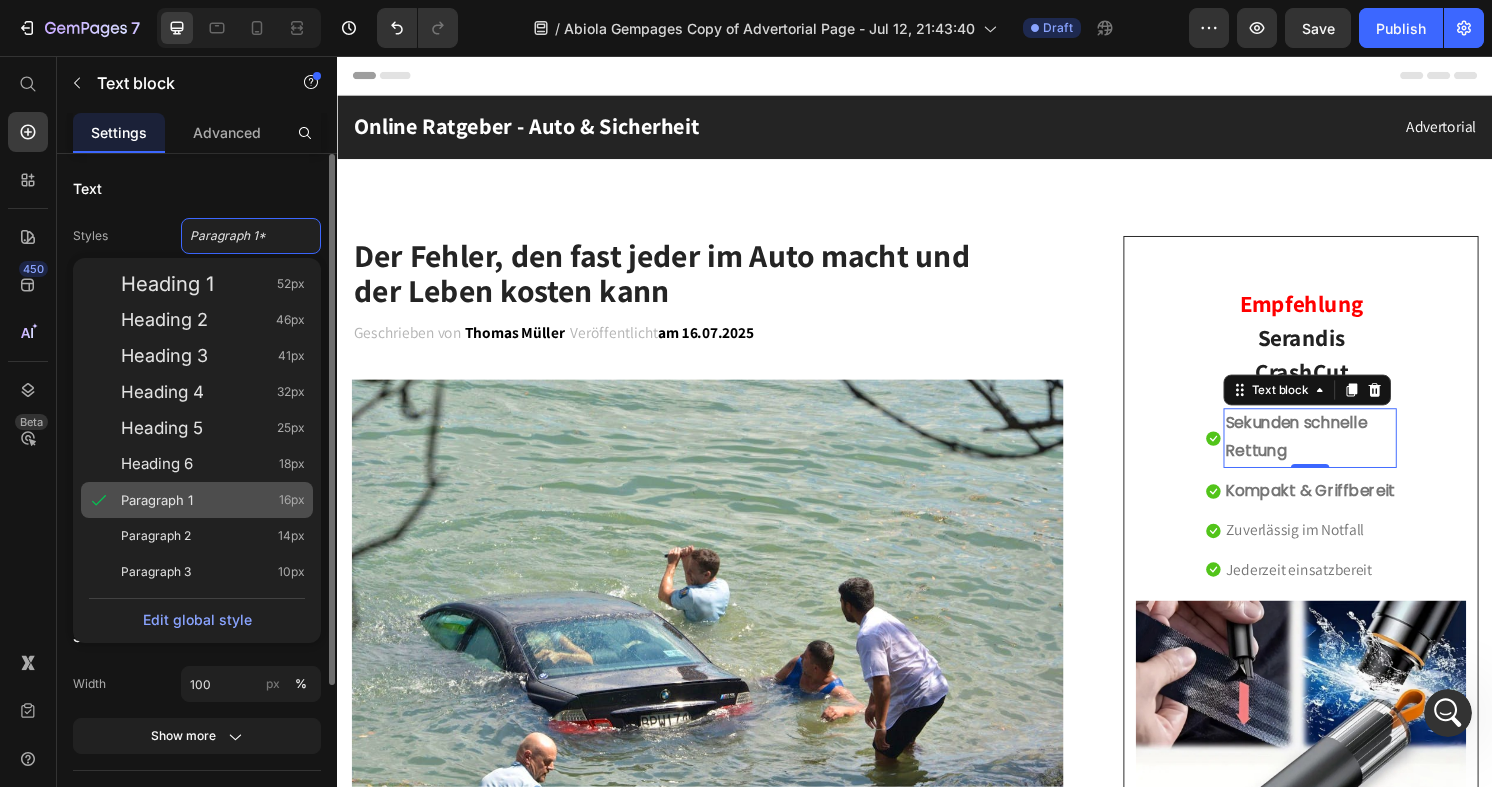 click on "Paragraph 1 16px" 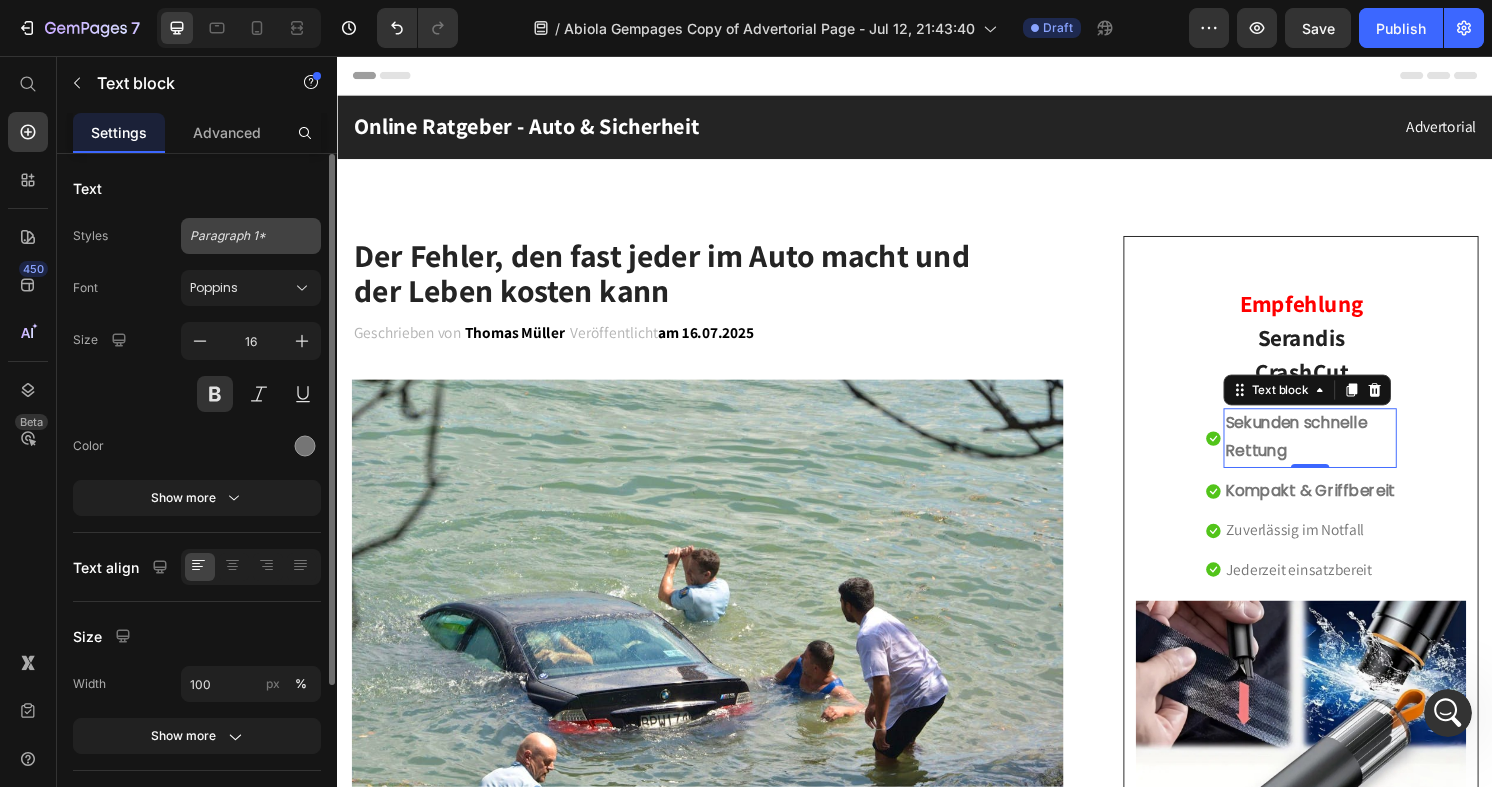 click on "Paragraph 1*" at bounding box center (251, 236) 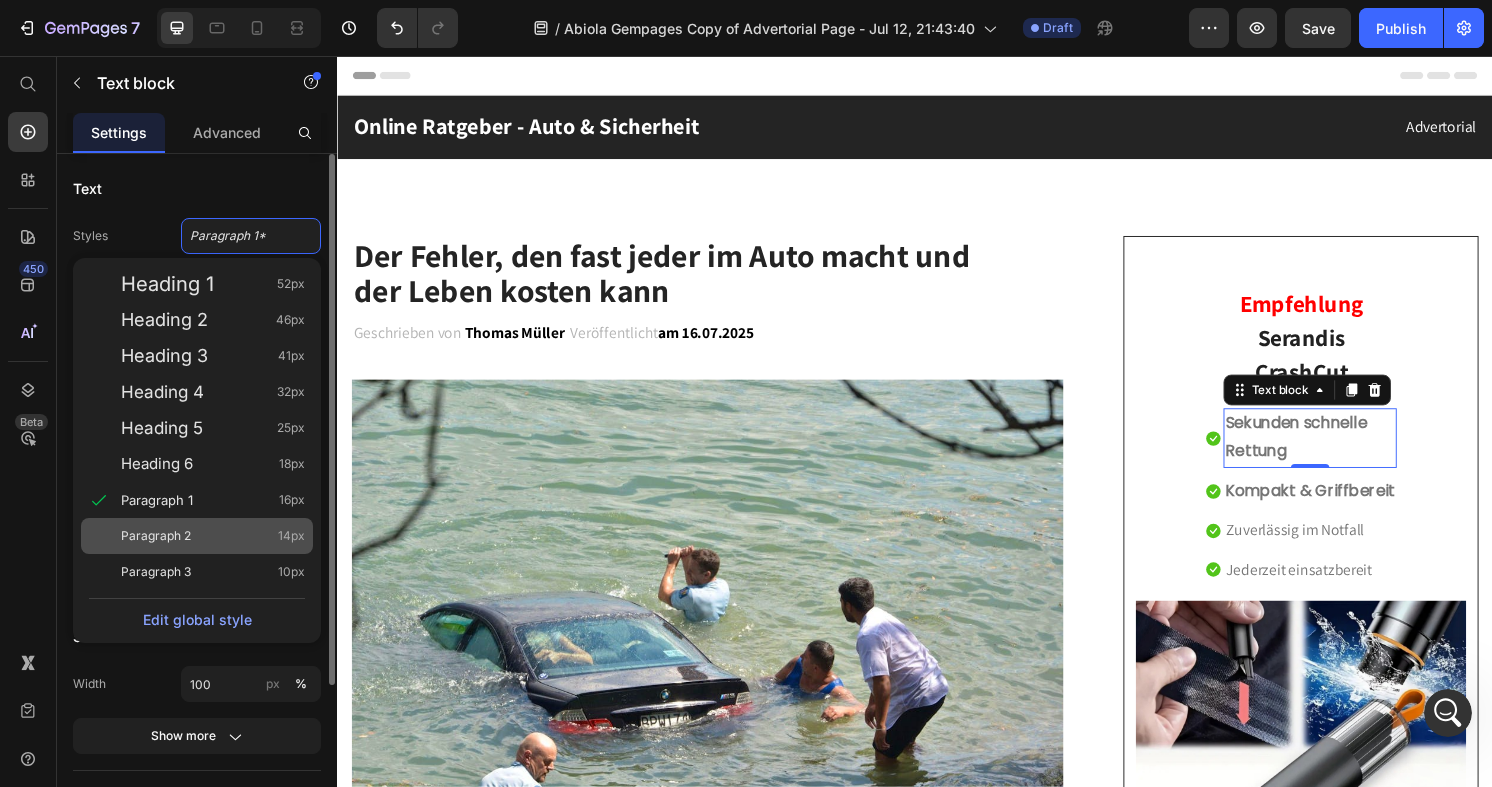 click on "Paragraph 2 14px" 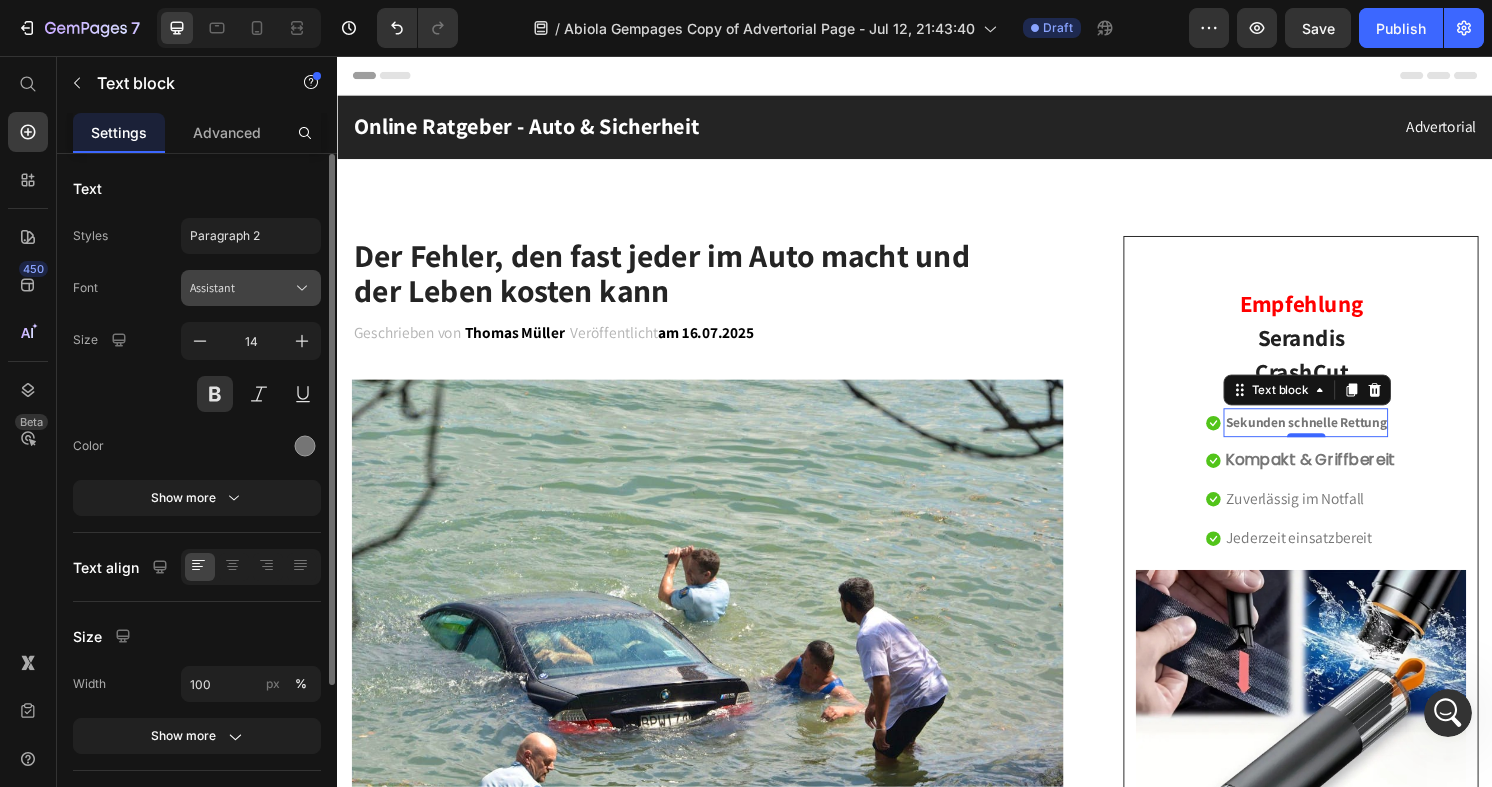click on "Assistant" at bounding box center (251, 288) 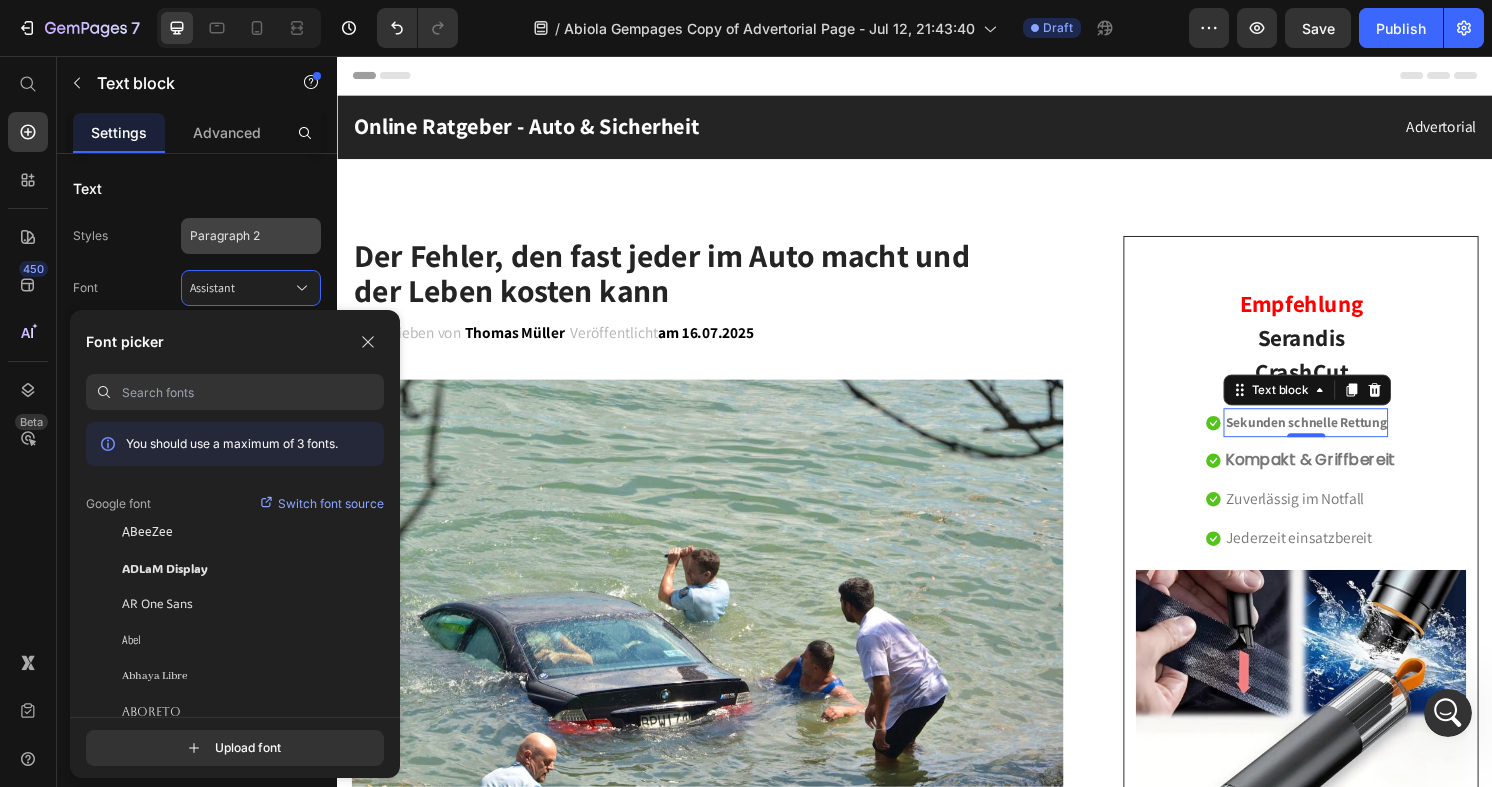 click on "Paragraph 2" 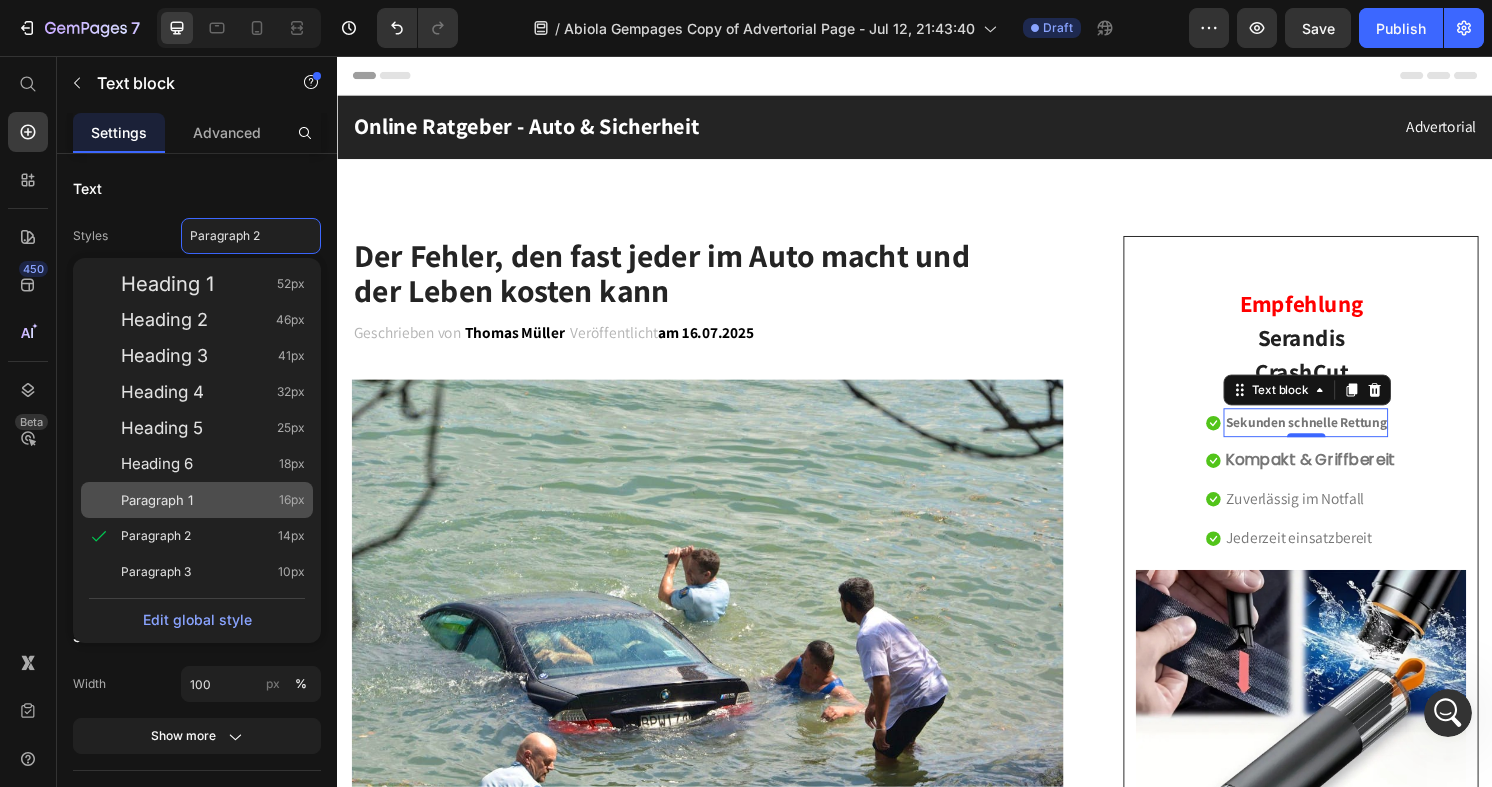 click on "Paragraph 1 16px" 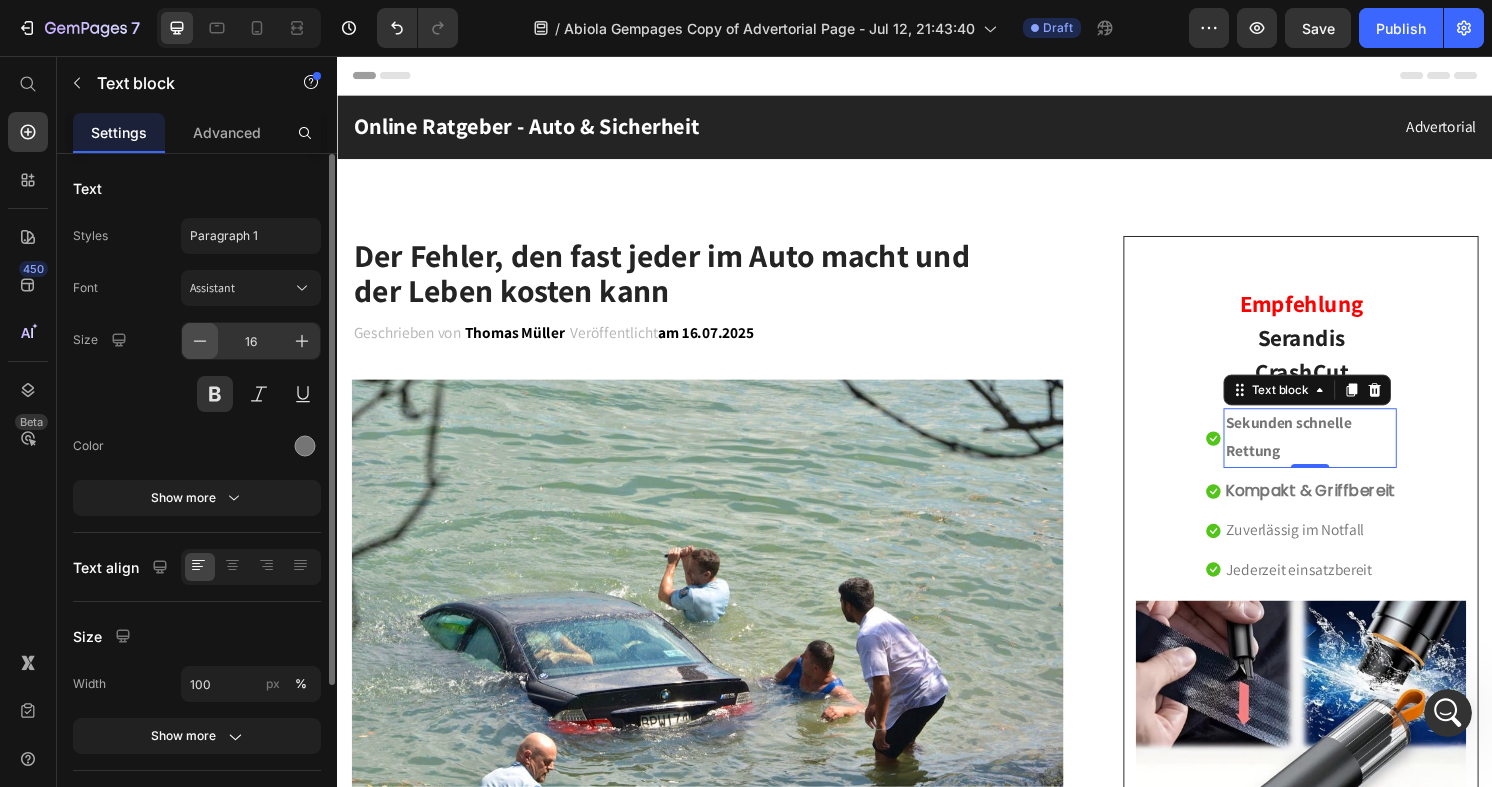 click 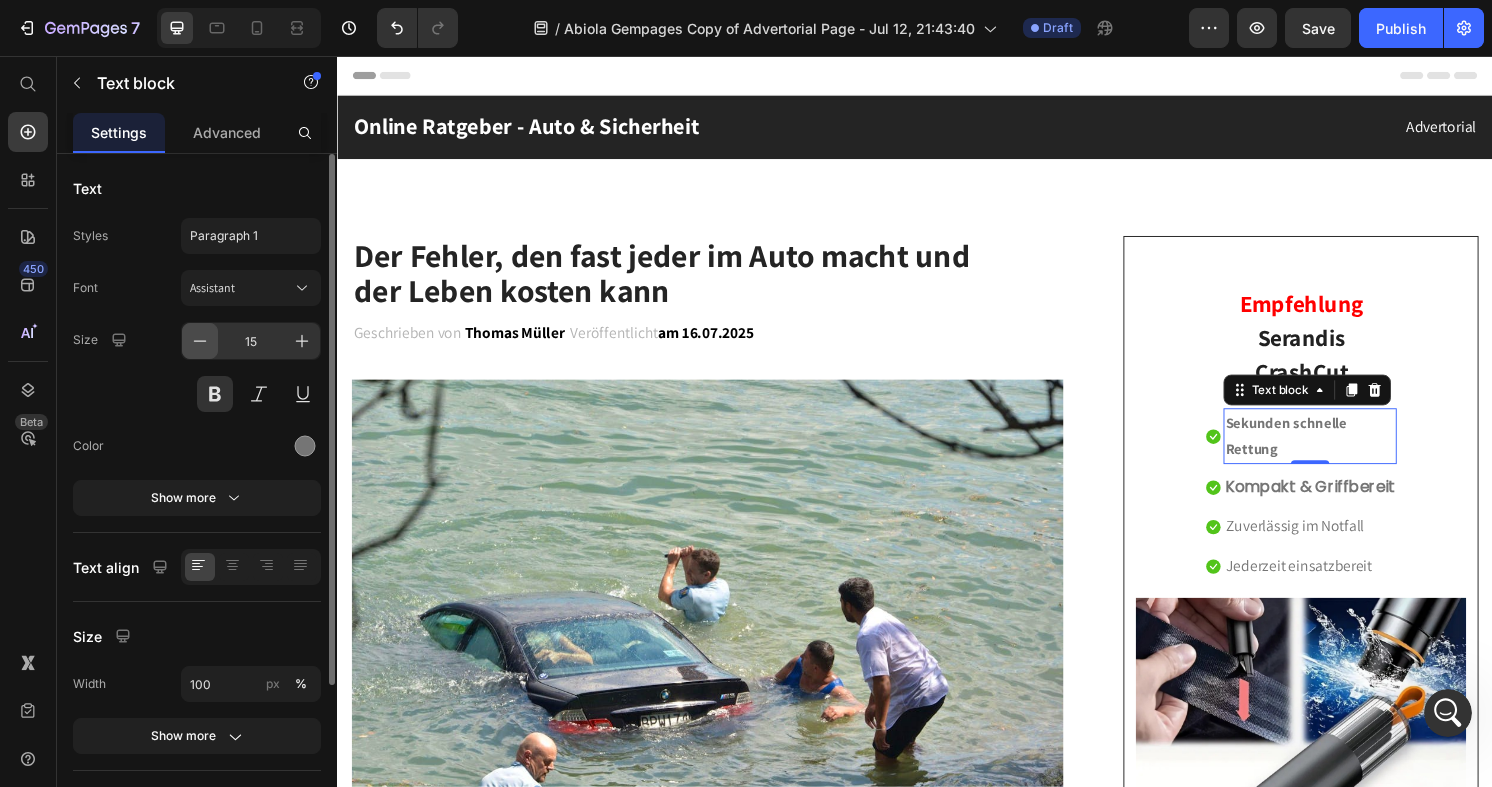 click 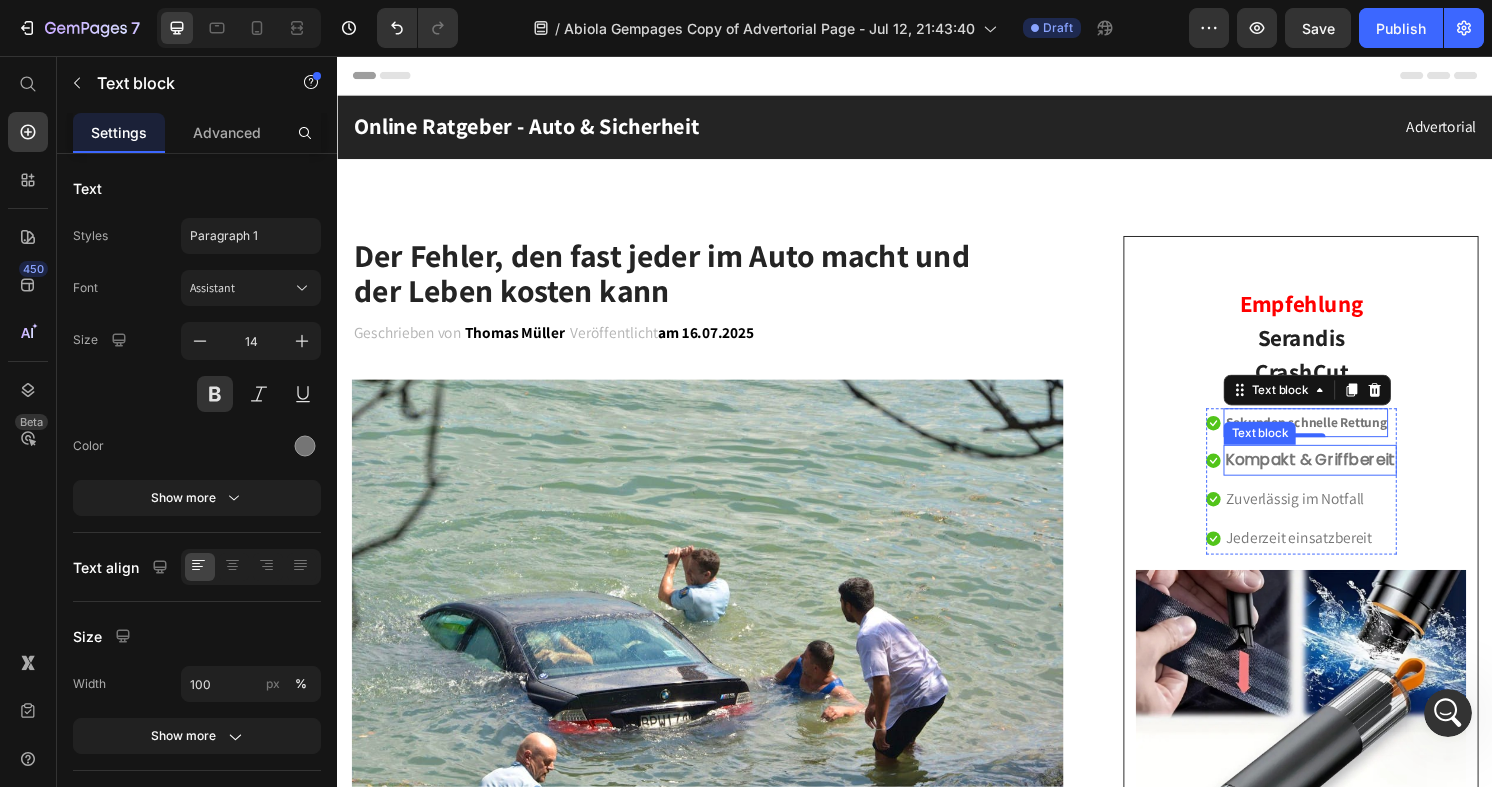 click on "Kompakt & Griffbereit" at bounding box center [1347, 476] 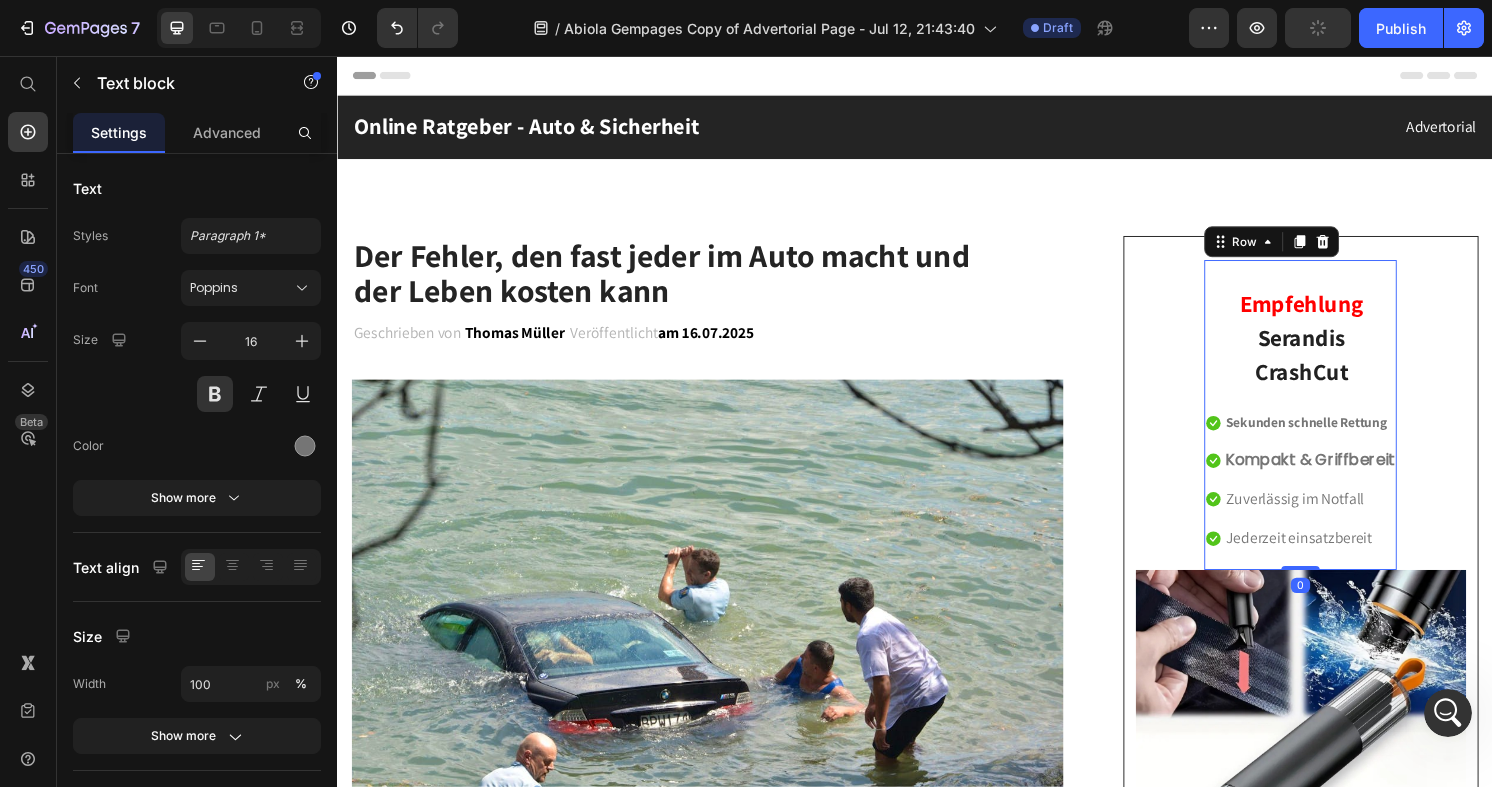 click on "Empfehlung Serandis Crashcut Heading
Icon Sekunden schnelle Rettung Text block
Icon Kompakt & Griffbereit Text block
Icon Zuverlässig im Notfall  Text block
Icon Jederzeit einsatzbereit   Text block Icon List" at bounding box center (1338, 433) 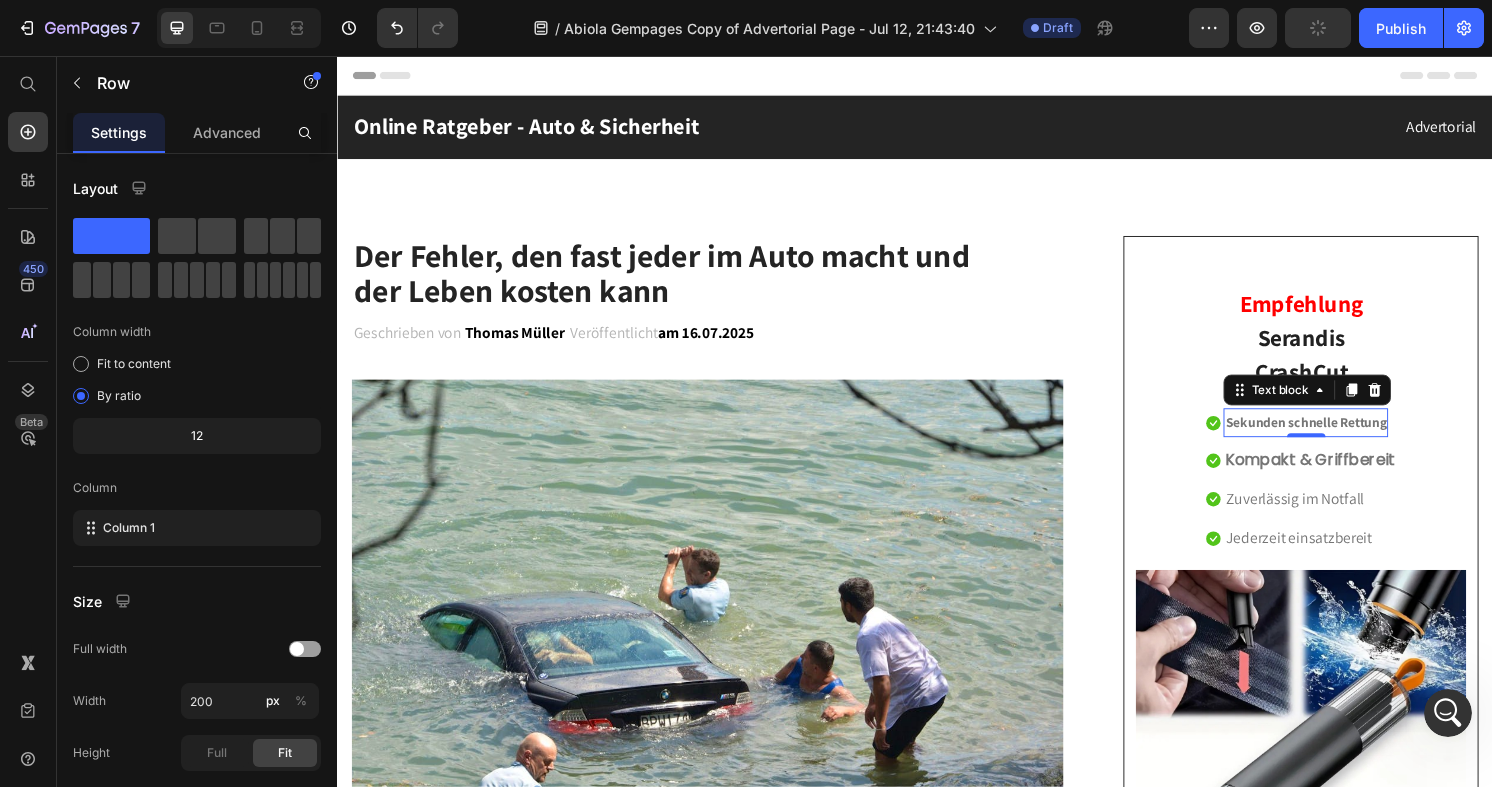 click on "Sekunden schnelle Rettung Text block   0" at bounding box center [1342, 436] 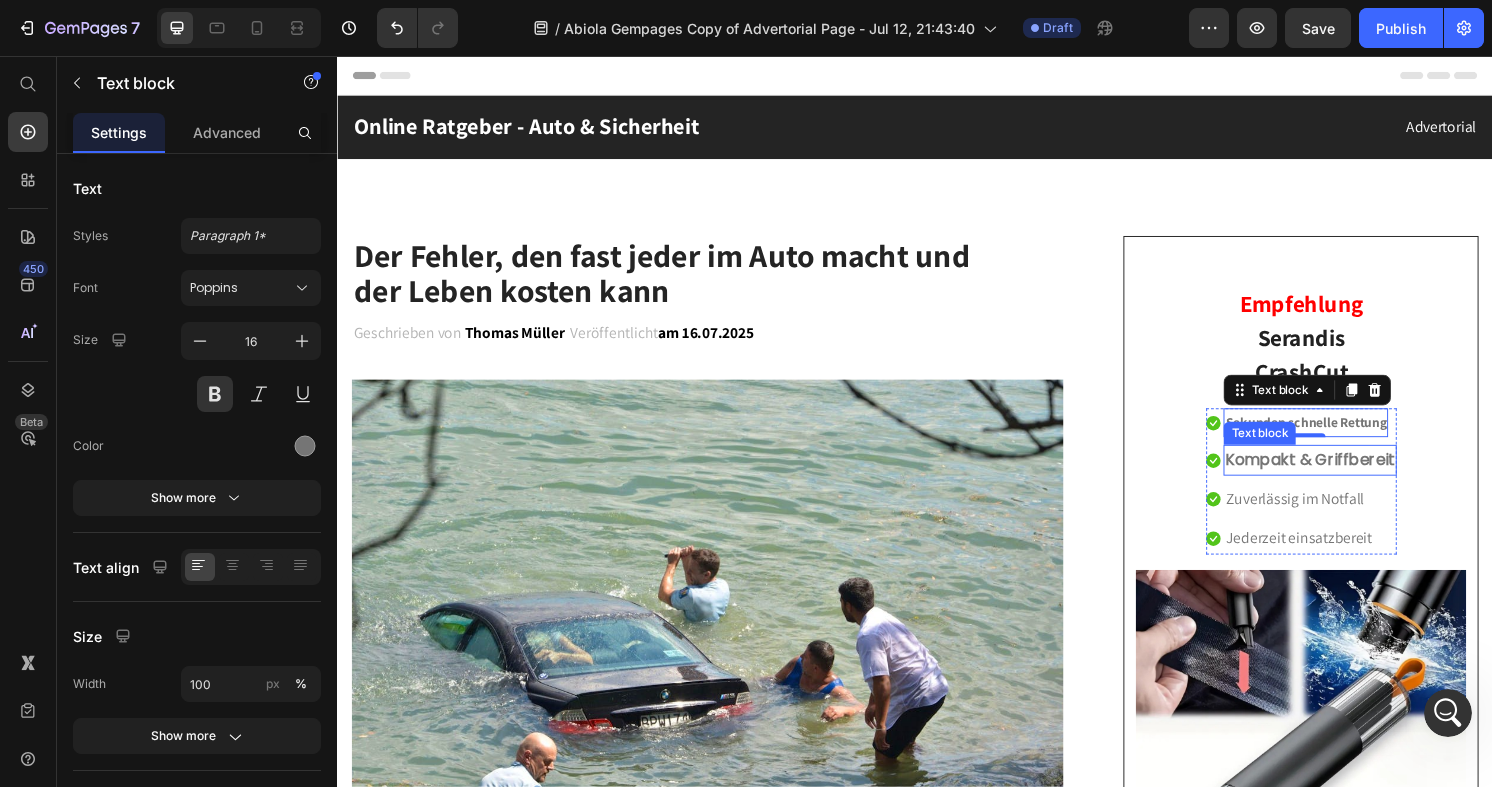 click on "Kompakt & Griffbereit" at bounding box center (1347, 476) 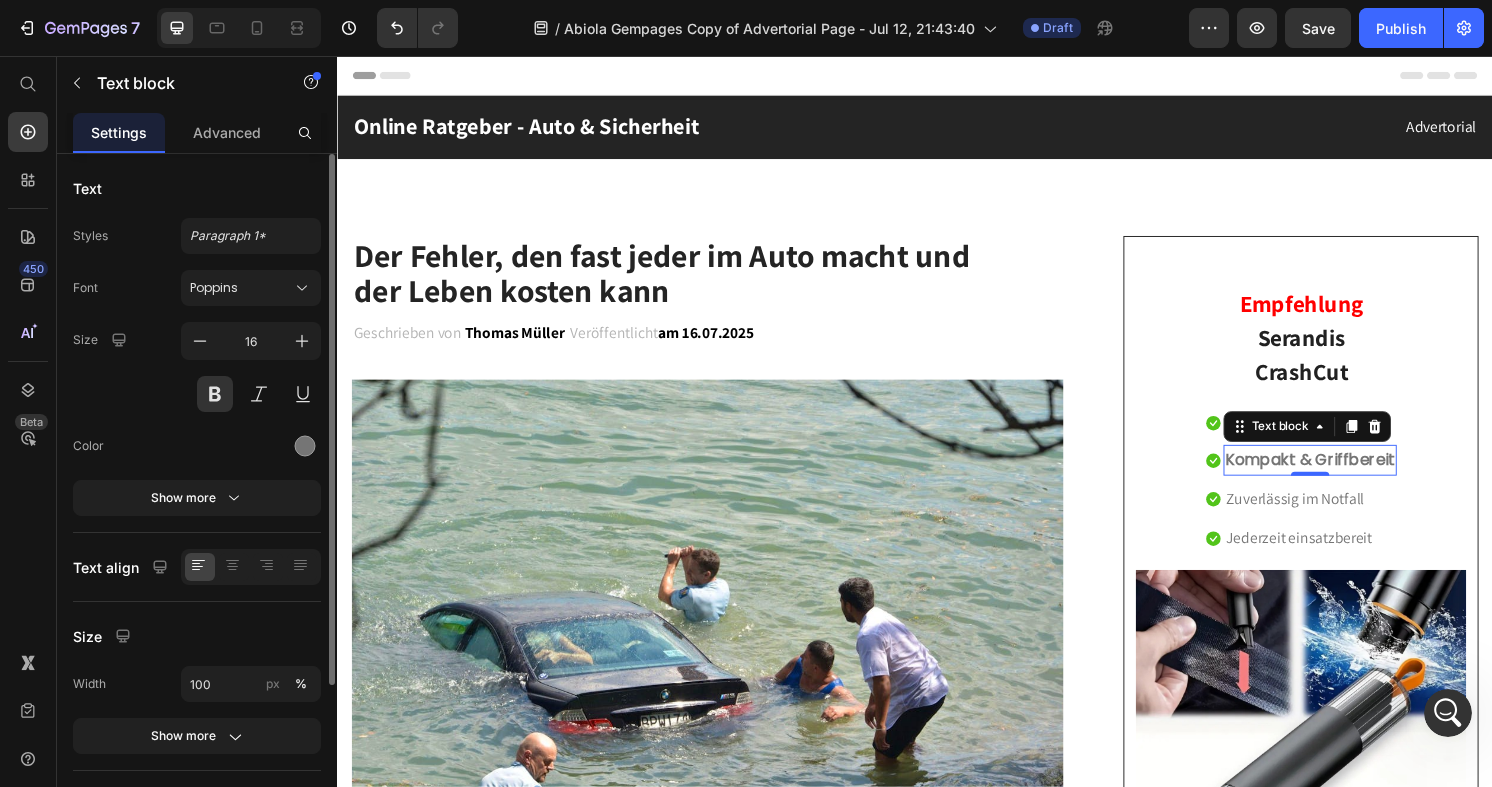 click on "Styles Paragraph 1* Font Poppins Size 16 Color Show more" 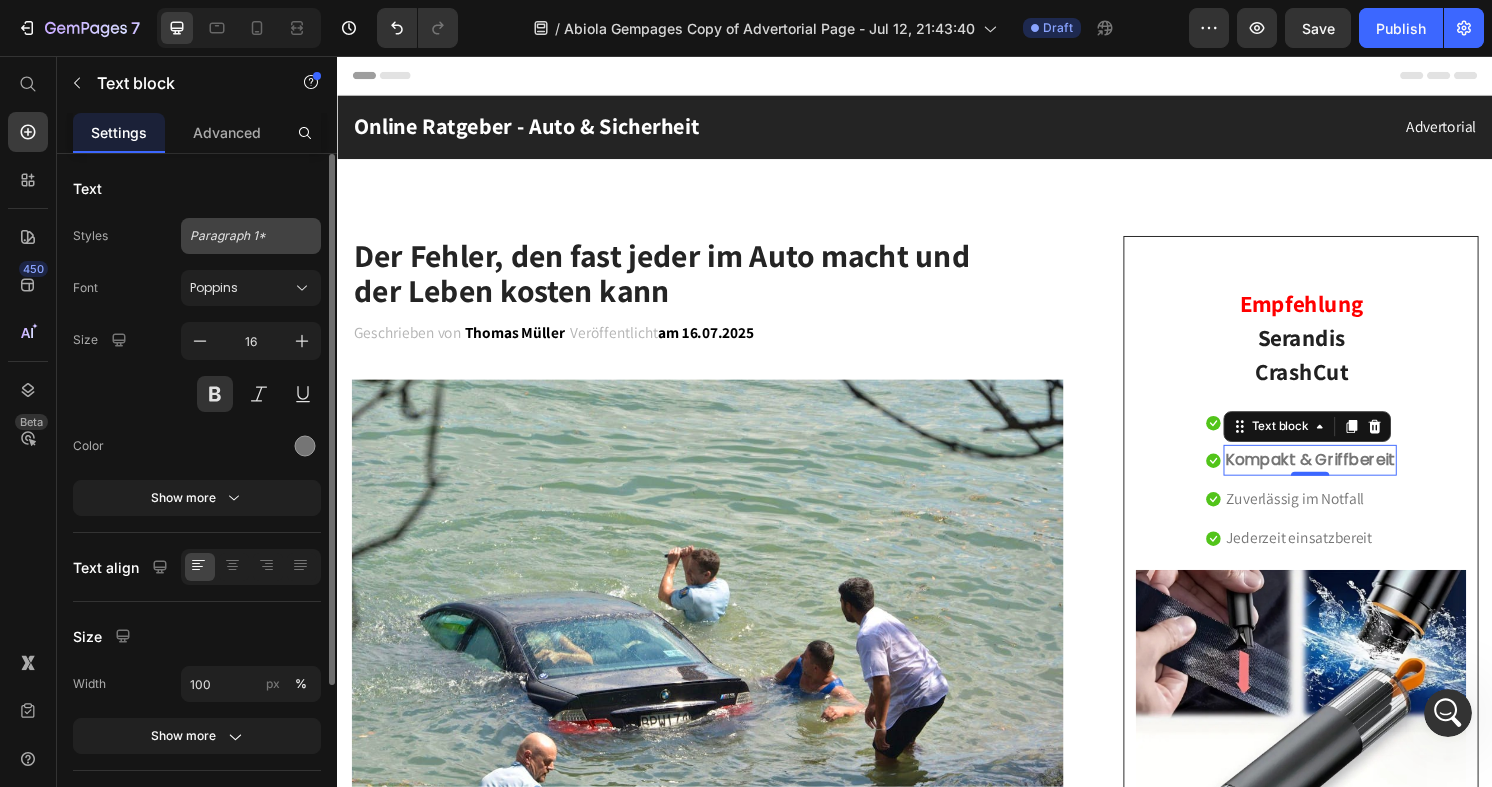 click on "Paragraph 1*" at bounding box center [251, 236] 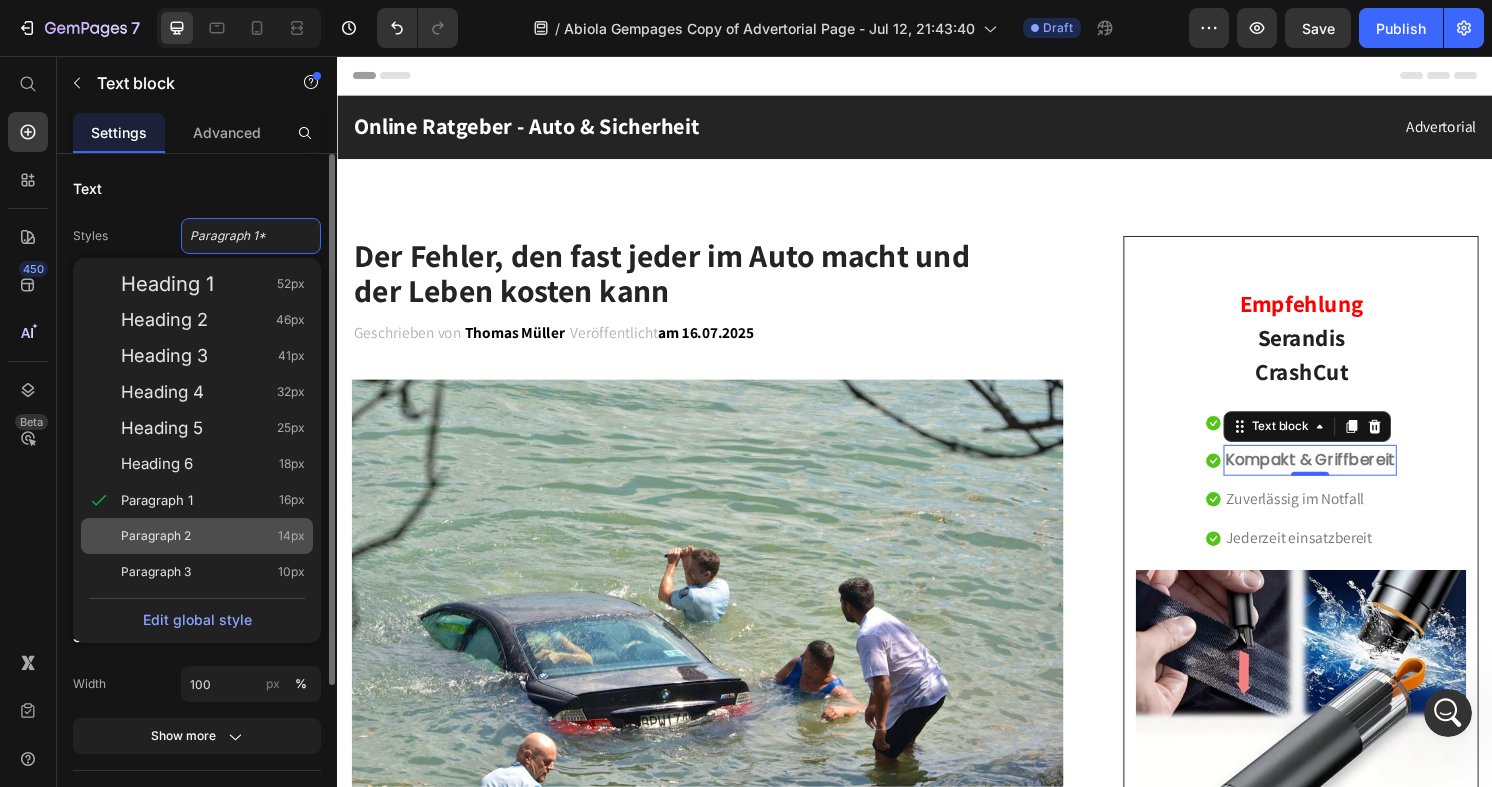 click on "Paragraph 2 14px" at bounding box center (213, 536) 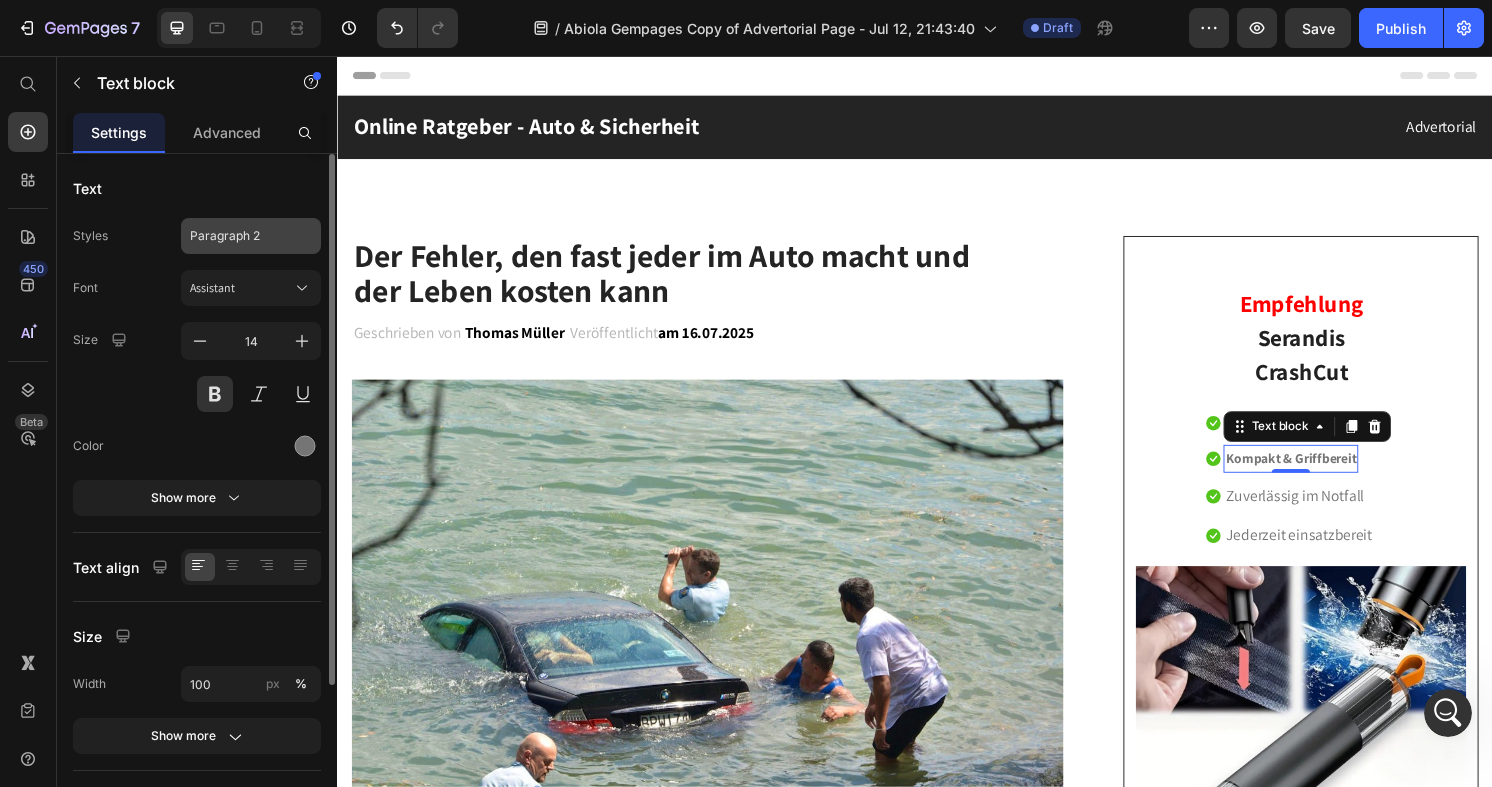 click on "Paragraph 2" at bounding box center [251, 236] 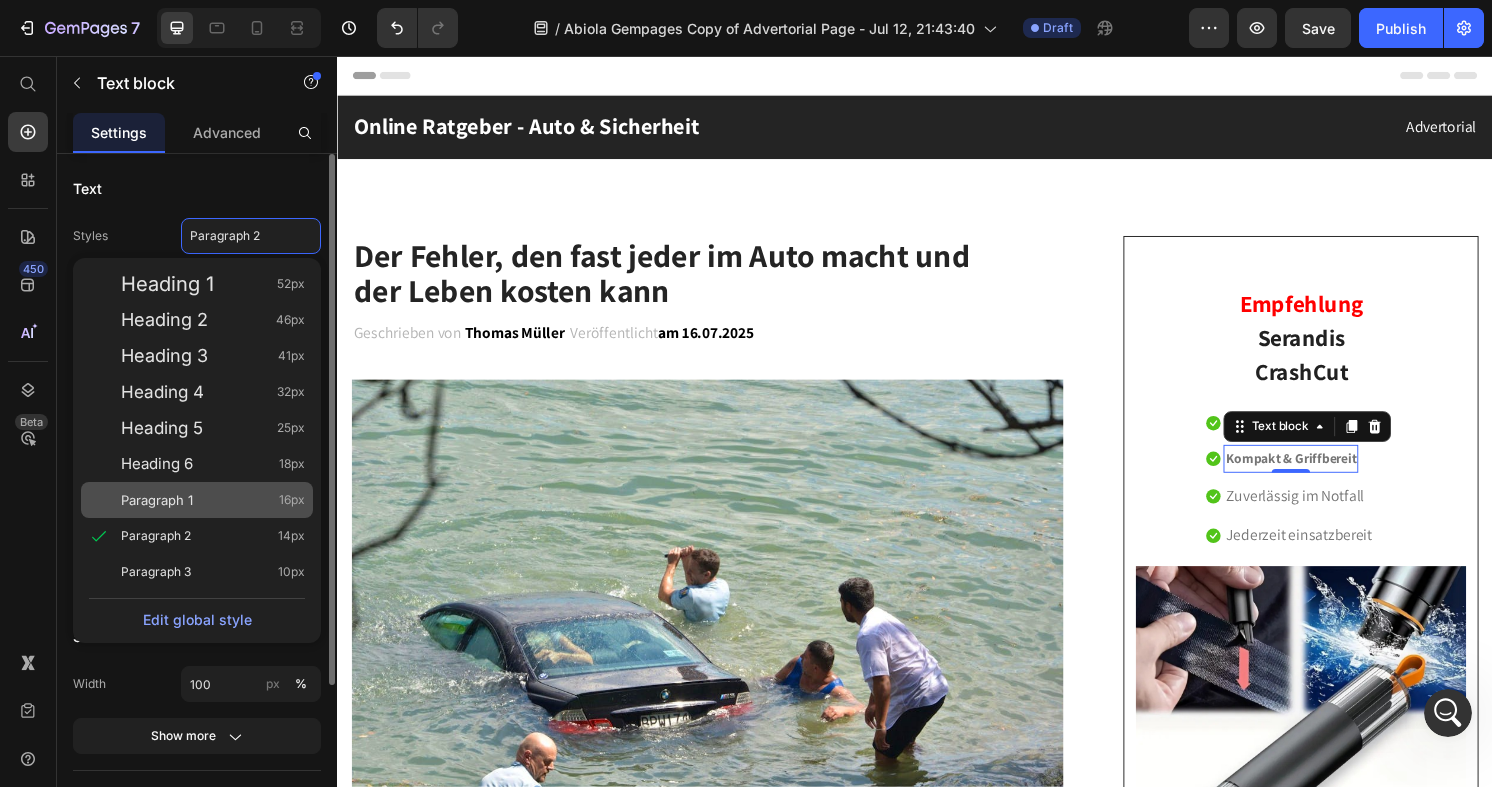 click on "Paragraph 1 16px" at bounding box center (213, 500) 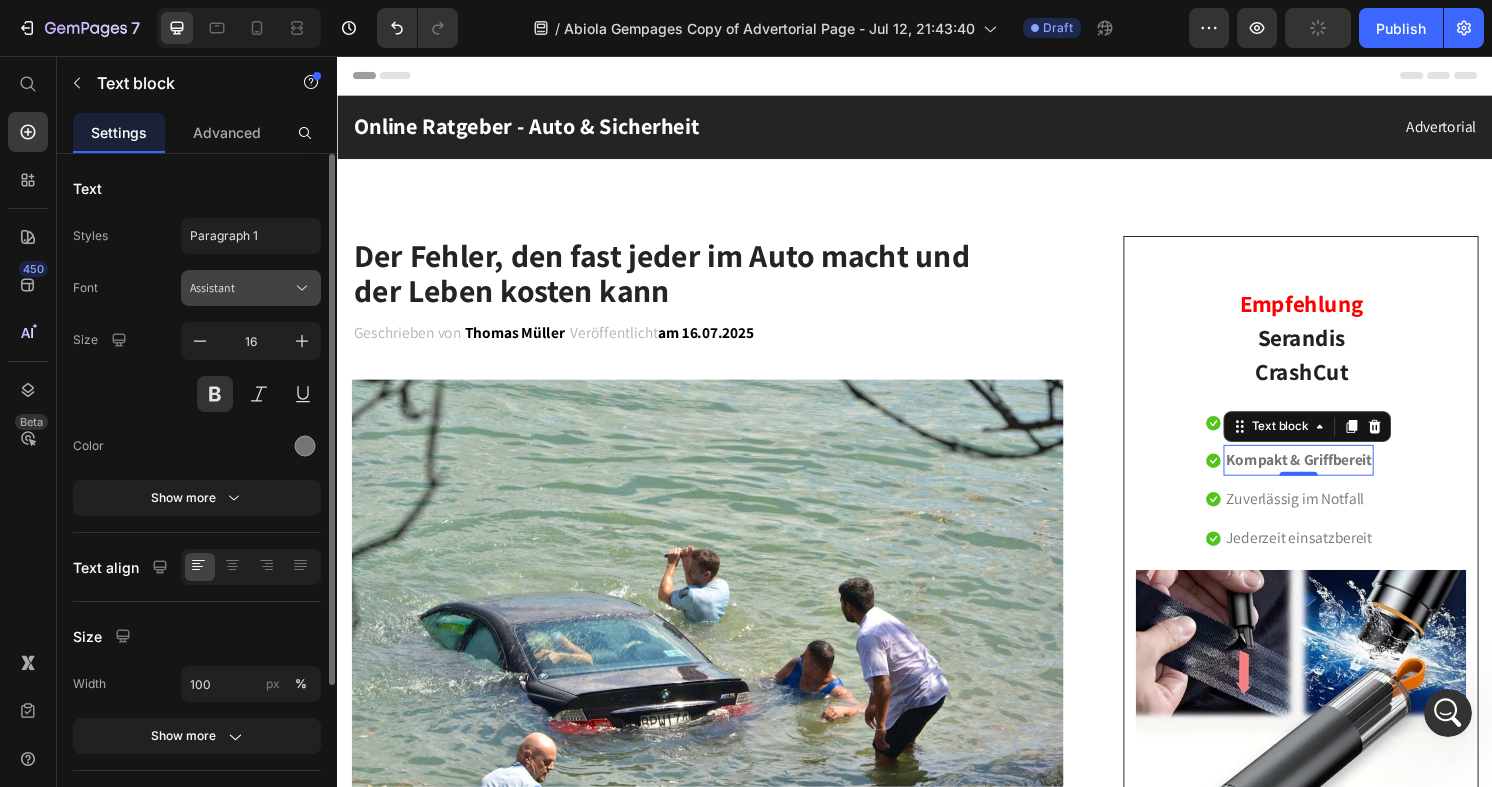 click on "Assistant" at bounding box center (251, 288) 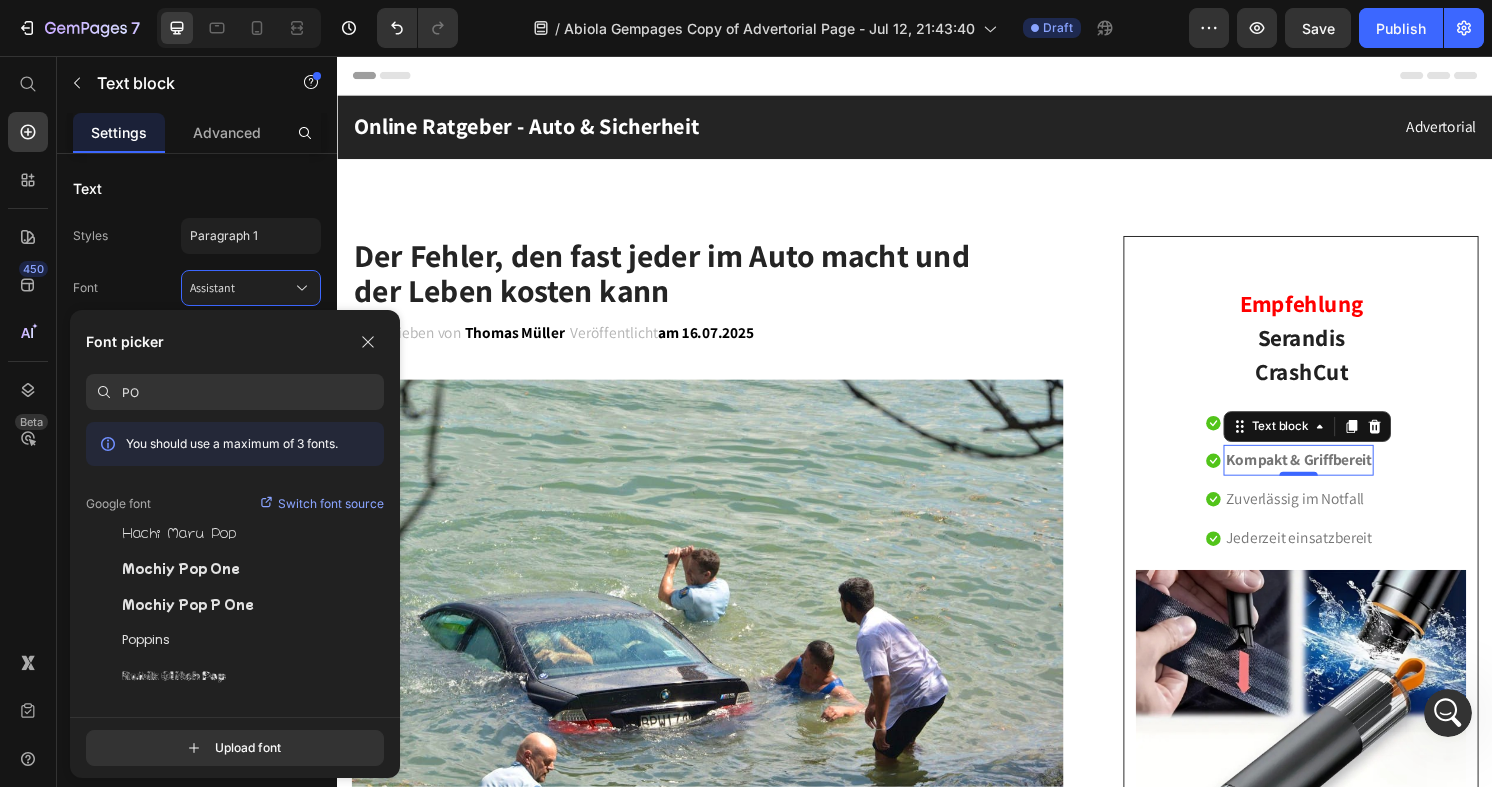 type on "P" 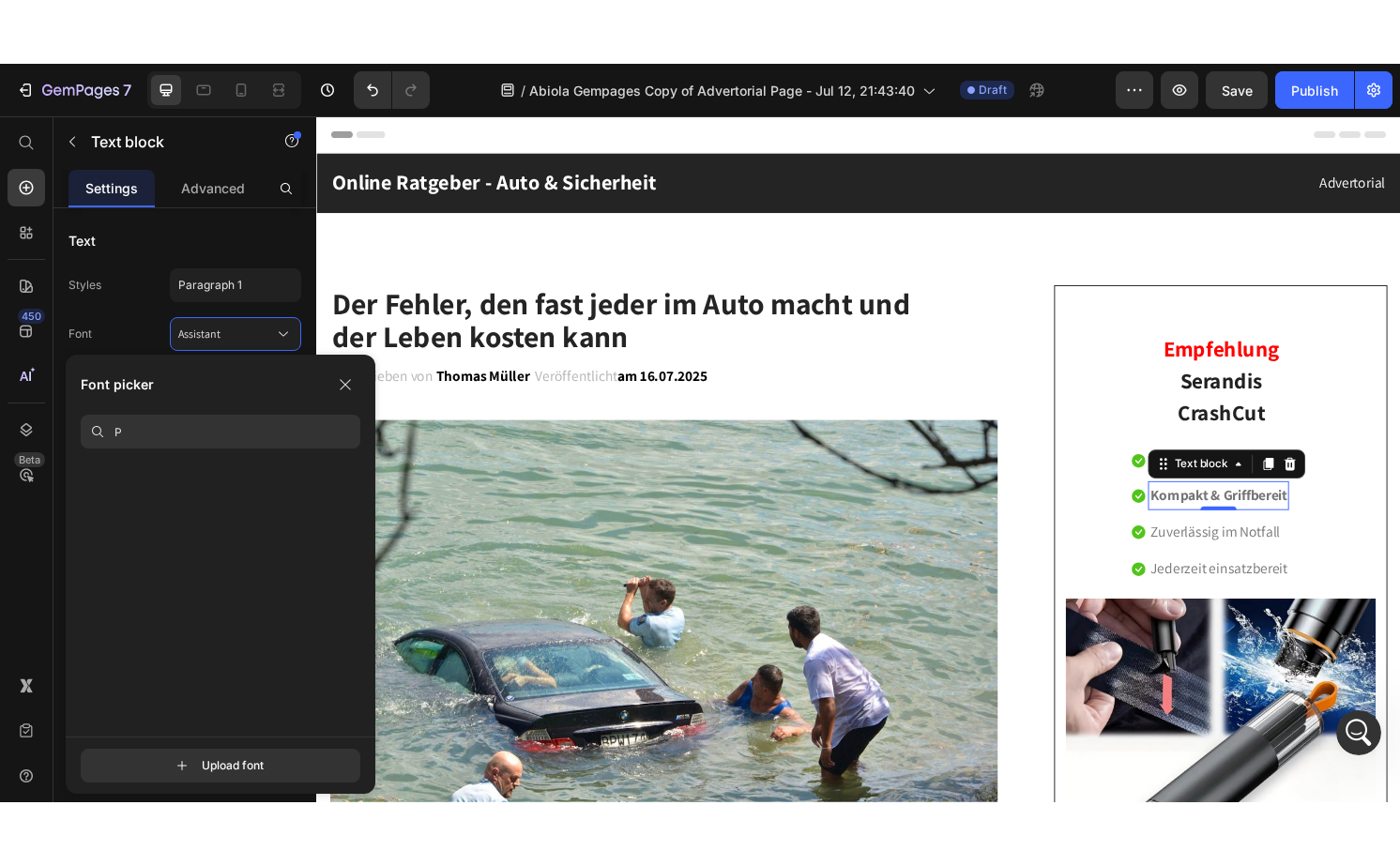 scroll, scrollTop: 0, scrollLeft: 0, axis: both 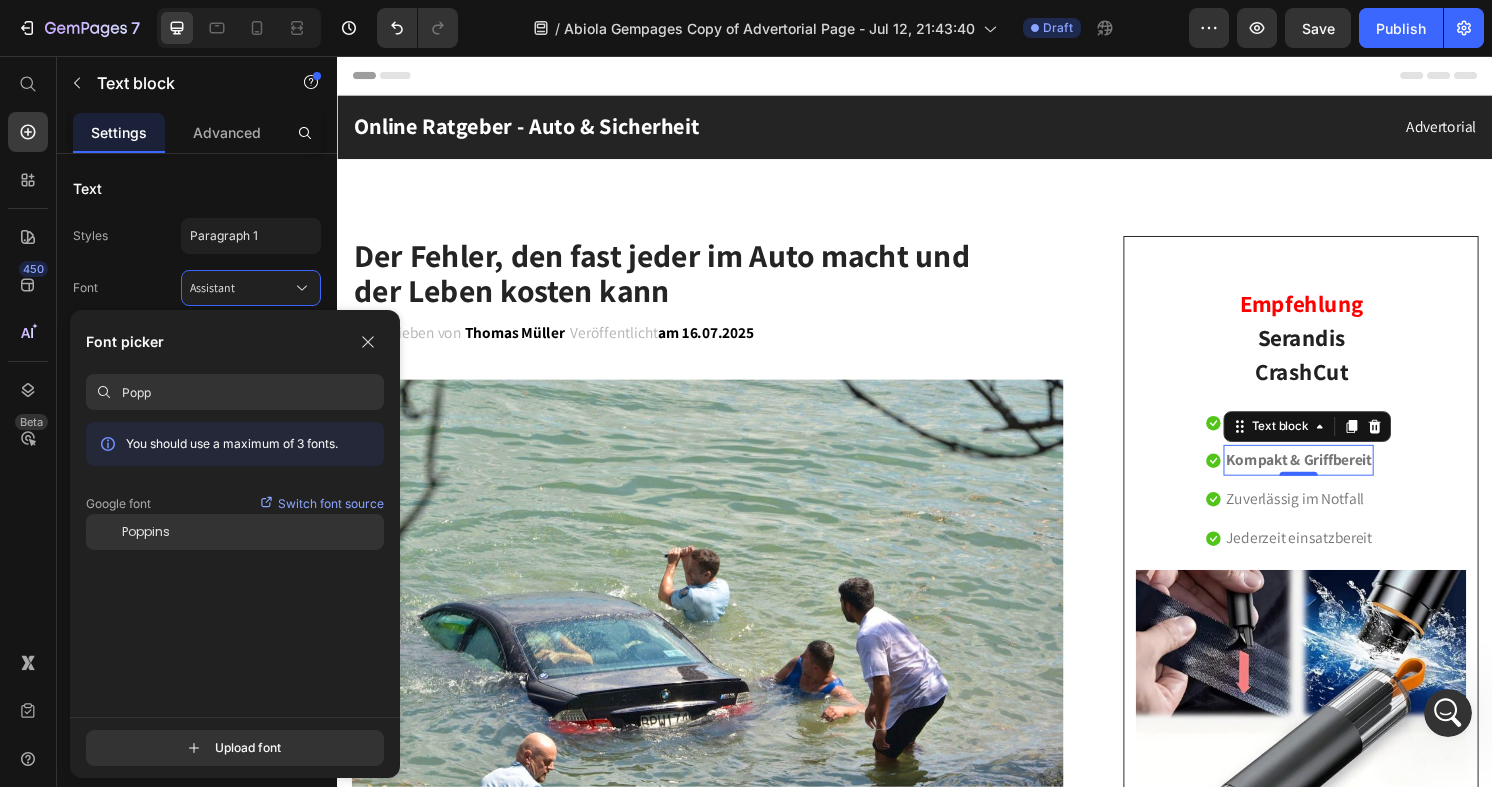 type on "Popp" 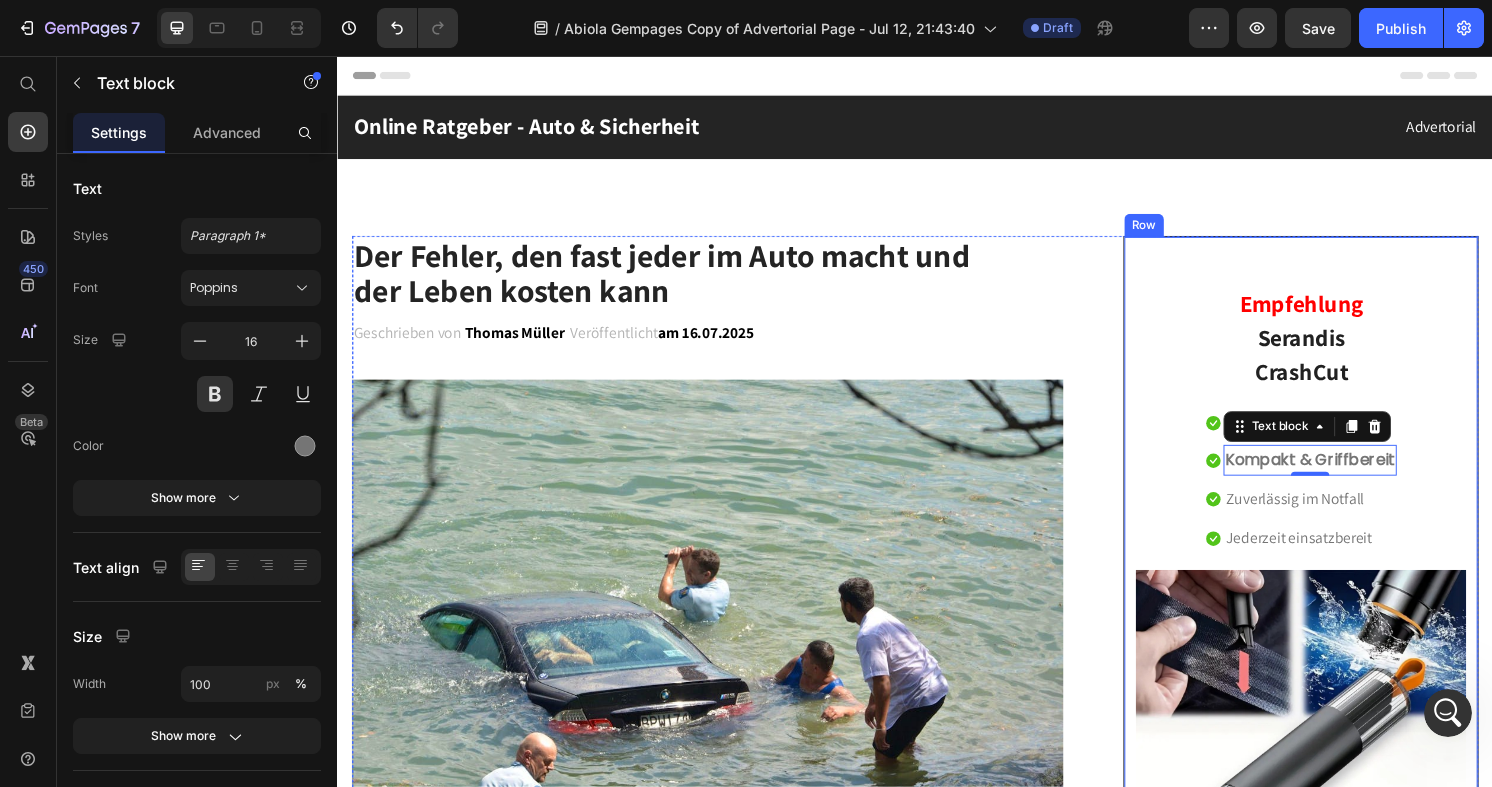 click on "Serandis Crashcut Heading
Icon Sekunden schnelle Rettung Text block
Icon Kompakt & Griffbereit Text block   0
Icon Zuverlässig im Notfall  Text block
Icon Jederzeit einsatzbereit   Text block Icon List Row Image  	   Verfügbarket prüfen Button ✔️ 30-Tage Geld-zurück Garantie Text block" at bounding box center [1337, 657] 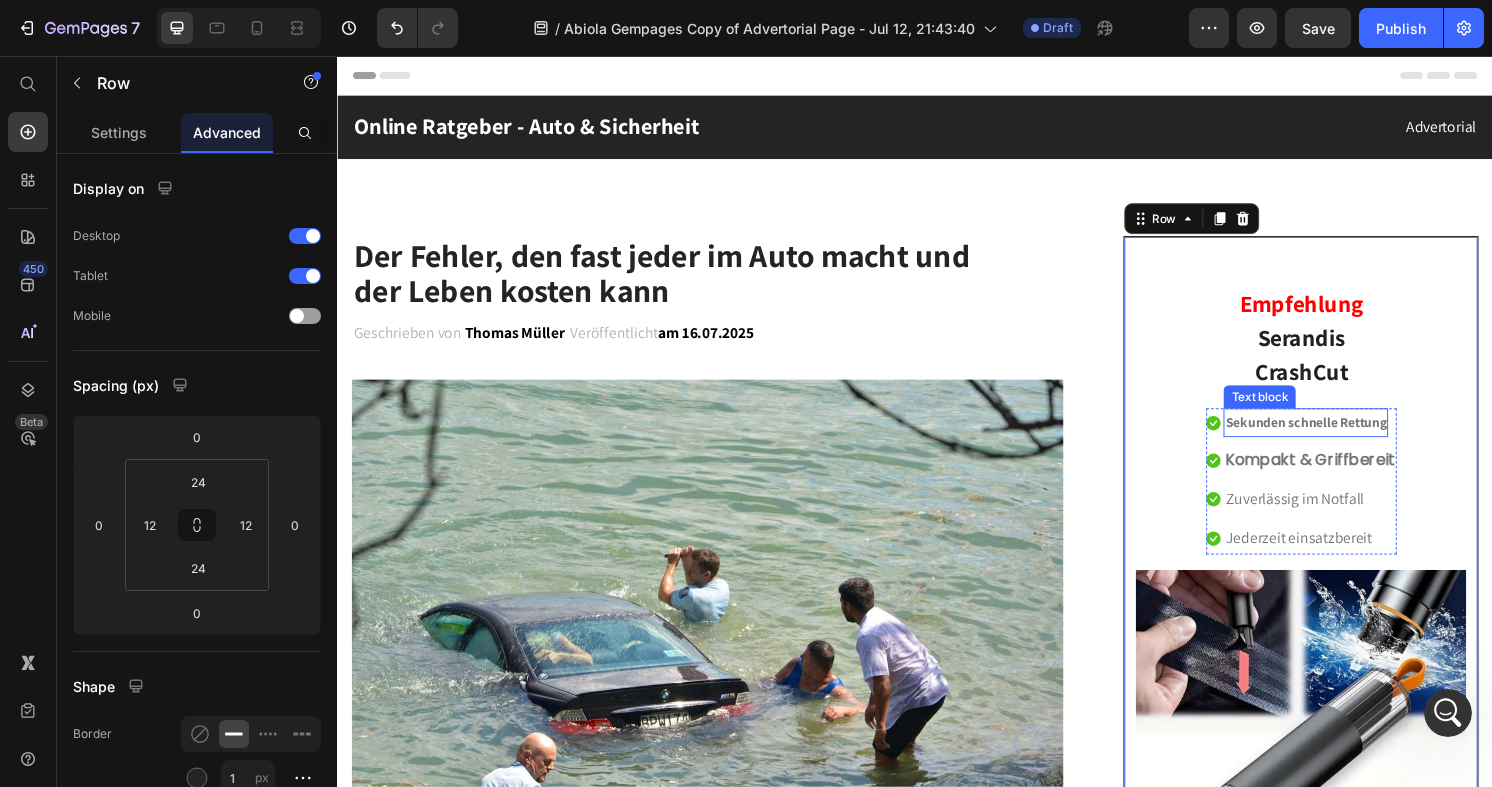 click on "Sekunden schnelle Rettung" at bounding box center [1342, 436] 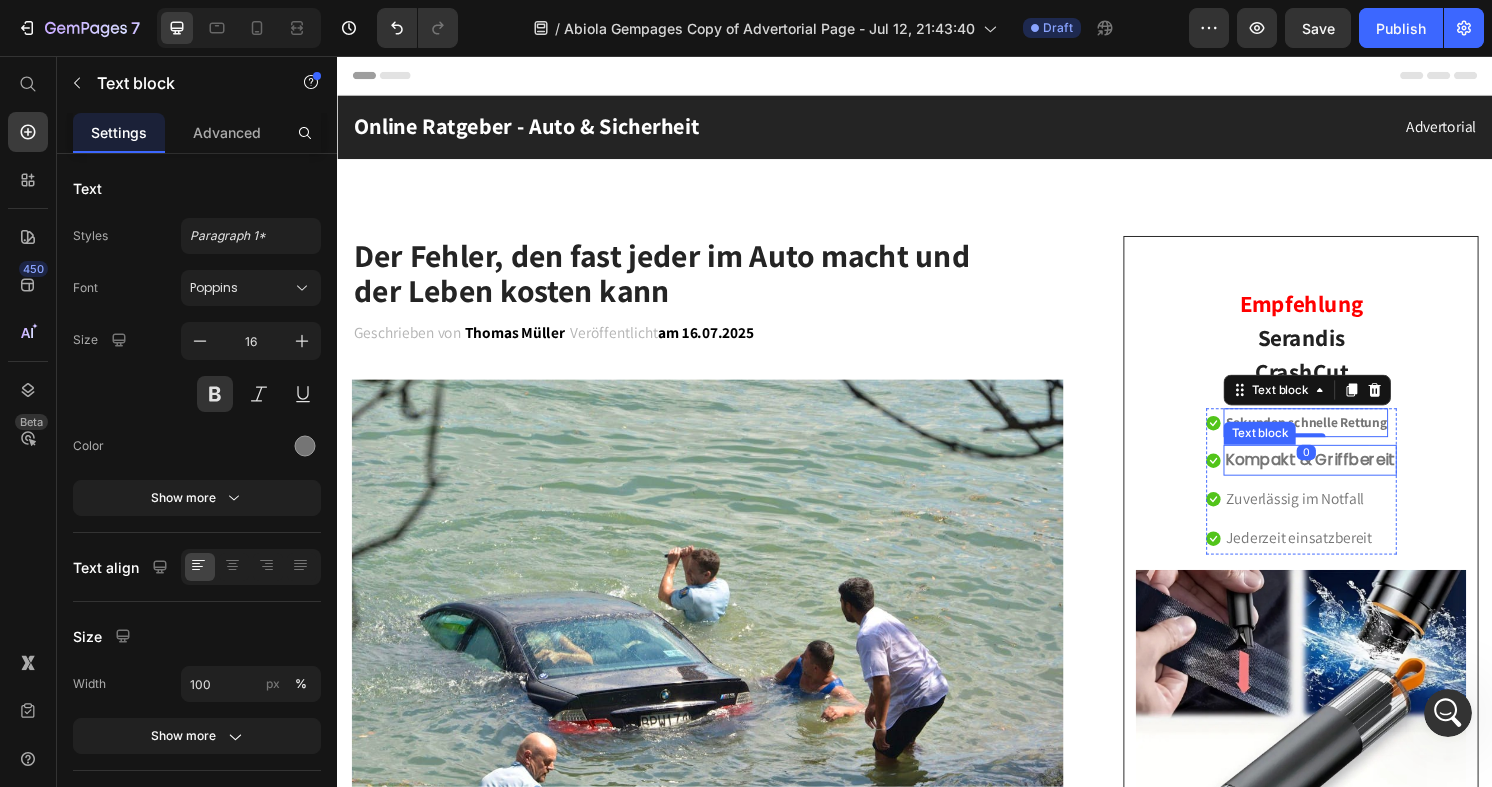 click on "Kompakt & Griffbereit" at bounding box center [1347, 476] 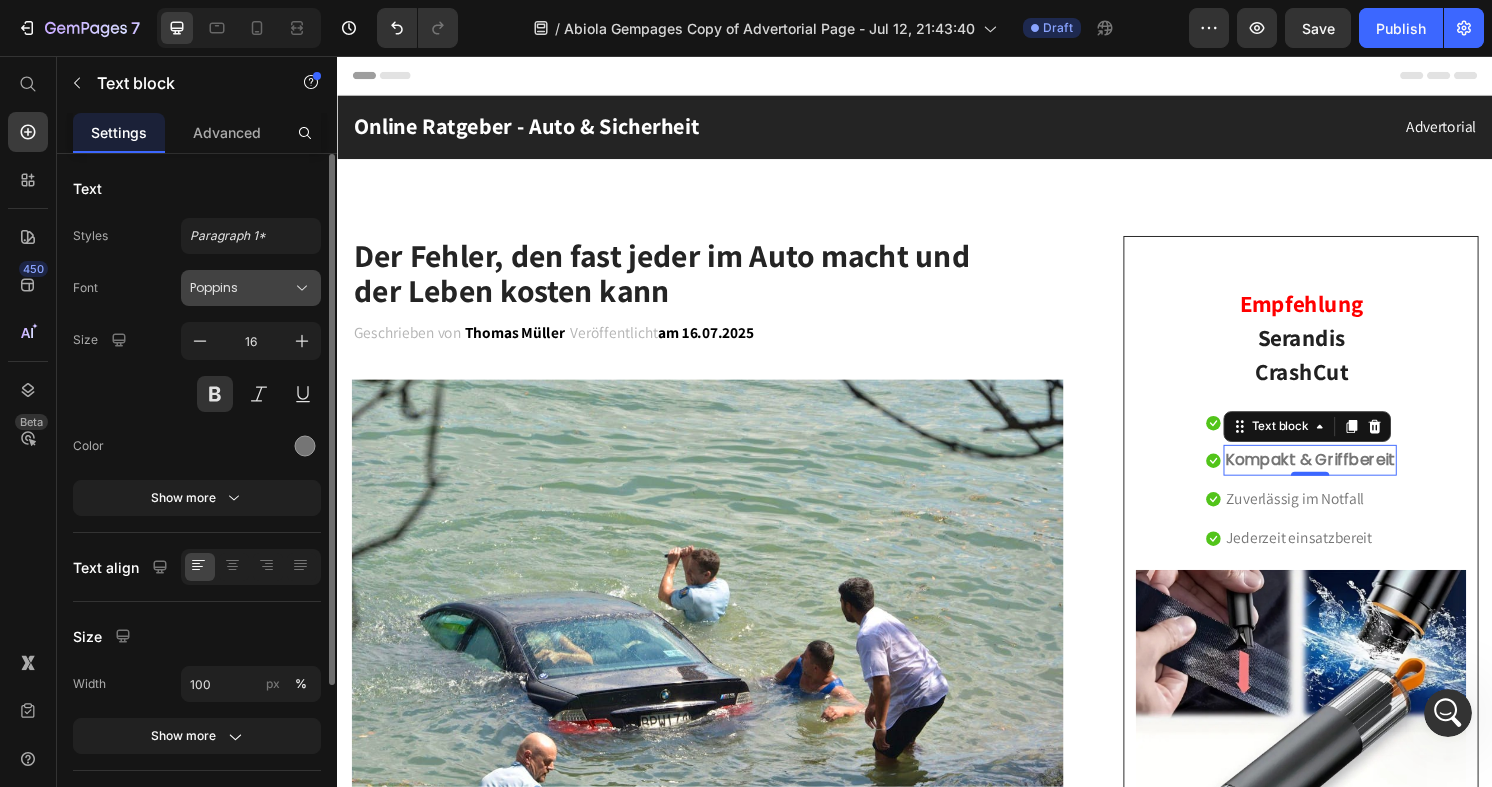 click on "Poppins" at bounding box center [251, 288] 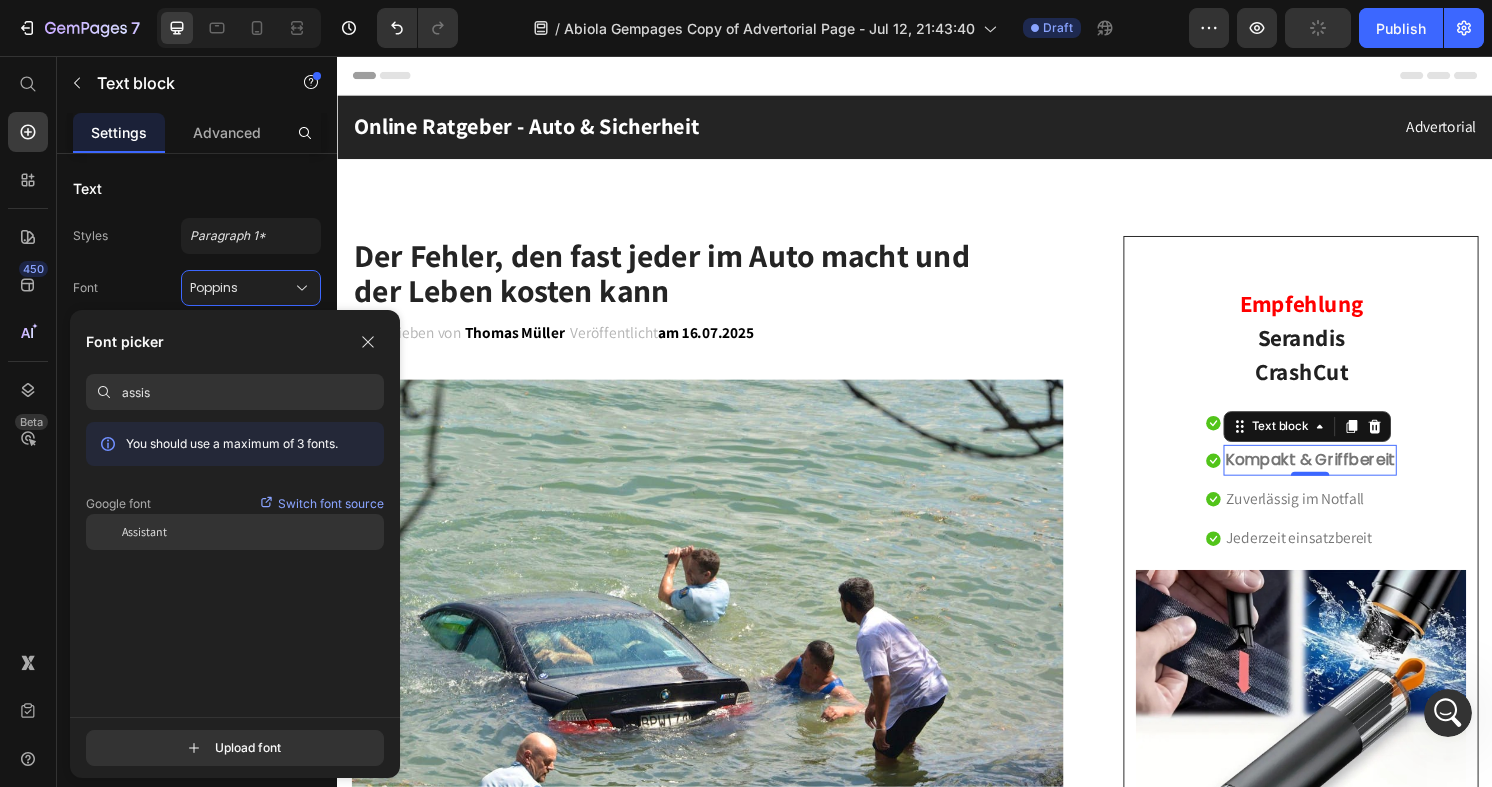 type on "assis" 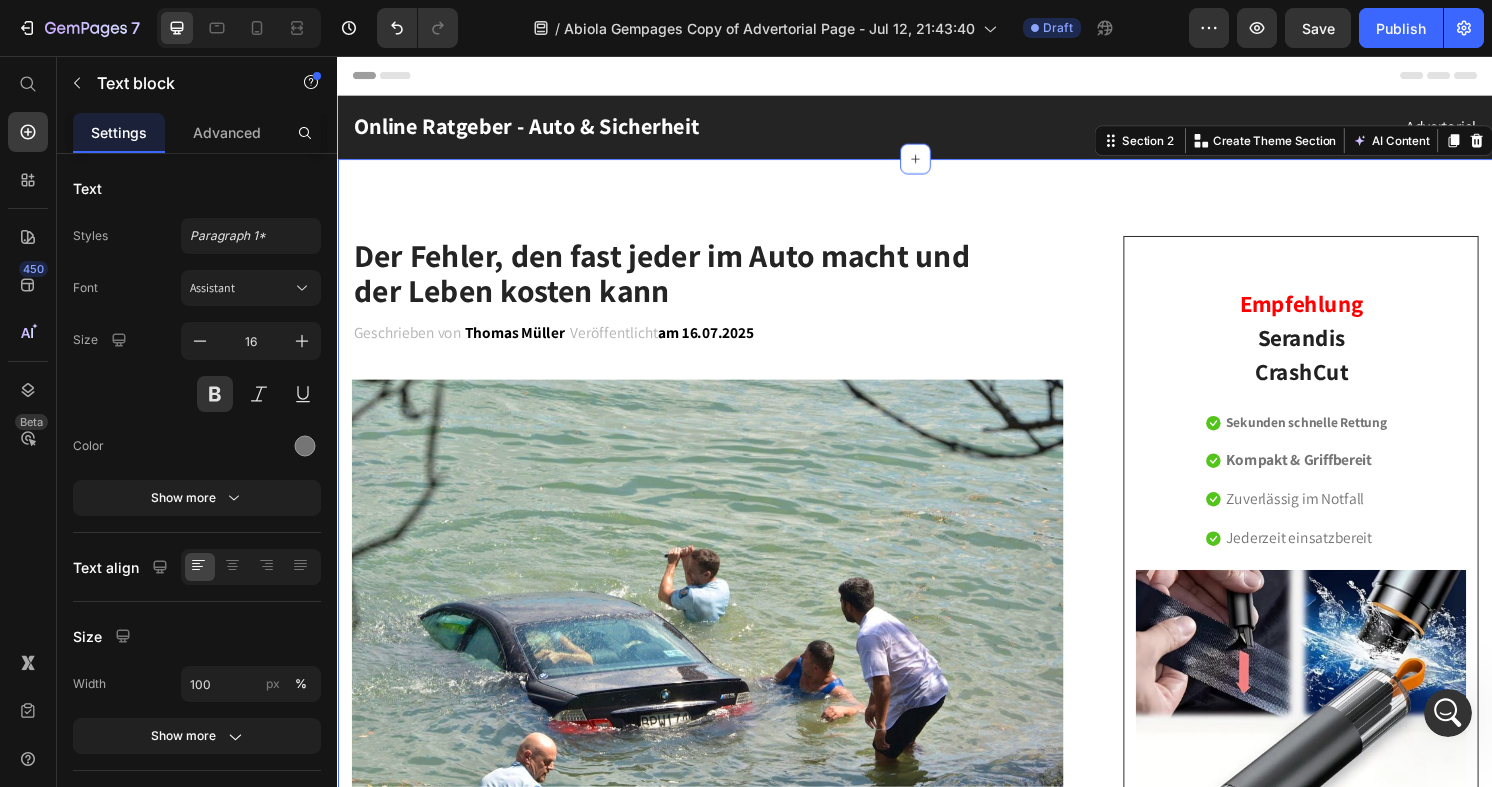 click on "Der Fehler, den fast jeder im Auto macht und der Leben kosten kann Heading Geschrieben von   Thomas Müller  Text block Veröffentlicht  am 16.07.2025 Text block Row Image Ich dachte immer:  Uns passiert sowas nicht. Ich habe alles im Auto – Verbandskasten, Warndreieck, Warnweste. Alles, was man eben braucht. Doch niemand hat mir gesagt, dass genau diese Dinge in einem echten Notfall oft nutzlos sind. Was, wenn der Gurt klemmt? Was, wenn ich mein Kind auf dem Rücksitz sehe – und die Tür sich nicht öffnen lässt? Unfälle passieren nicht nur anderen. Sie kommen ohne Vorwarnung. Und wenn es passiert, zählt nur eins: Zeit. Der größte Fehler? Zu denken, man sei vorbereitet – ohne es wirklich zu sein. Text block Ich hab geschrien, aber niemand hat mich gehört… Heading Es war nur ein kurzer Moment der Unachtsamkeit. Eine nasse Landstraße, ein Reh, das plötzlich aus dem Nichts auftauchte. Dann ging alles ganz schnell. Der Aufprall, das Kreischen der Reifen, das Knallen des Airbags. Text block" at bounding box center [937, 2671] 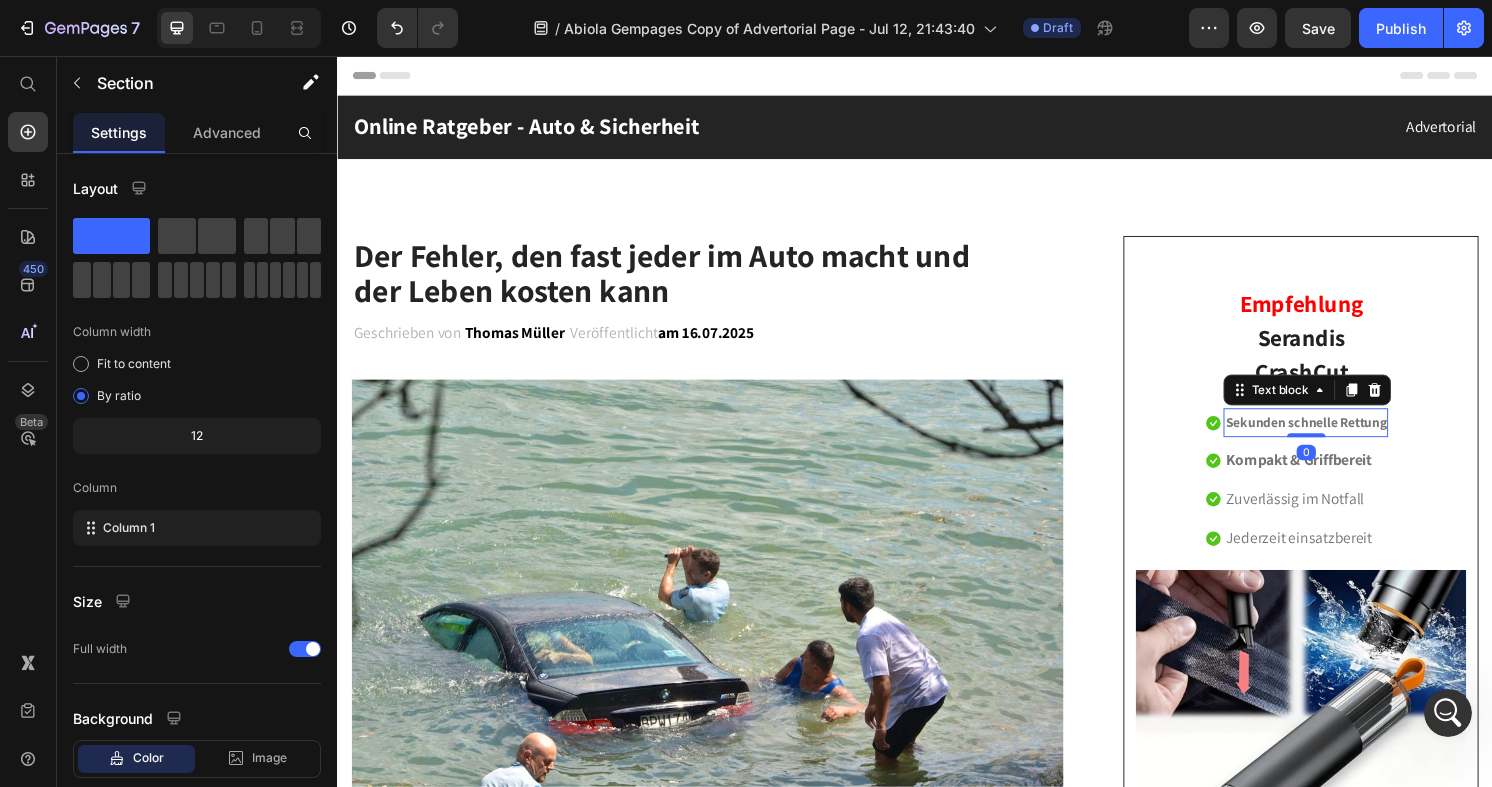 click on "Sekunden schnelle Rettung" at bounding box center [1342, 436] 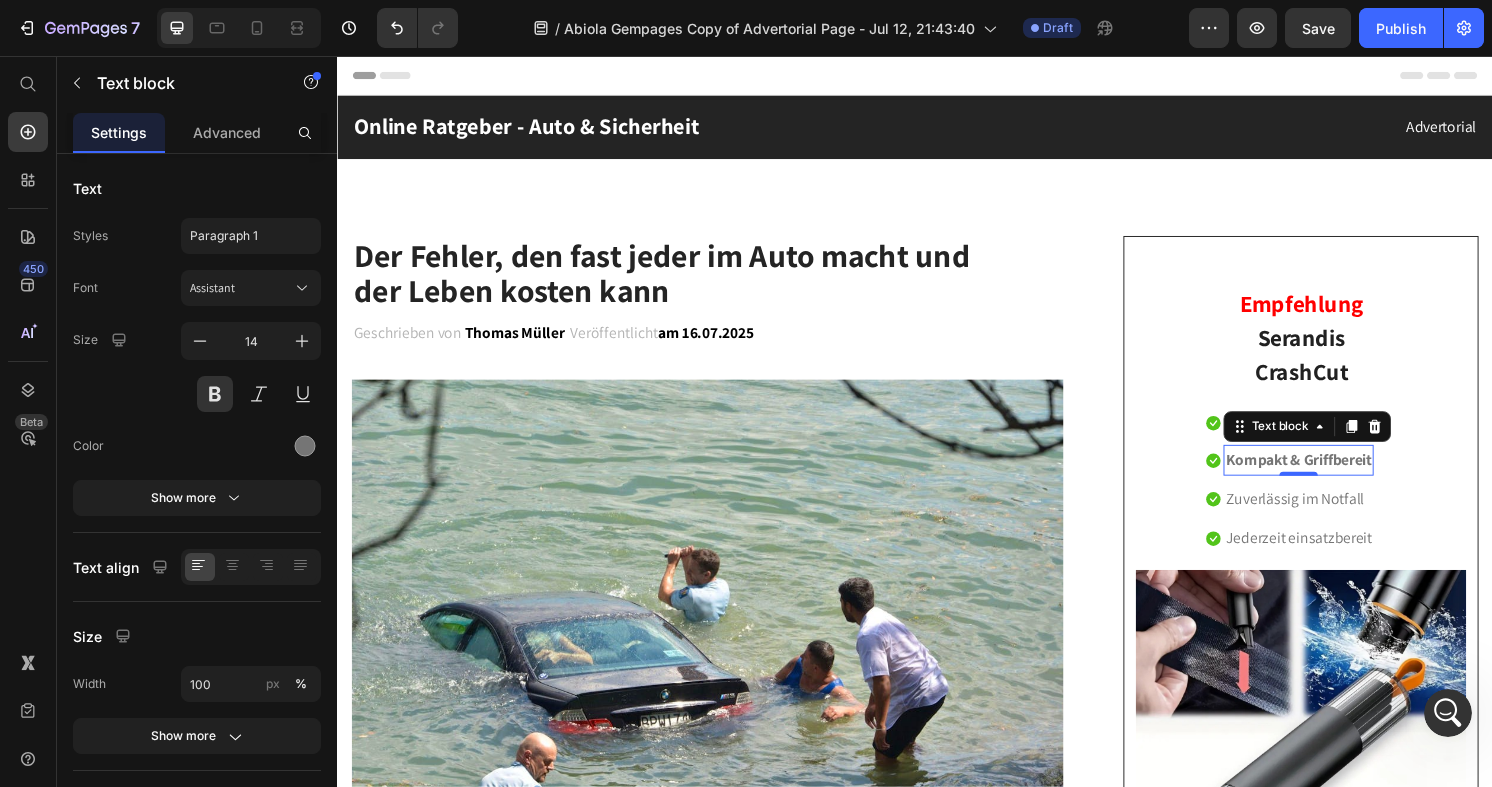 click on "Kompakt & Griffbereit" at bounding box center (1335, 476) 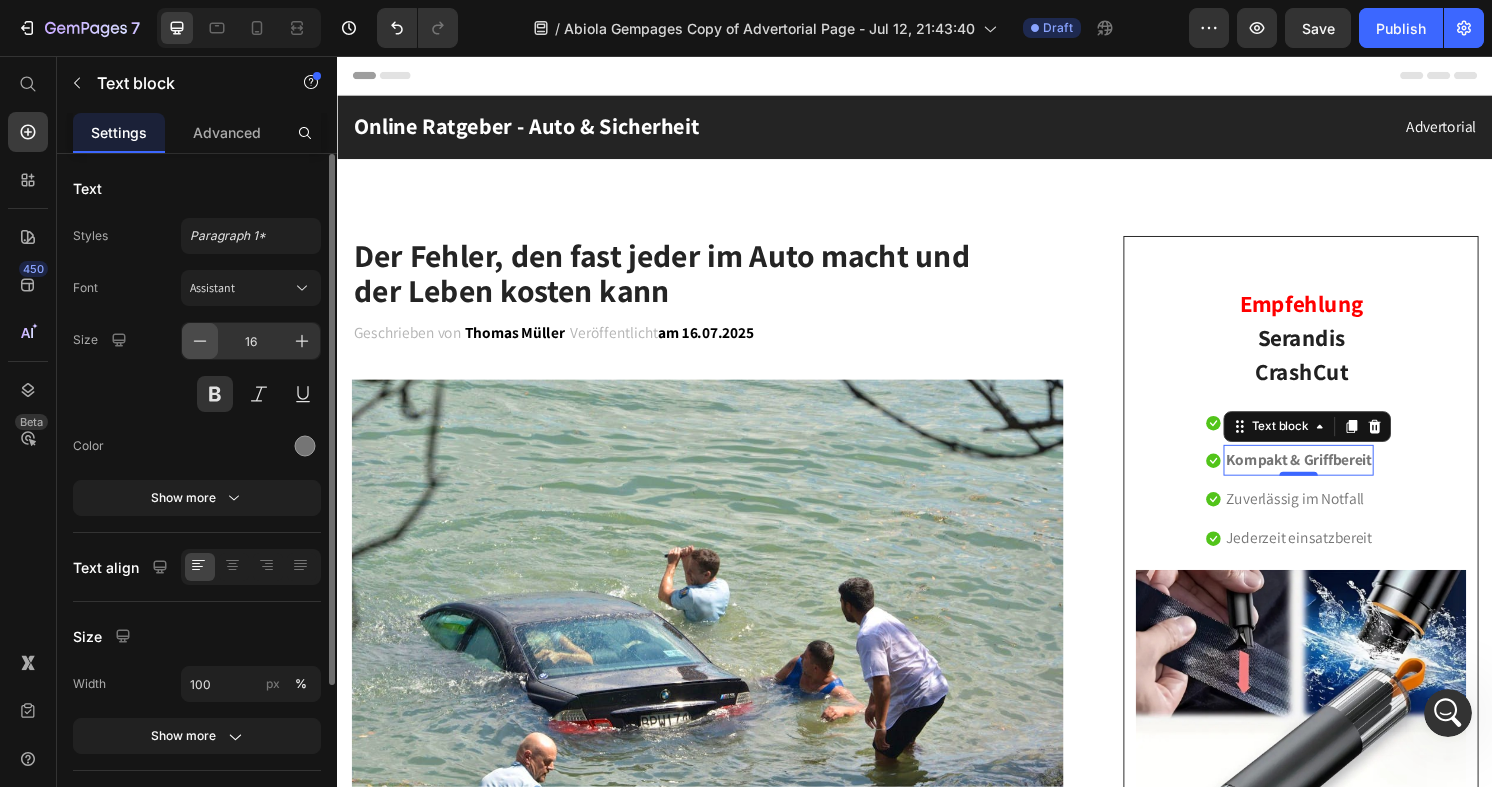 click 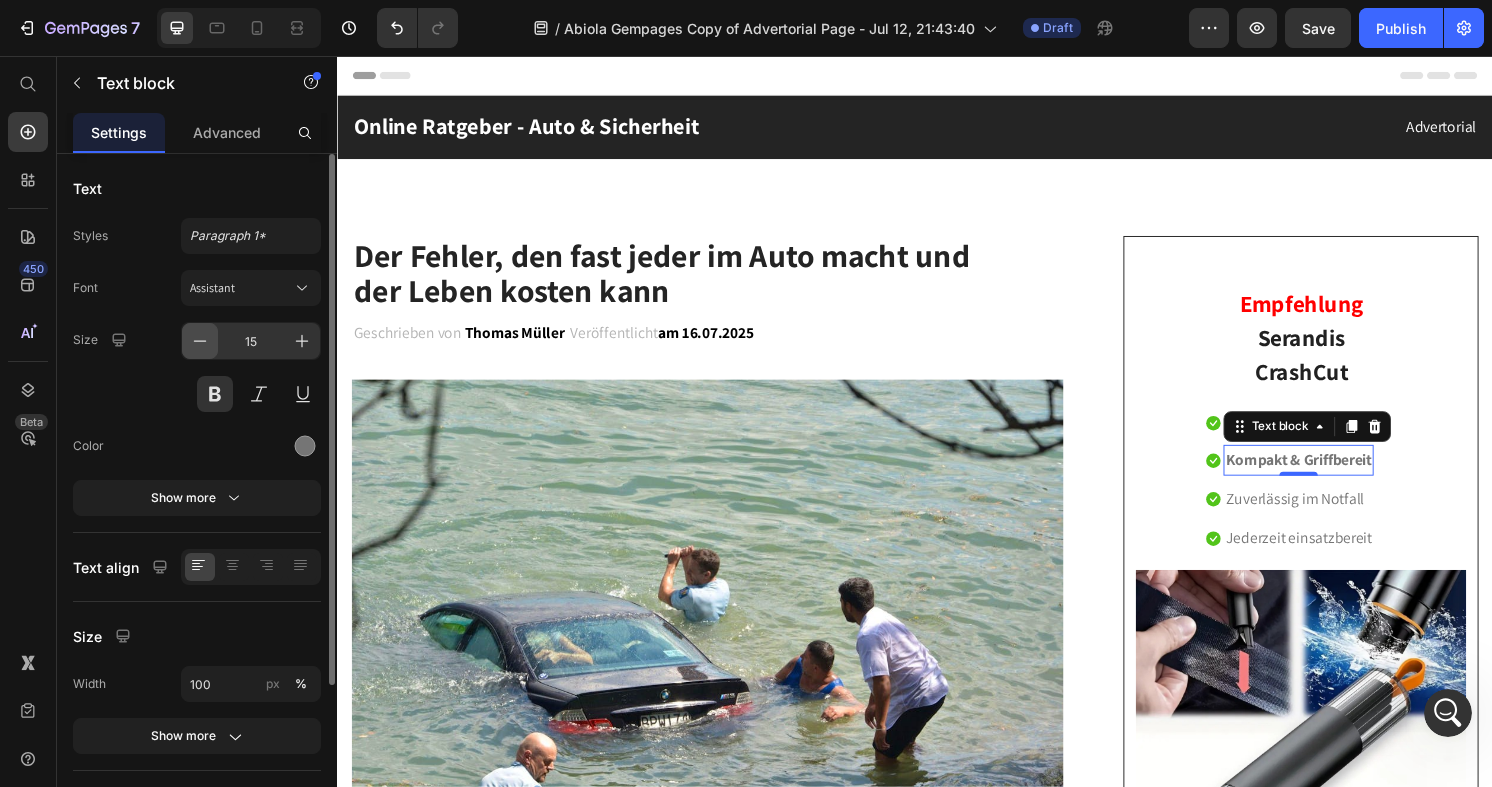 click 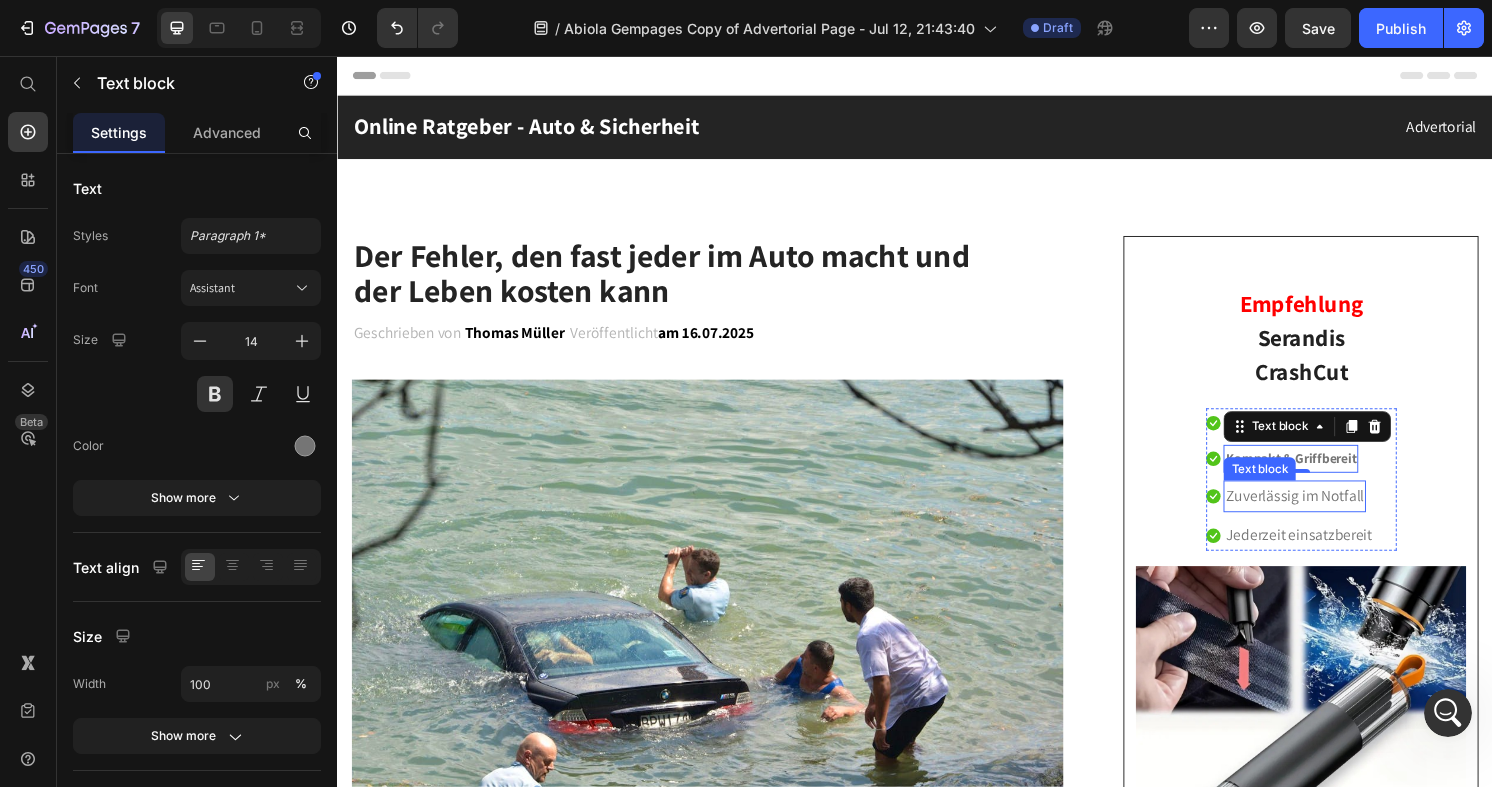 click on "Zuverlässig im Notfall" at bounding box center [1331, 513] 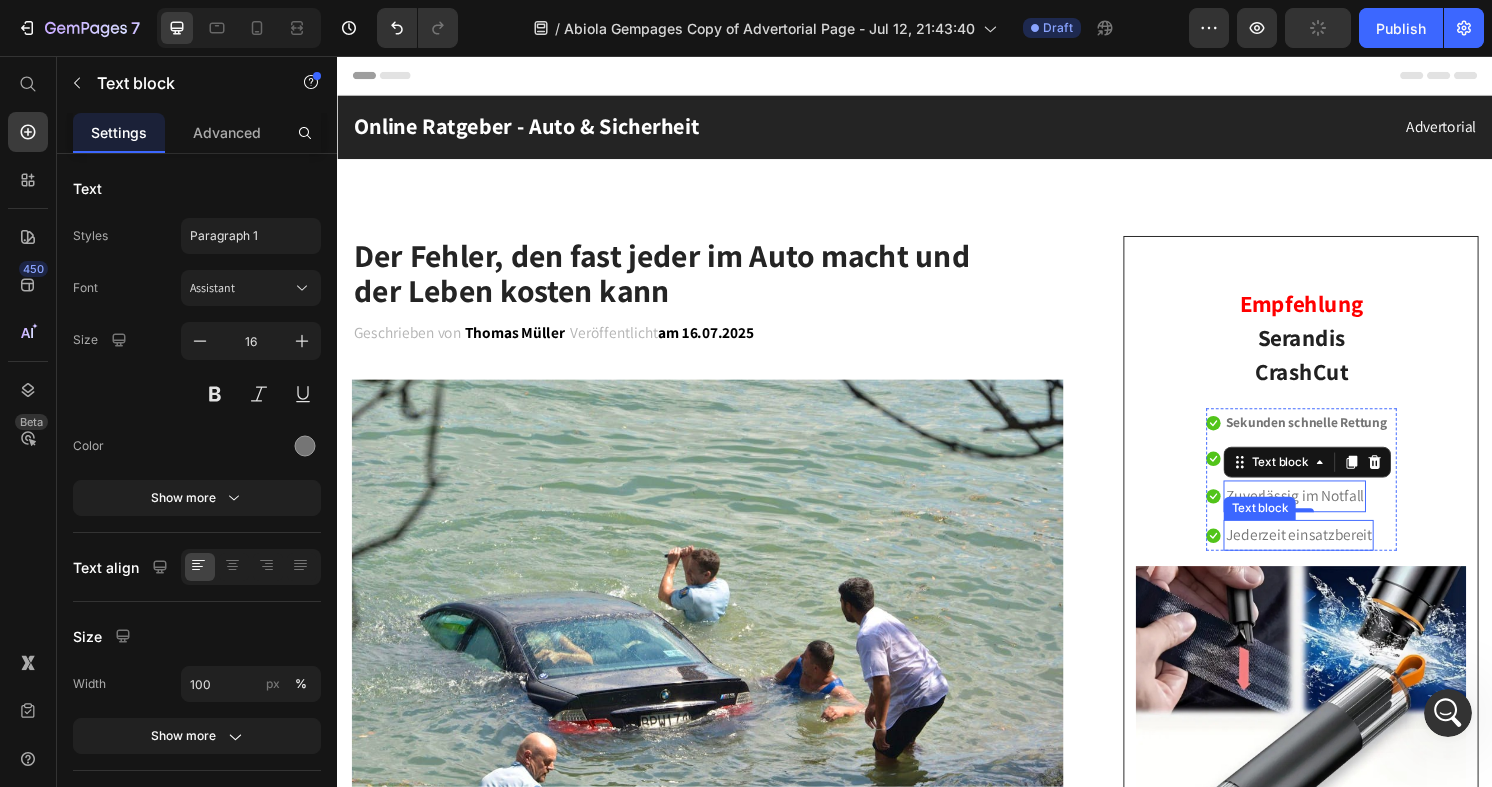click on "Jederzeit einsatzbereit" at bounding box center [1335, 554] 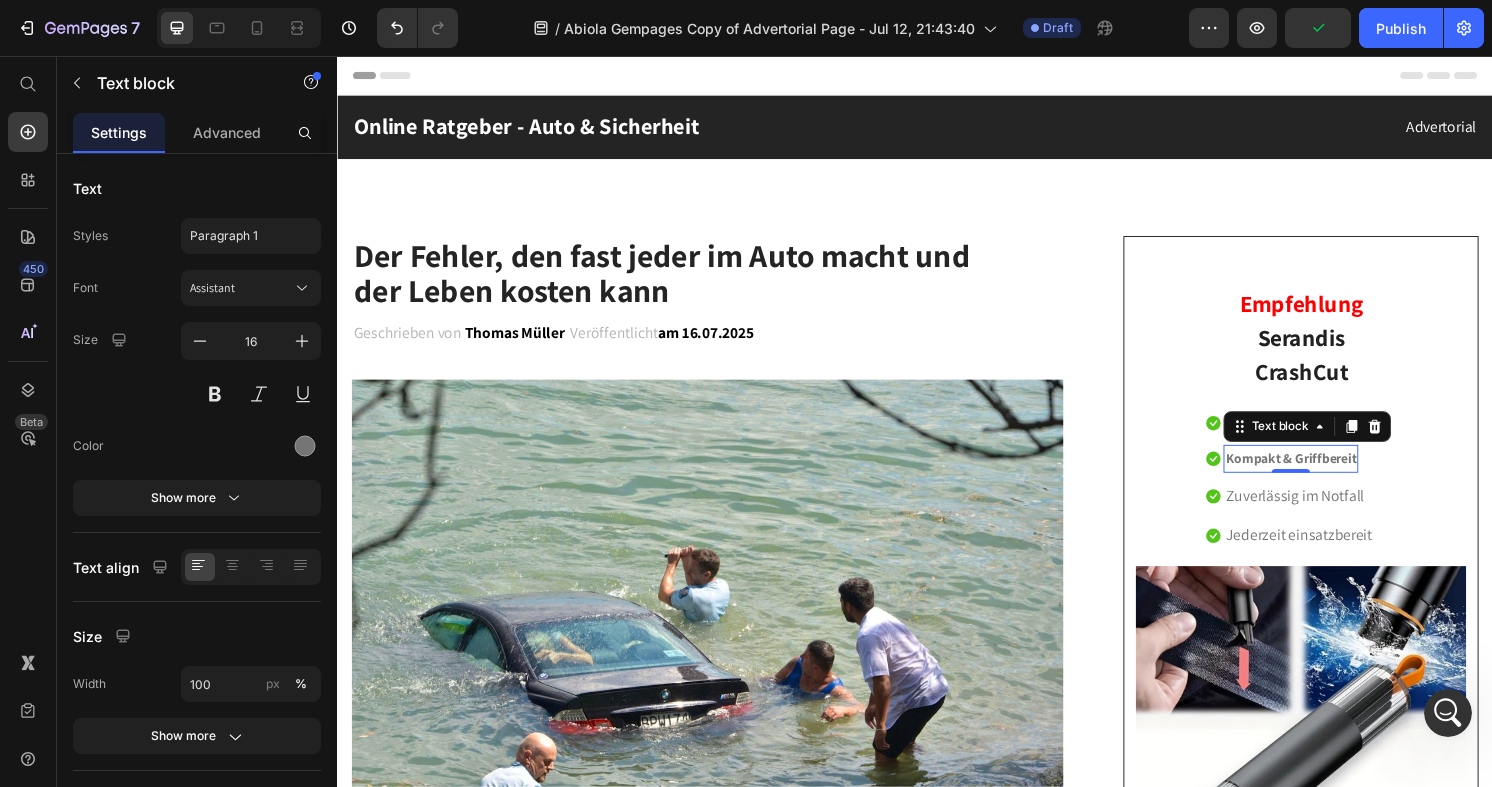 click on "Kompakt & Griffbereit" at bounding box center [1327, 474] 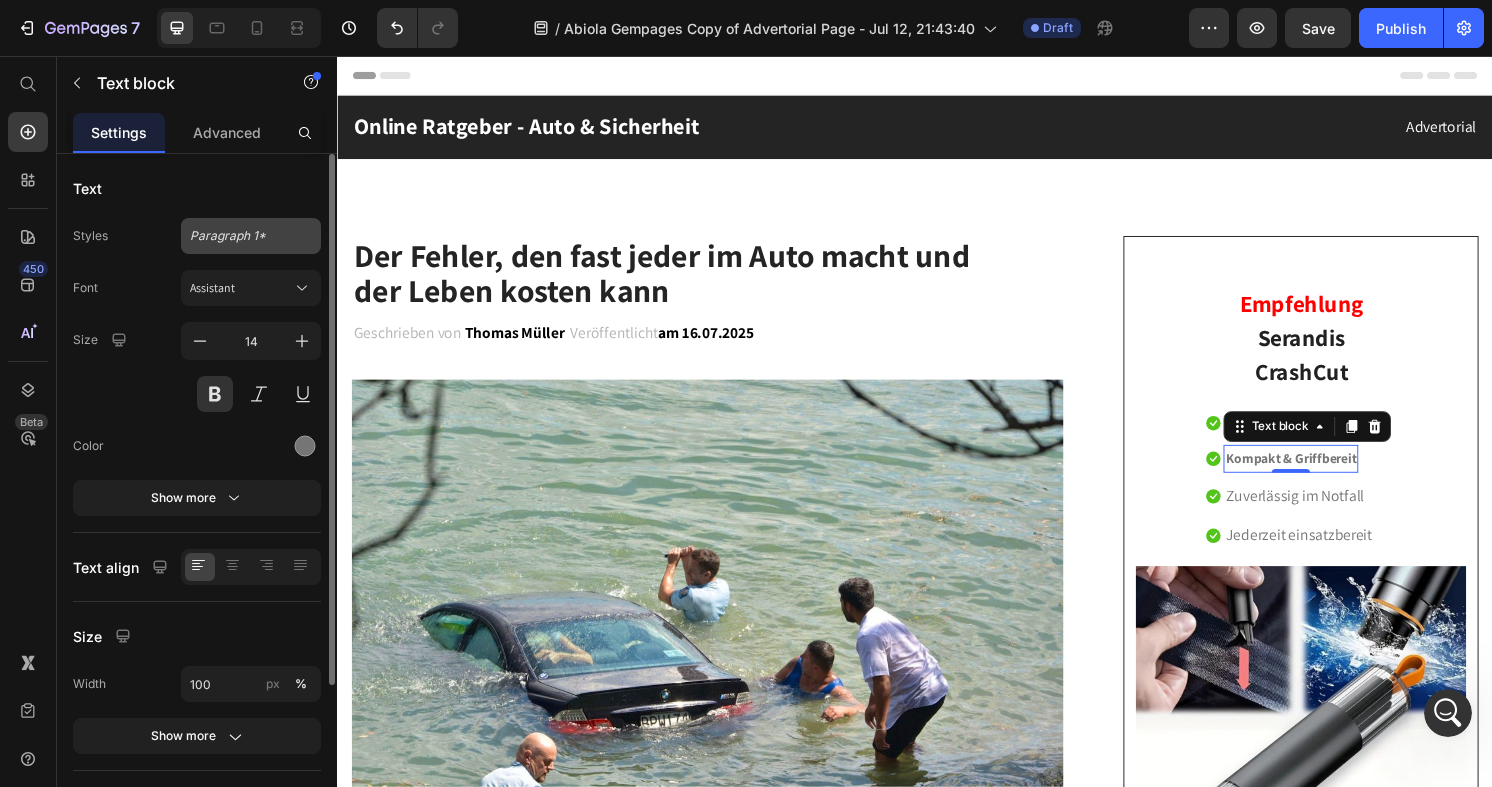 click on "Paragraph 1*" 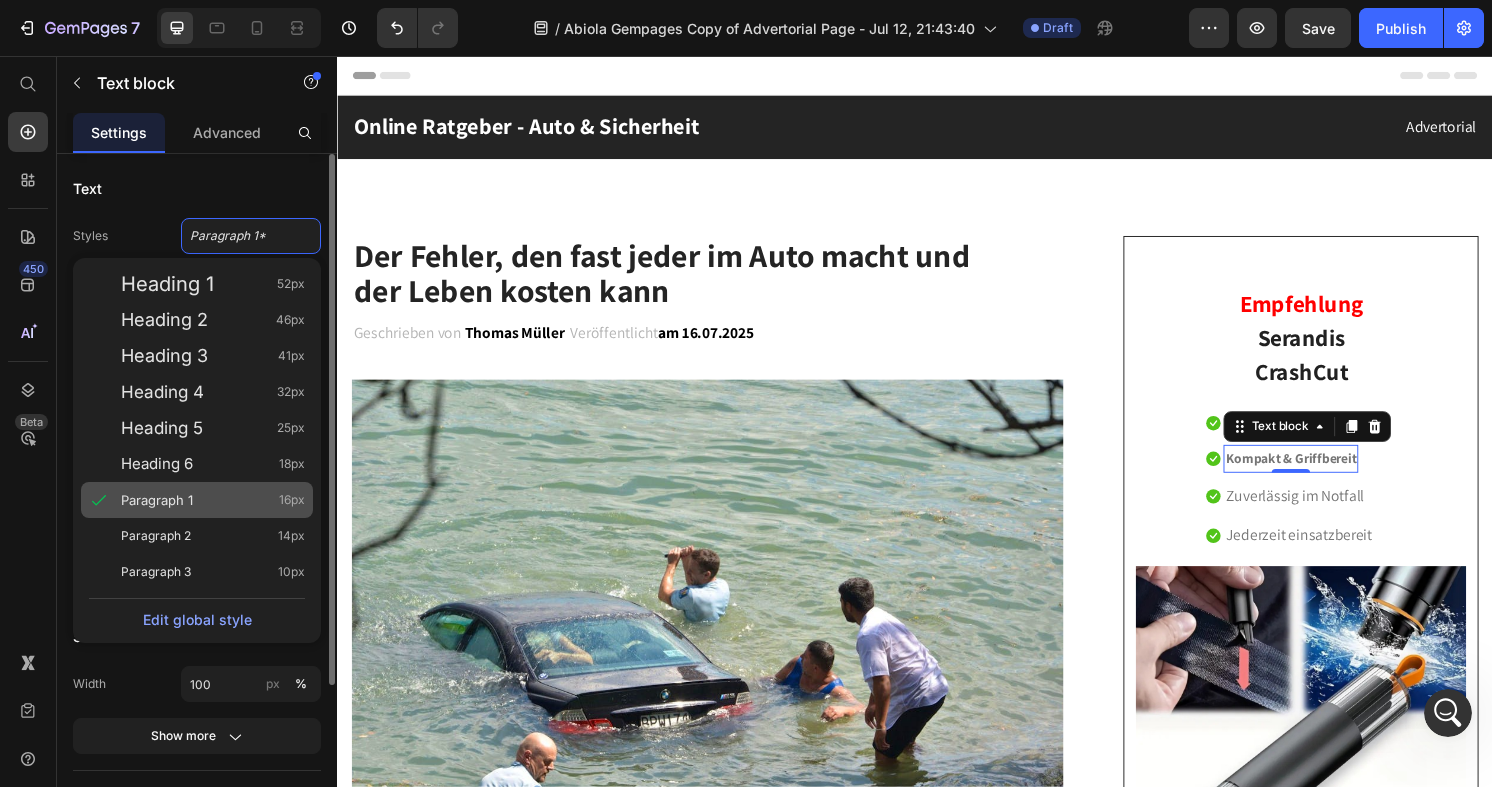 click on "Paragraph 1 16px" 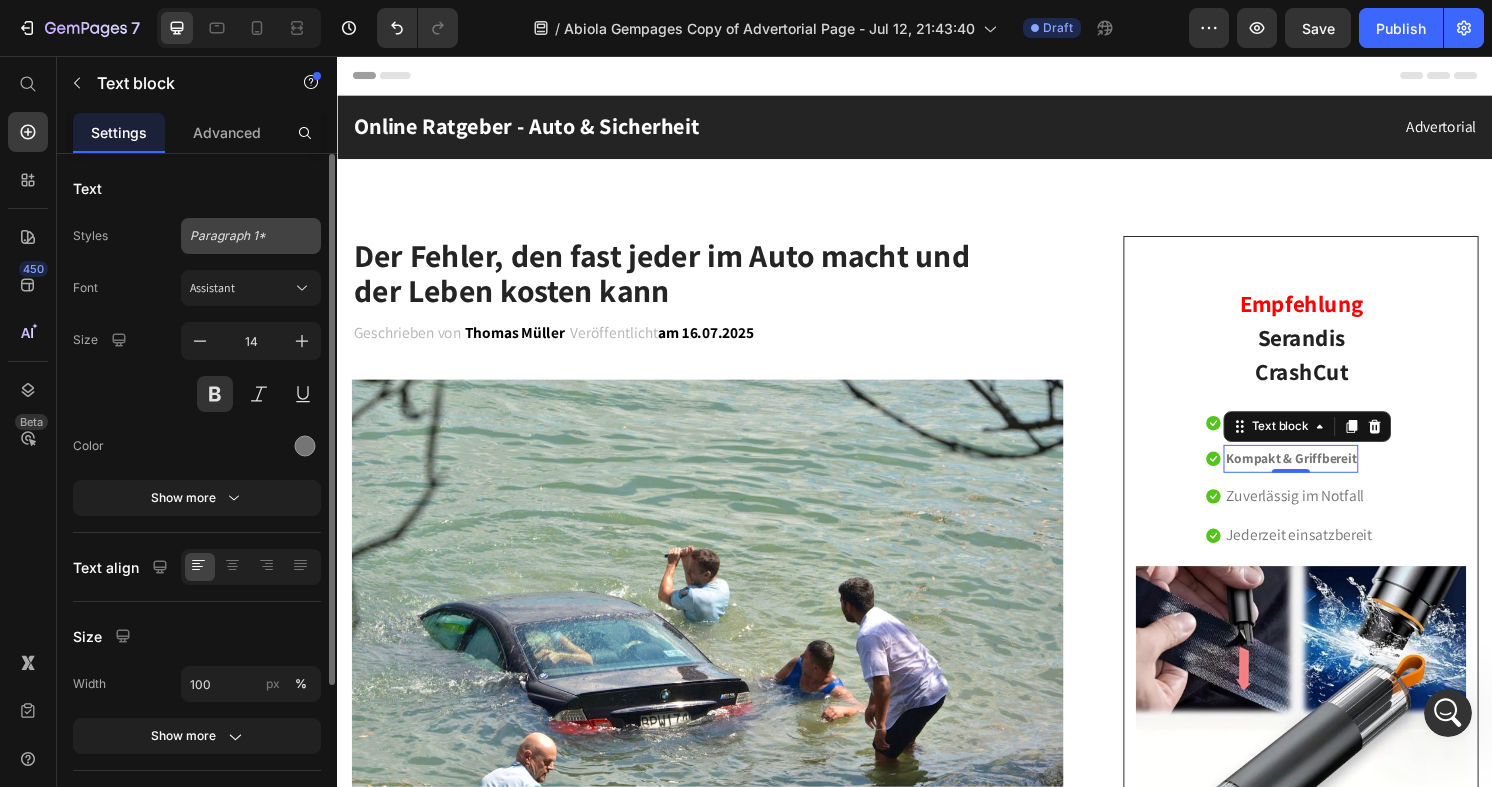 click on "Paragraph 1*" at bounding box center (251, 236) 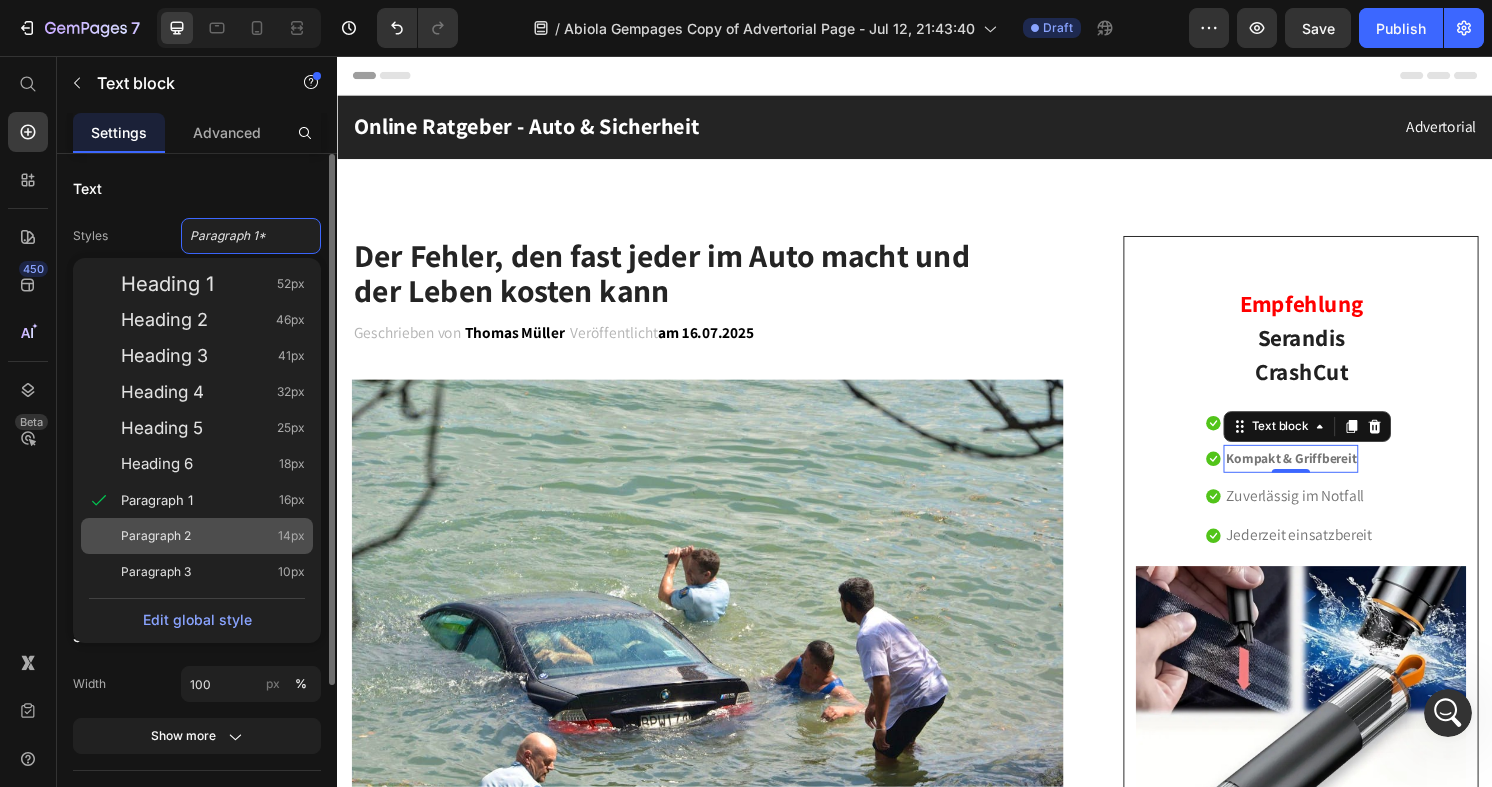 click on "Paragraph 2 14px" 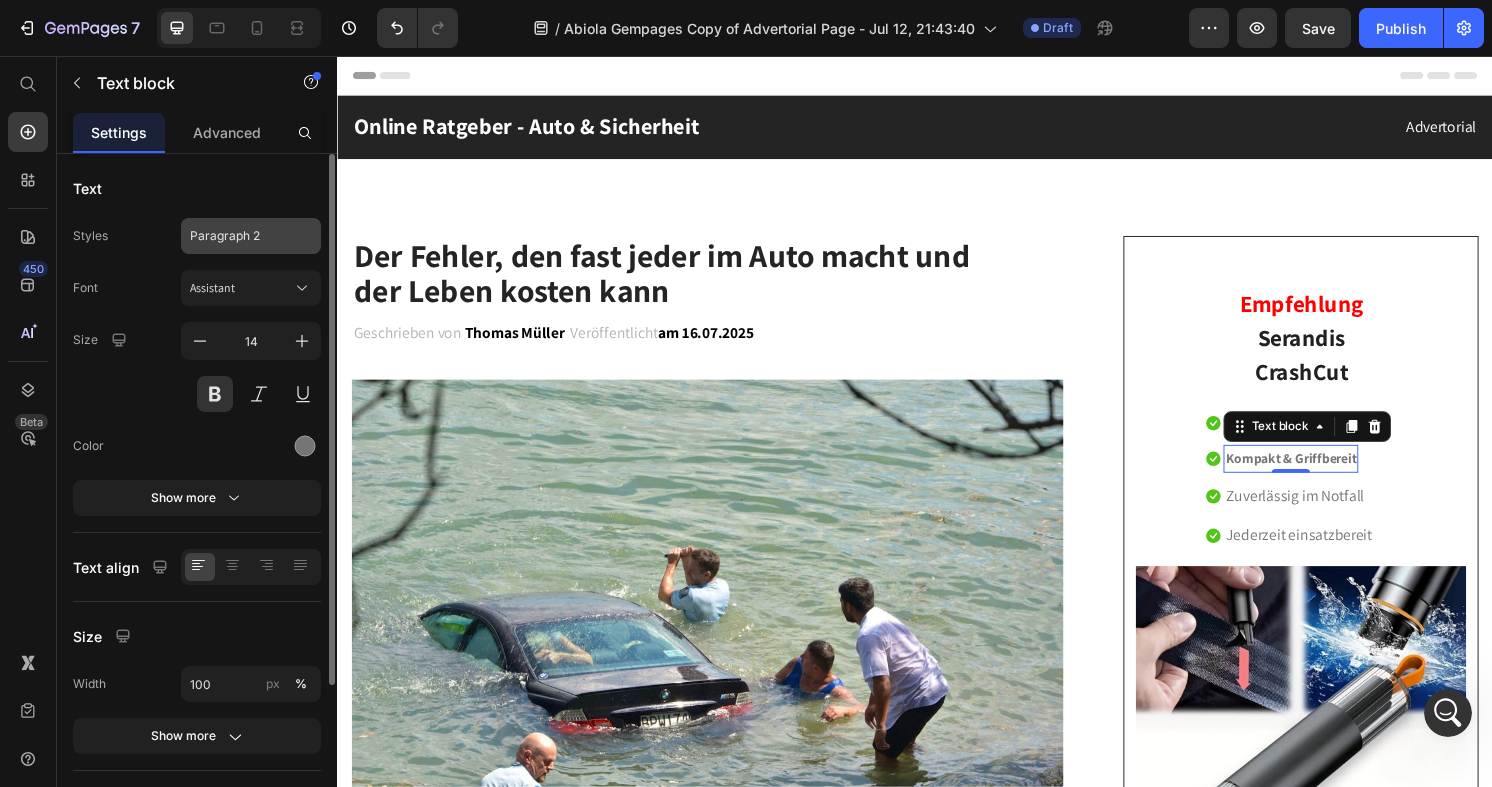 click on "Paragraph 2" at bounding box center [251, 236] 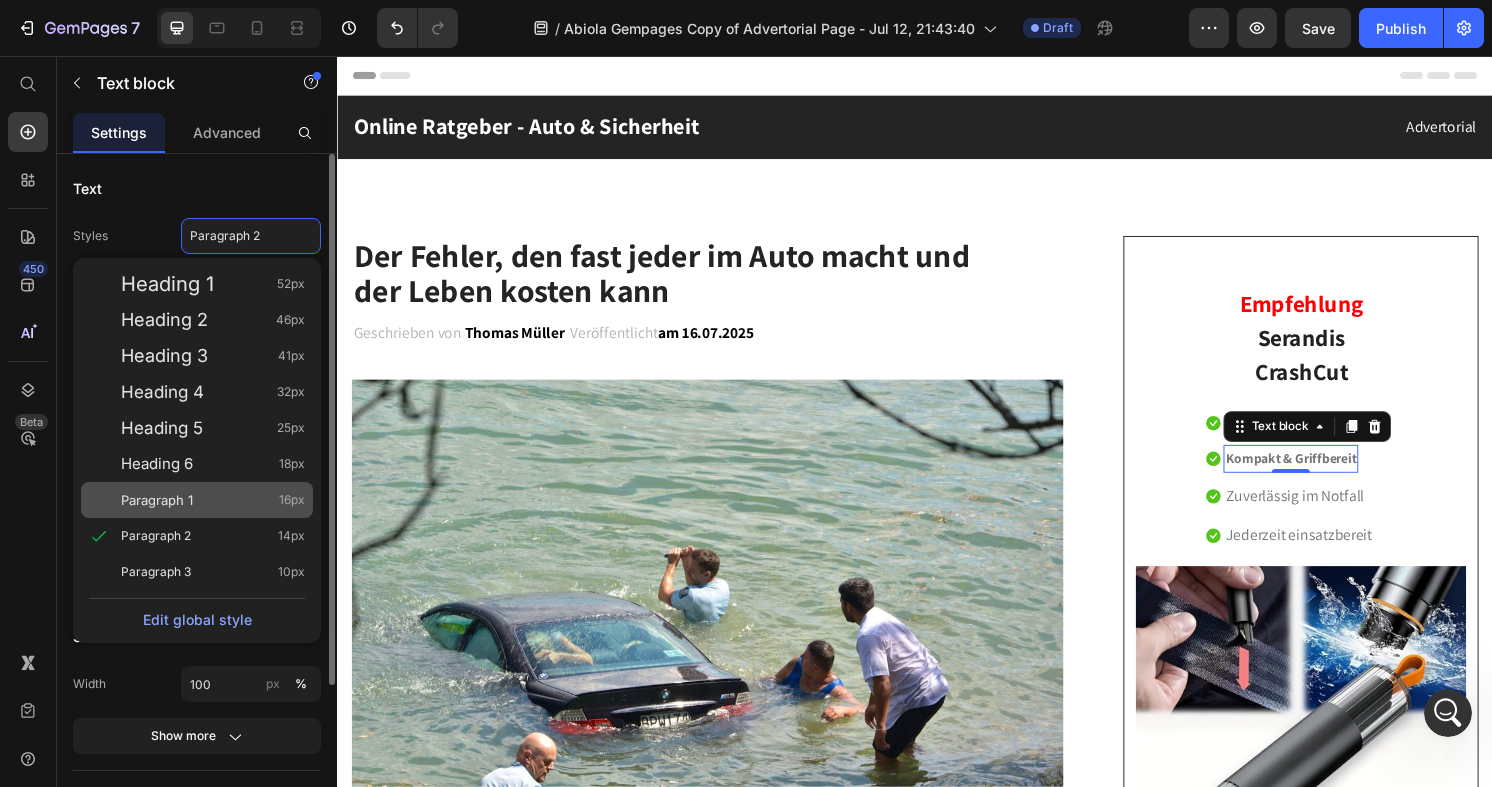 click on "Paragraph 1" at bounding box center (157, 500) 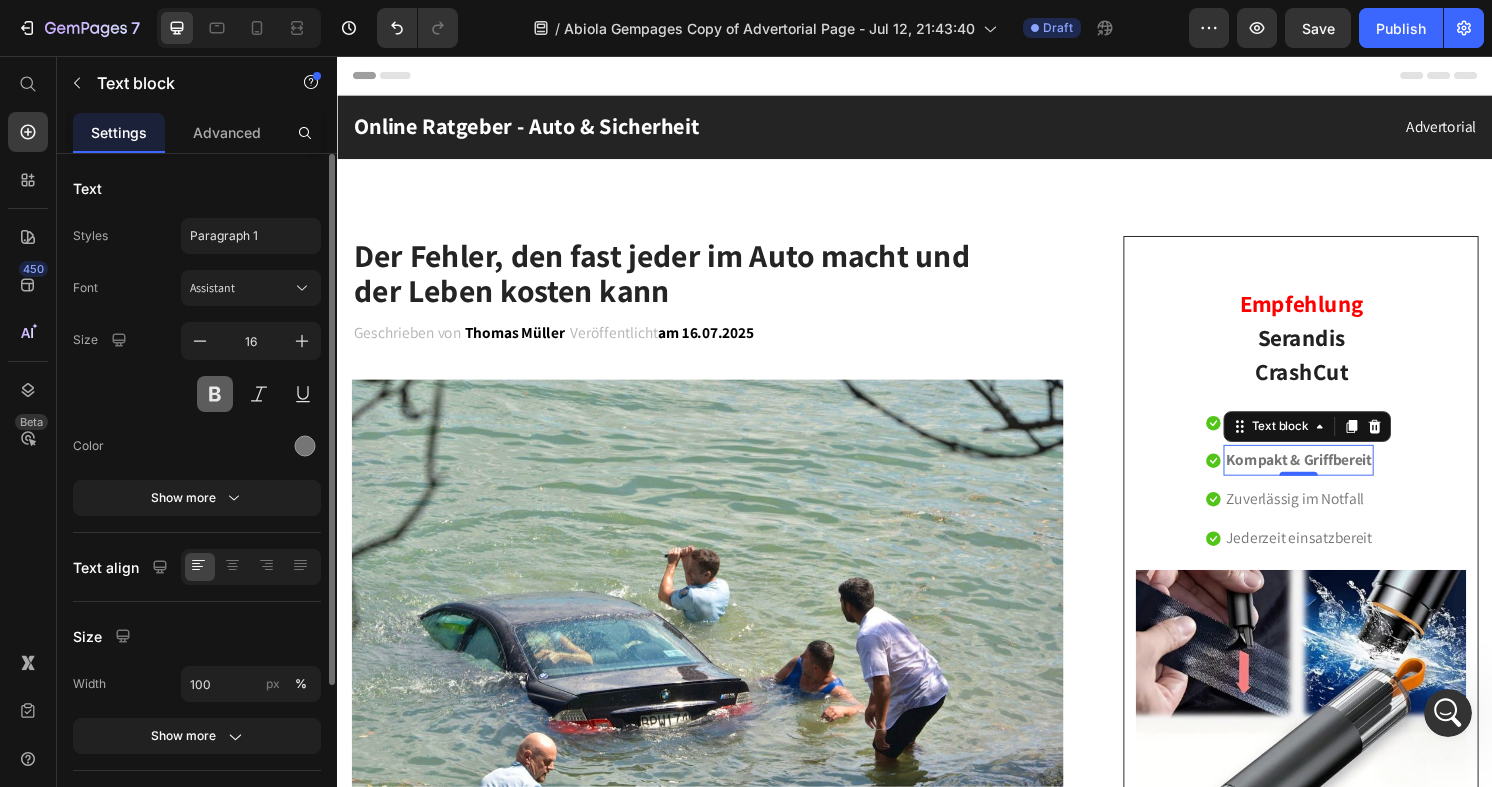 click at bounding box center (215, 394) 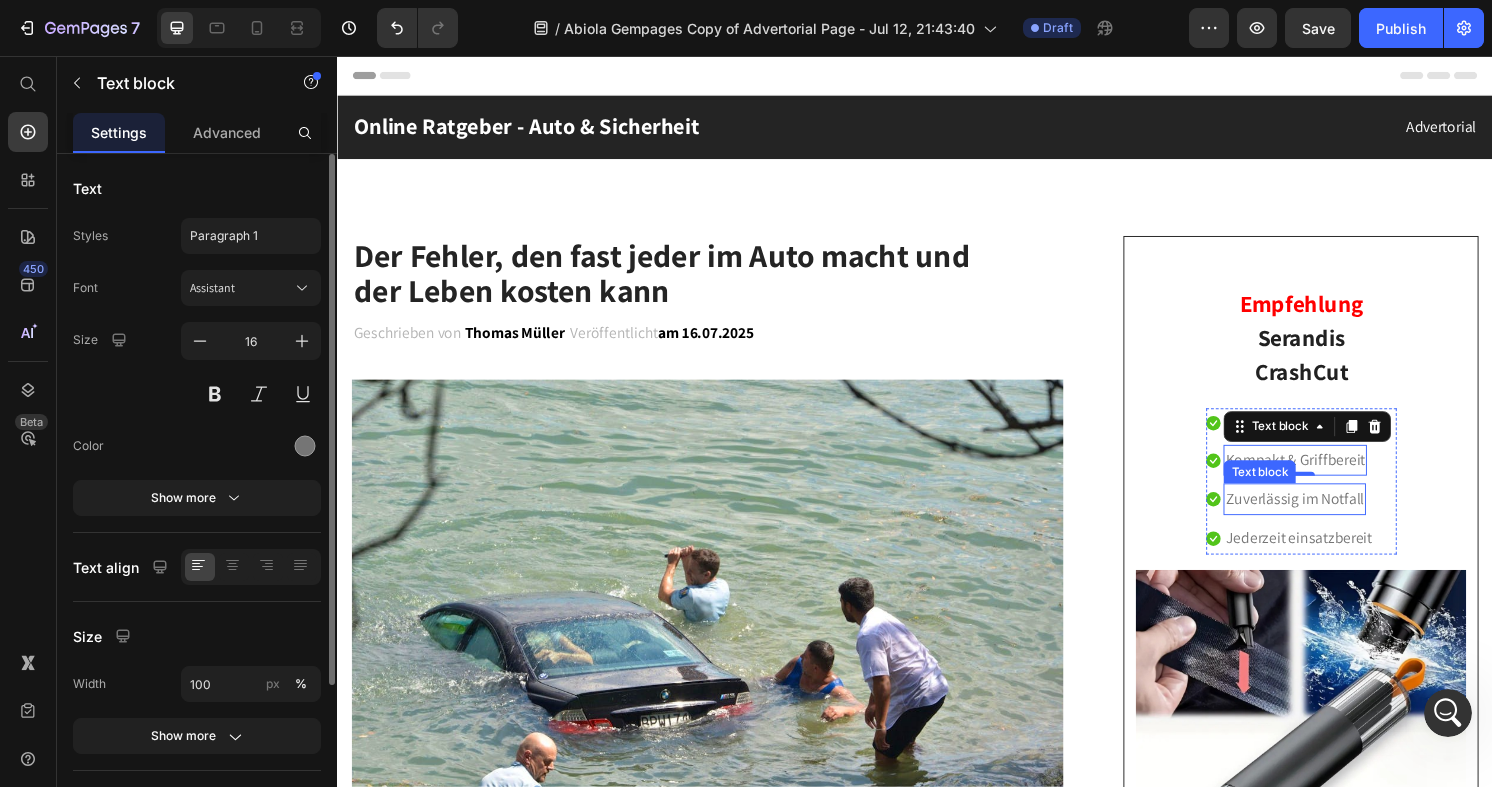 click on "Zuverlässig im Notfall" at bounding box center (1331, 516) 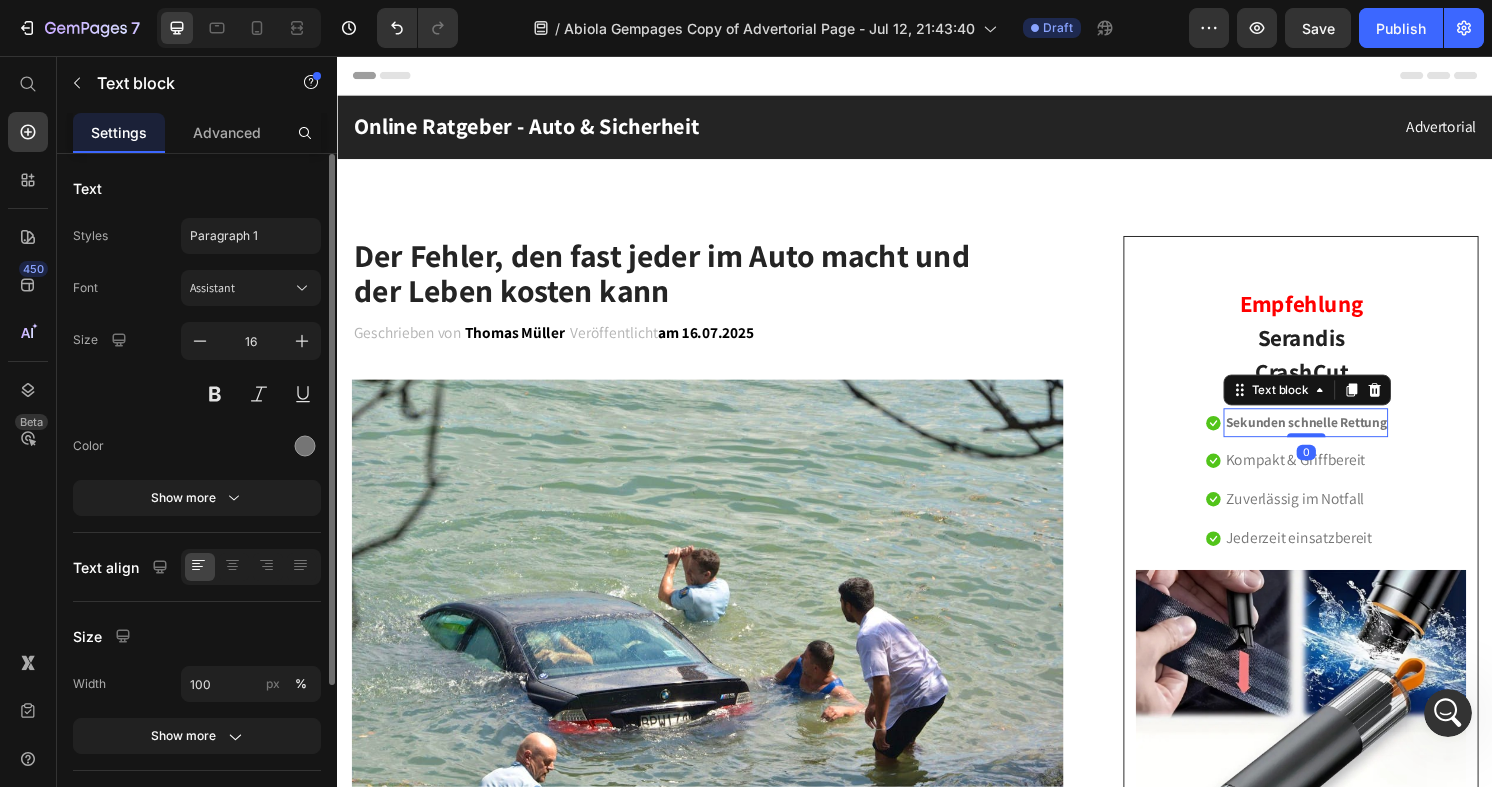 click on "Sekunden schnelle Rettung" at bounding box center [1342, 436] 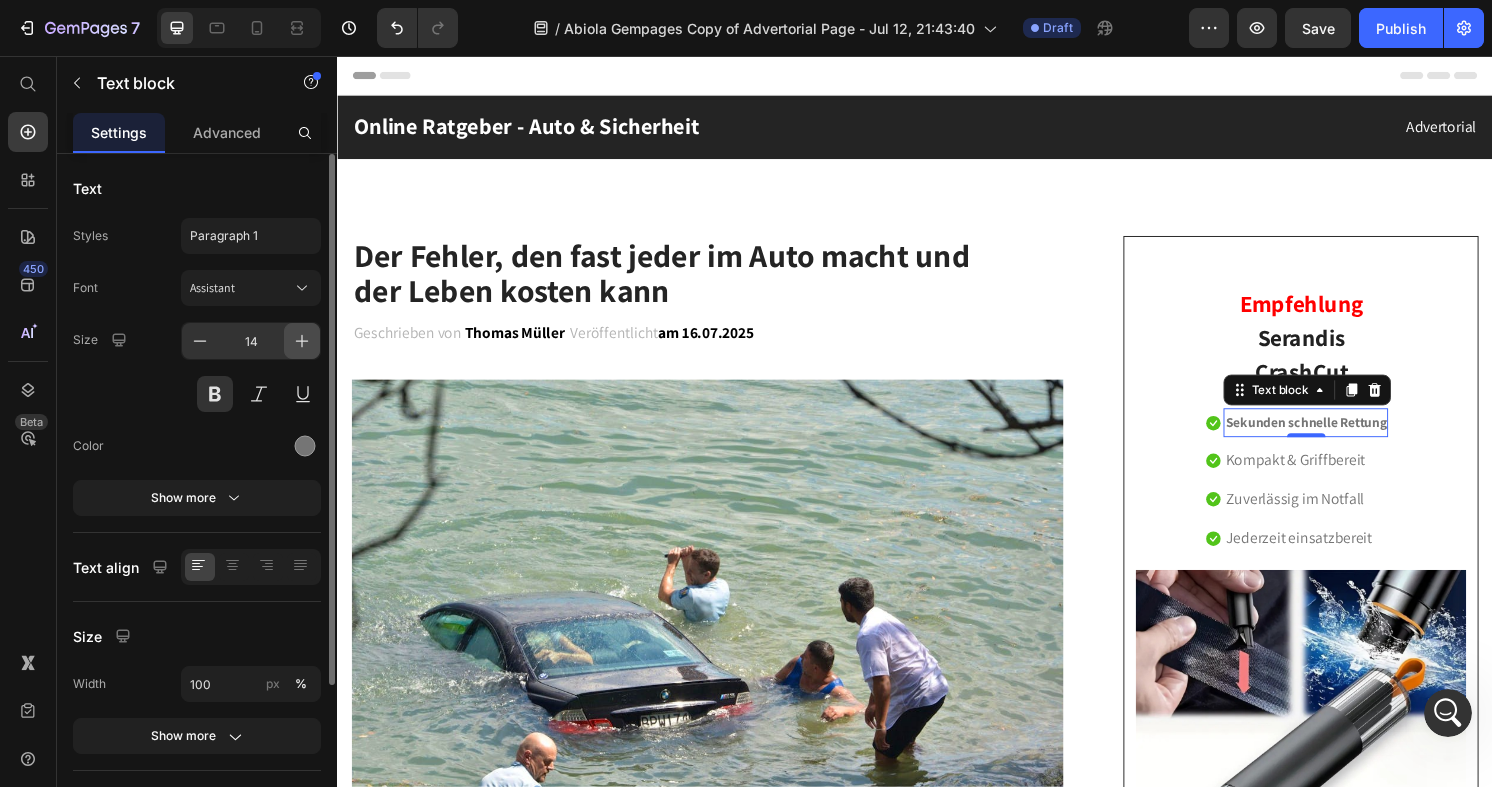 click 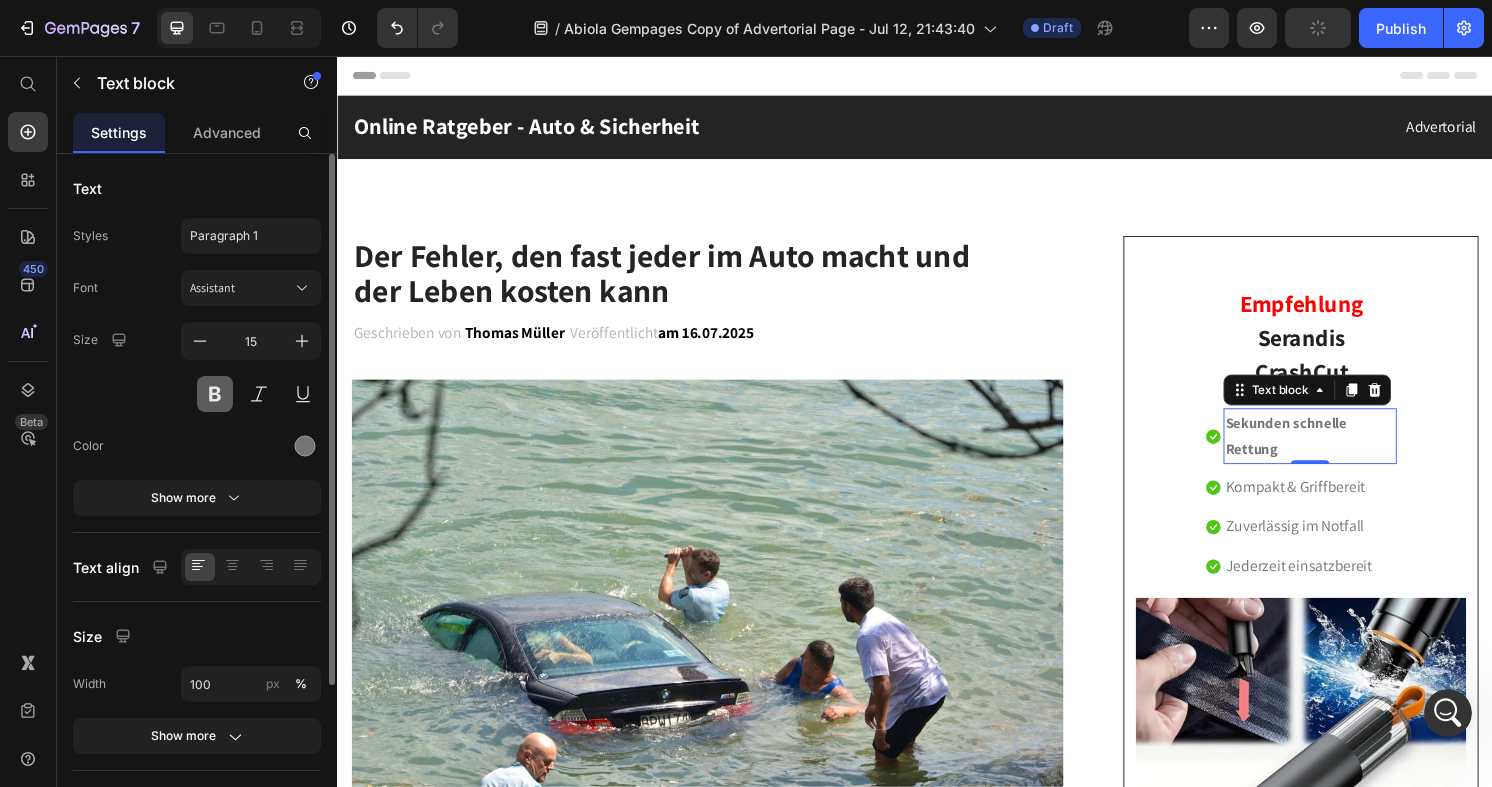 click at bounding box center [215, 394] 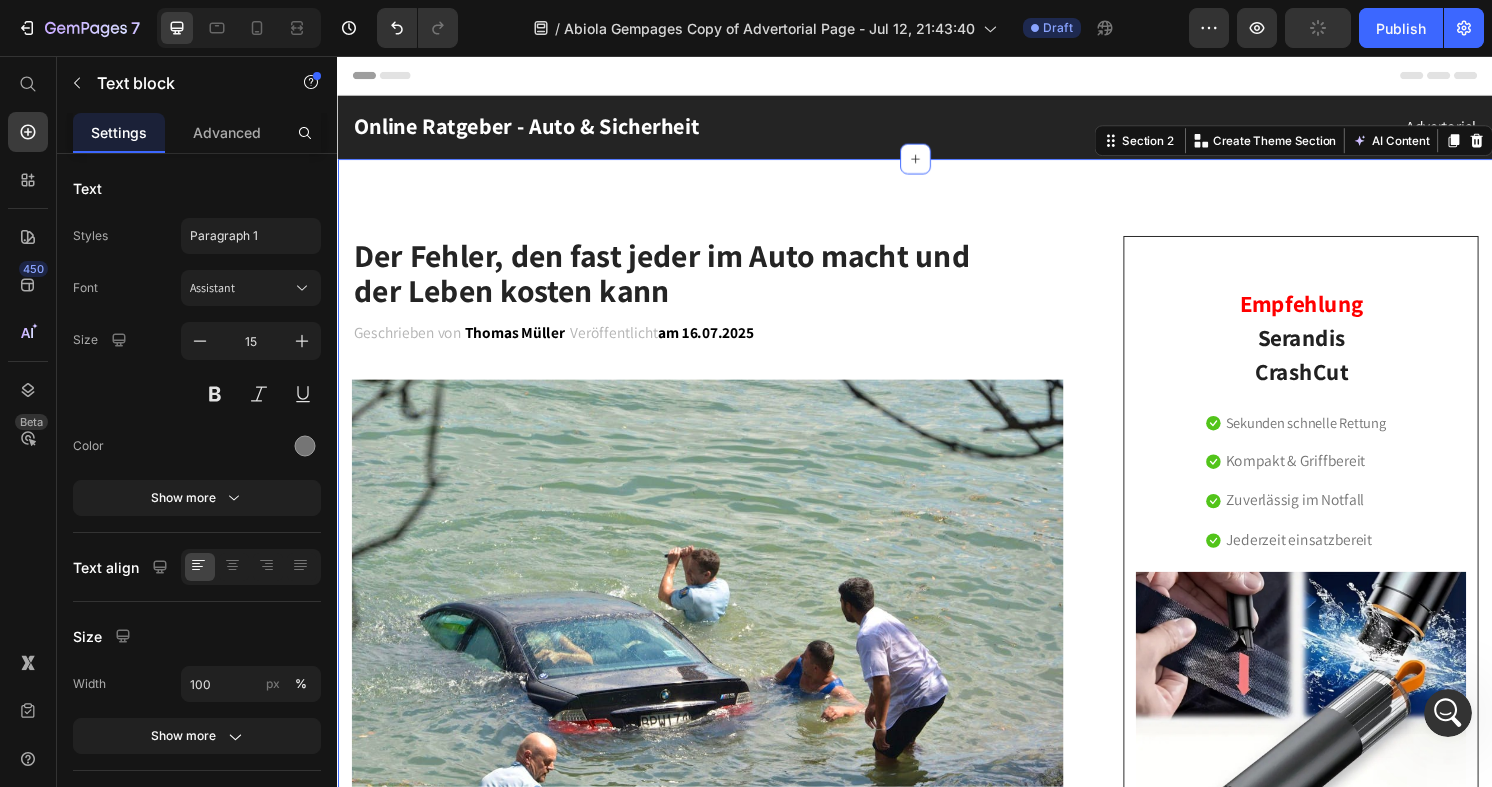 click on "Der Fehler, den fast jeder im Auto macht und der Leben kosten kann Heading Geschrieben von   Thomas Müller  Text block Veröffentlicht  am 16.07.2025 Text block Row Image Ich dachte immer:  Uns passiert sowas nicht. Ich habe alles im Auto – Verbandskasten, Warndreieck, Warnweste. Alles, was man eben braucht. Doch niemand hat mir gesagt, dass genau diese Dinge in einem echten Notfall oft nutzlos sind. Was, wenn der Gurt klemmt? Was, wenn ich mein Kind auf dem Rücksitz sehe – und die Tür sich nicht öffnen lässt? Unfälle passieren nicht nur anderen. Sie kommen ohne Vorwarnung. Und wenn es passiert, zählt nur eins: Zeit. Der größte Fehler? Zu denken, man sei vorbereitet – ohne es wirklich zu sein. Text block Ich hab geschrien, aber niemand hat mich gehört… Heading Es war nur ein kurzer Moment der Unachtsamkeit. Eine nasse Landstraße, ein Reh, das plötzlich aus dem Nichts auftauchte. Dann ging alles ganz schnell. Der Aufprall, das Kreischen der Reifen, das Knallen des Airbags. Text block" at bounding box center [937, 2671] 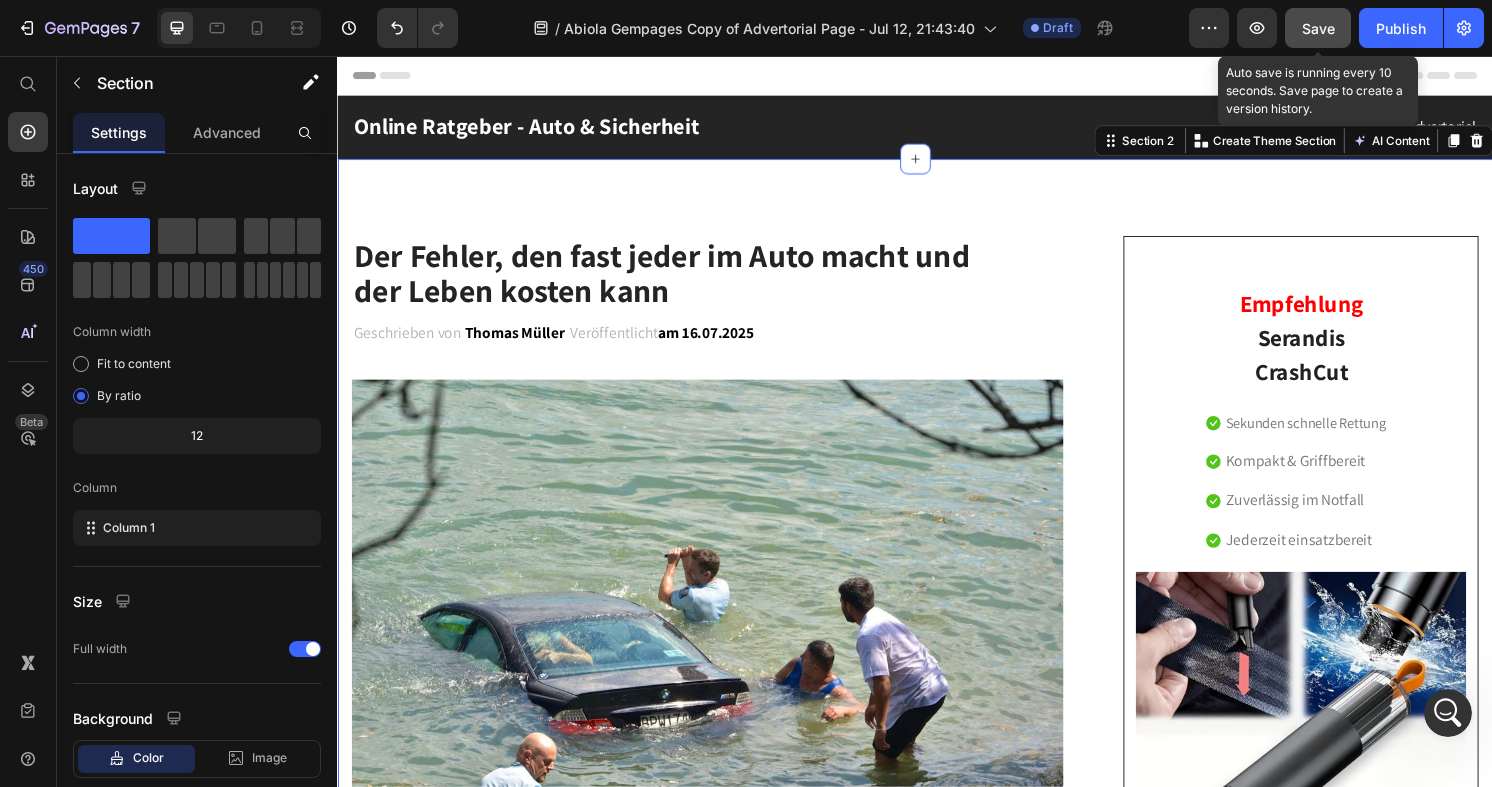 click on "Save" at bounding box center (1318, 28) 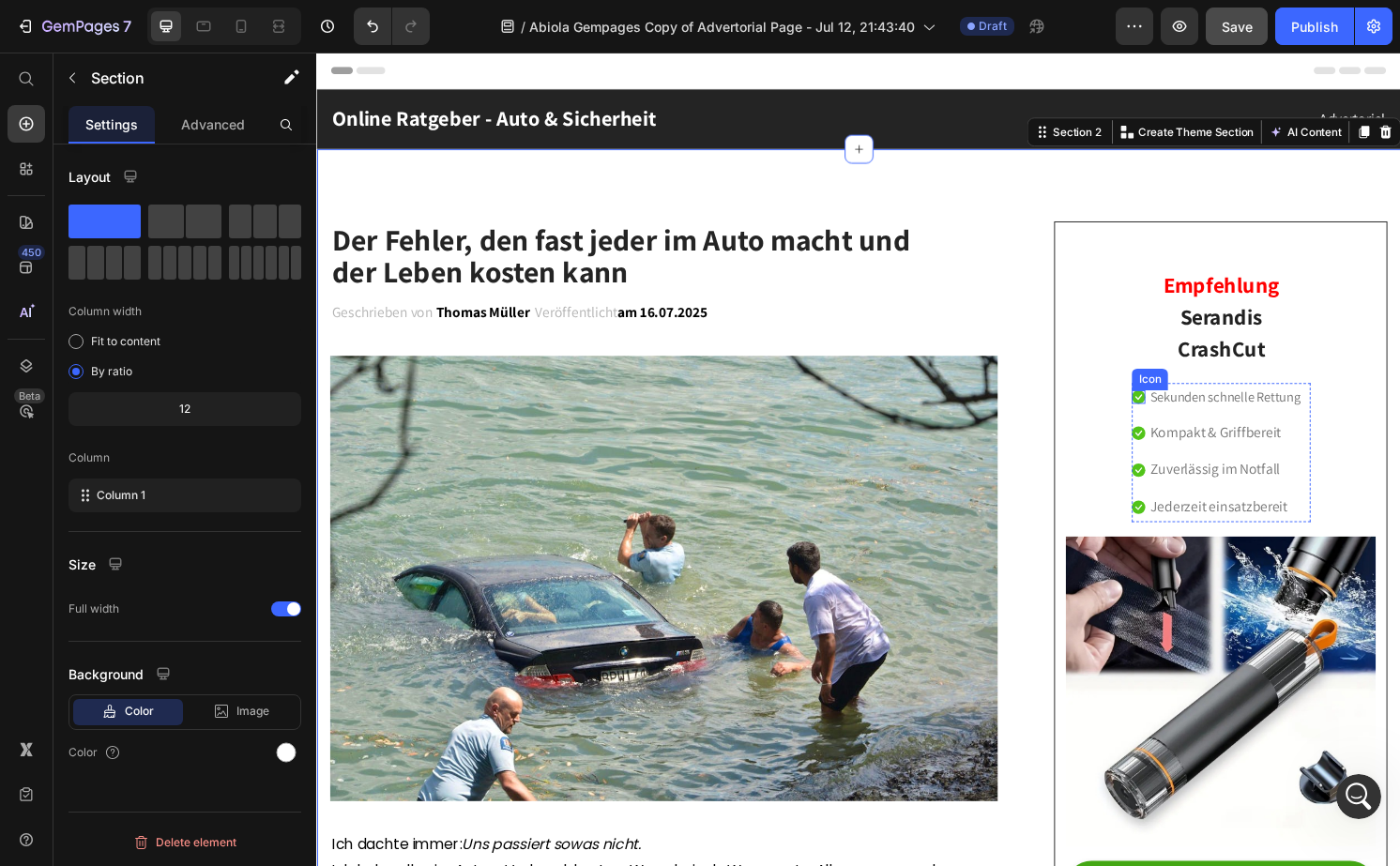 click 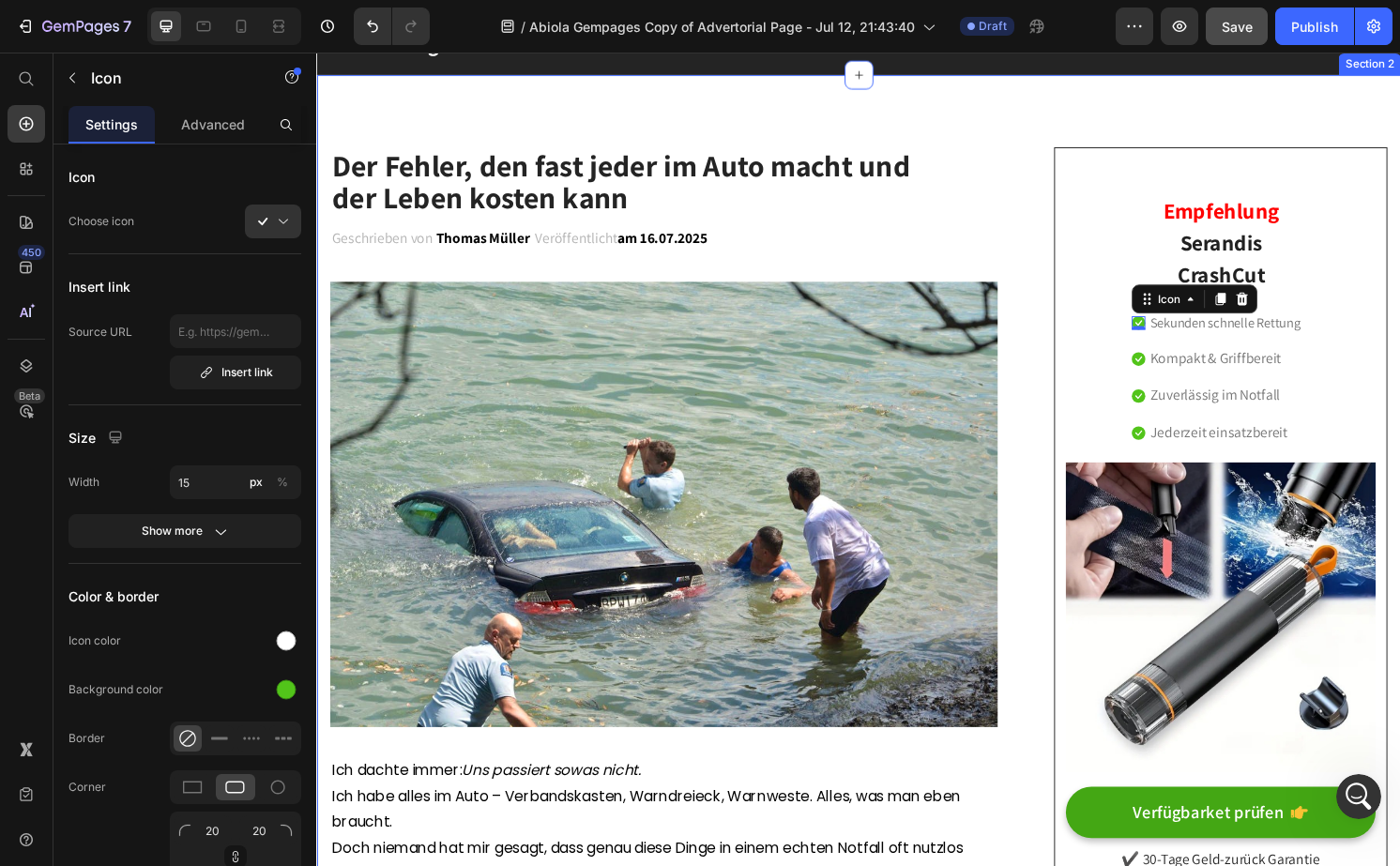 scroll, scrollTop: 79, scrollLeft: 0, axis: vertical 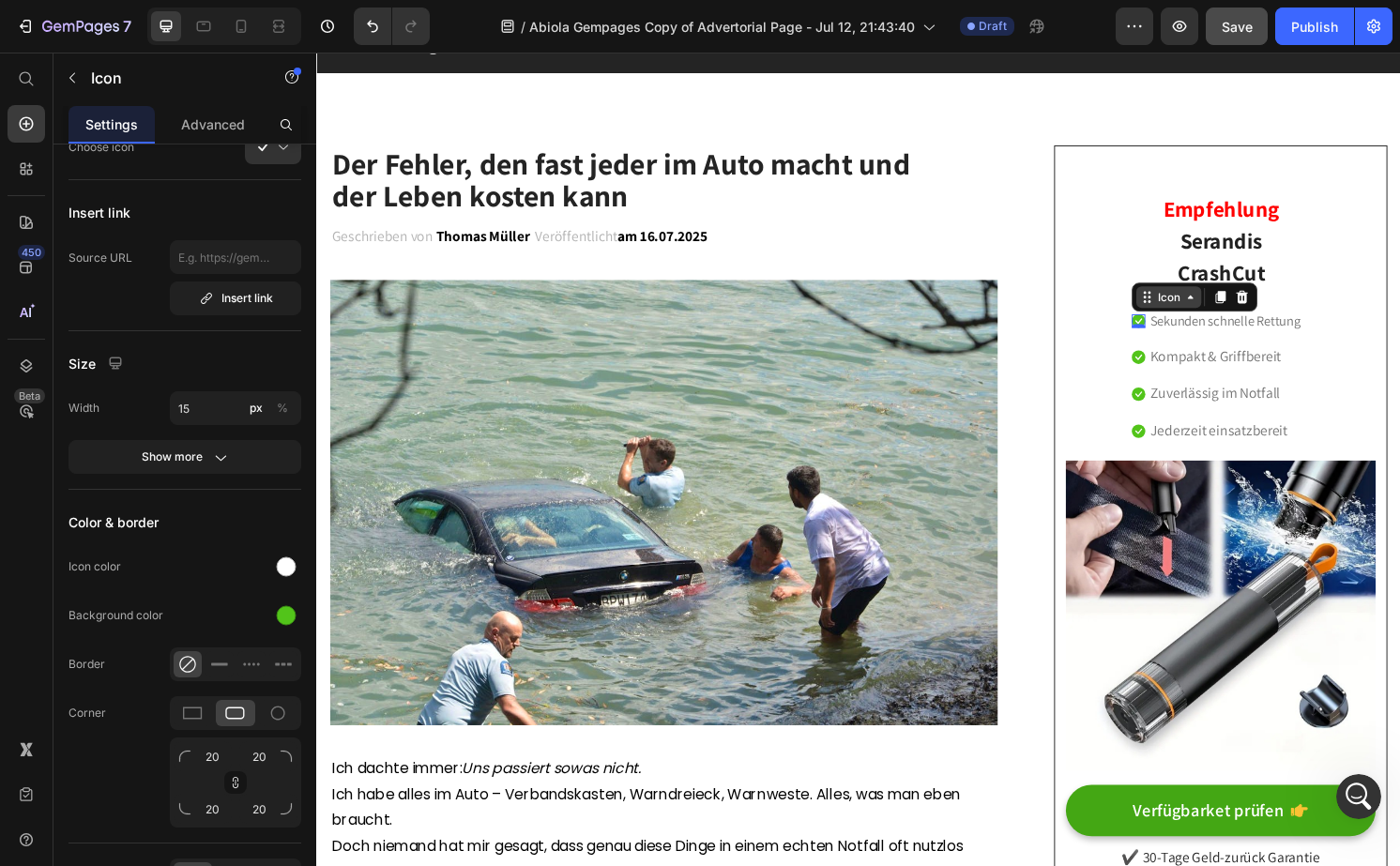 click on "Icon" at bounding box center [1201, 307] 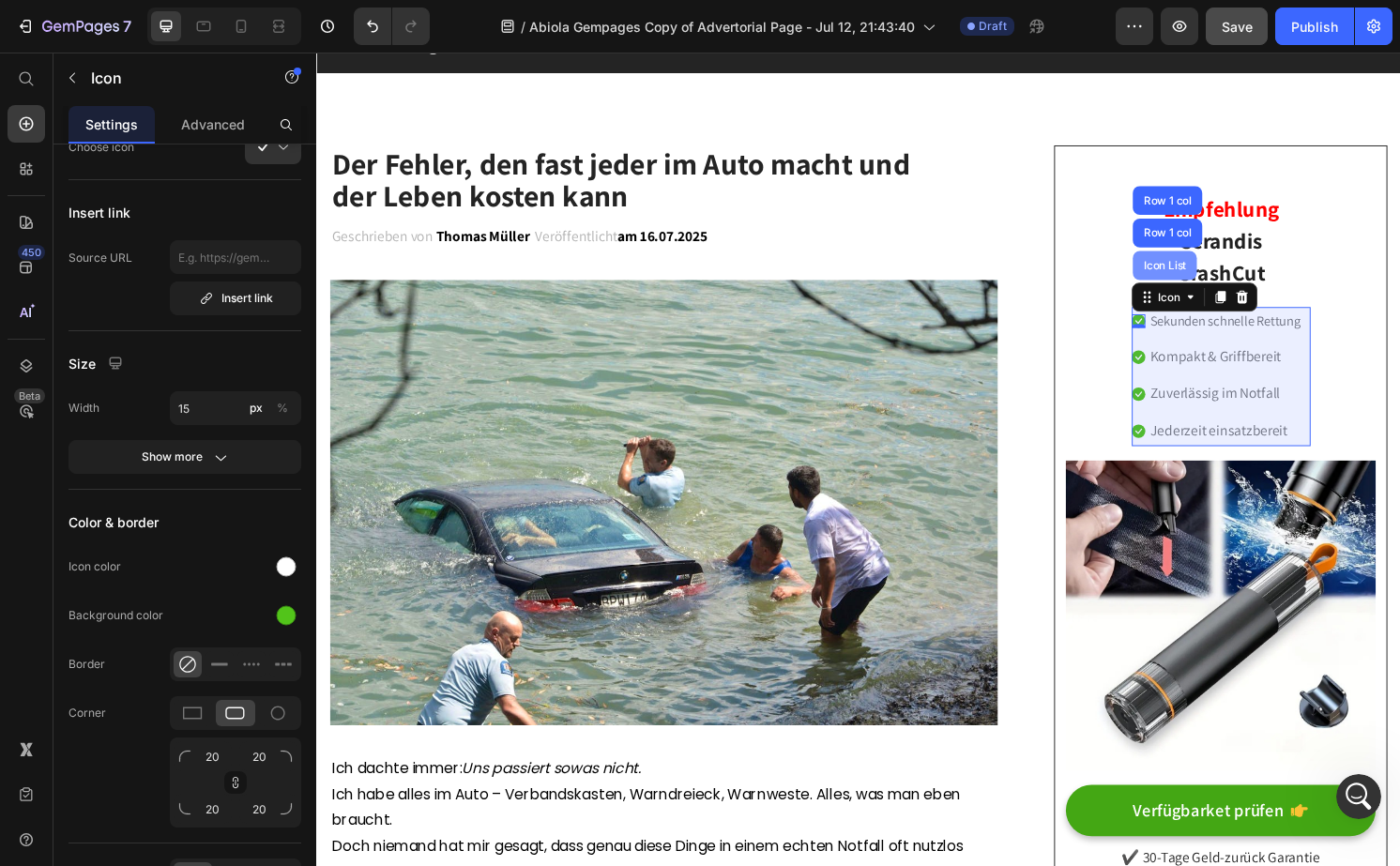 click on "Icon List" at bounding box center [1196, 274] 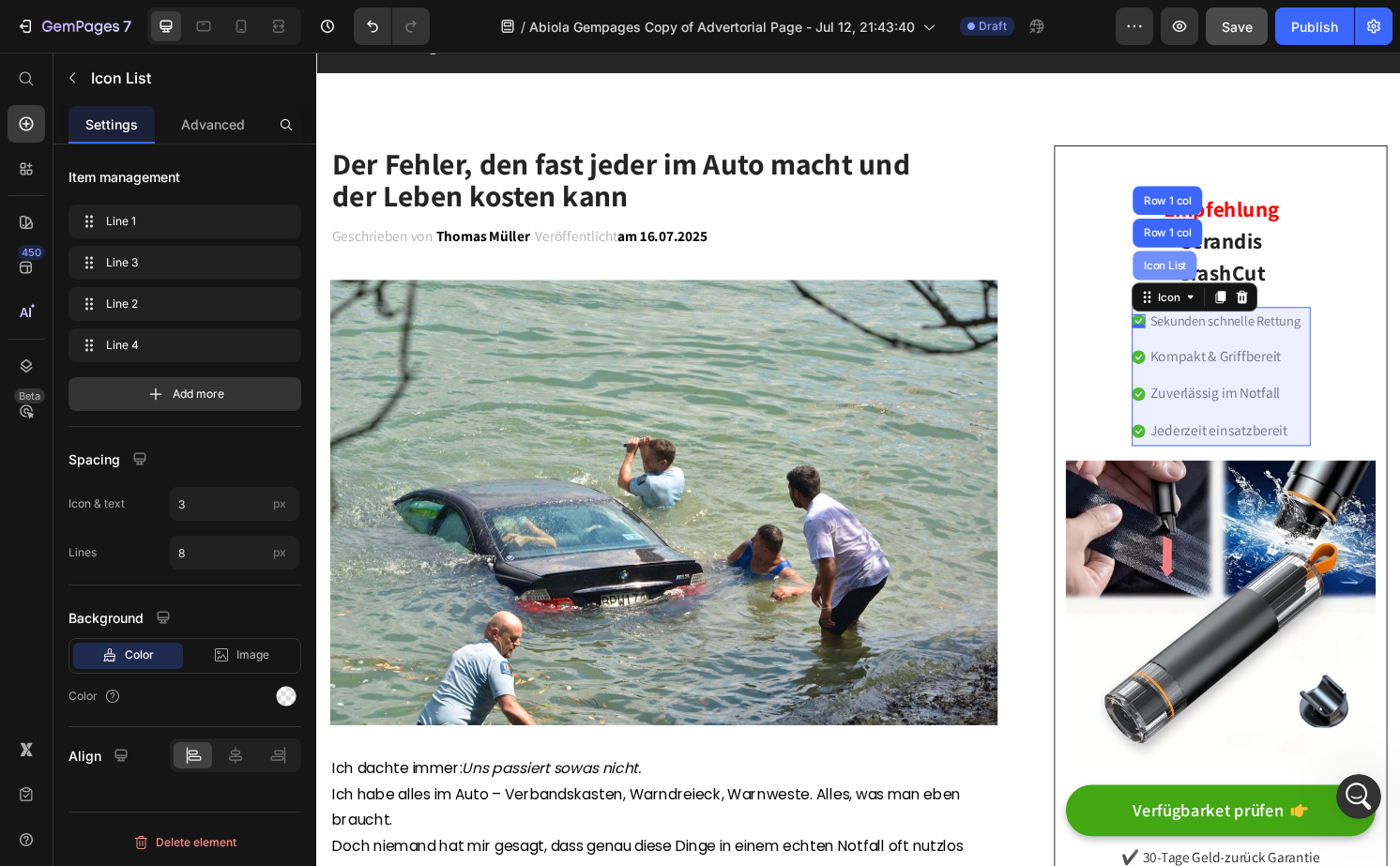 scroll, scrollTop: 0, scrollLeft: 0, axis: both 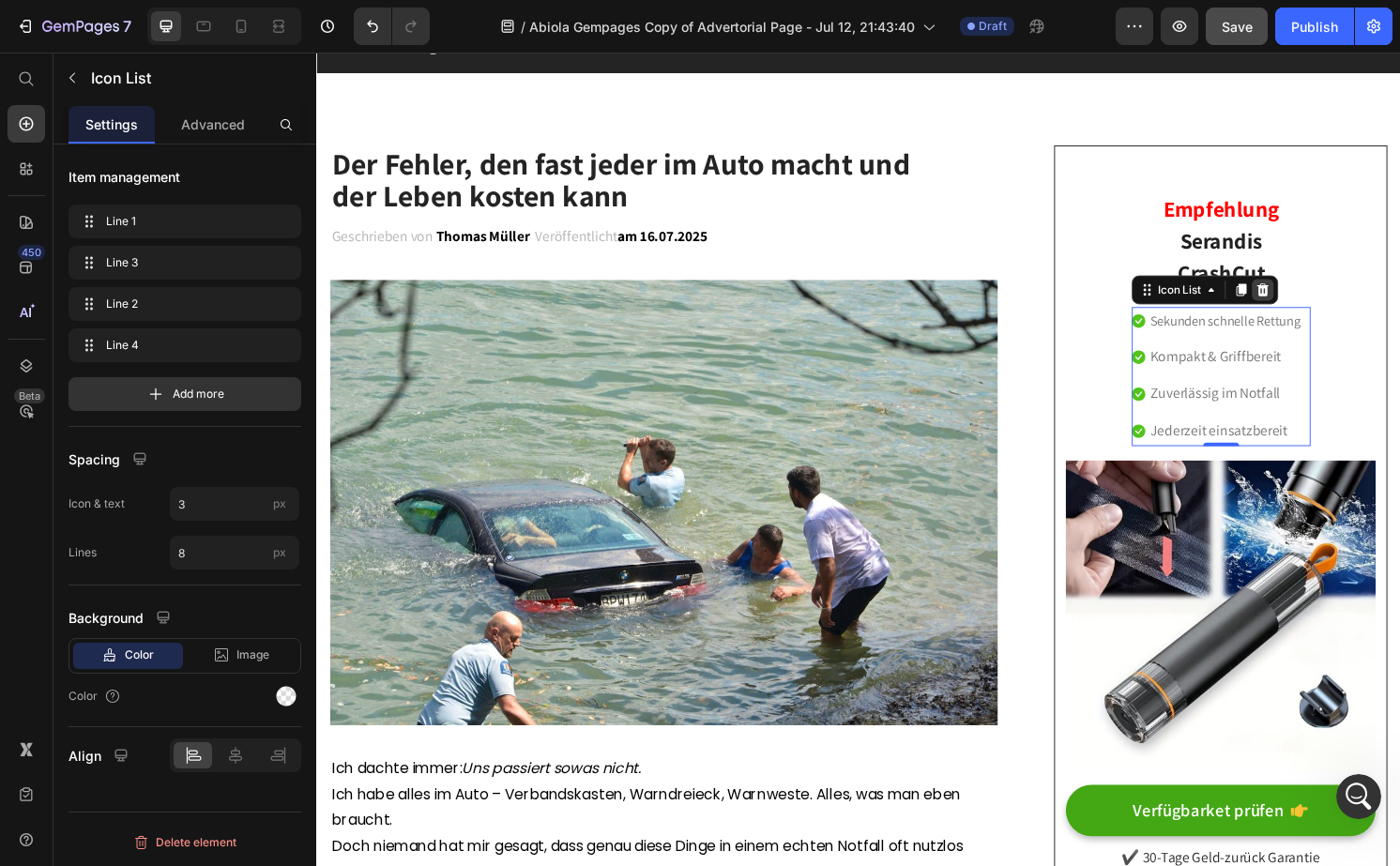 click 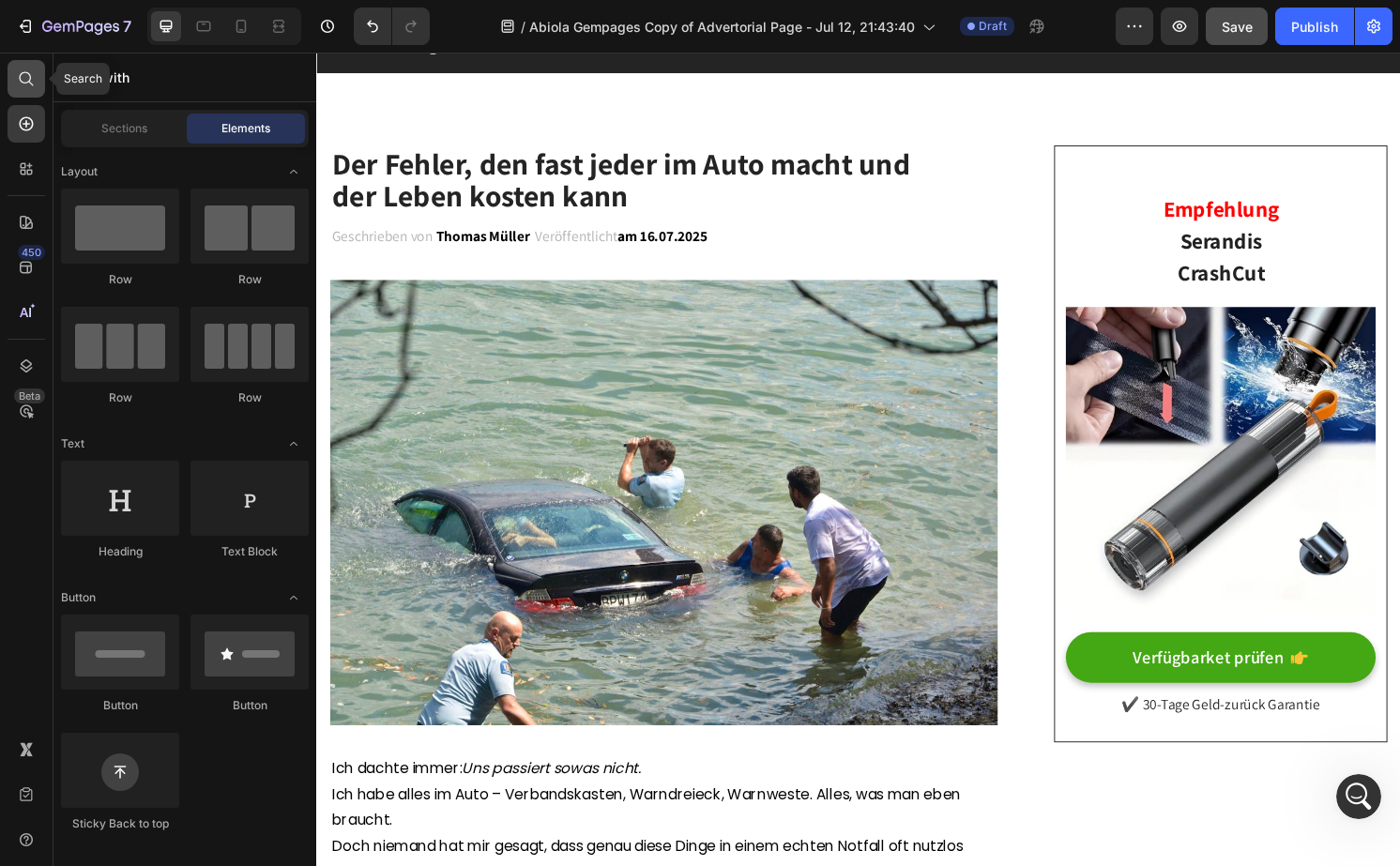 click 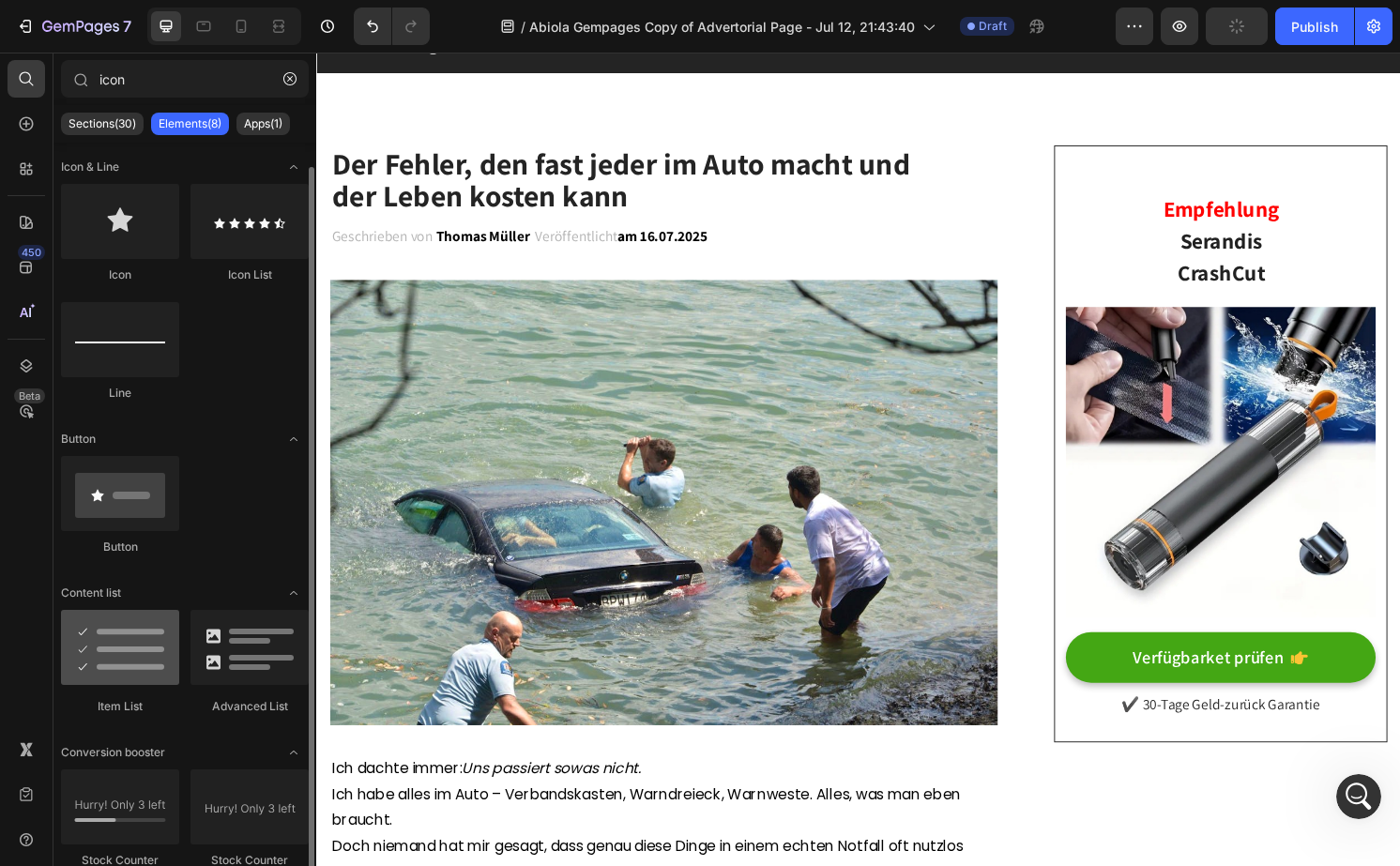 scroll, scrollTop: 12, scrollLeft: 0, axis: vertical 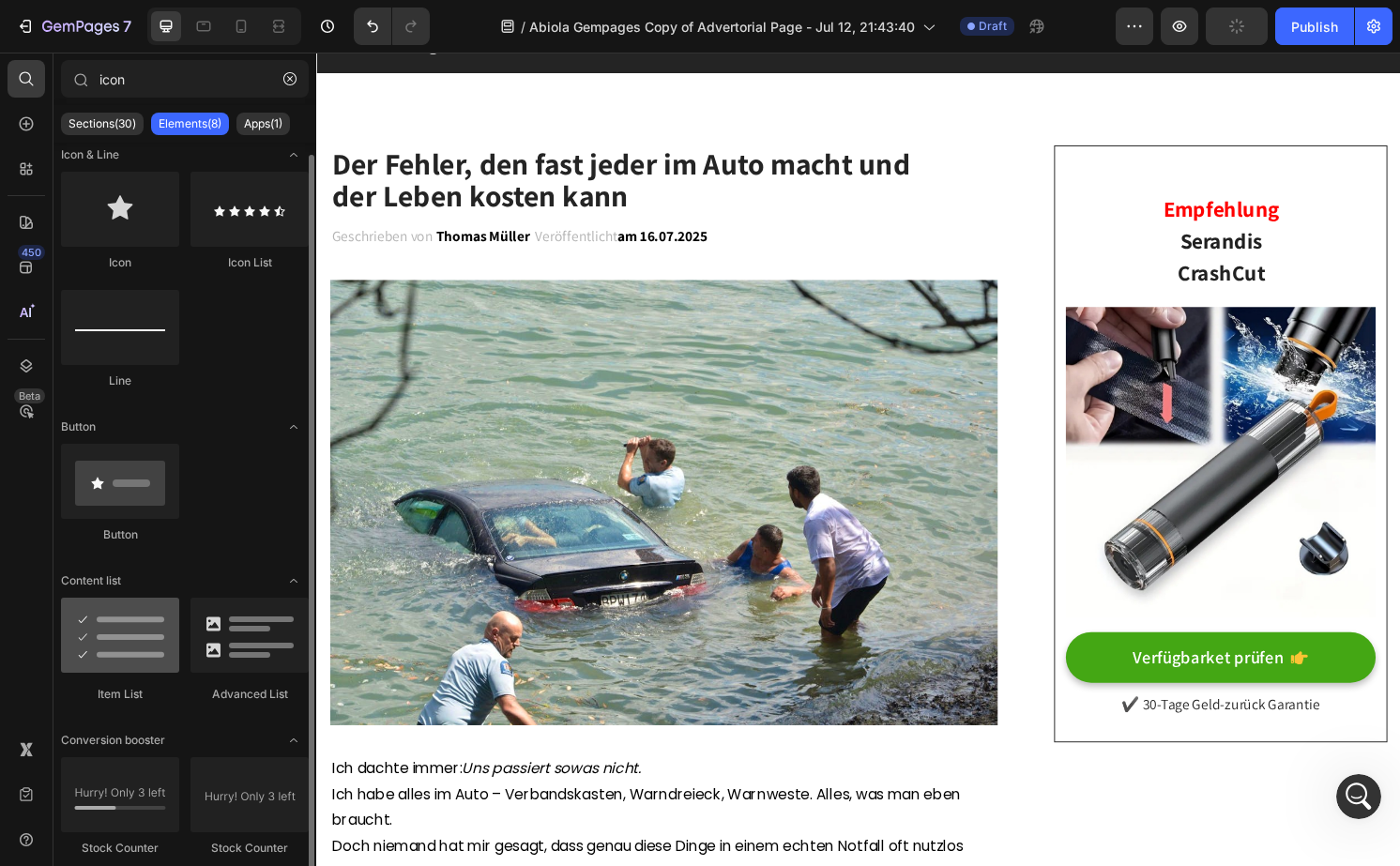 type on "icon" 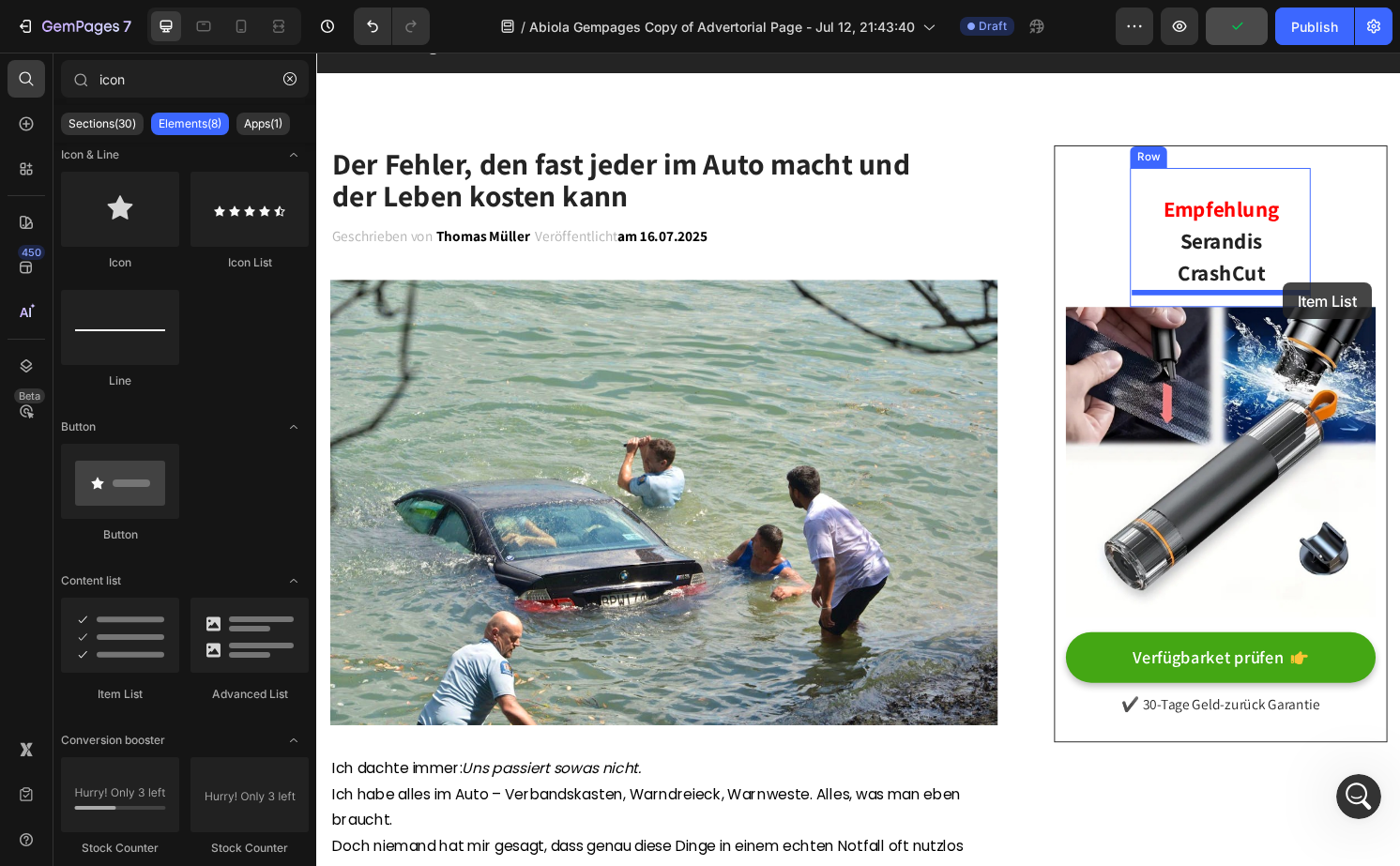 drag, startPoint x: 412, startPoint y: 691, endPoint x: 1320, endPoint y: 292, distance: 991.7989 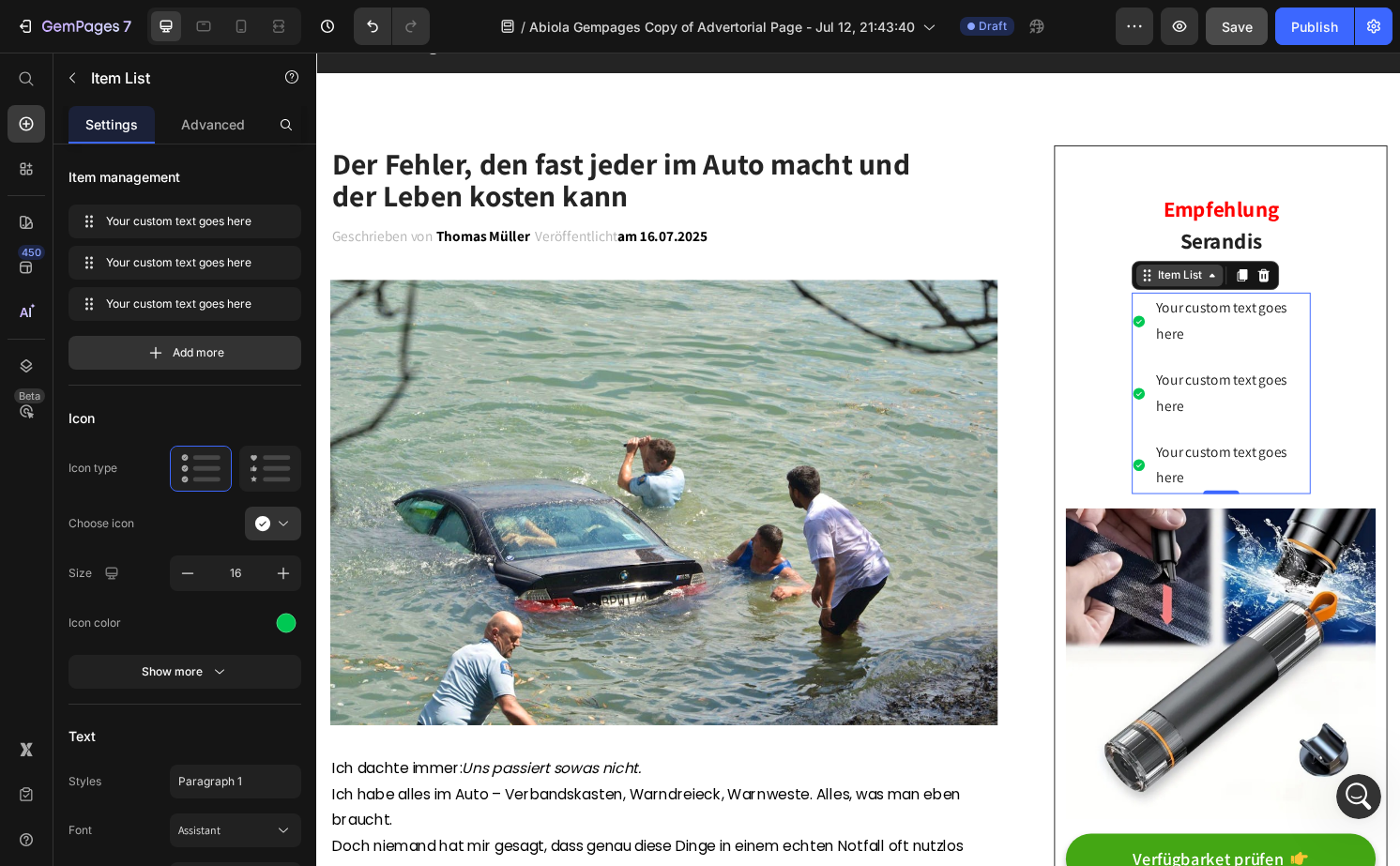 click on "Item List" at bounding box center [1212, 284] 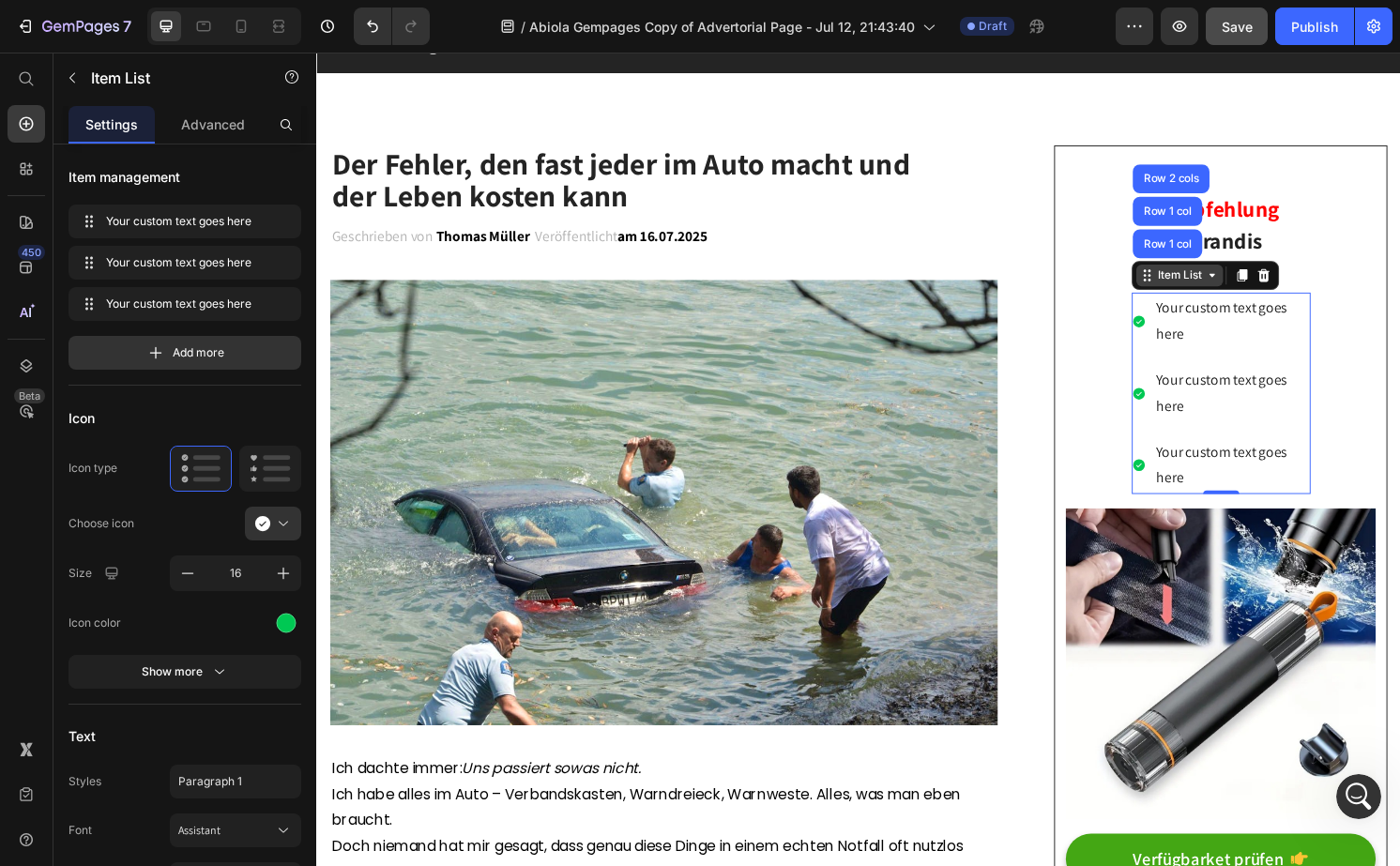 click on "Item List" at bounding box center [1212, 284] 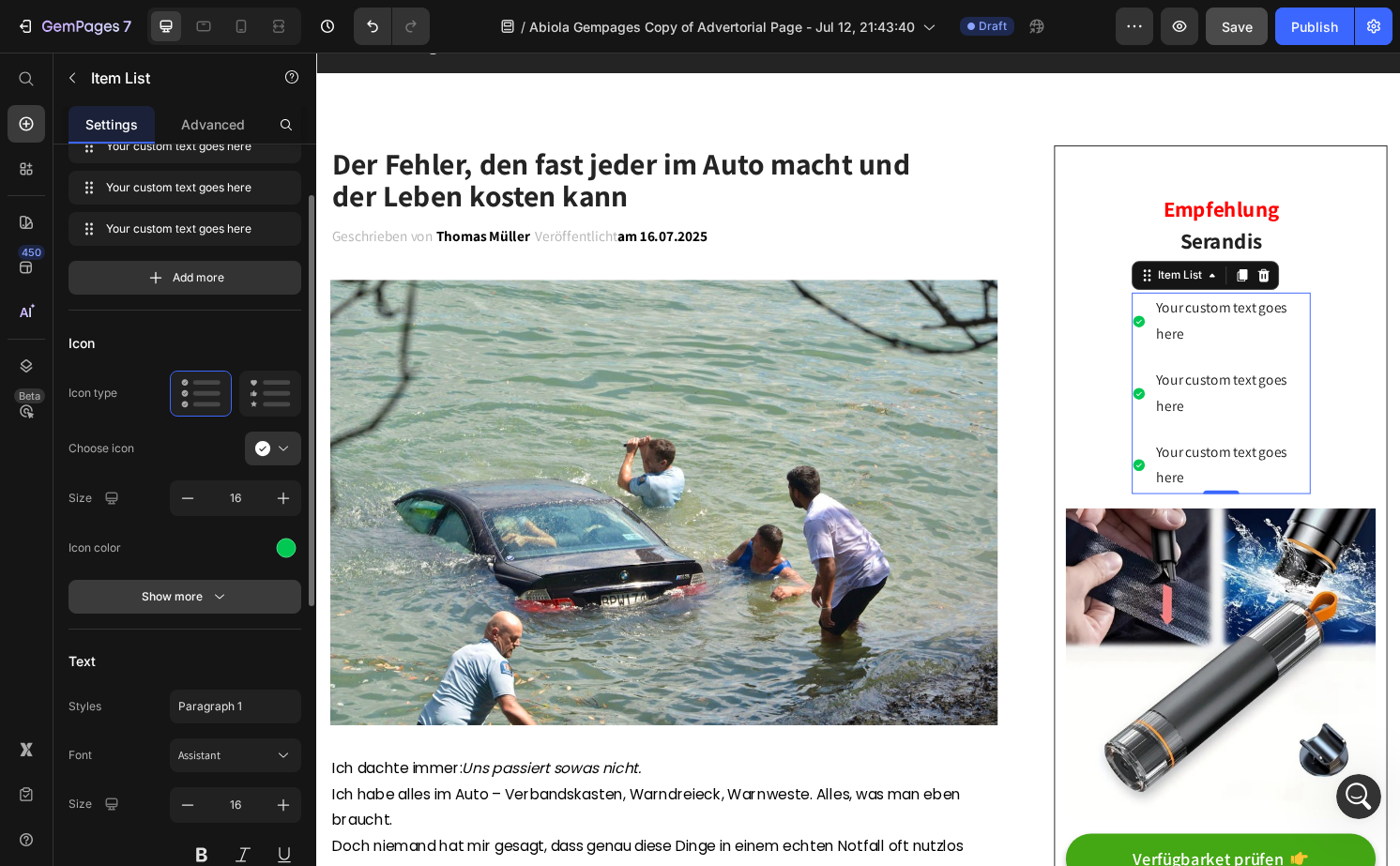scroll, scrollTop: 86, scrollLeft: 0, axis: vertical 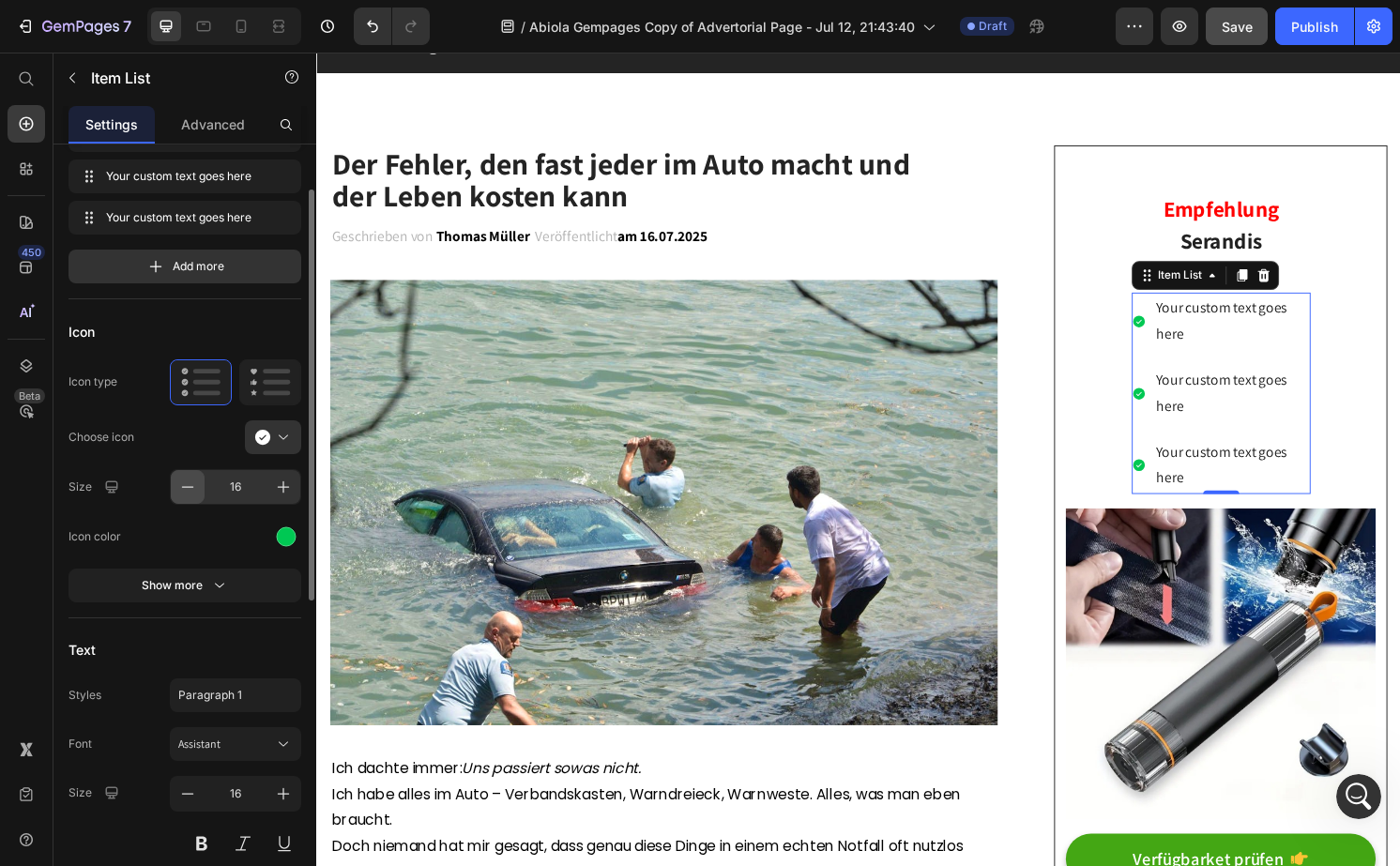 click 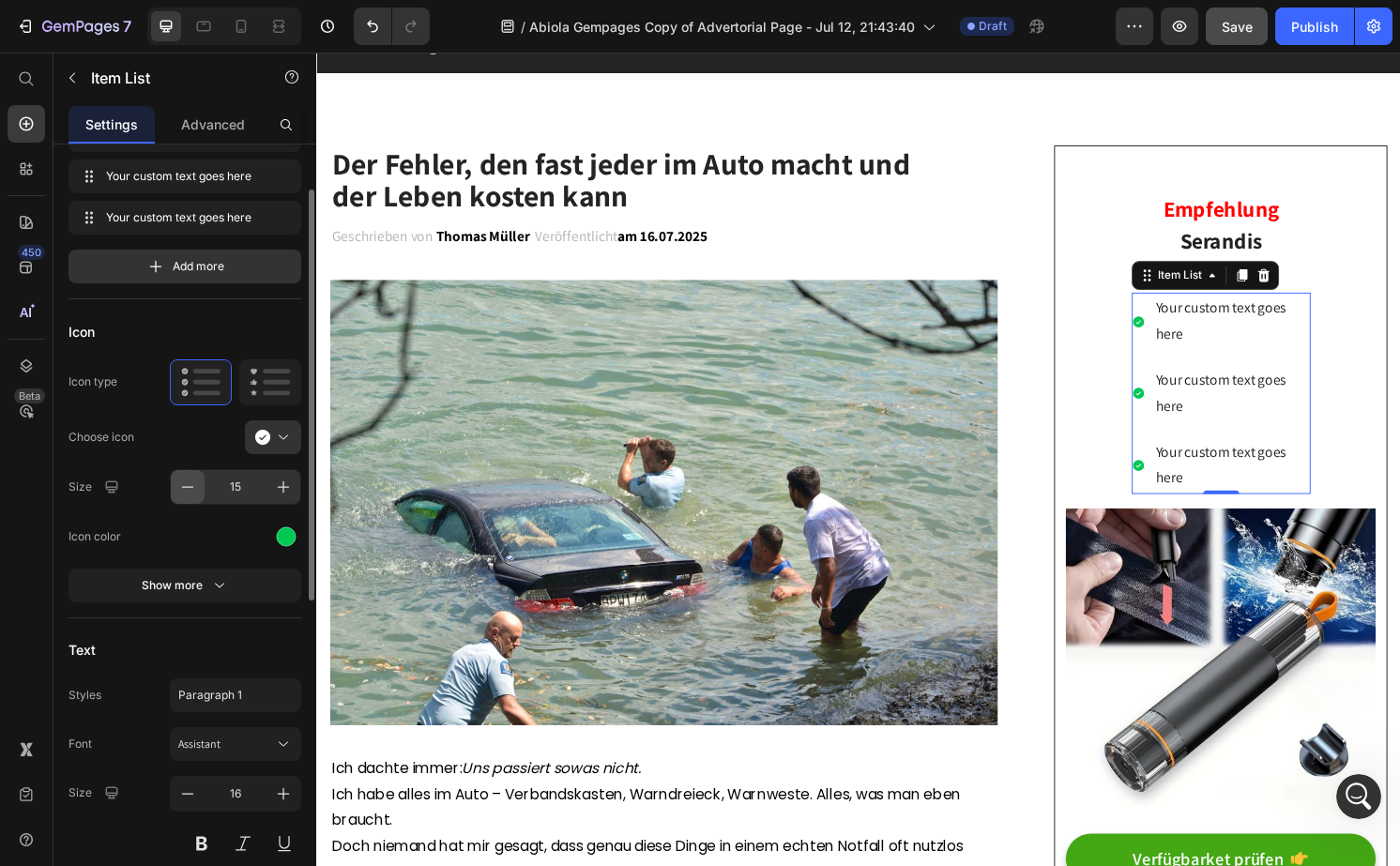click 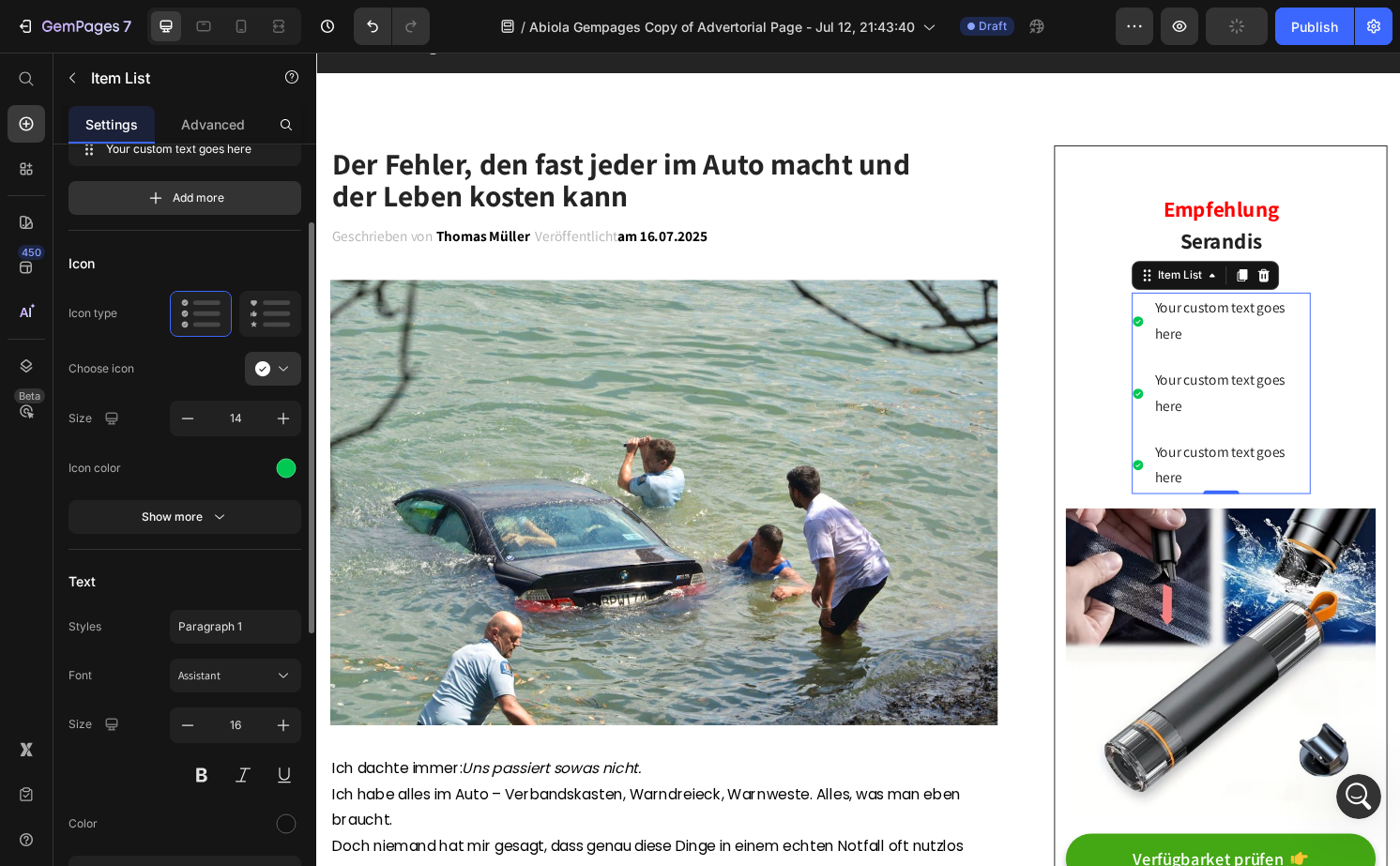 scroll, scrollTop: 156, scrollLeft: 0, axis: vertical 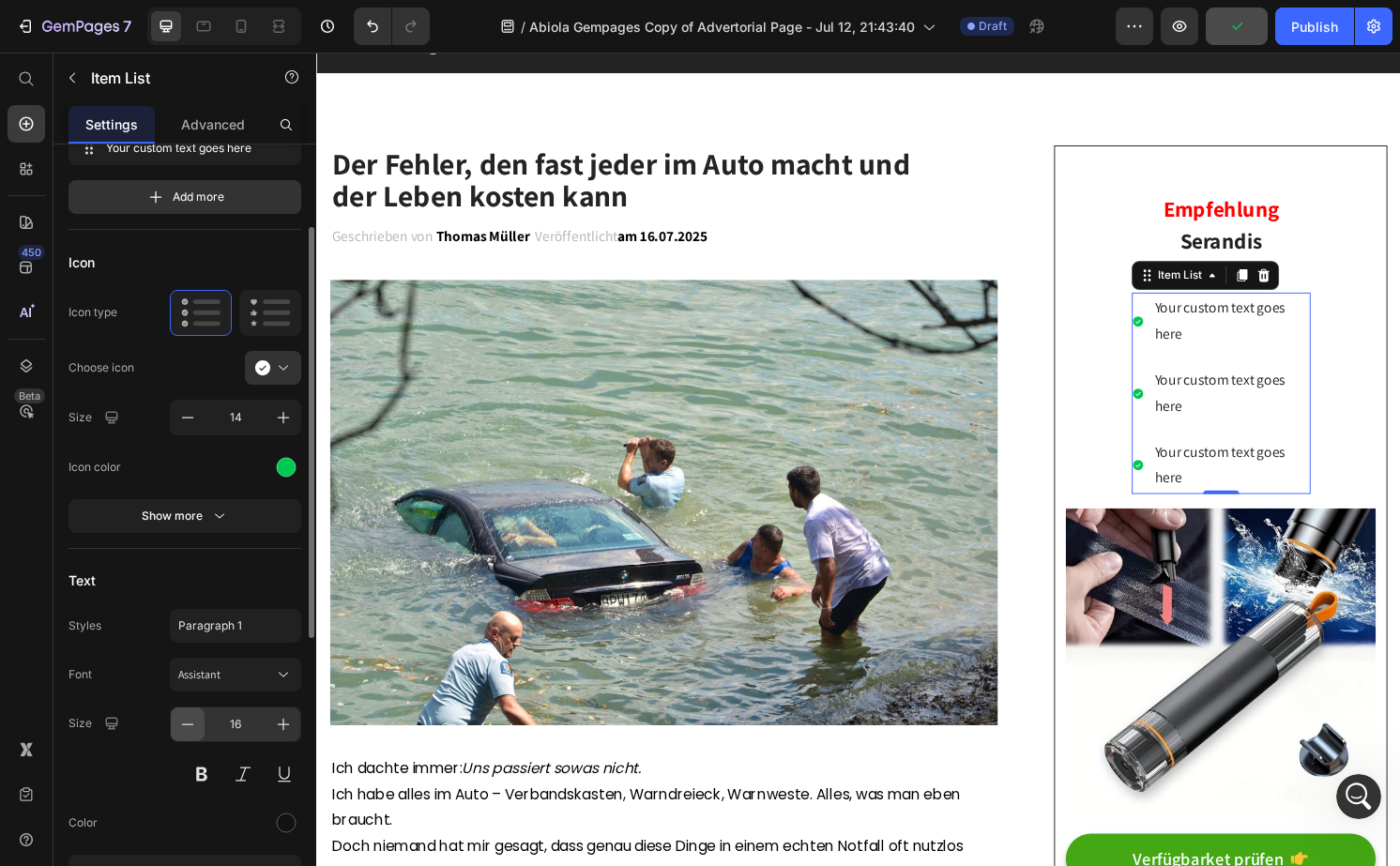 click 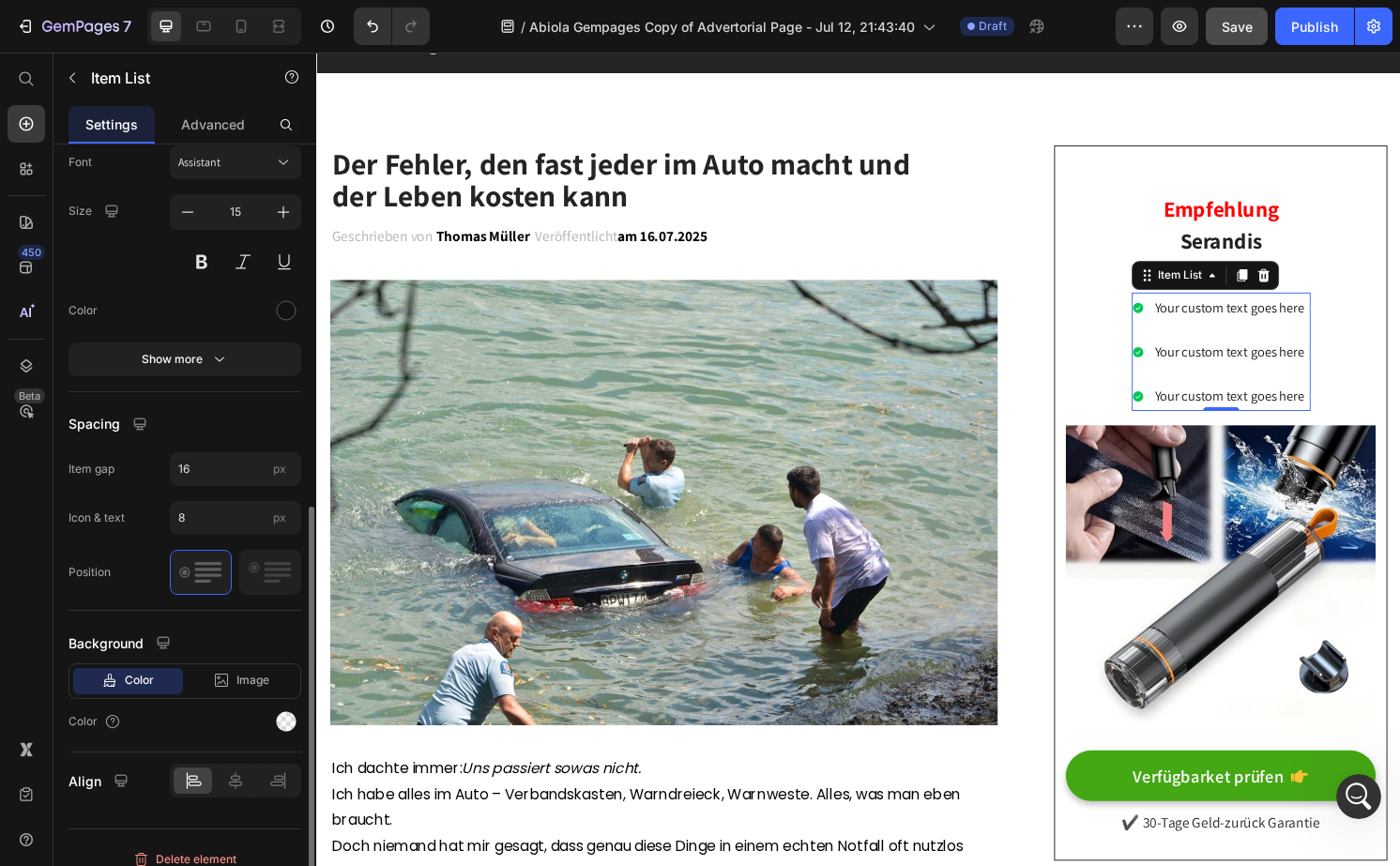scroll, scrollTop: 674, scrollLeft: 0, axis: vertical 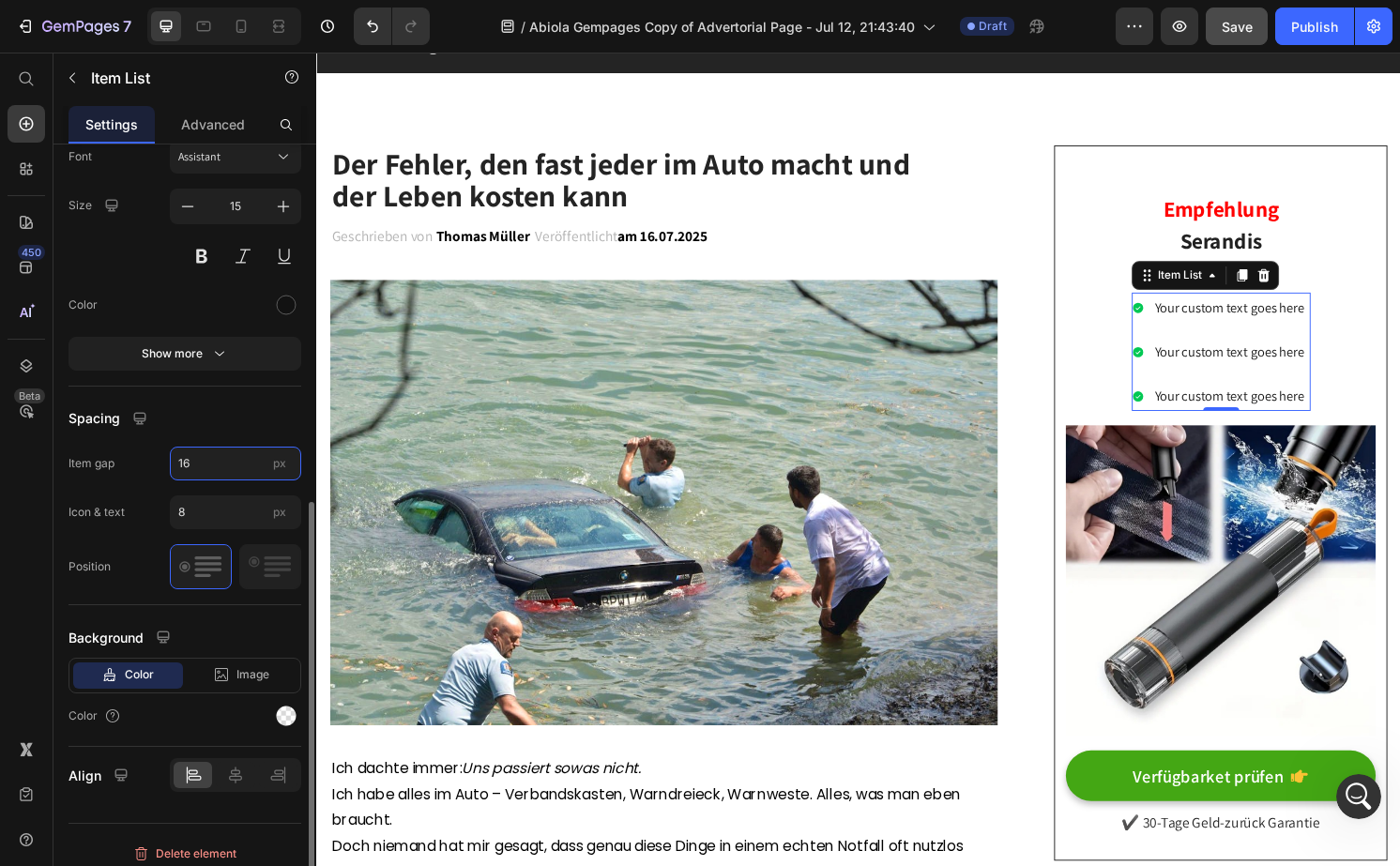 click on "16" at bounding box center (236, 463) 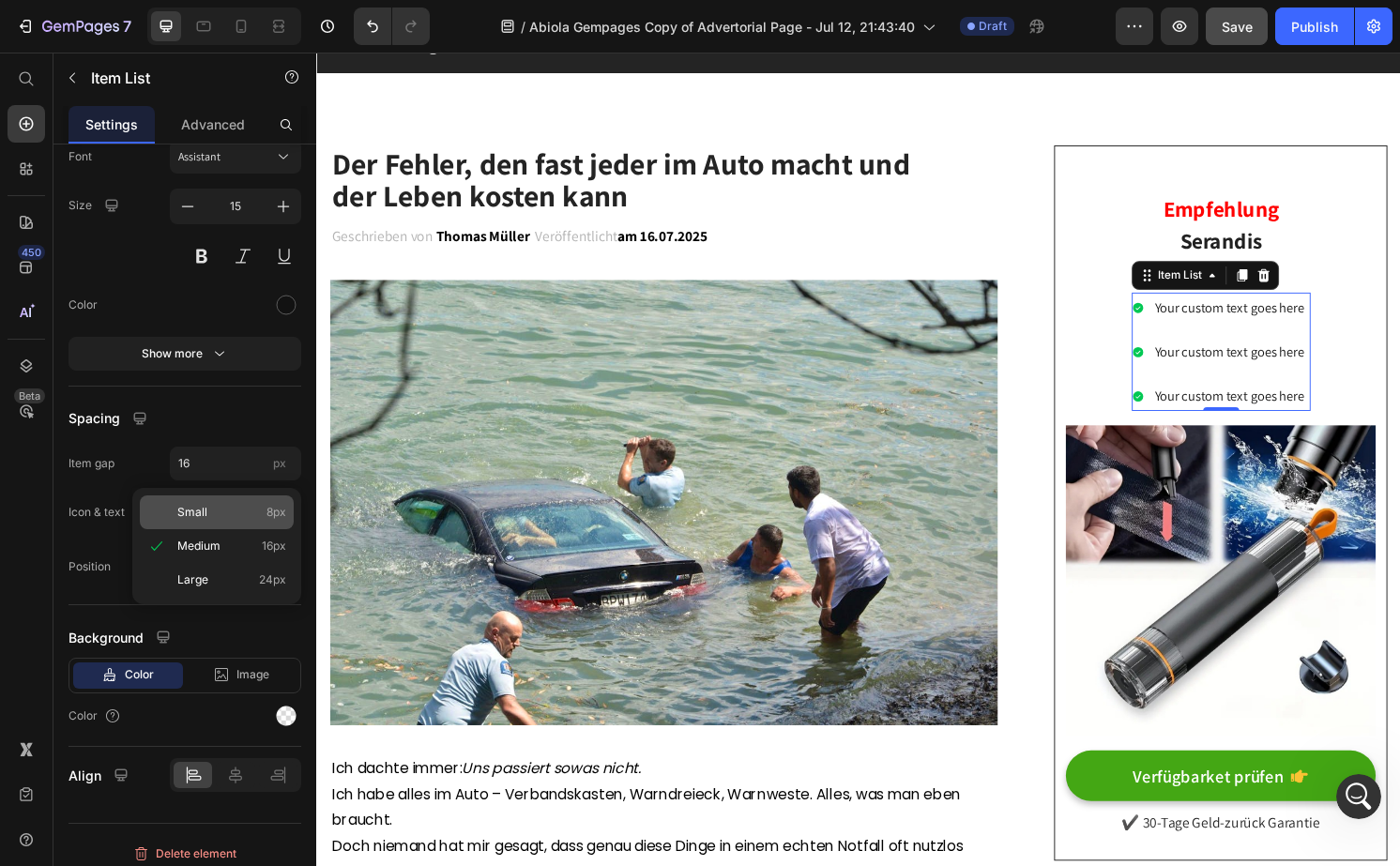 click on "Small 8px" at bounding box center [232, 512] 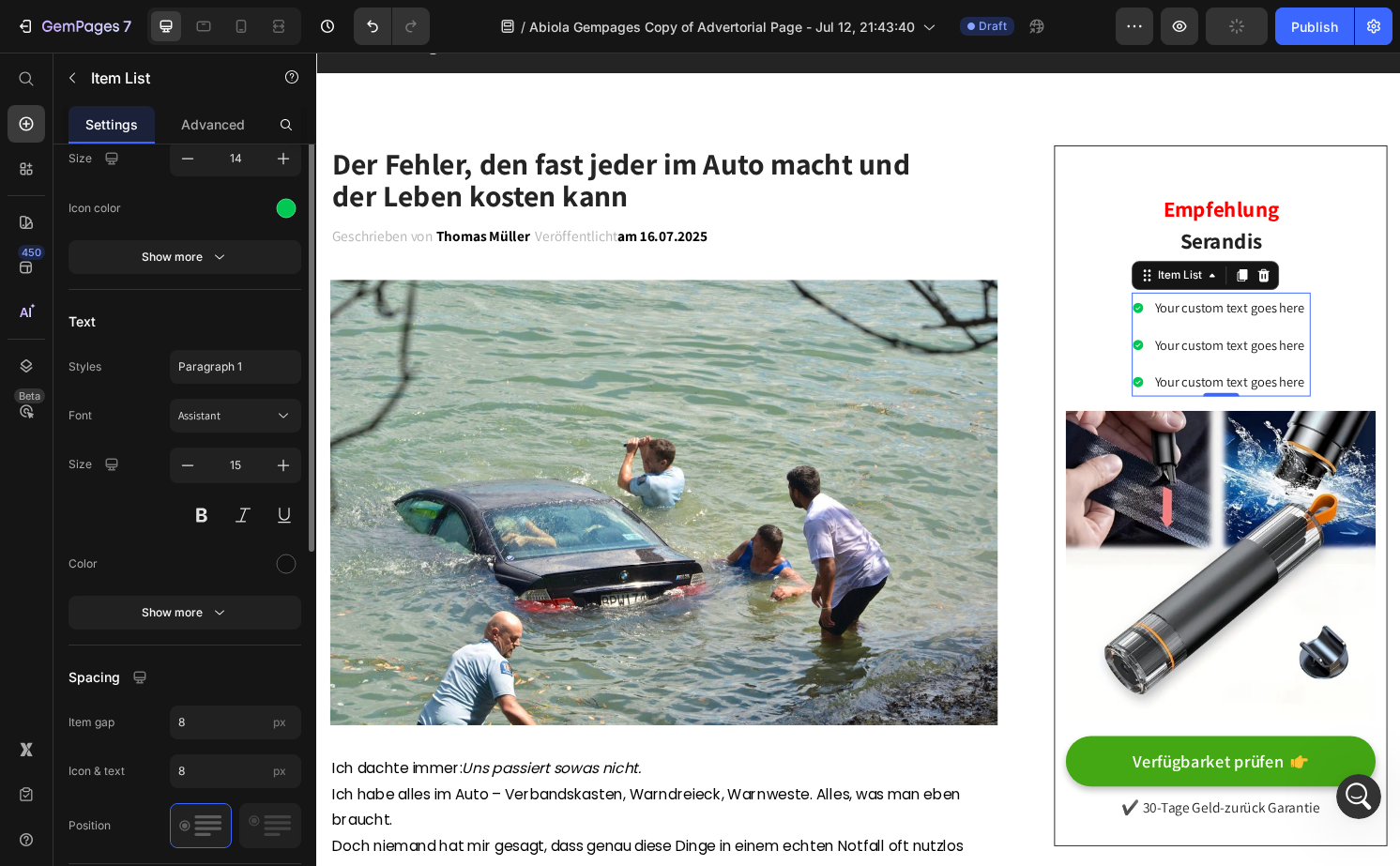 scroll, scrollTop: 180, scrollLeft: 0, axis: vertical 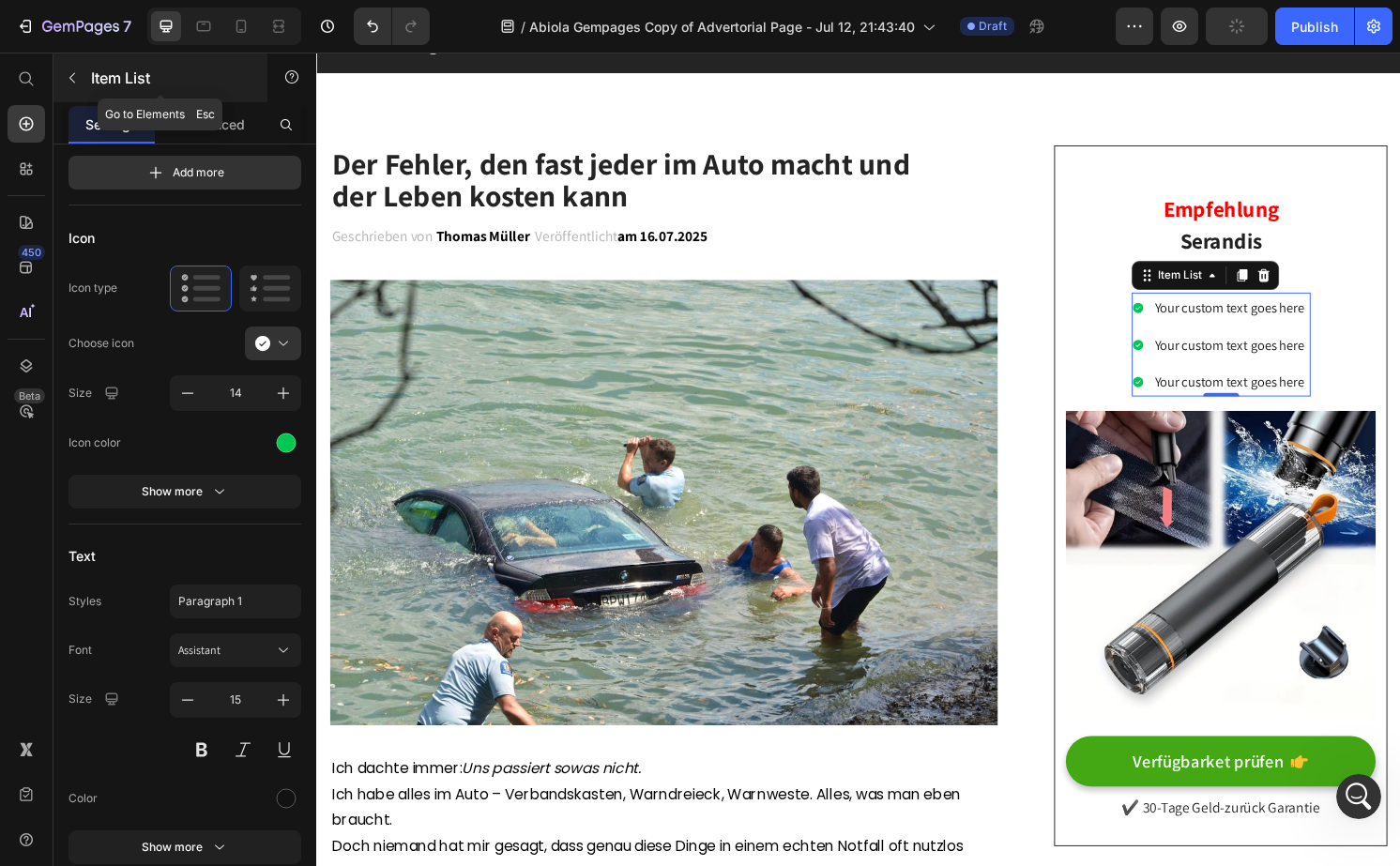 click 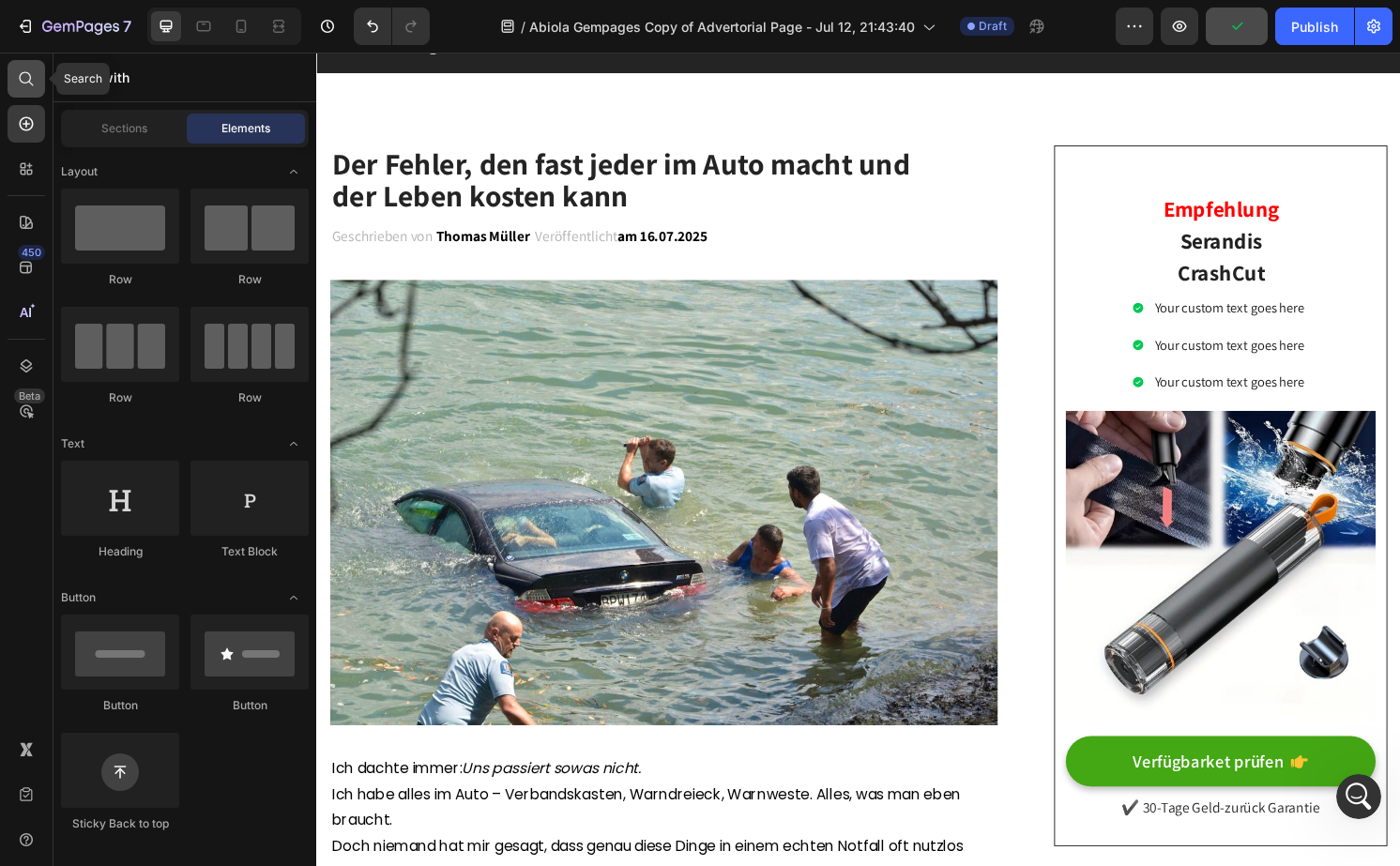 click 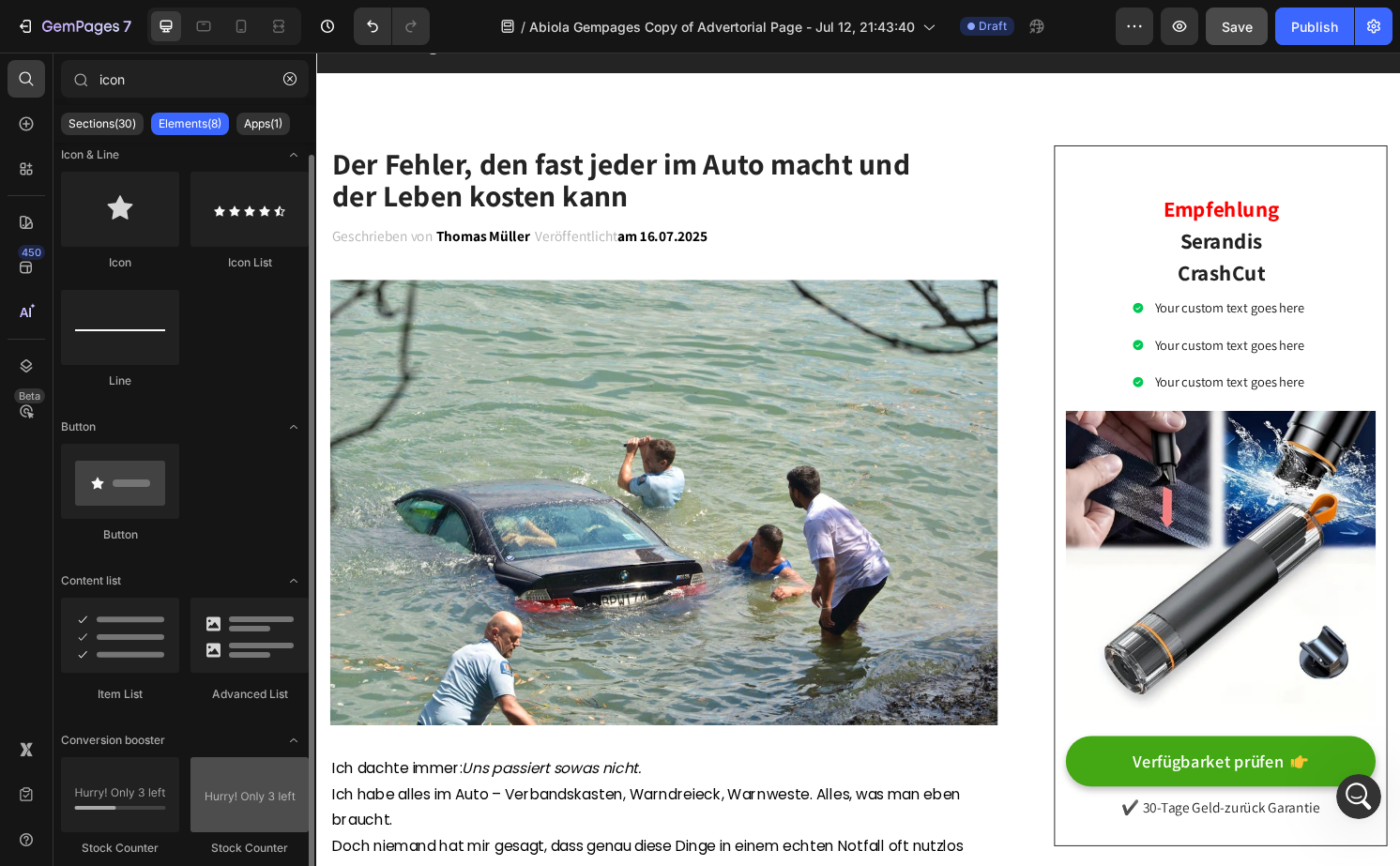 scroll, scrollTop: 0, scrollLeft: 0, axis: both 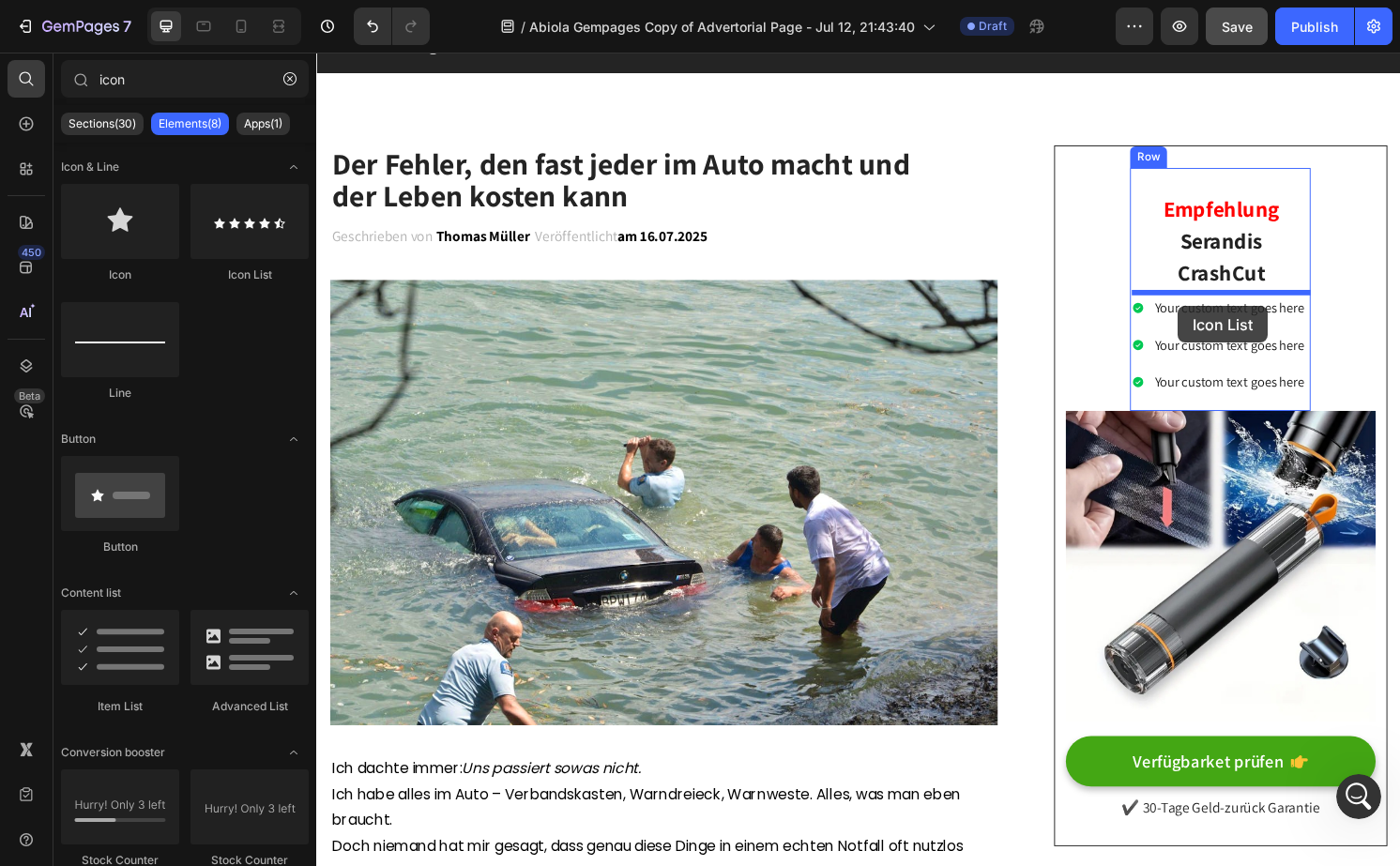 drag, startPoint x: 571, startPoint y: 293, endPoint x: 1211, endPoint y: 316, distance: 640.4131 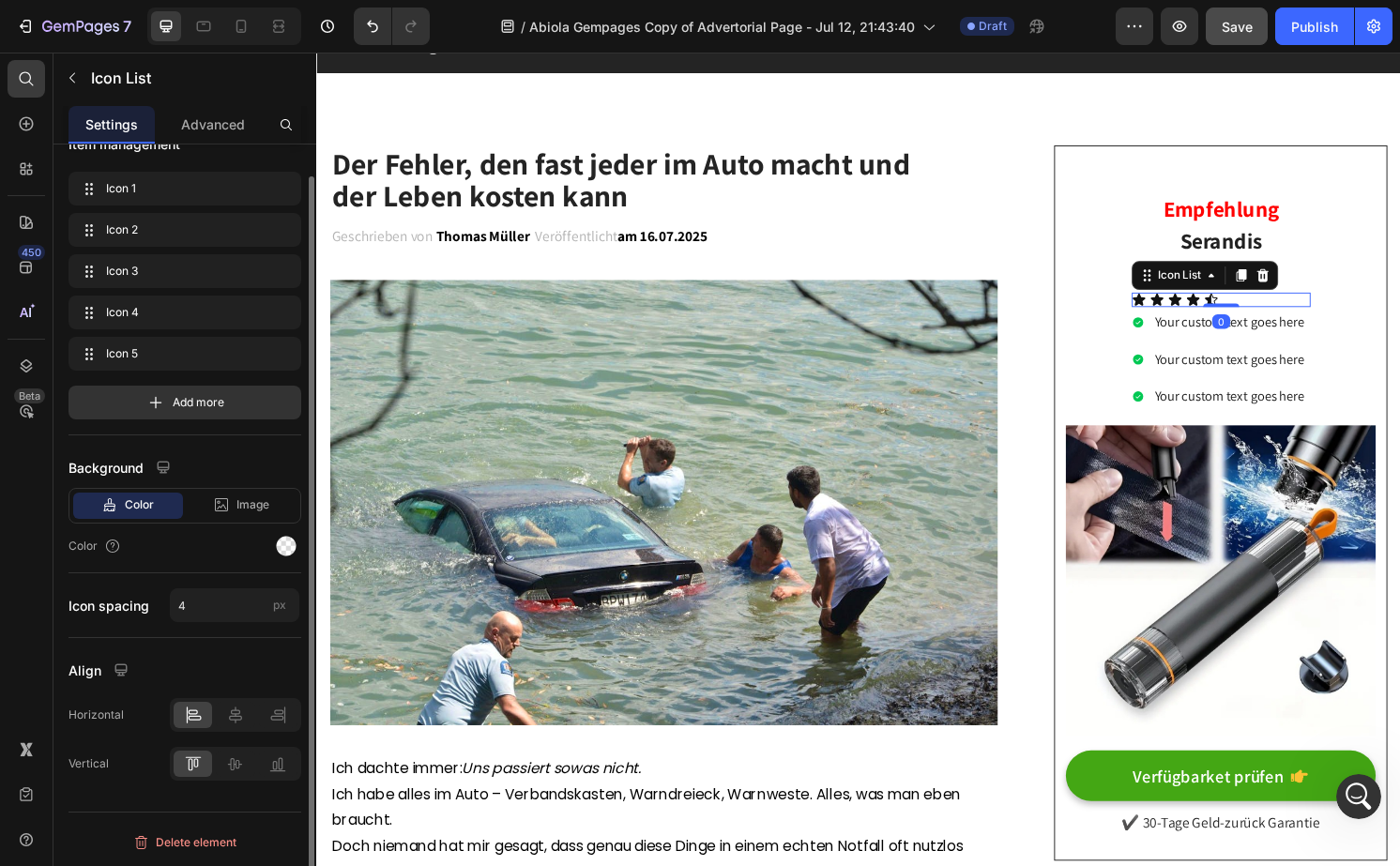 scroll, scrollTop: 0, scrollLeft: 0, axis: both 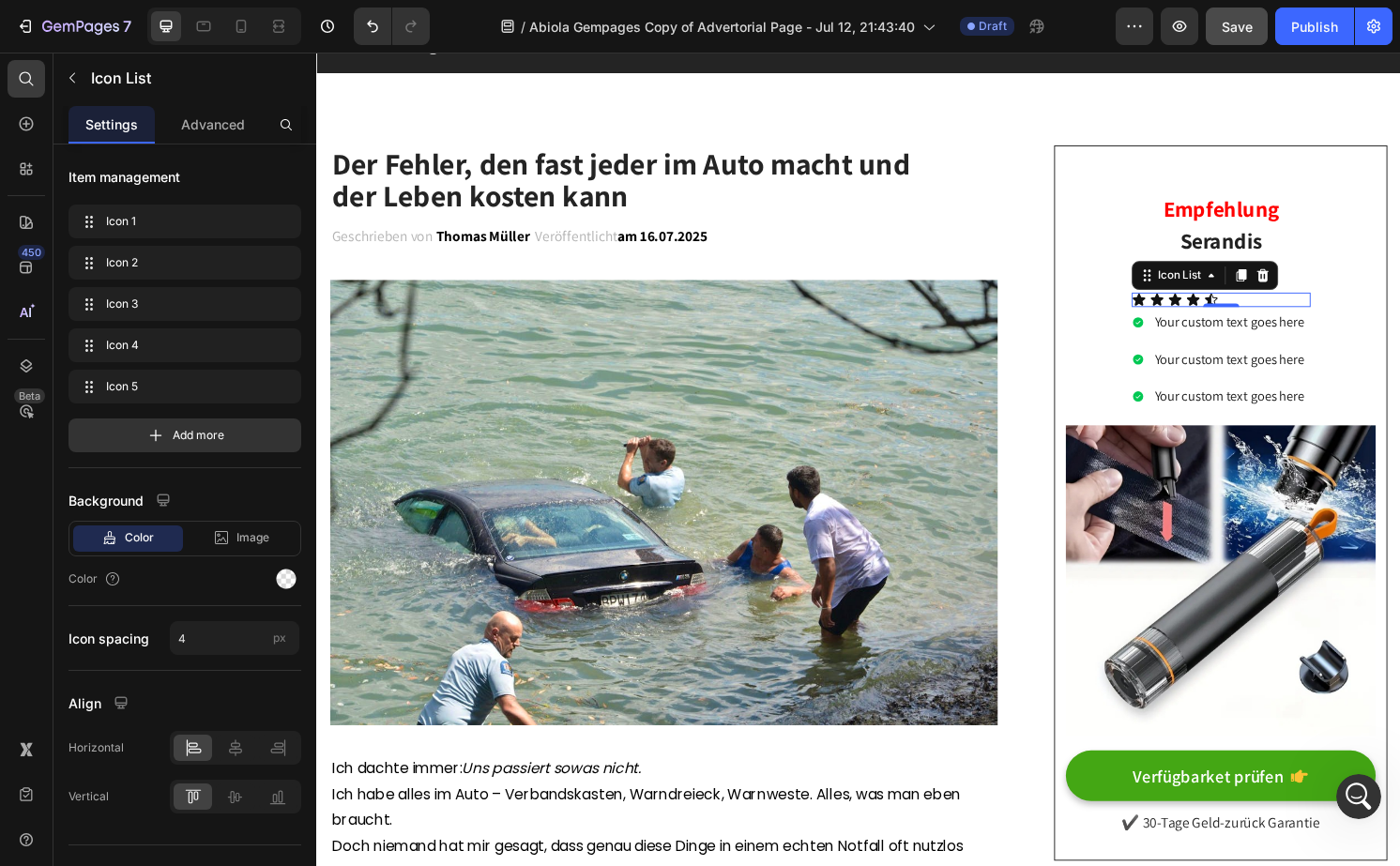 click on "Icon List" at bounding box center (1239, 284) 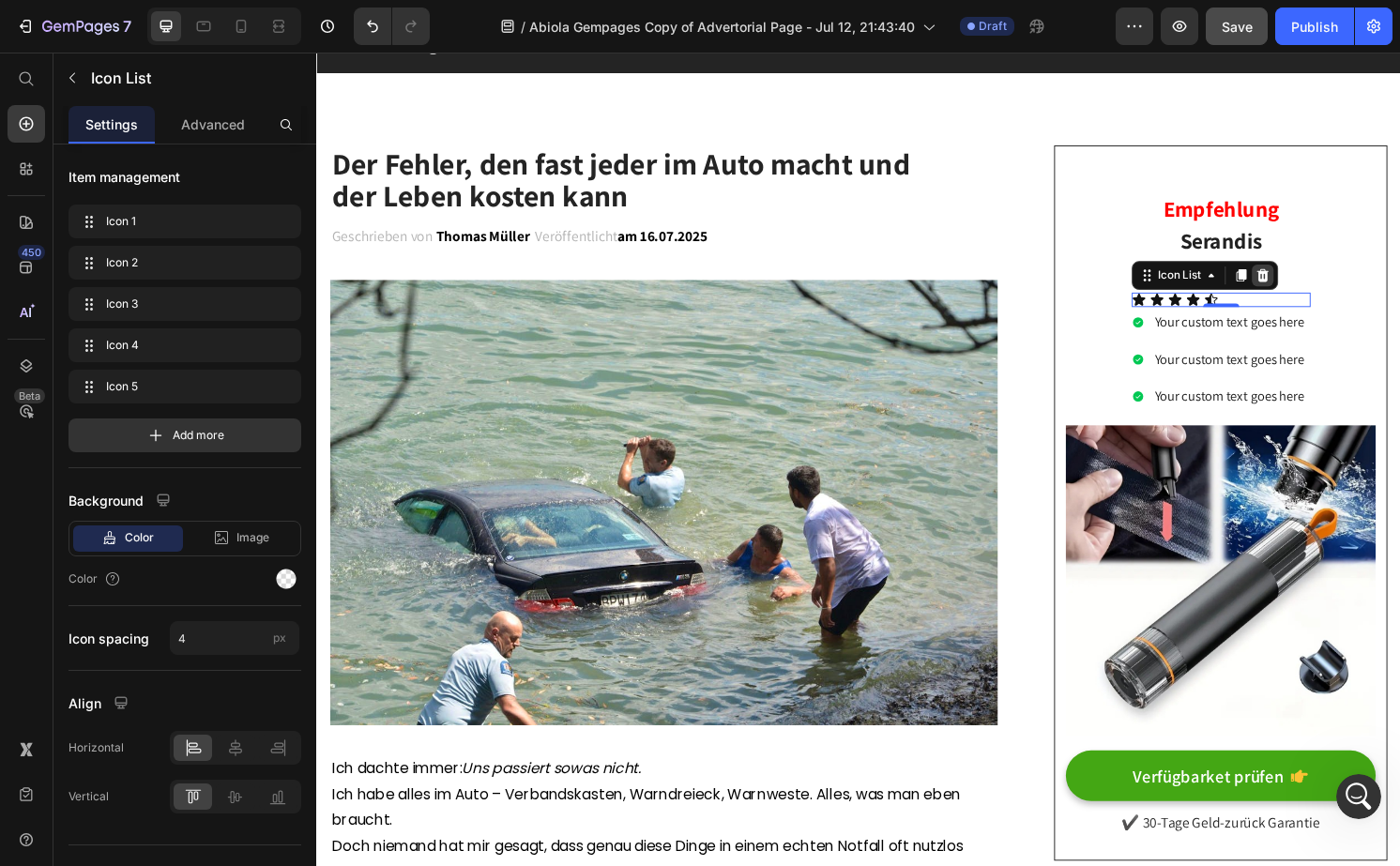 click 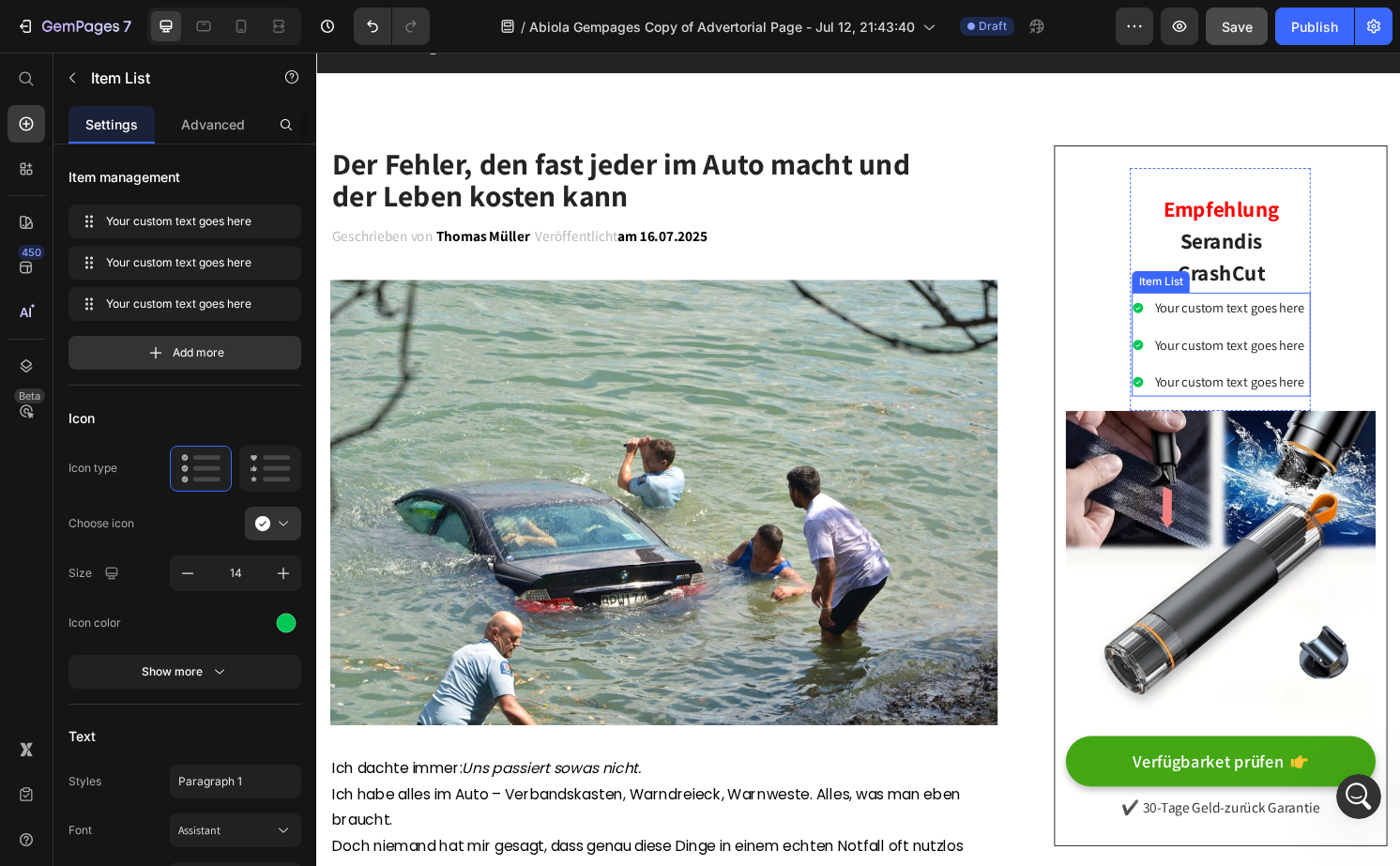 click on "Your custom text goes here Your custom text goes here Your custom text goes here" at bounding box center [1253, 356] 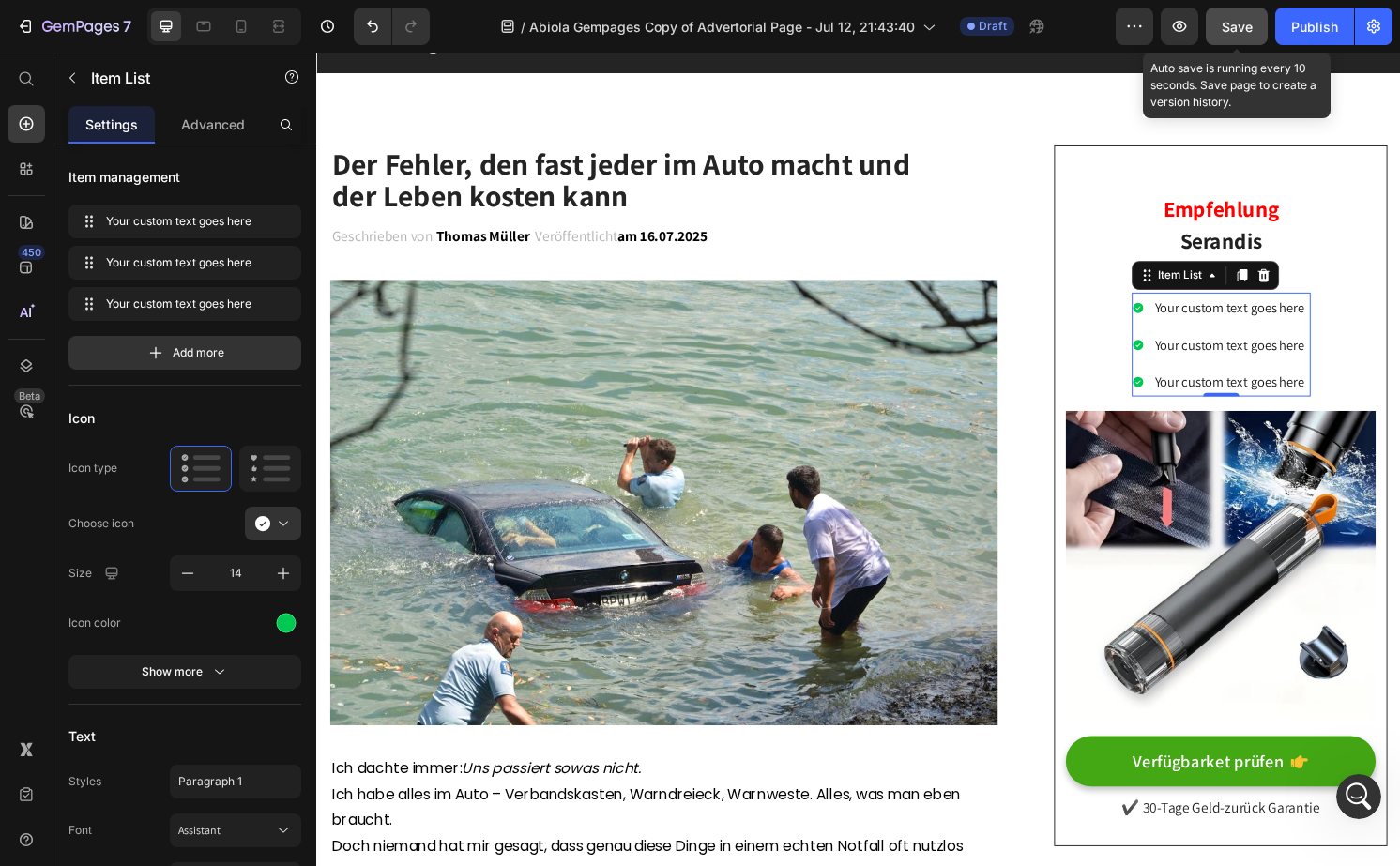 click on "Save" at bounding box center (1237, 26) 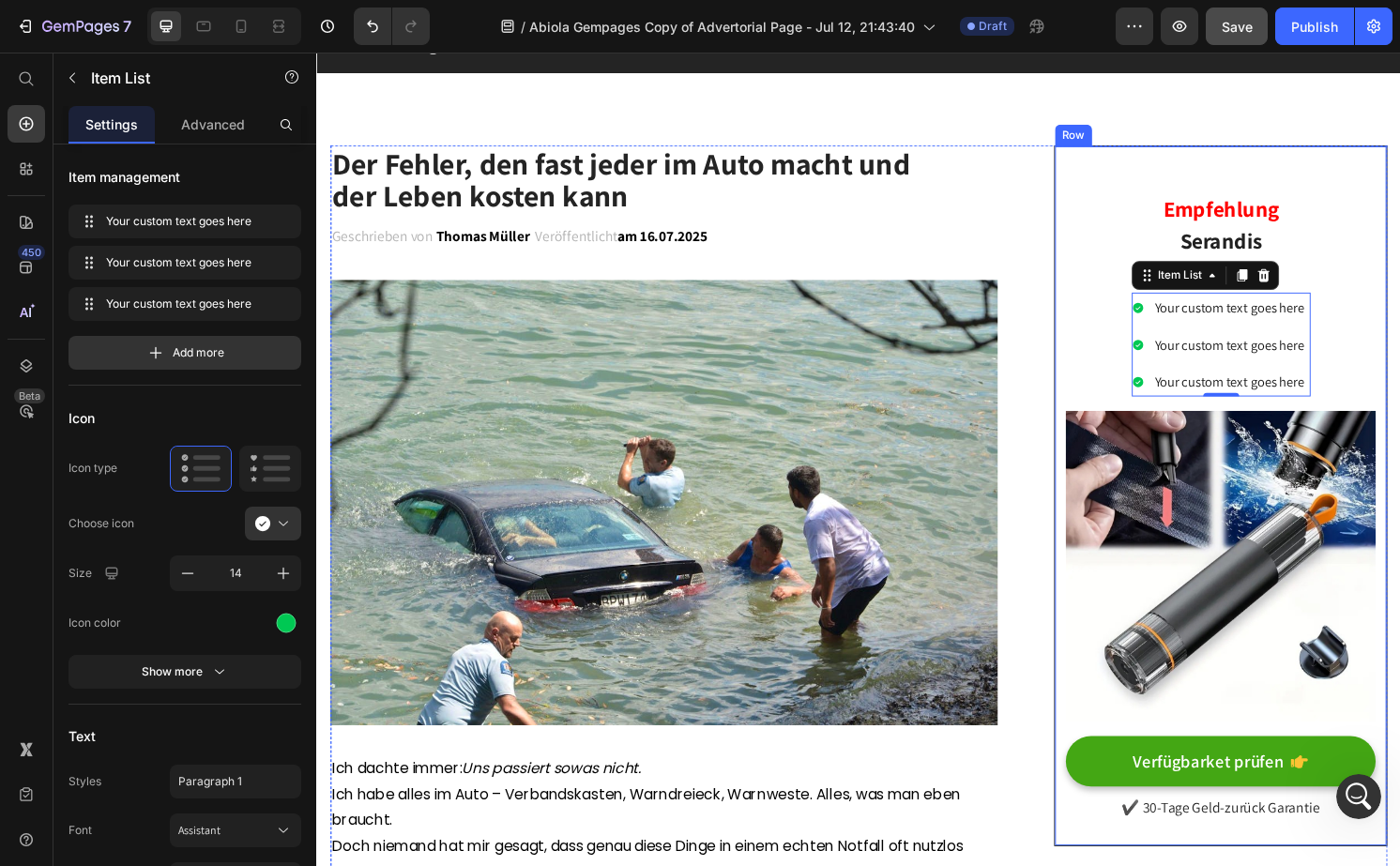 click on "Empfehlung Serandis Crashcut Heading Your custom text goes here Your custom text goes here Your custom text goes here Item List   0 Row Image  	   Verfügbarket prüfen Button ✔️ 30-Tage Geld-zurück Garantie Text block" at bounding box center [1255, 513] 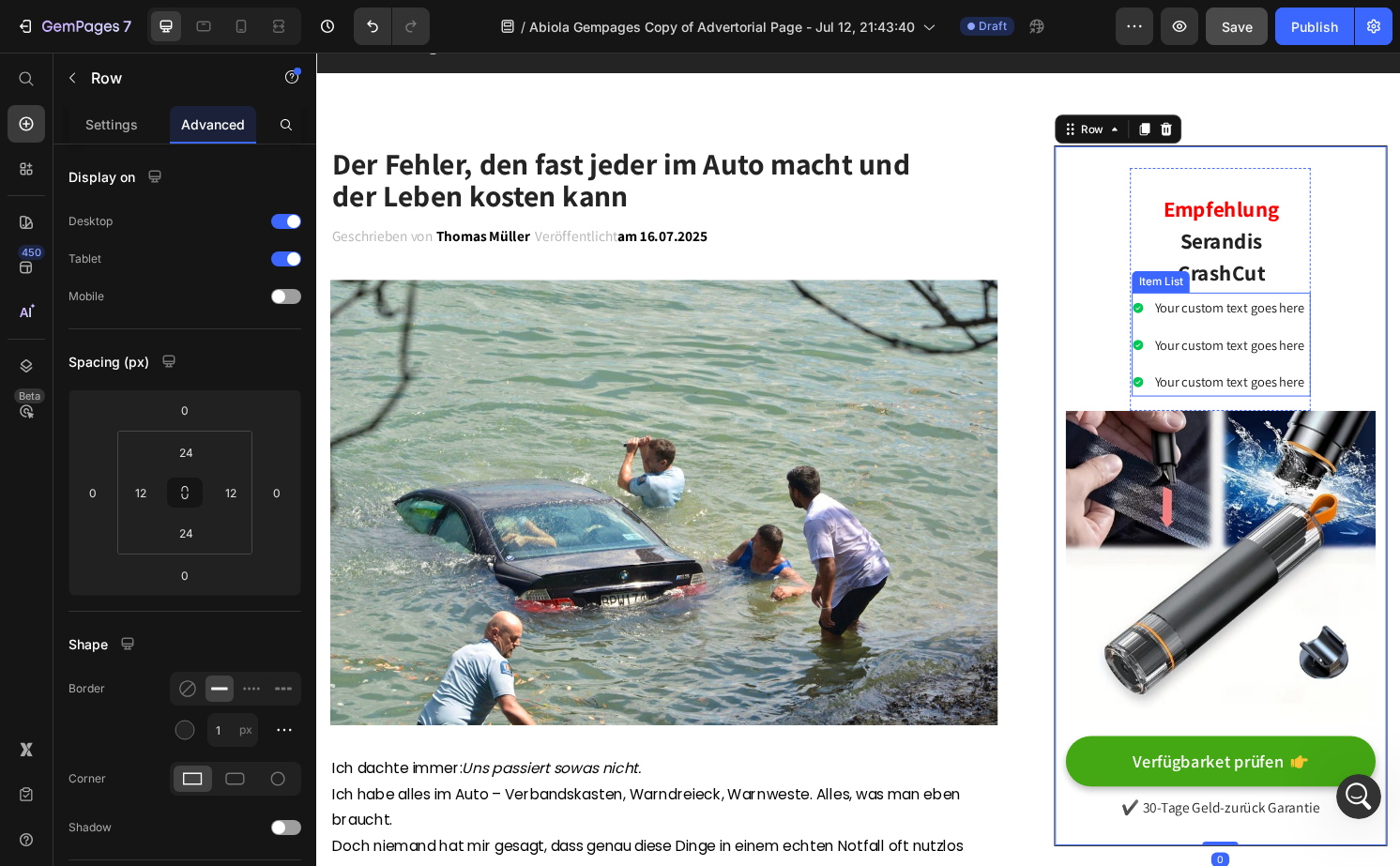 click on "Your custom text goes here" at bounding box center (1263, 356) 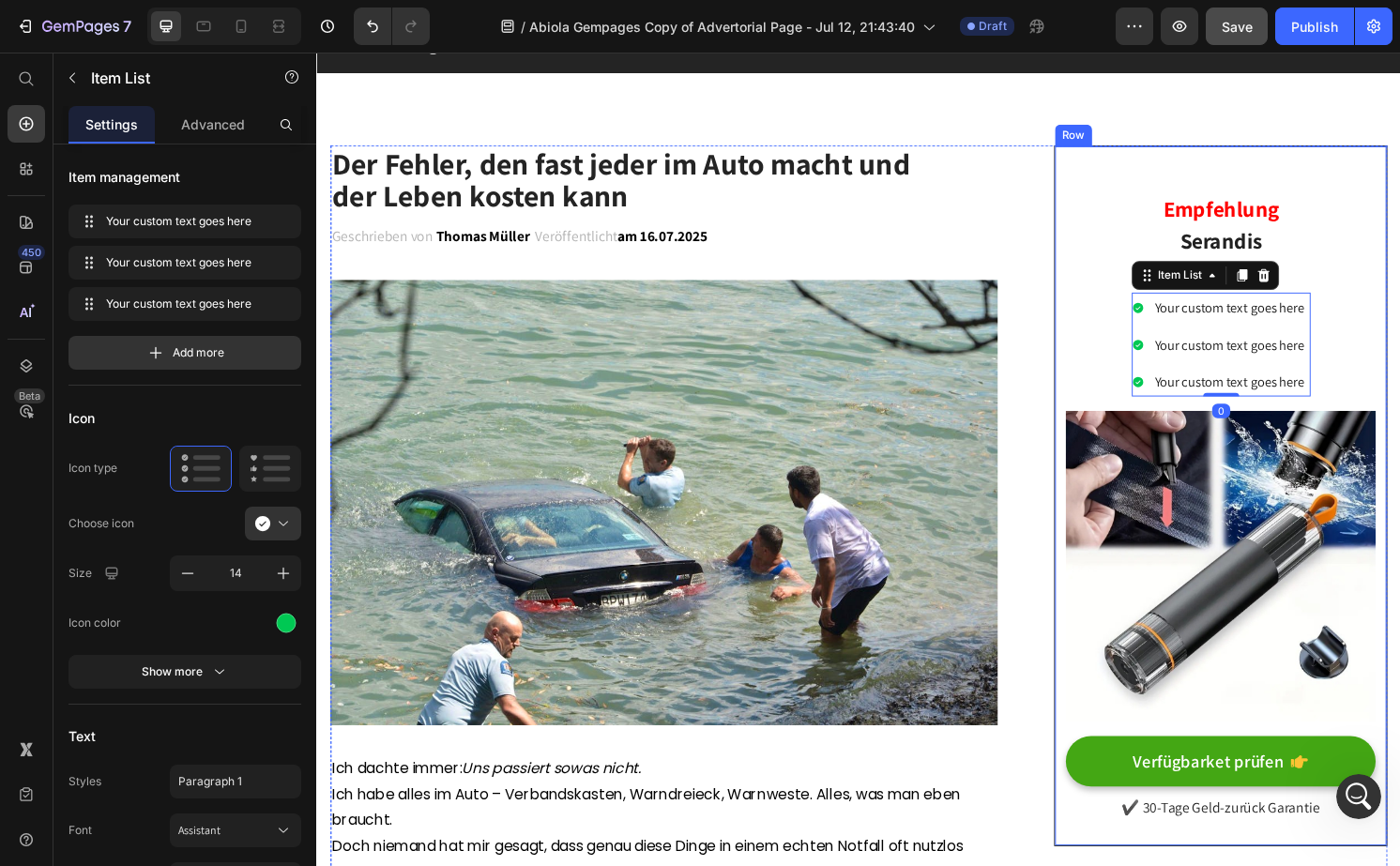 click on "Empfehlung Serandis Crashcut Heading Your custom text goes here Your custom text goes here Your custom text goes here Item List   0 Row Image  	   Verfügbarket prüfen Button ✔️ 30-Tage Geld-zurück Garantie Text block" at bounding box center (1255, 513) 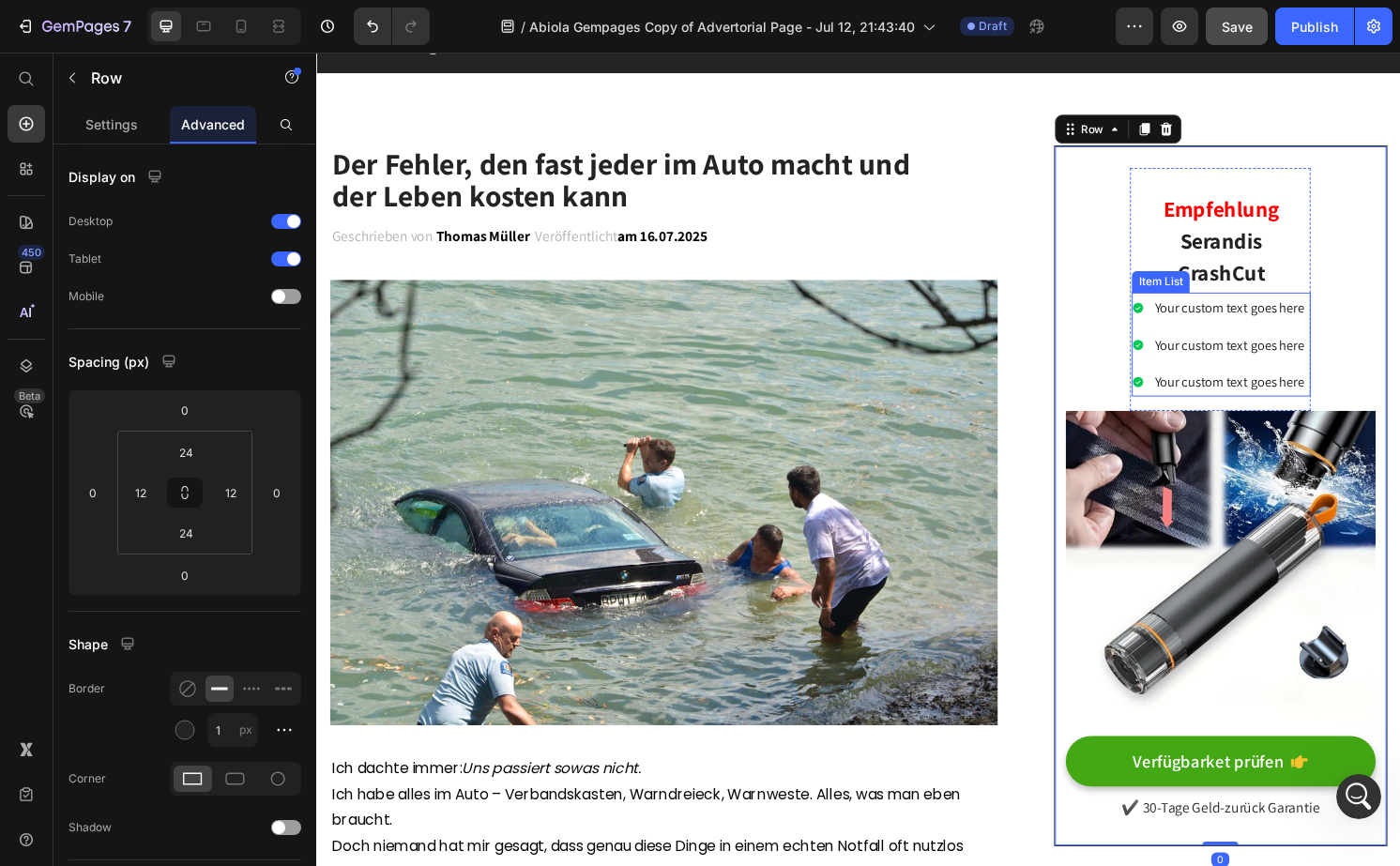 click on "Your custom text goes here" at bounding box center [1263, 317] 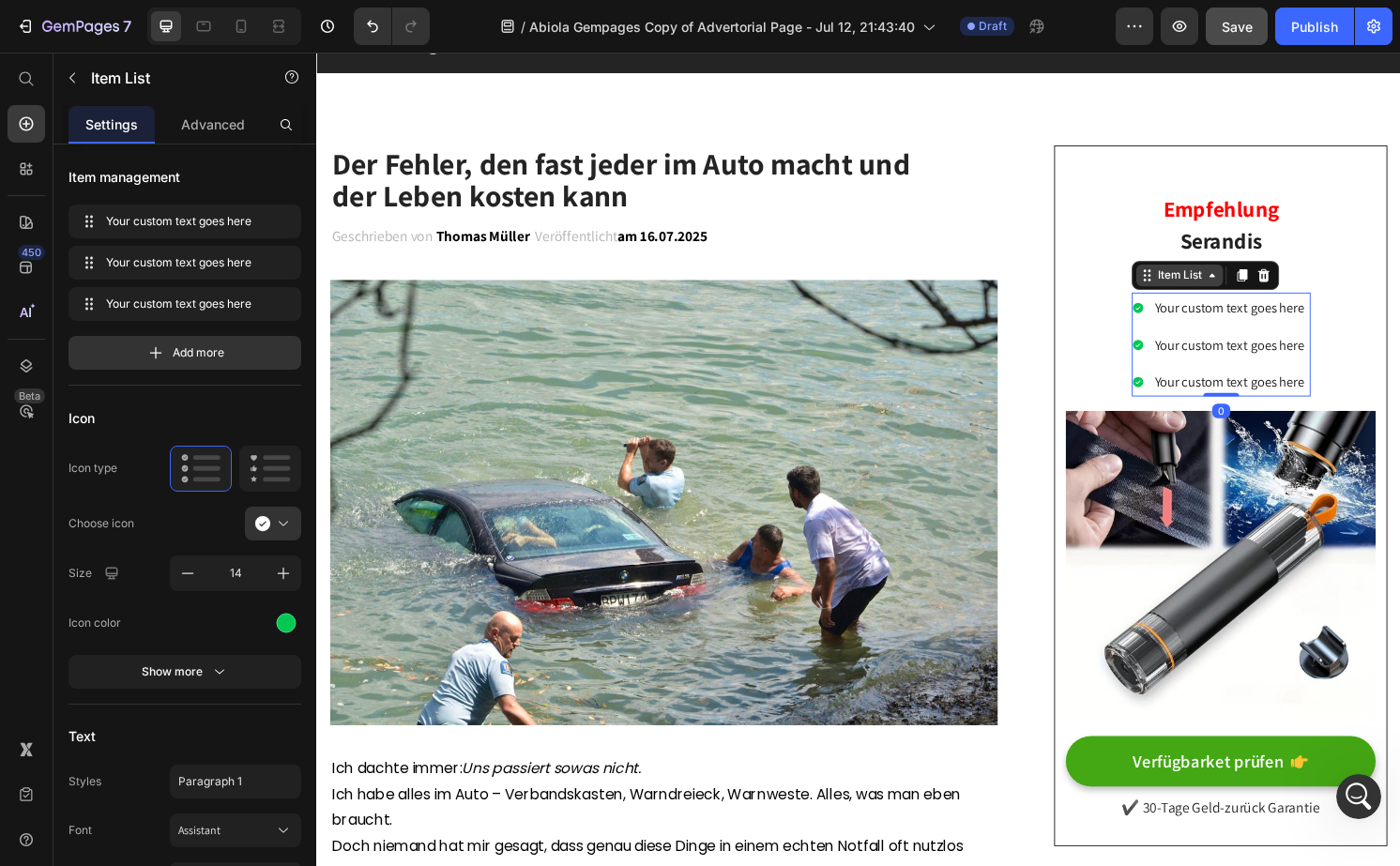 click on "Item List" at bounding box center (1212, 284) 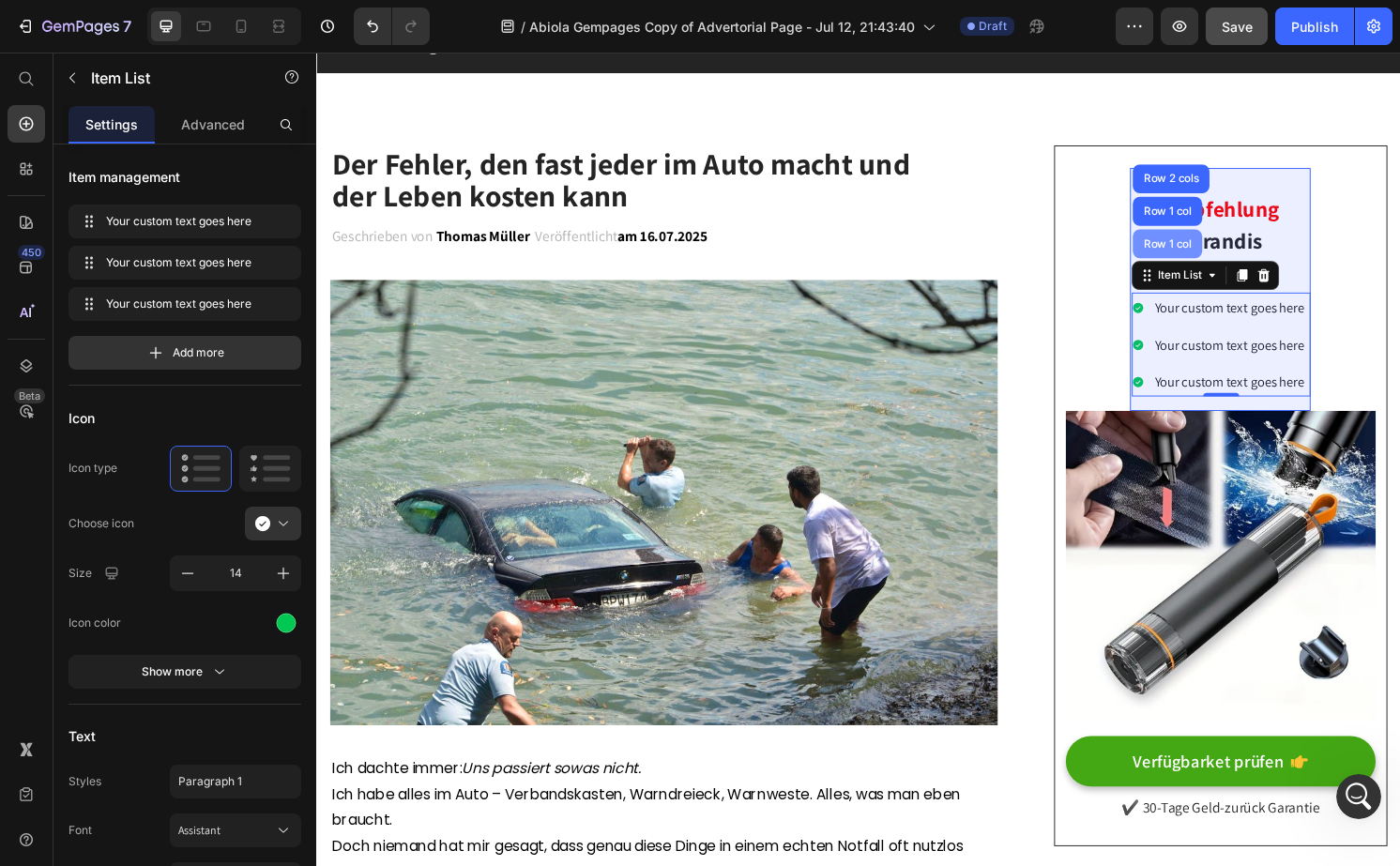 click on "Row 1 col" at bounding box center [1199, 251] 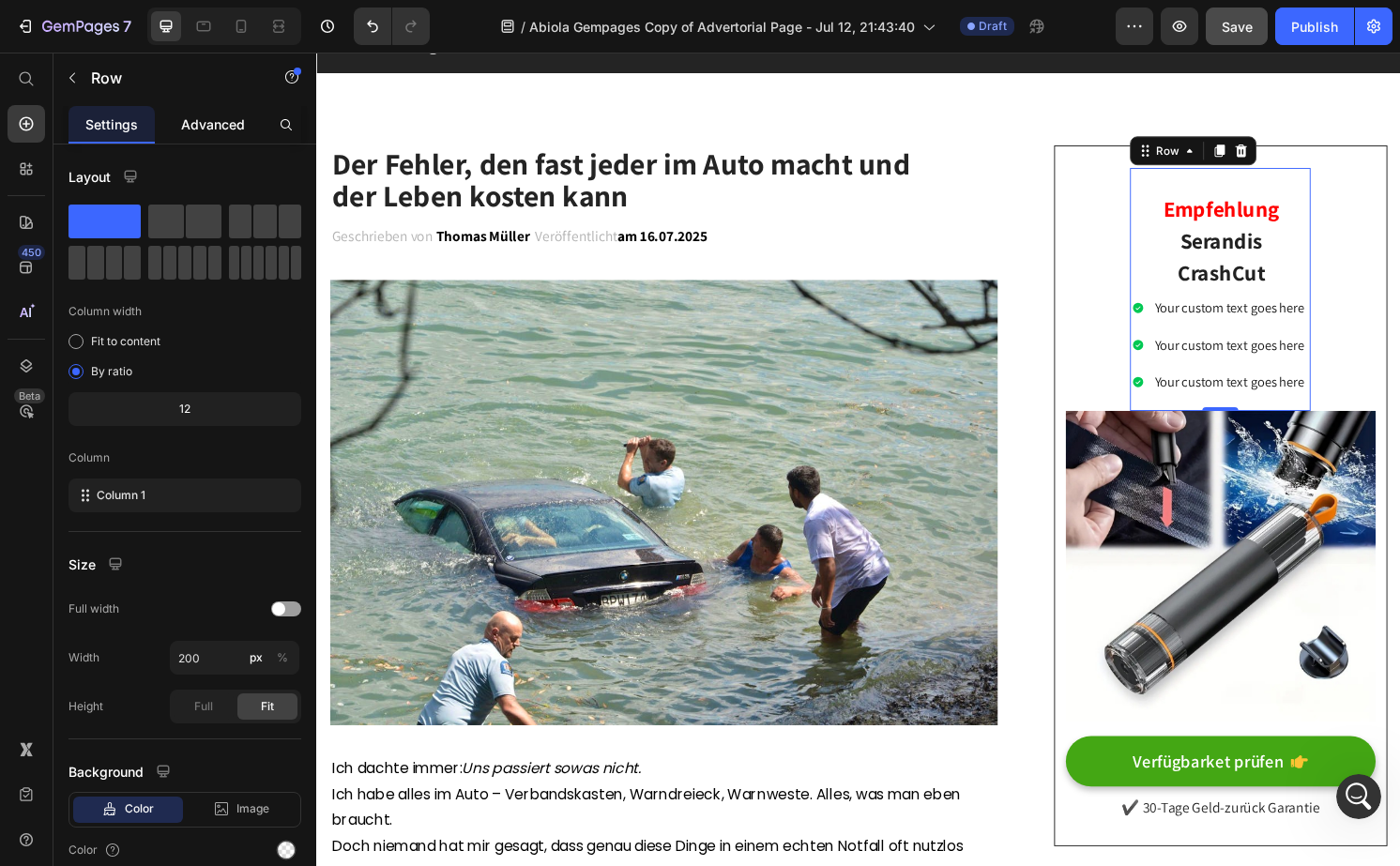 click on "Advanced" 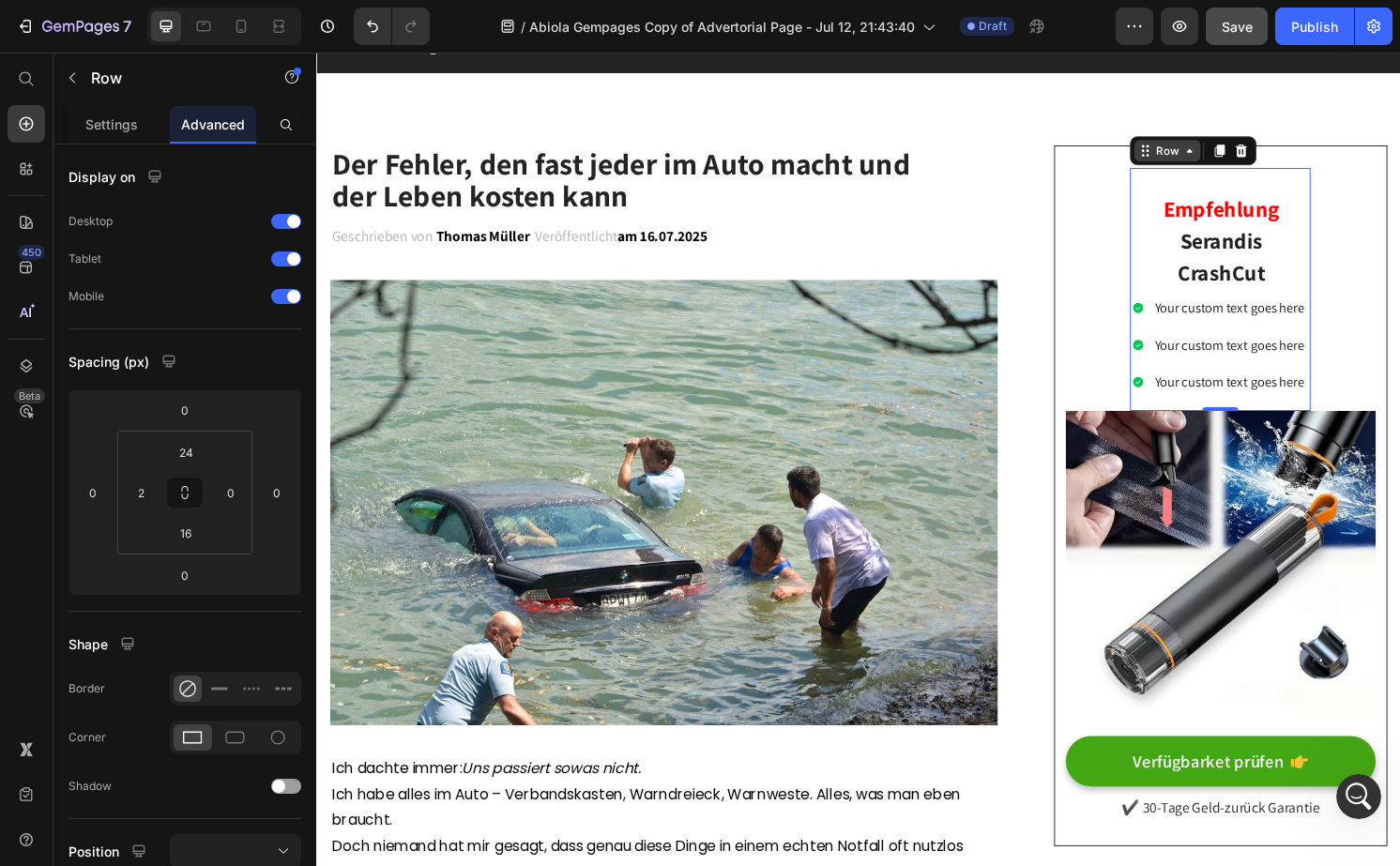 click on "Row" at bounding box center (1199, 155) 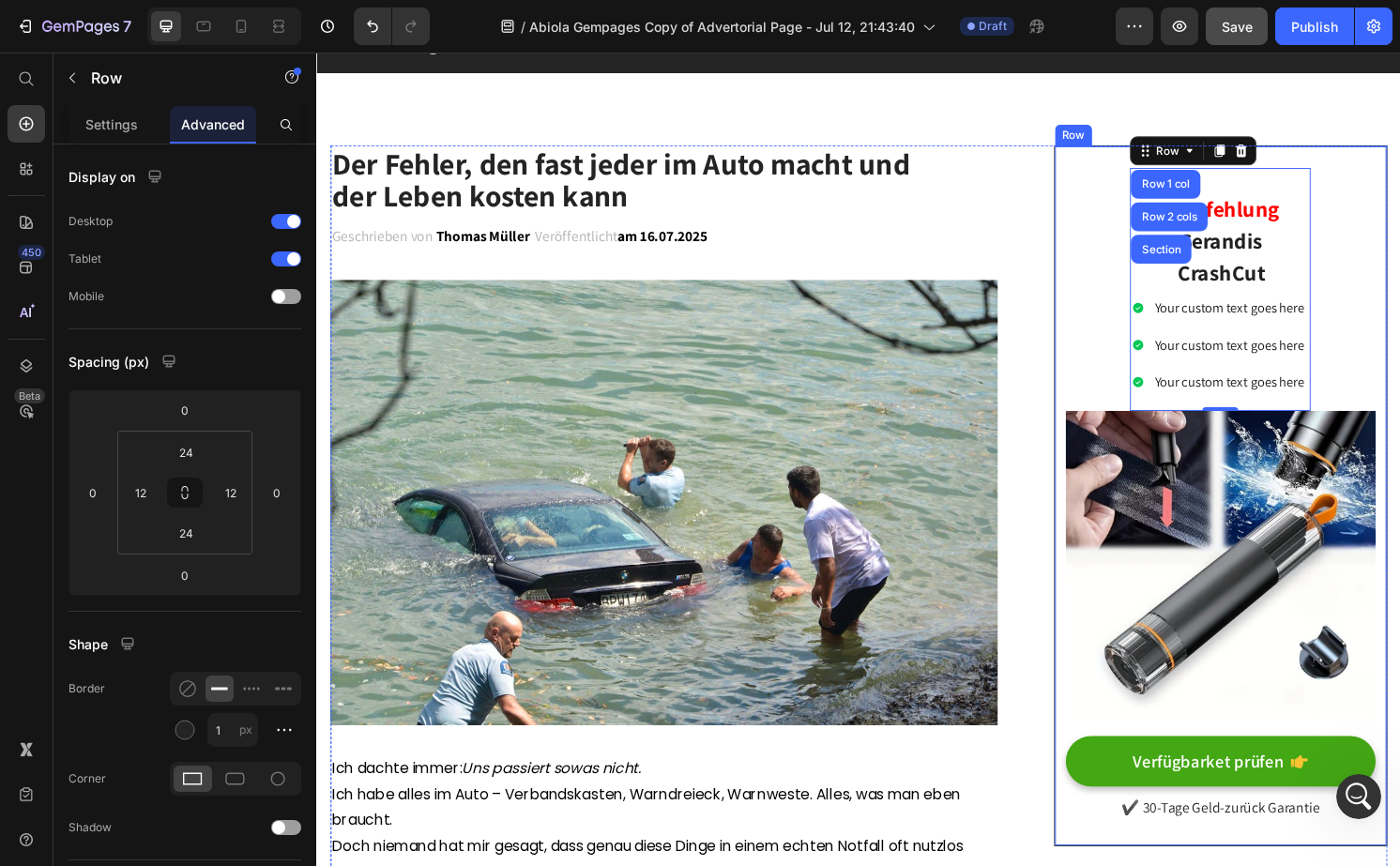 click on "Empfehlung Serandis Crashcut Heading Your custom text goes here Your custom text goes here Your custom text goes here Item List Row Row 1 col Row 2 cols Section   0 Image  	   Verfügbarket prüfen Button ✔️ 30-Tage Geld-zurück Garantie Text block" at bounding box center (1255, 513) 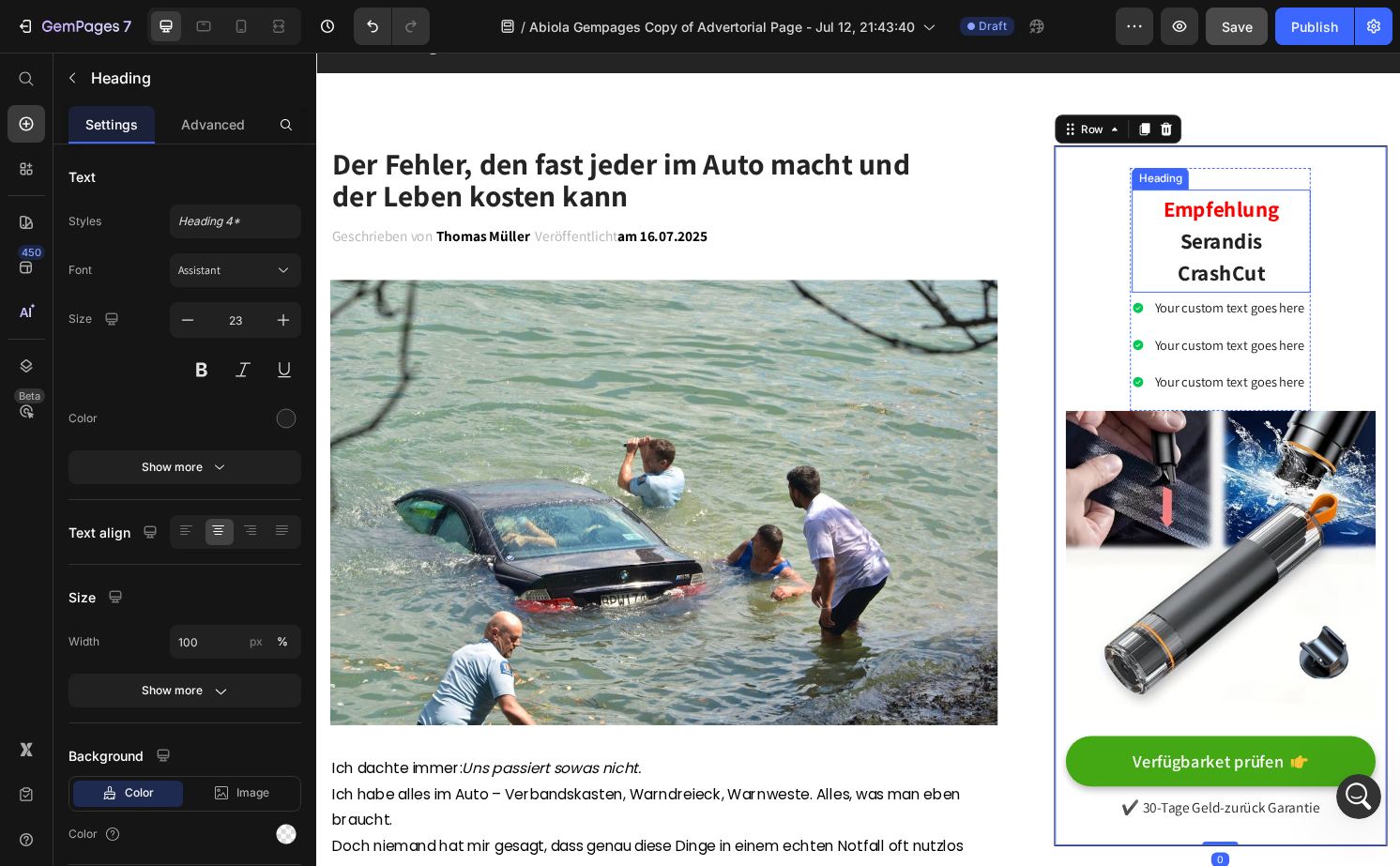 click on "Serandis" at bounding box center [1255, 248] 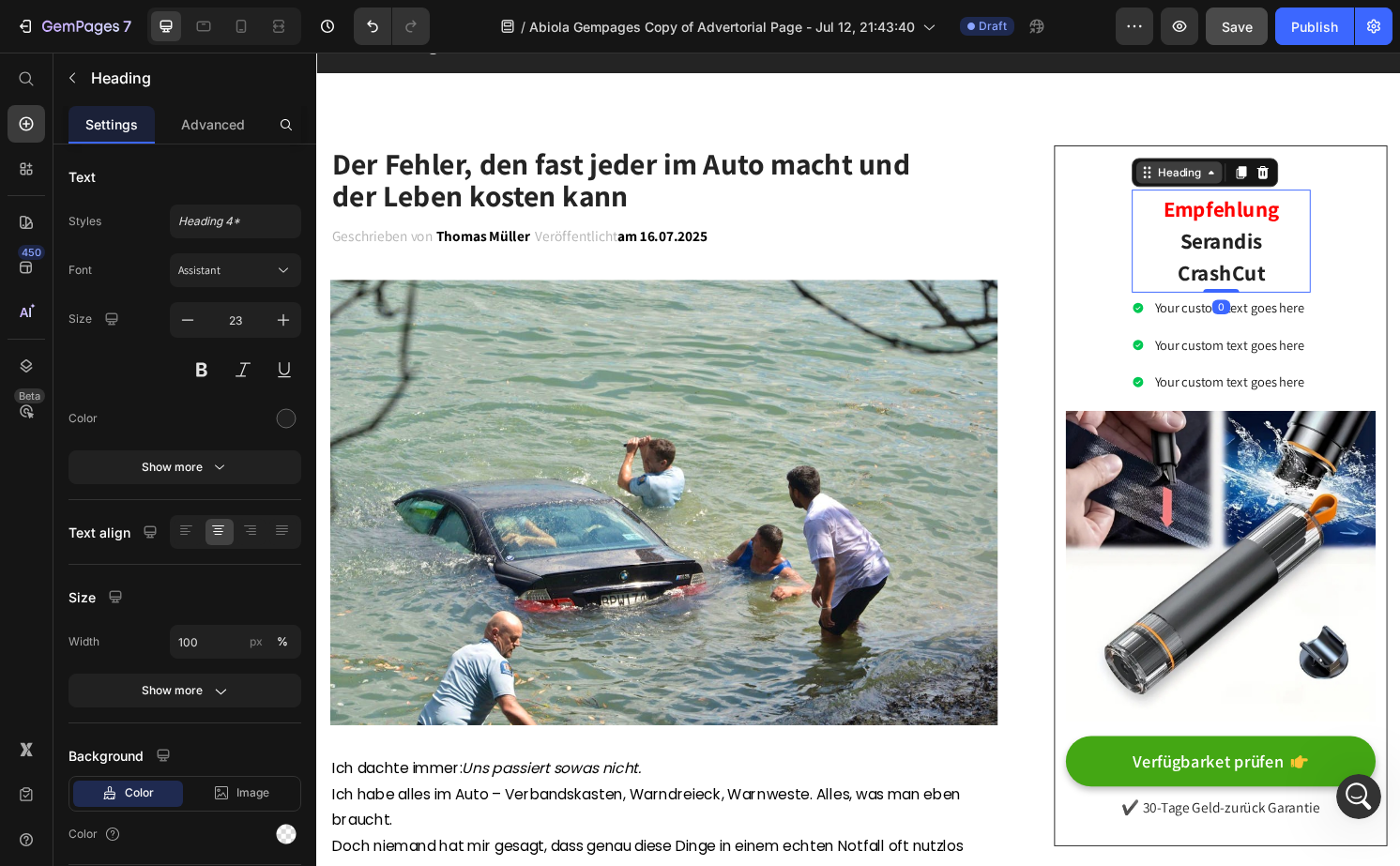 click on "Heading" at bounding box center (1211, 177) 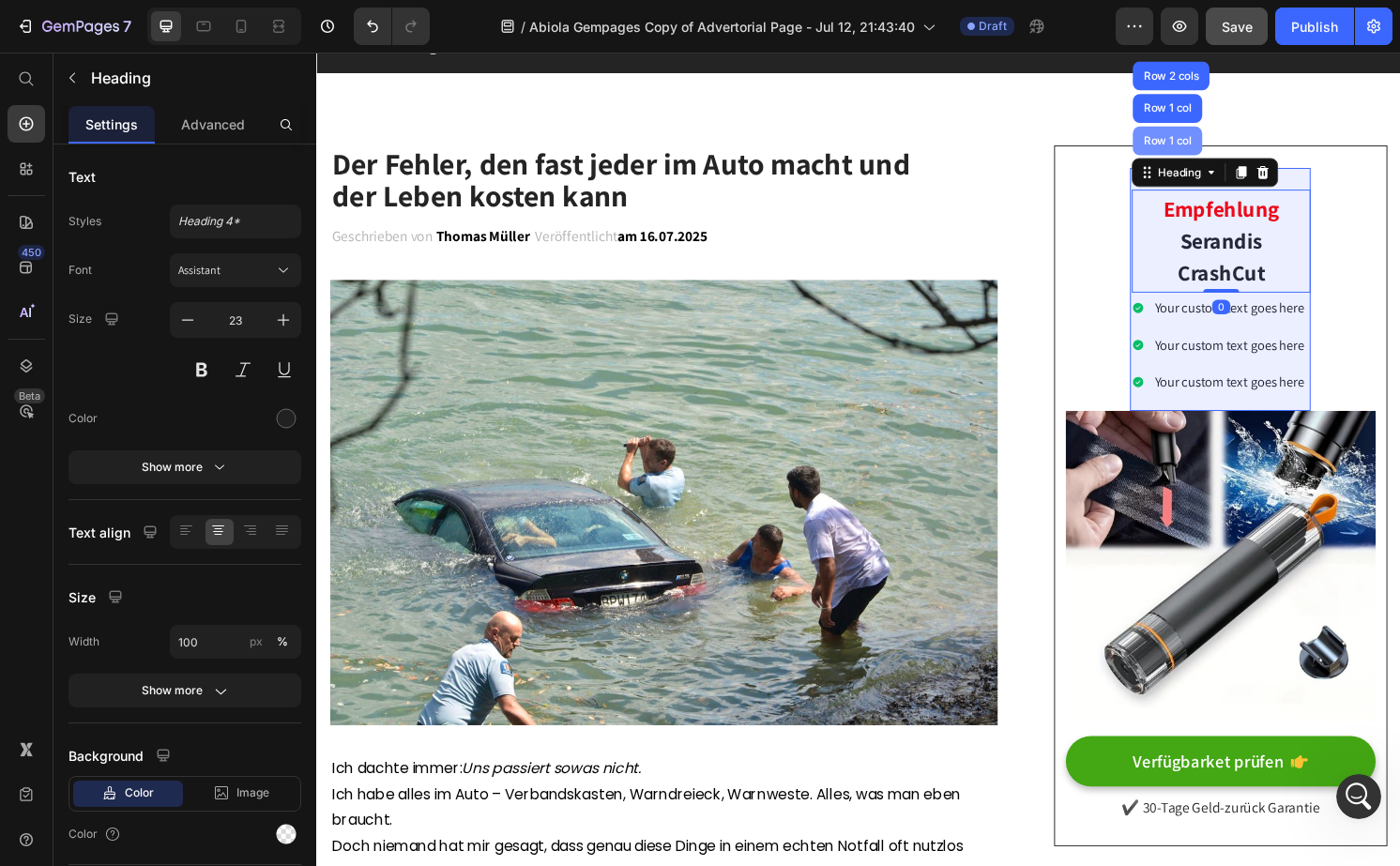 click on "Row 1 col" at bounding box center (1199, 144) 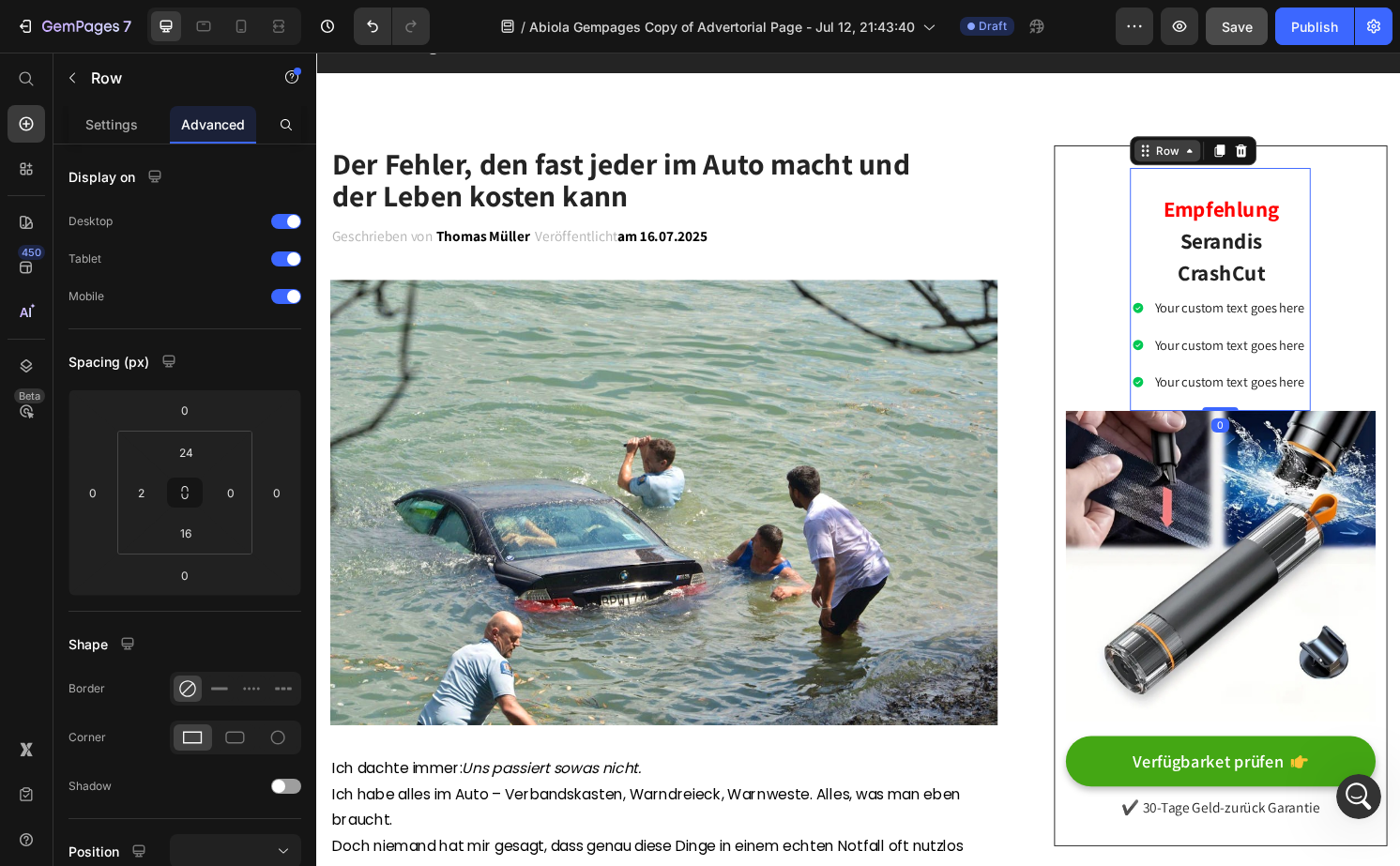 click on "Row" at bounding box center (1199, 155) 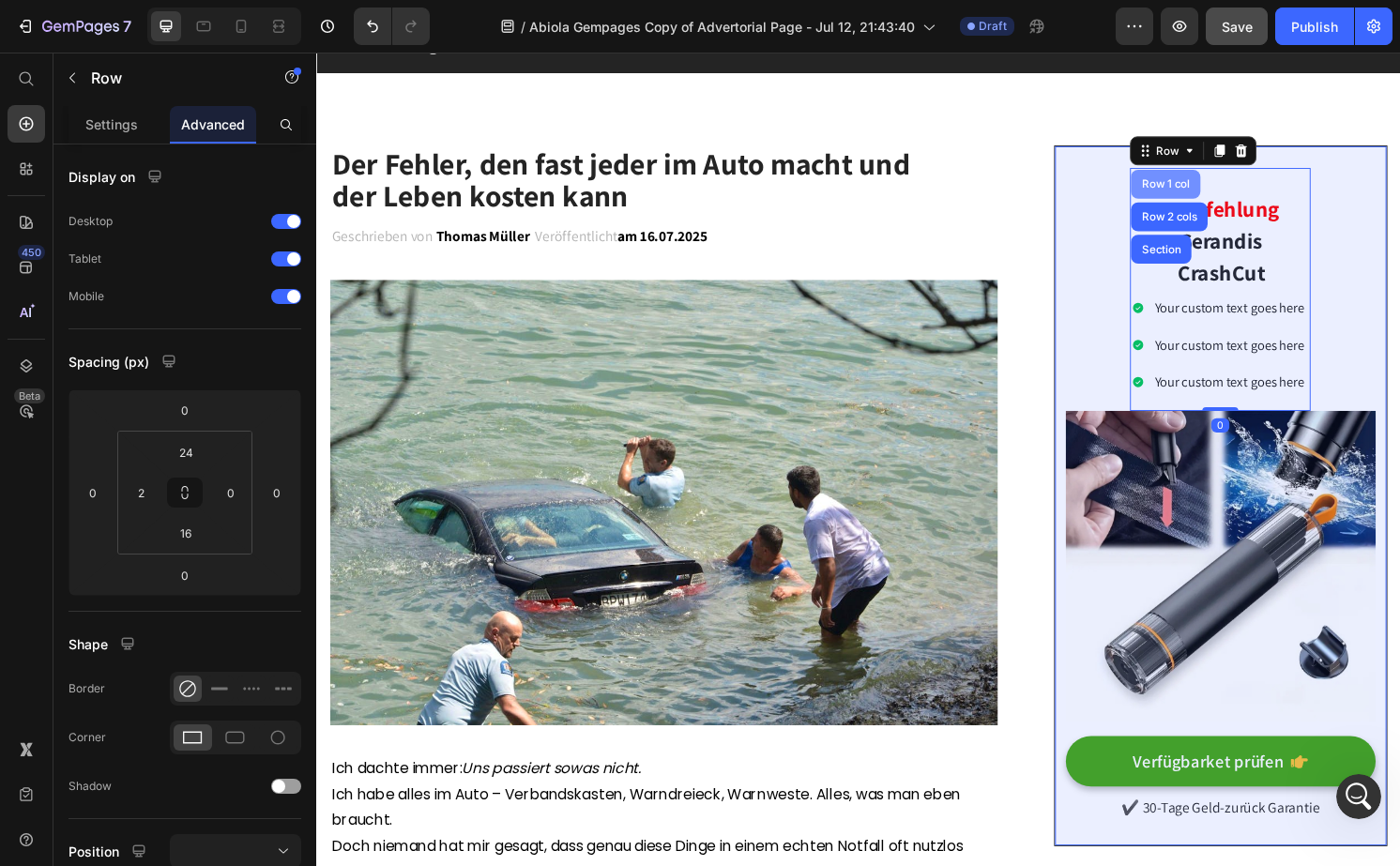 click on "Row 1 col" at bounding box center (1197, 190) 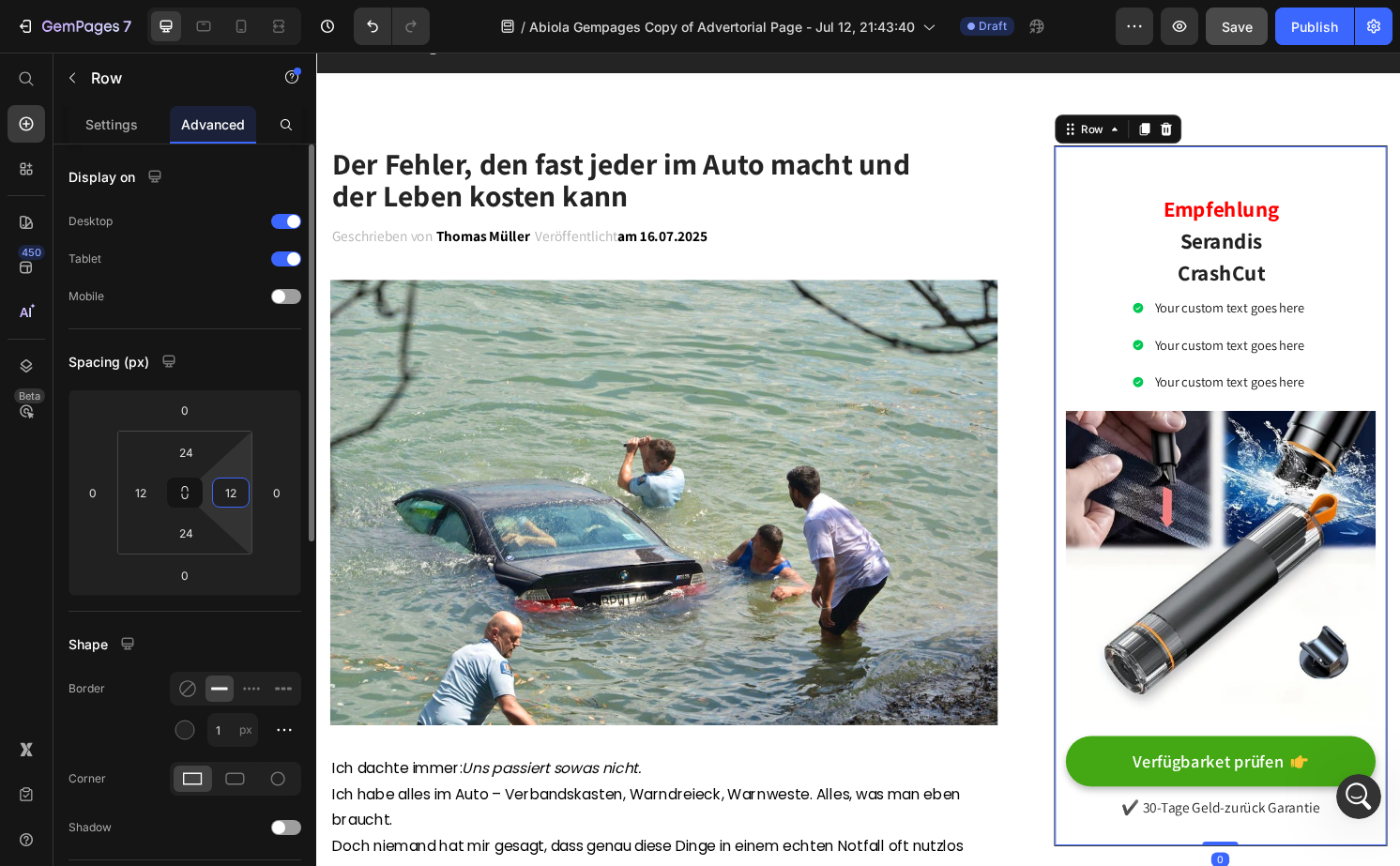 click on "12" at bounding box center [231, 493] 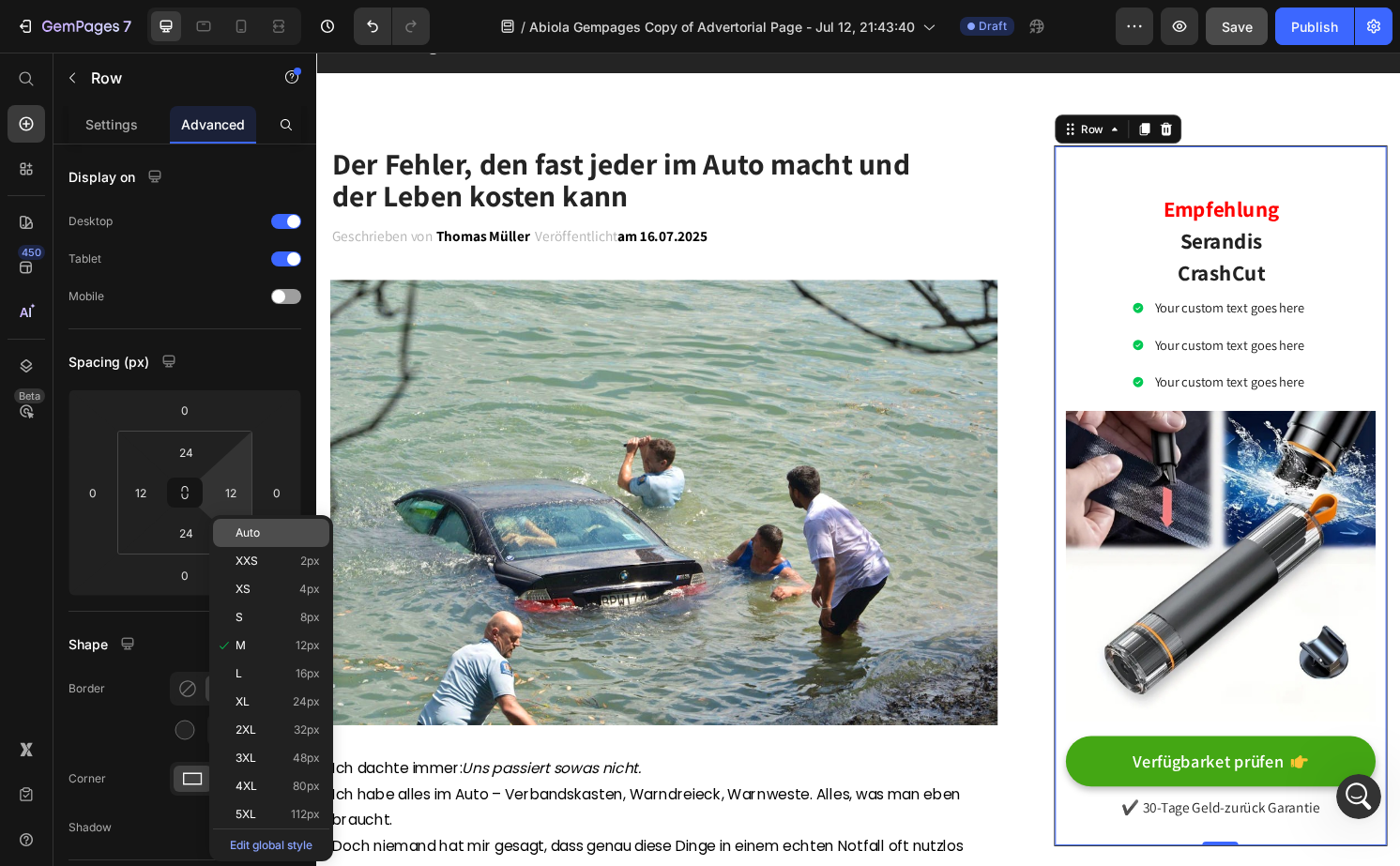 click on "Auto" at bounding box center (248, 533) 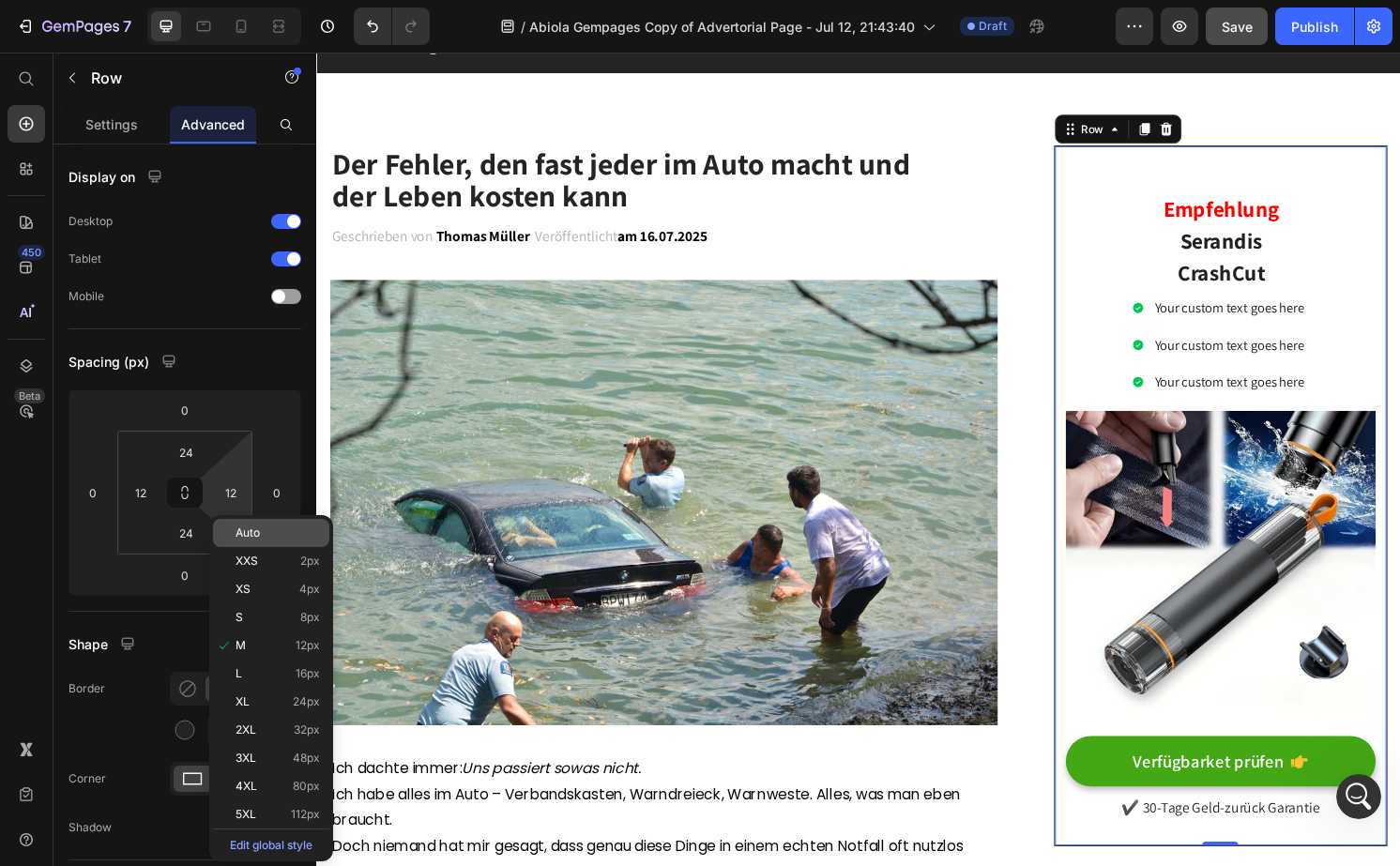 type 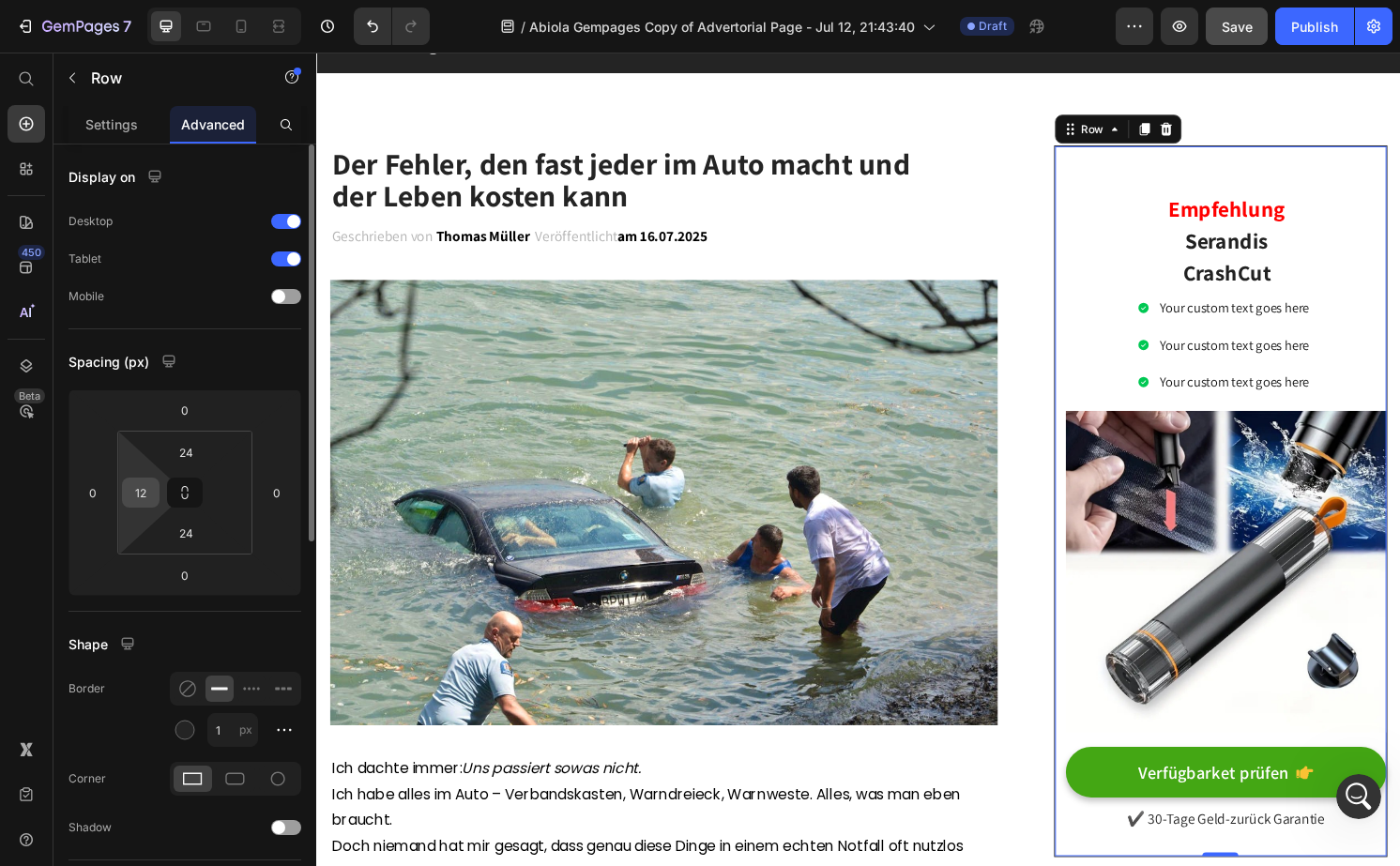 click on "12" at bounding box center (141, 493) 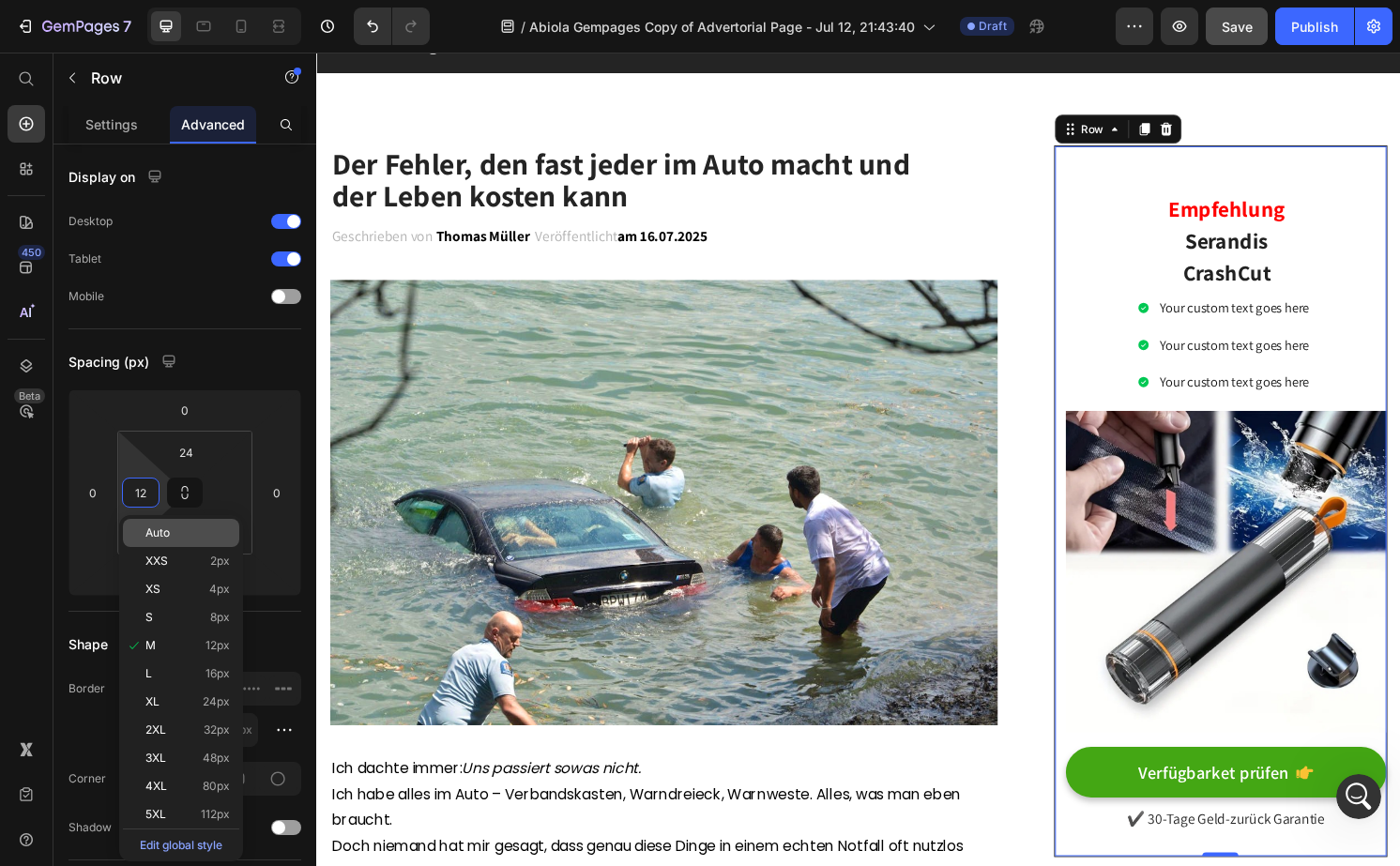 click on "Auto" at bounding box center (188, 533) 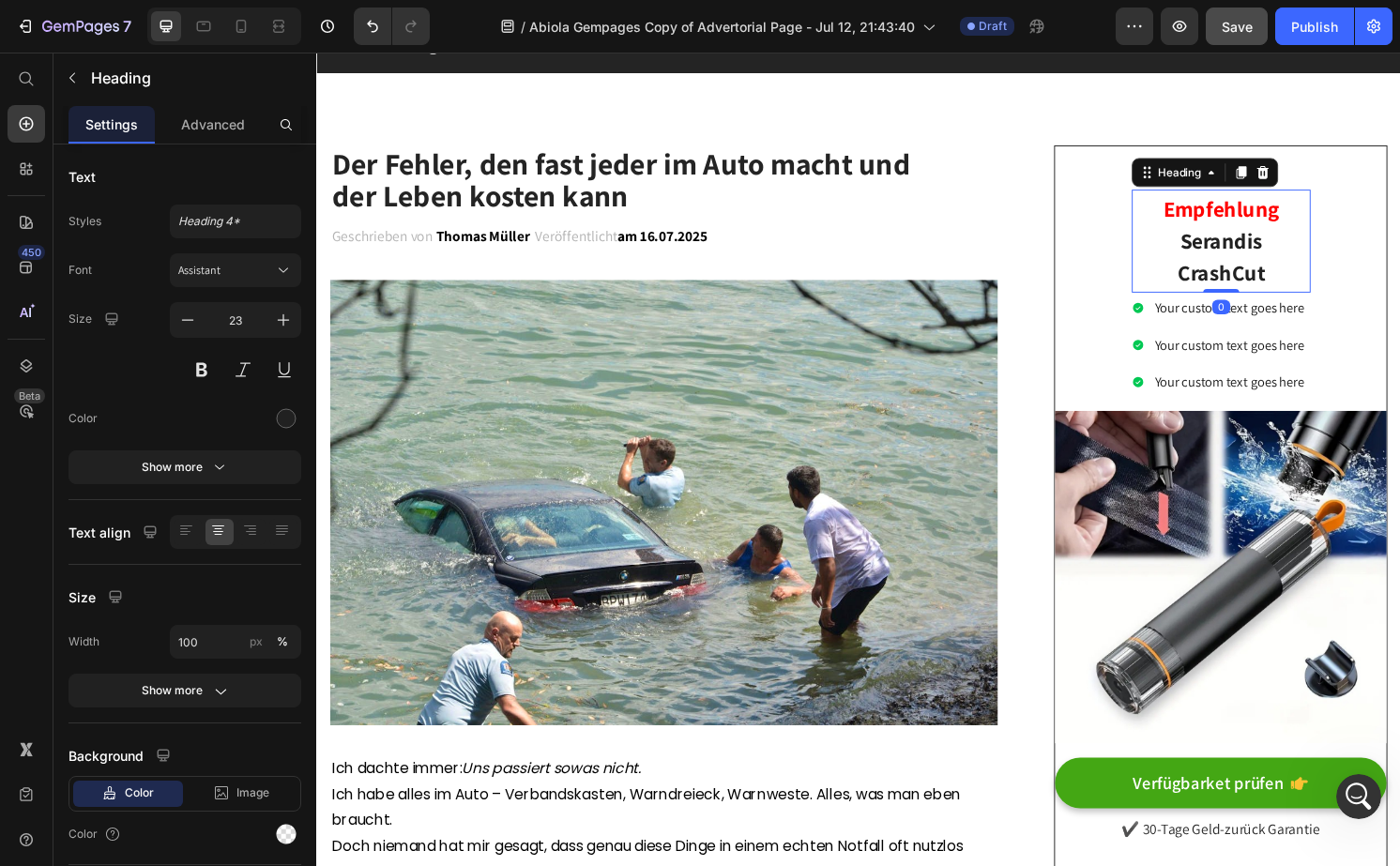 click on "Serandis Crashcut" at bounding box center (1255, 249) 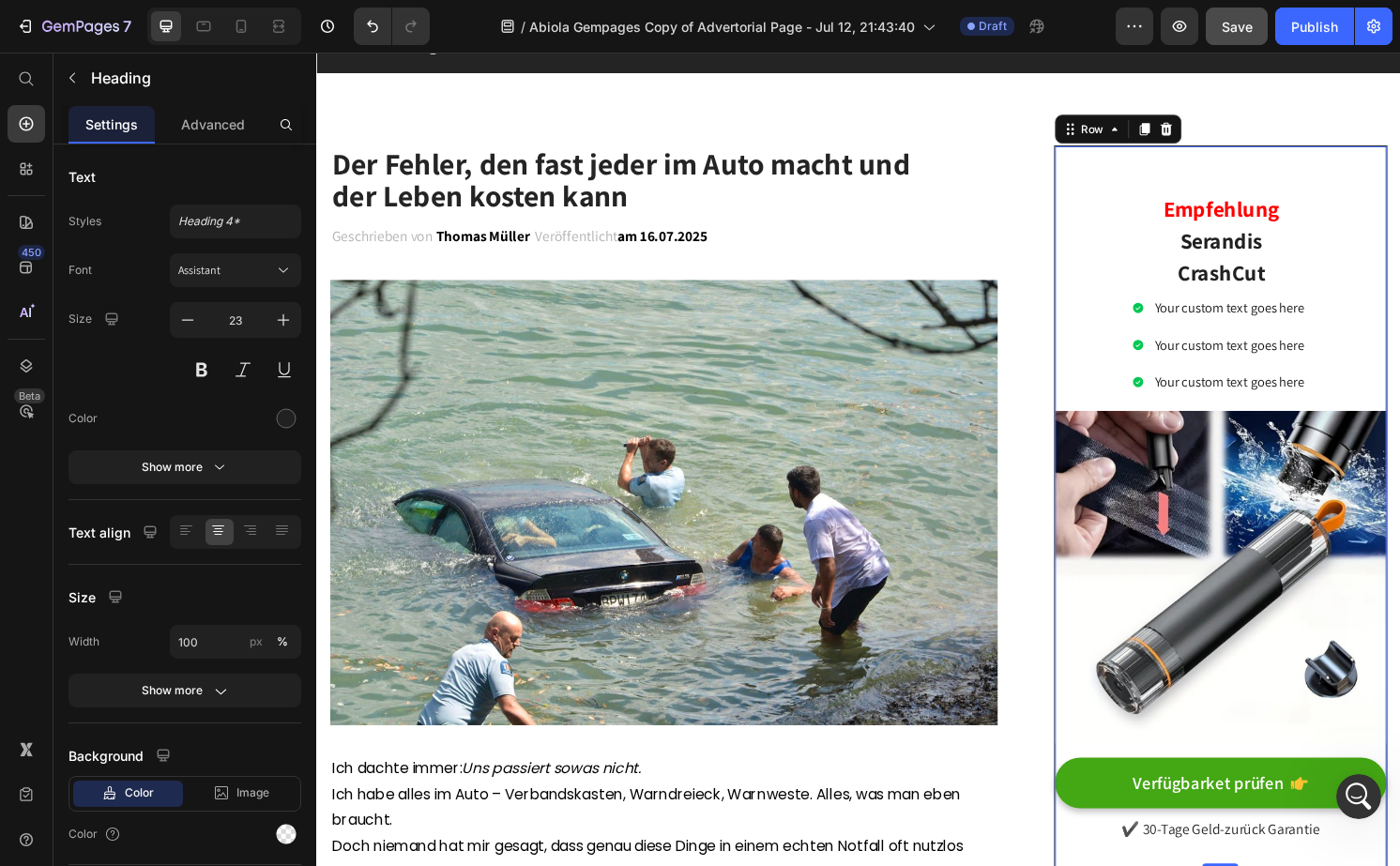 click on "Empfehlung Serandis Crashcut Heading Your custom text goes here Your custom text goes here Your custom text goes here Item List Row Image  	   Verfügbarket prüfen Button ✔️ 30-Tage Geld-zurück Garantie Text block" at bounding box center [1255, 524] 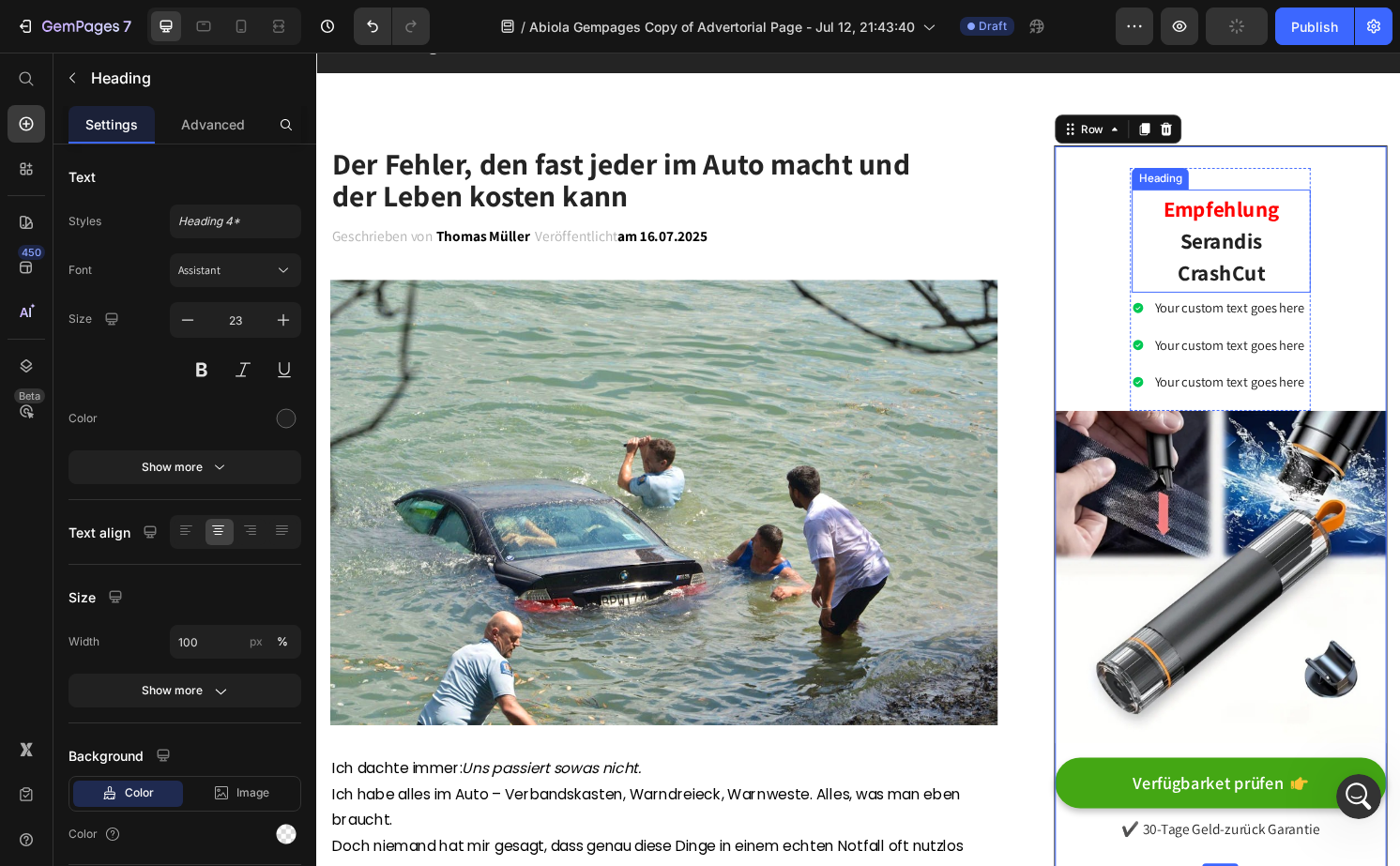 click on "Serandis Crashcut" at bounding box center (1255, 249) 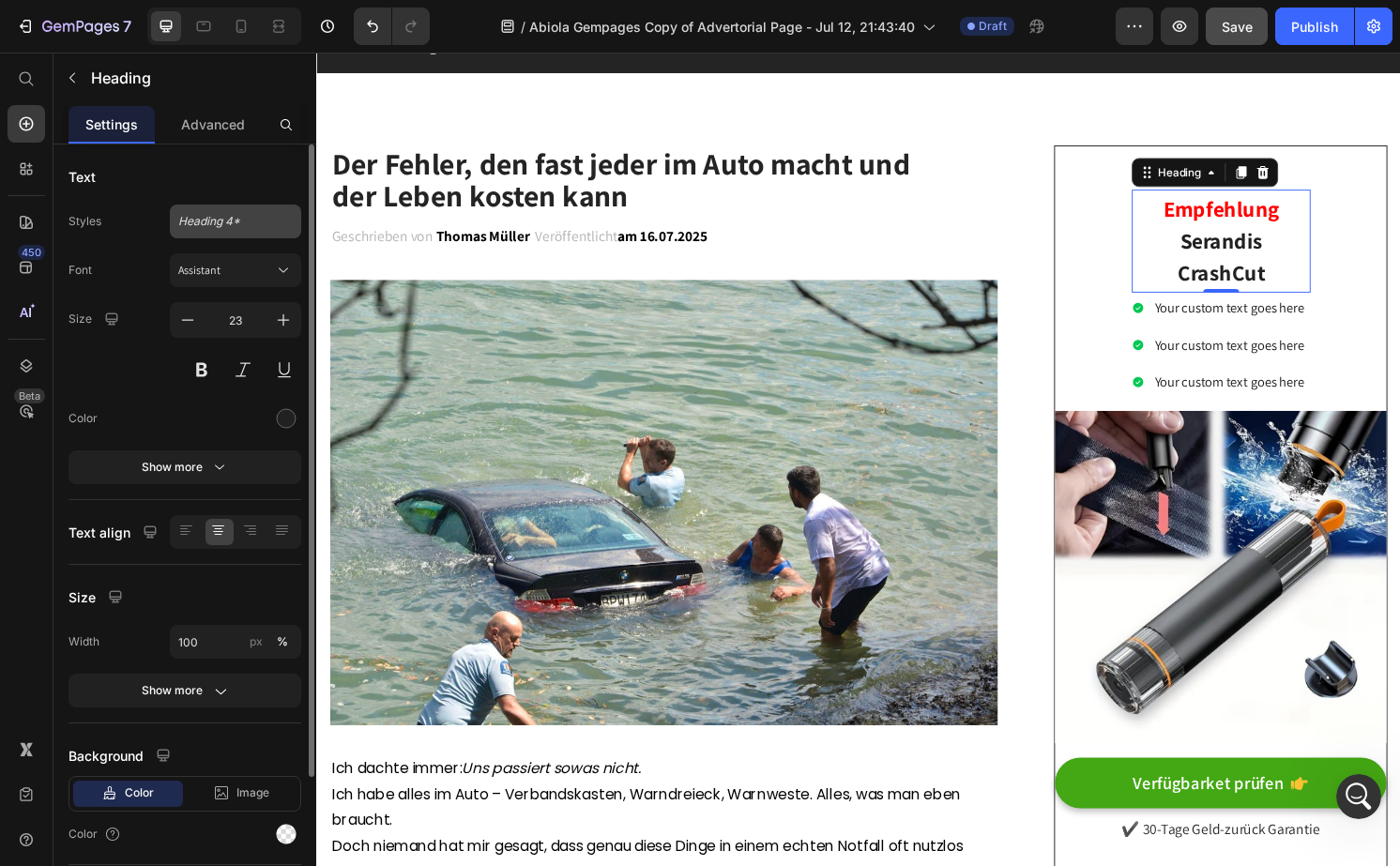 click on "Heading 4*" at bounding box center [236, 221] 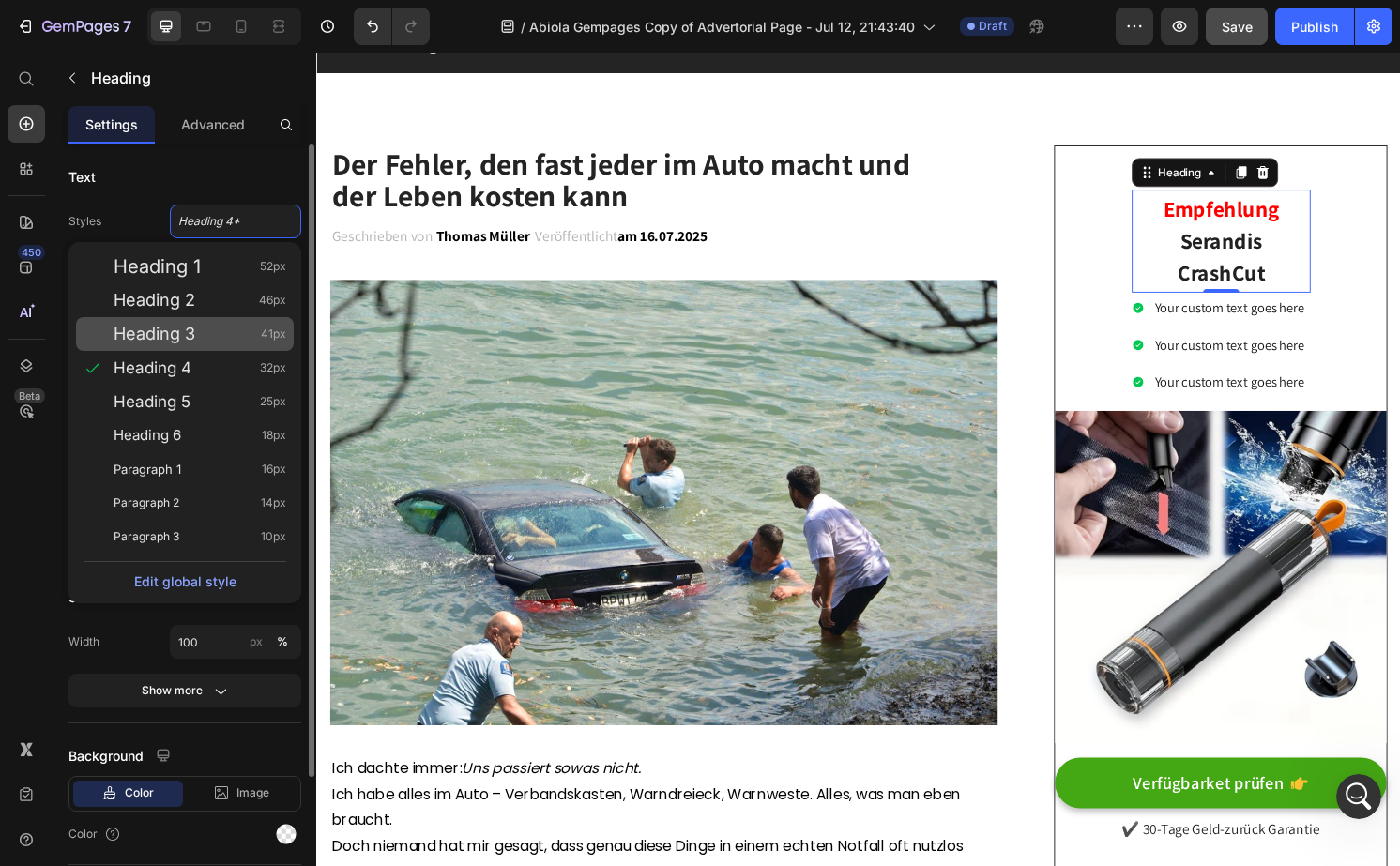 click on "Heading 3 41px" at bounding box center [200, 334] 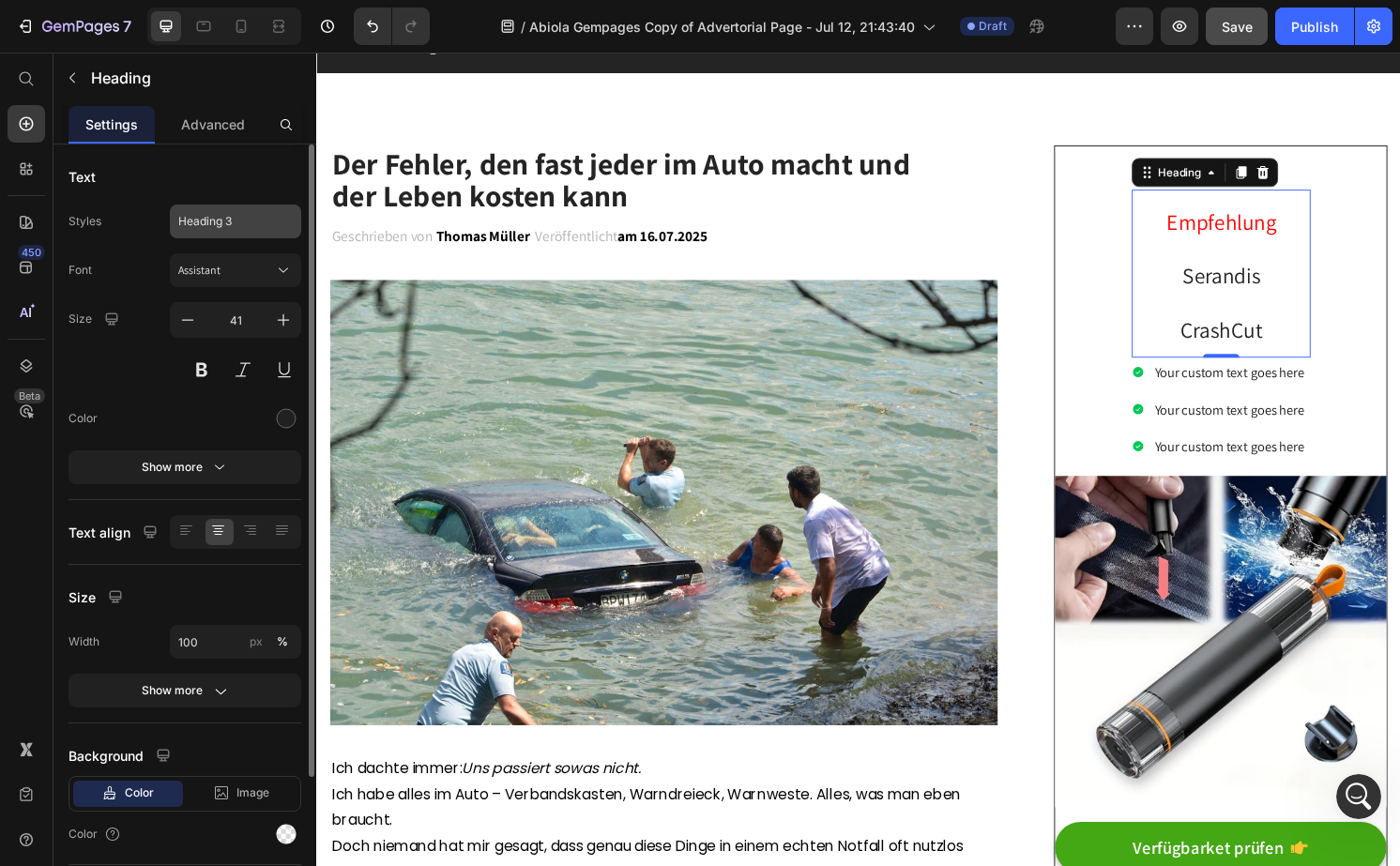 click on "Heading 3" at bounding box center (236, 221) 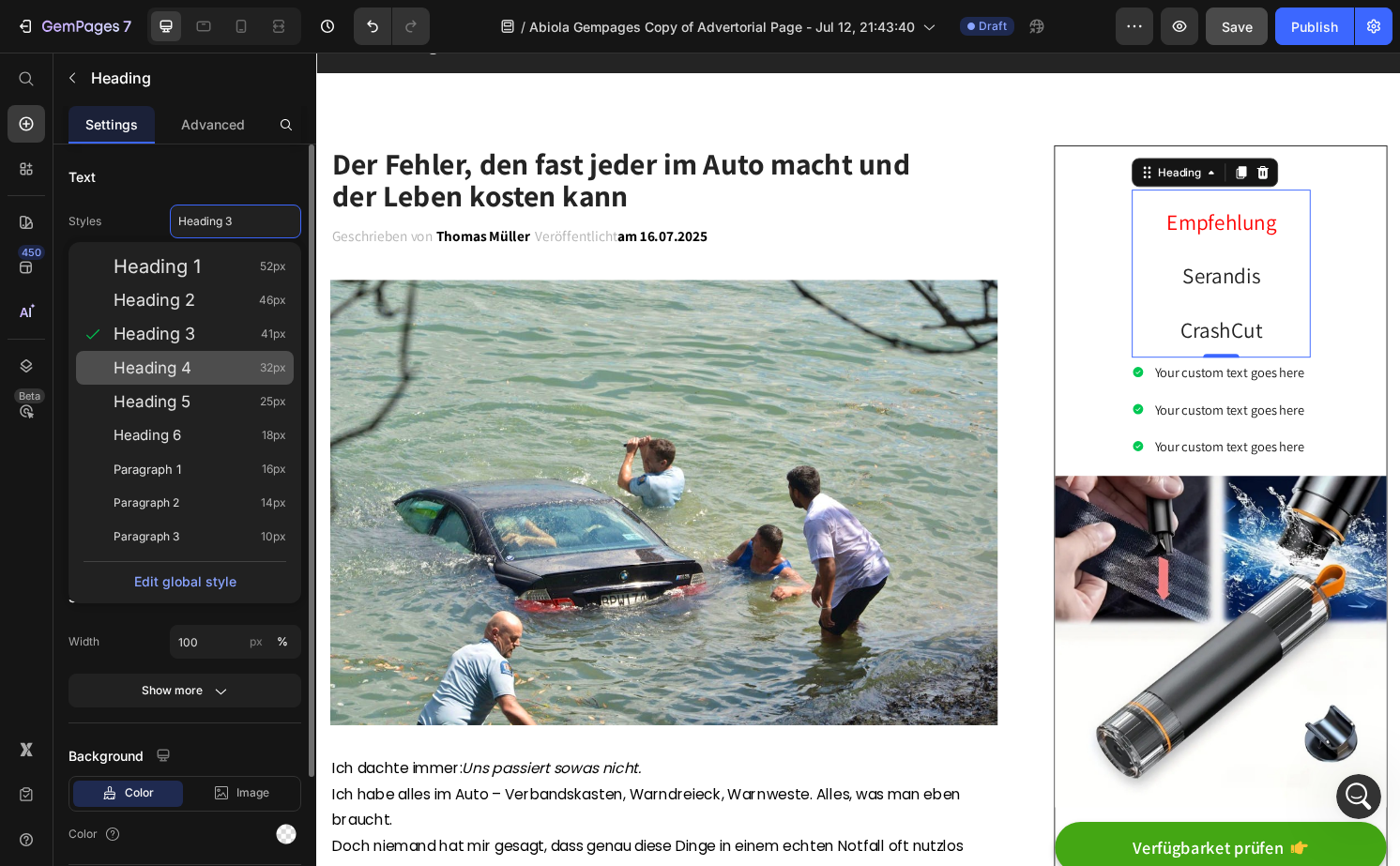 click on "Heading 4 32px" at bounding box center [200, 368] 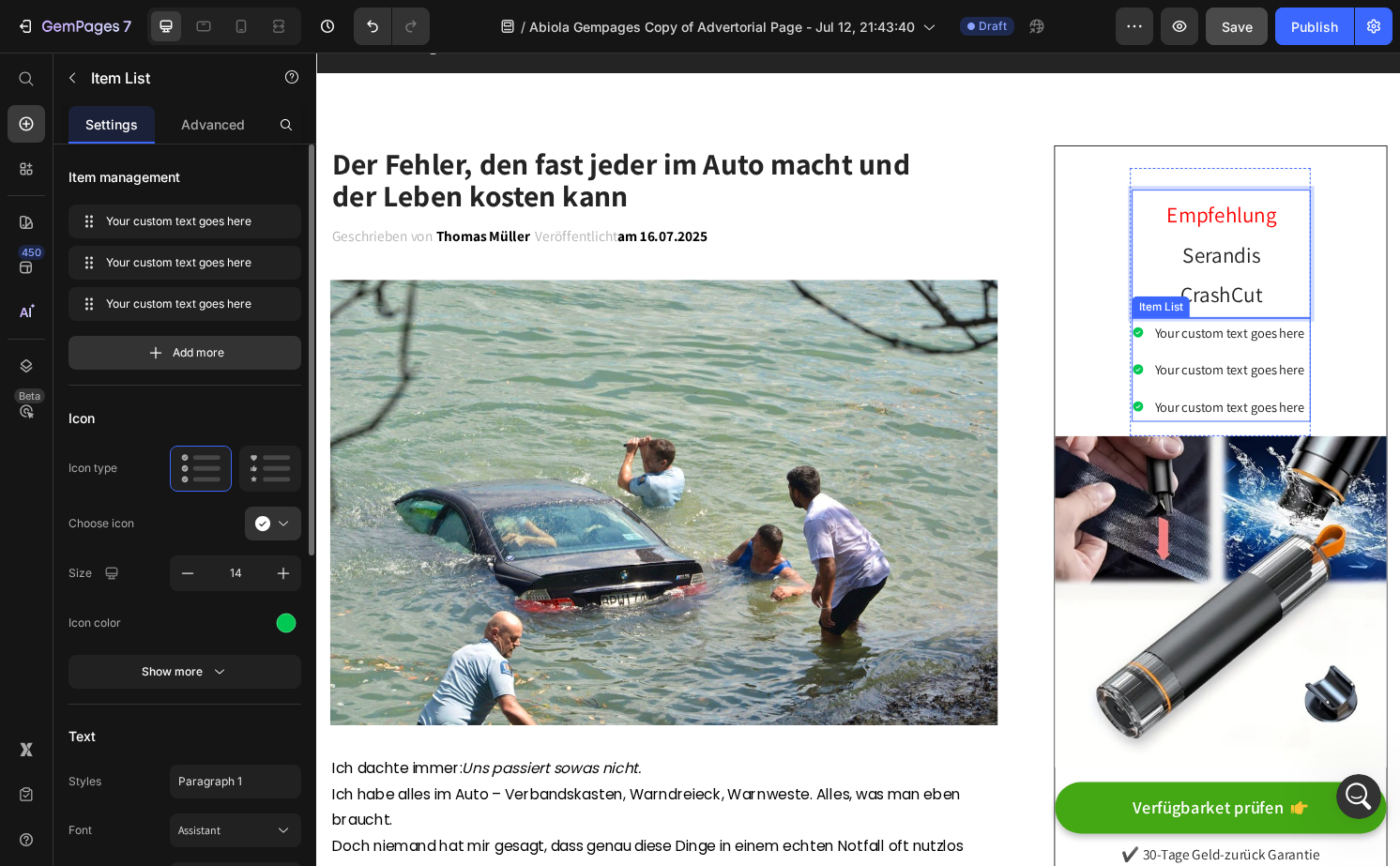 click on "Your custom text goes here" at bounding box center [1263, 343] 